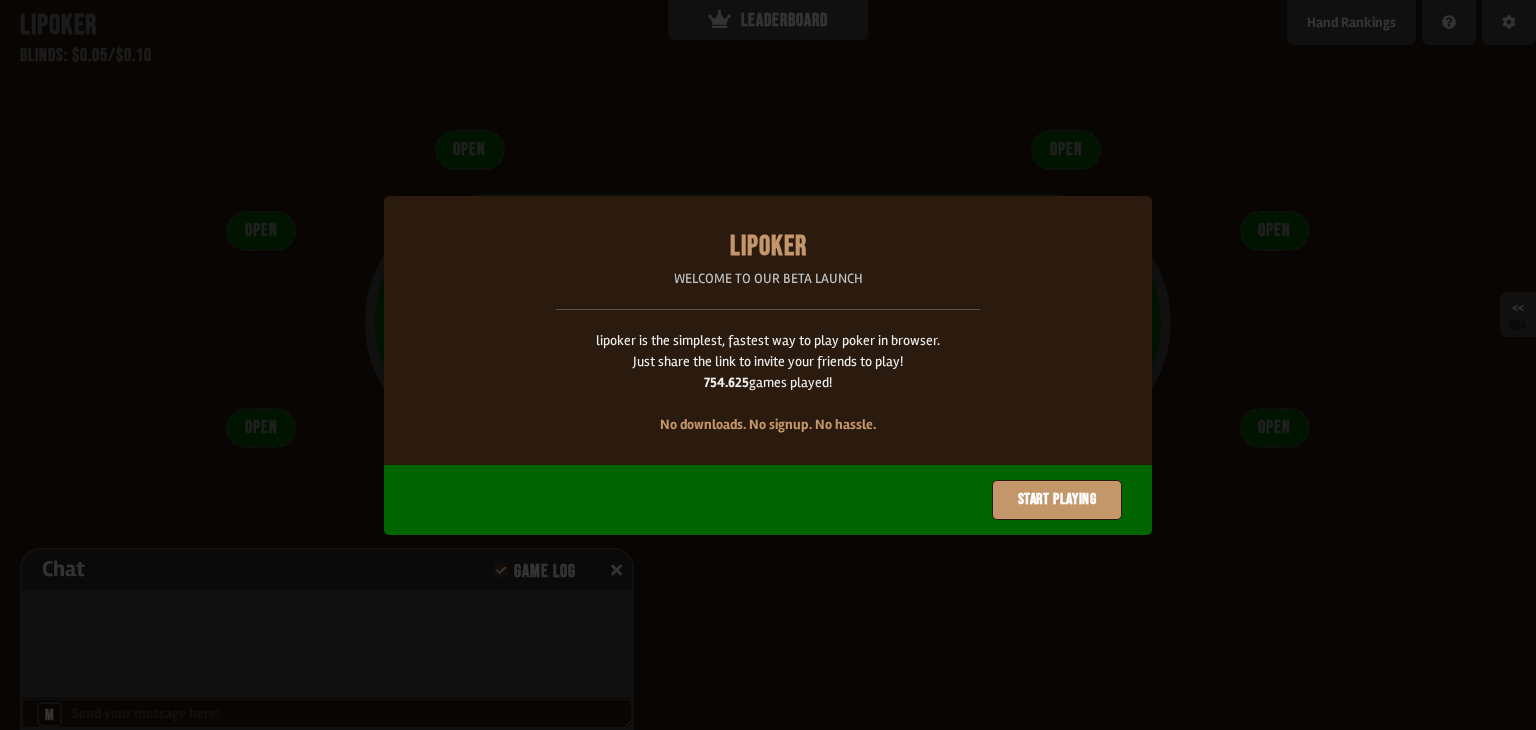 scroll, scrollTop: 0, scrollLeft: 0, axis: both 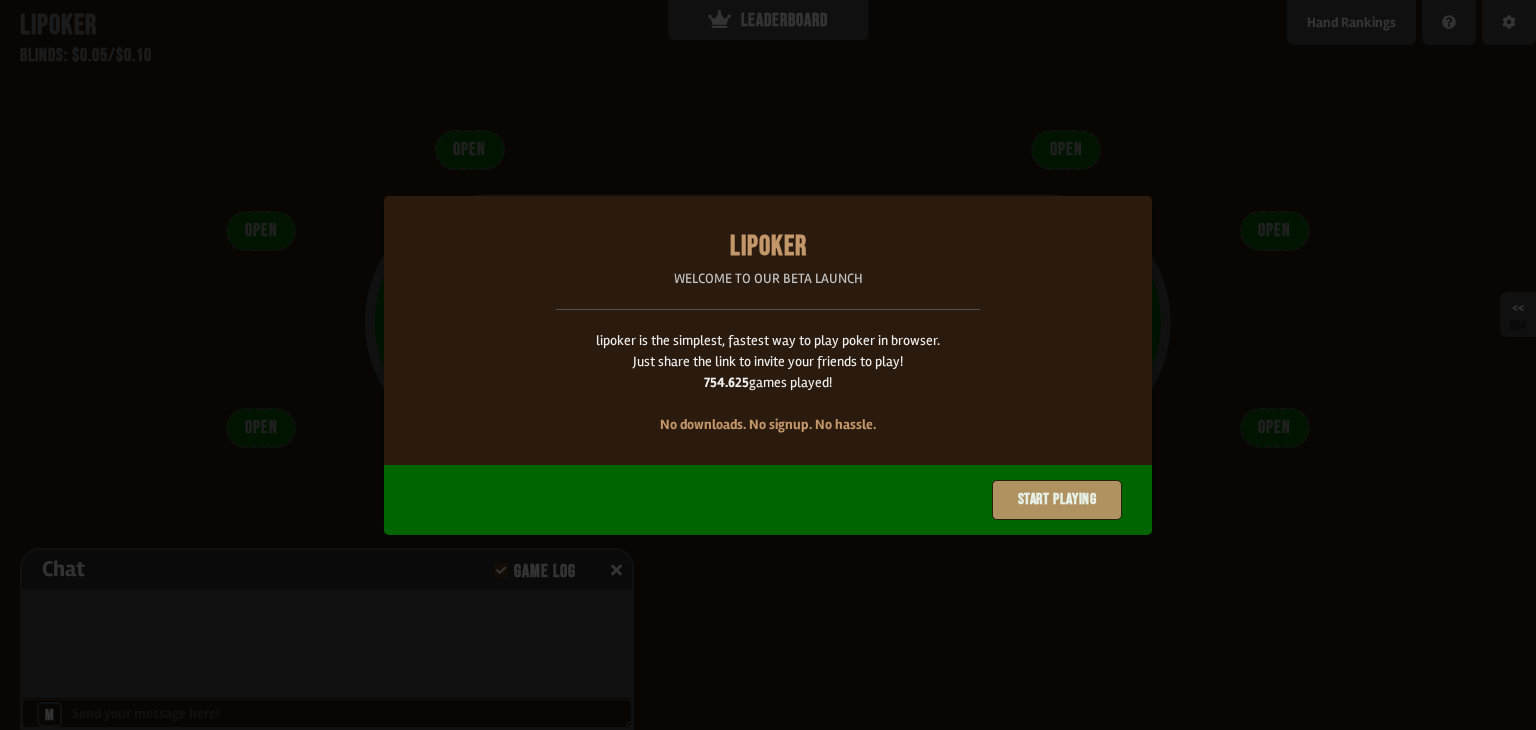 click on "Start playing" at bounding box center [1057, 500] 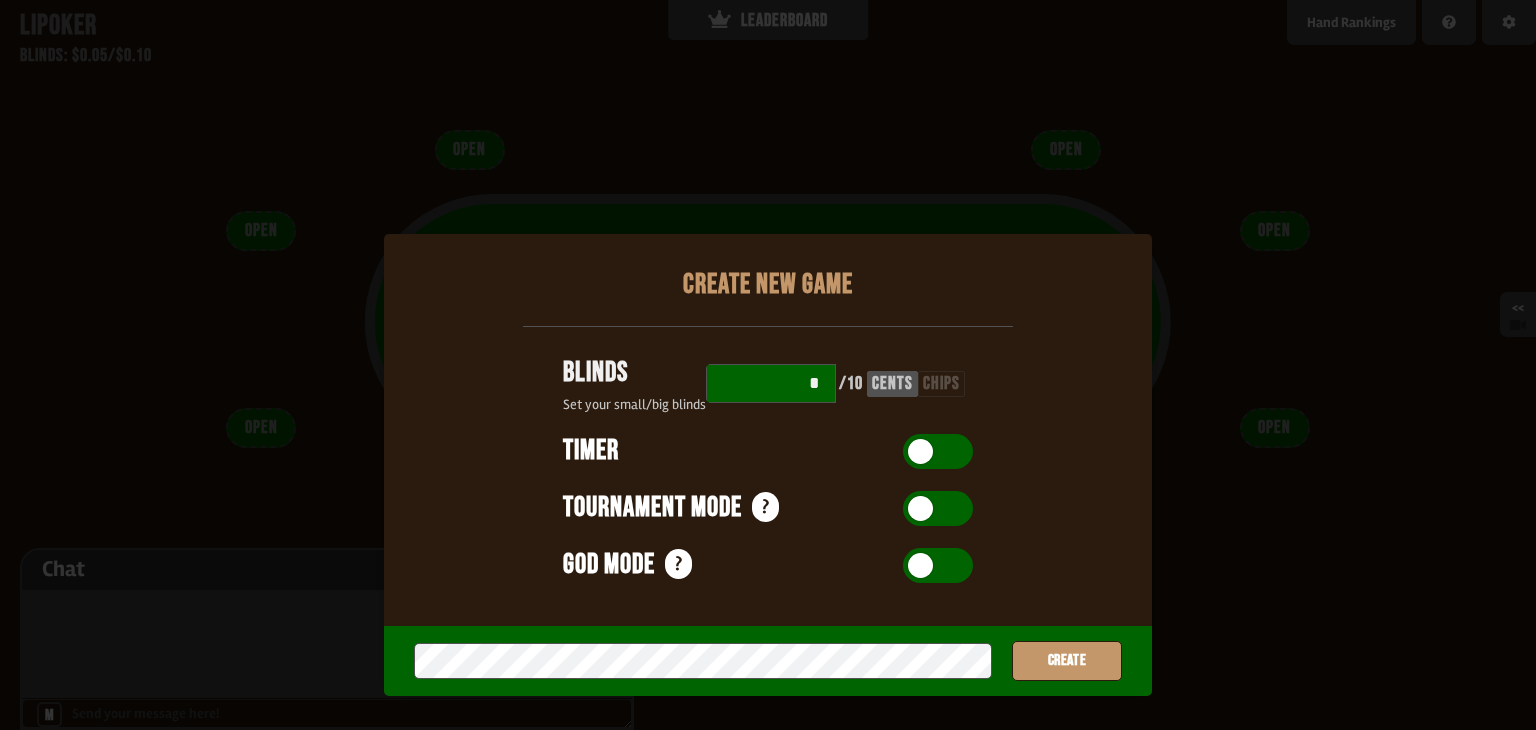 scroll, scrollTop: 100, scrollLeft: 0, axis: vertical 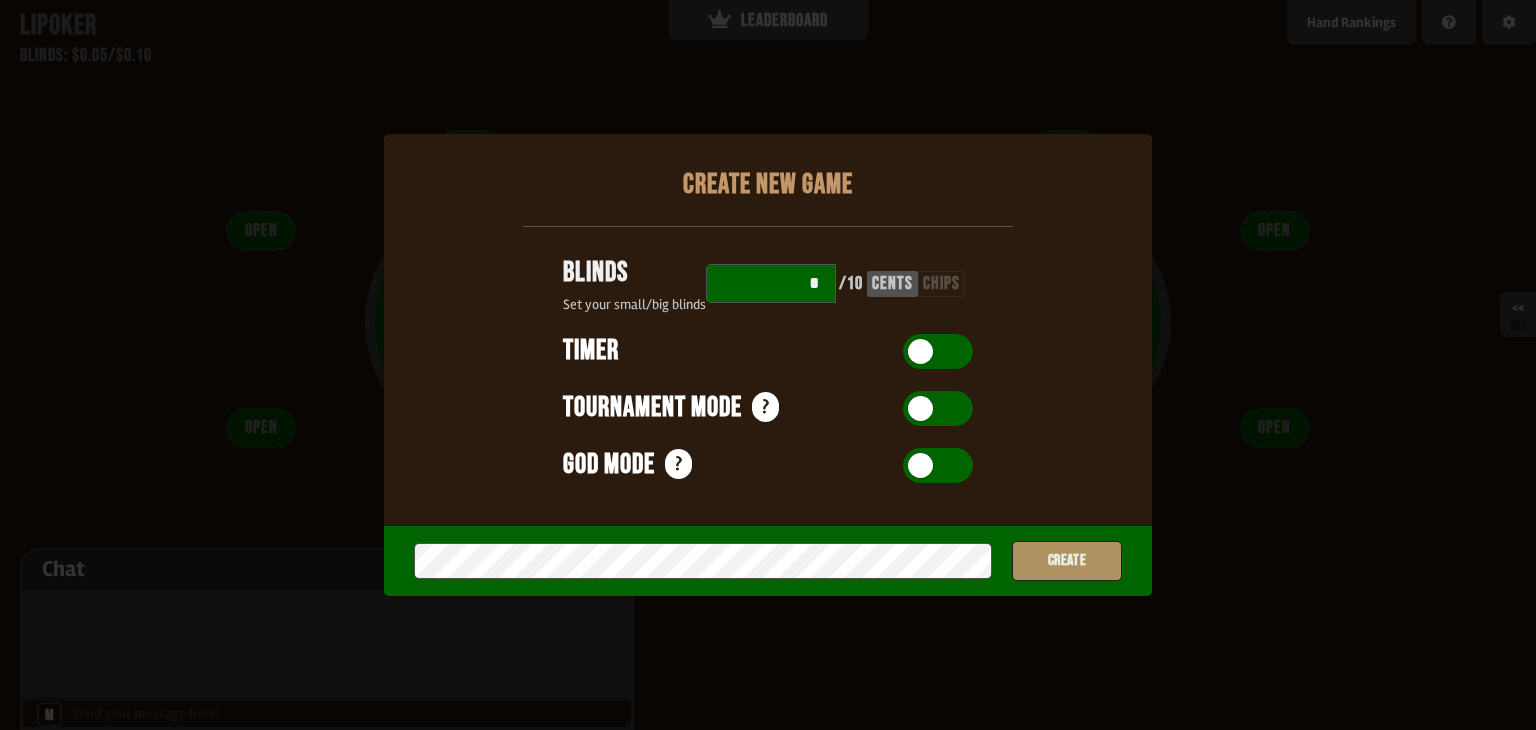 click on "Create" at bounding box center (1067, 561) 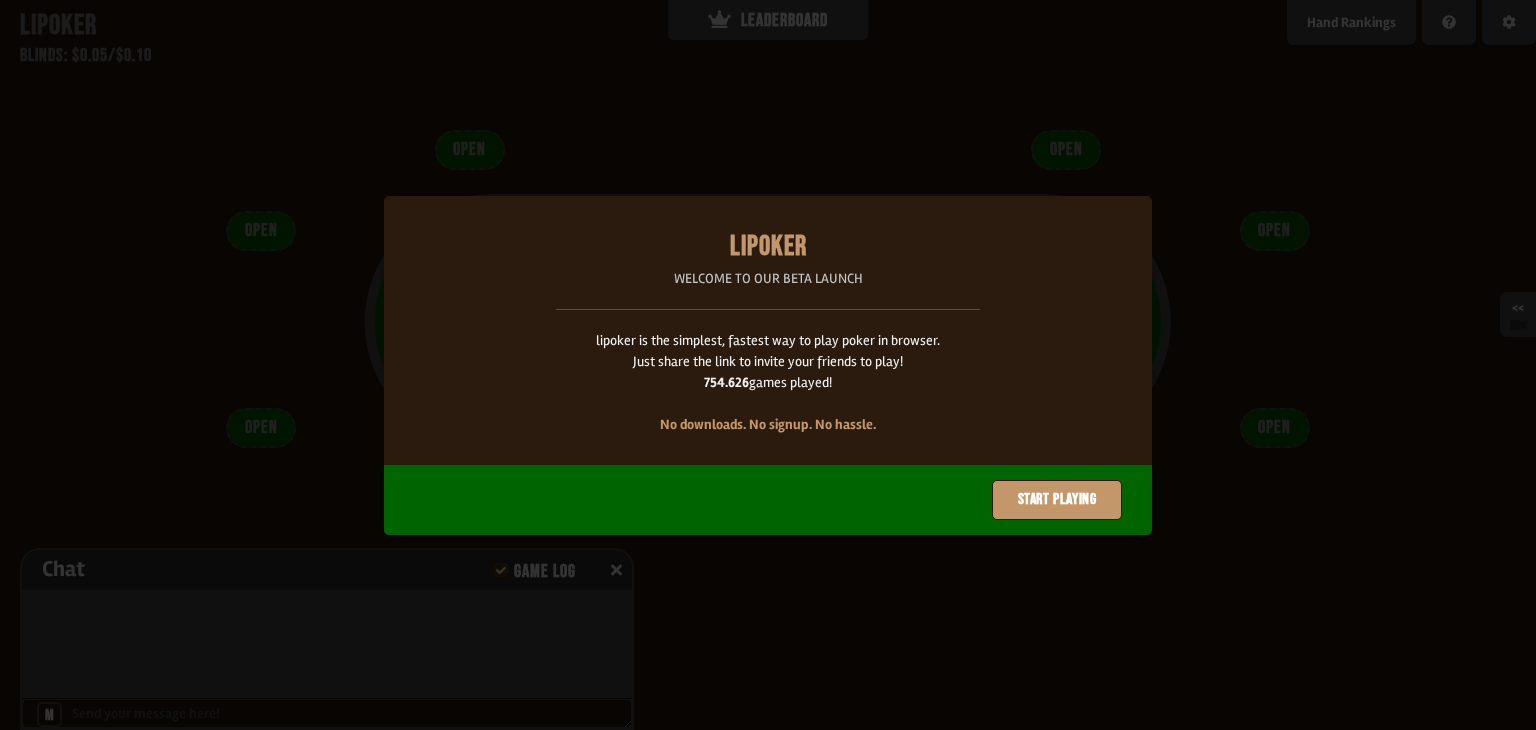 scroll, scrollTop: 0, scrollLeft: 0, axis: both 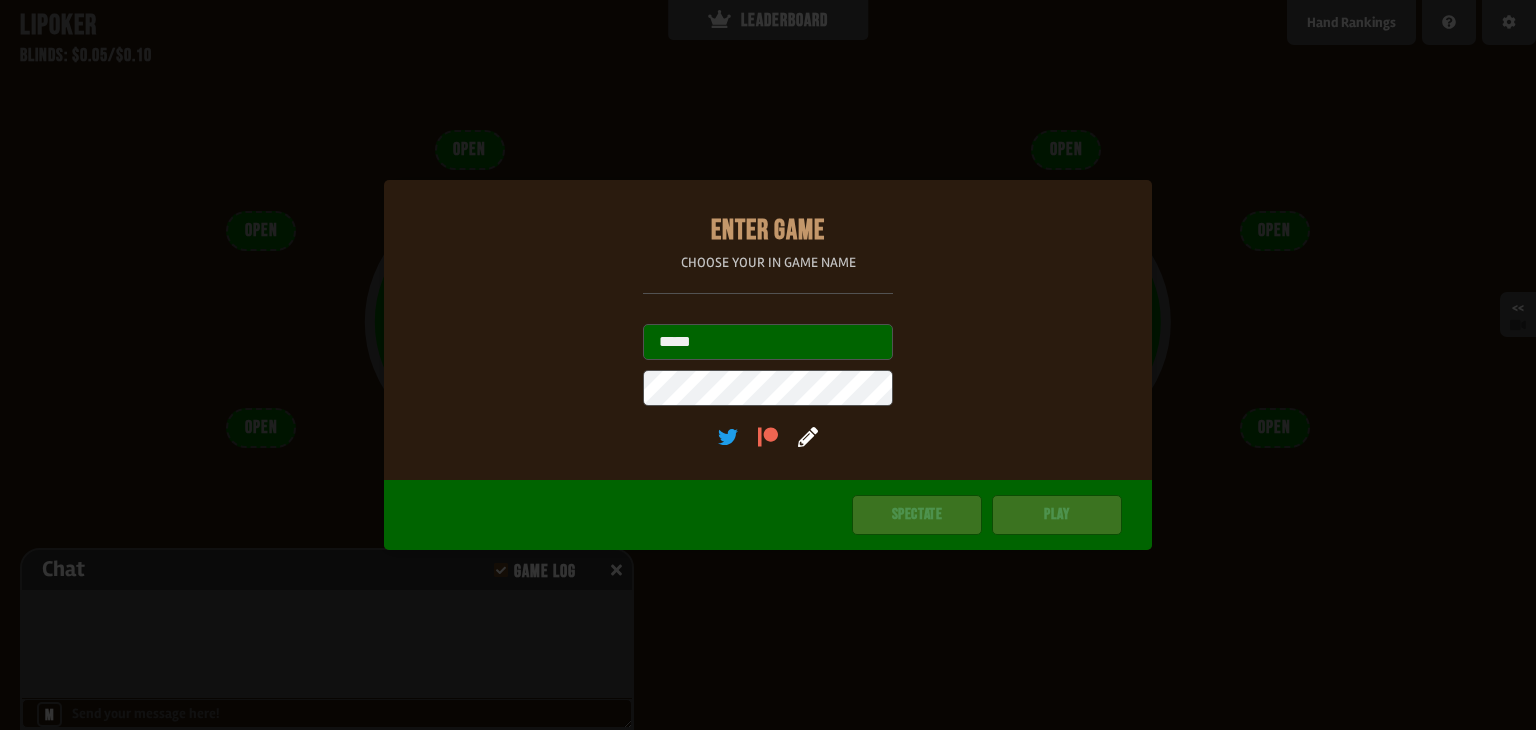 click on "*****" at bounding box center (768, 342) 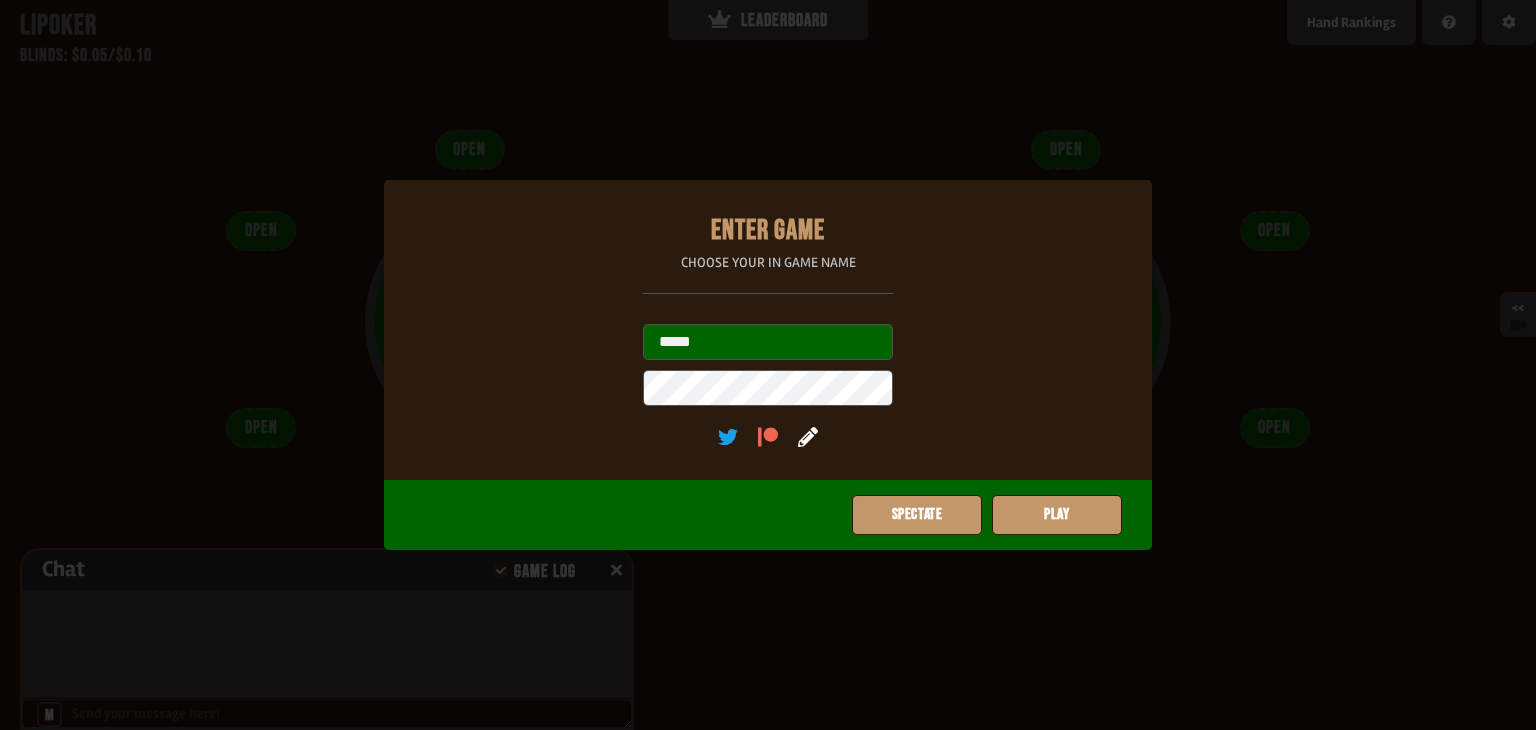click on "*****" at bounding box center [768, 342] 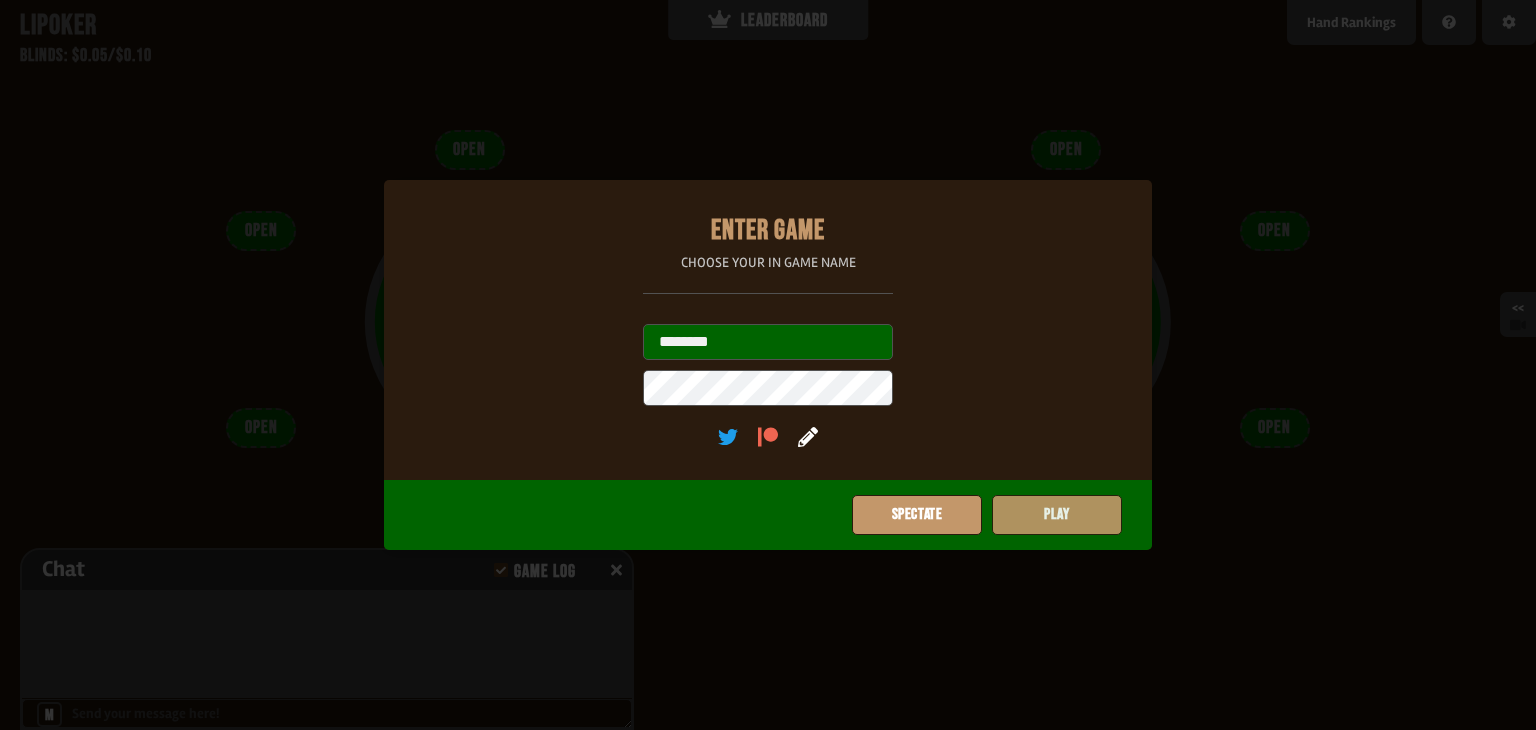 type on "********" 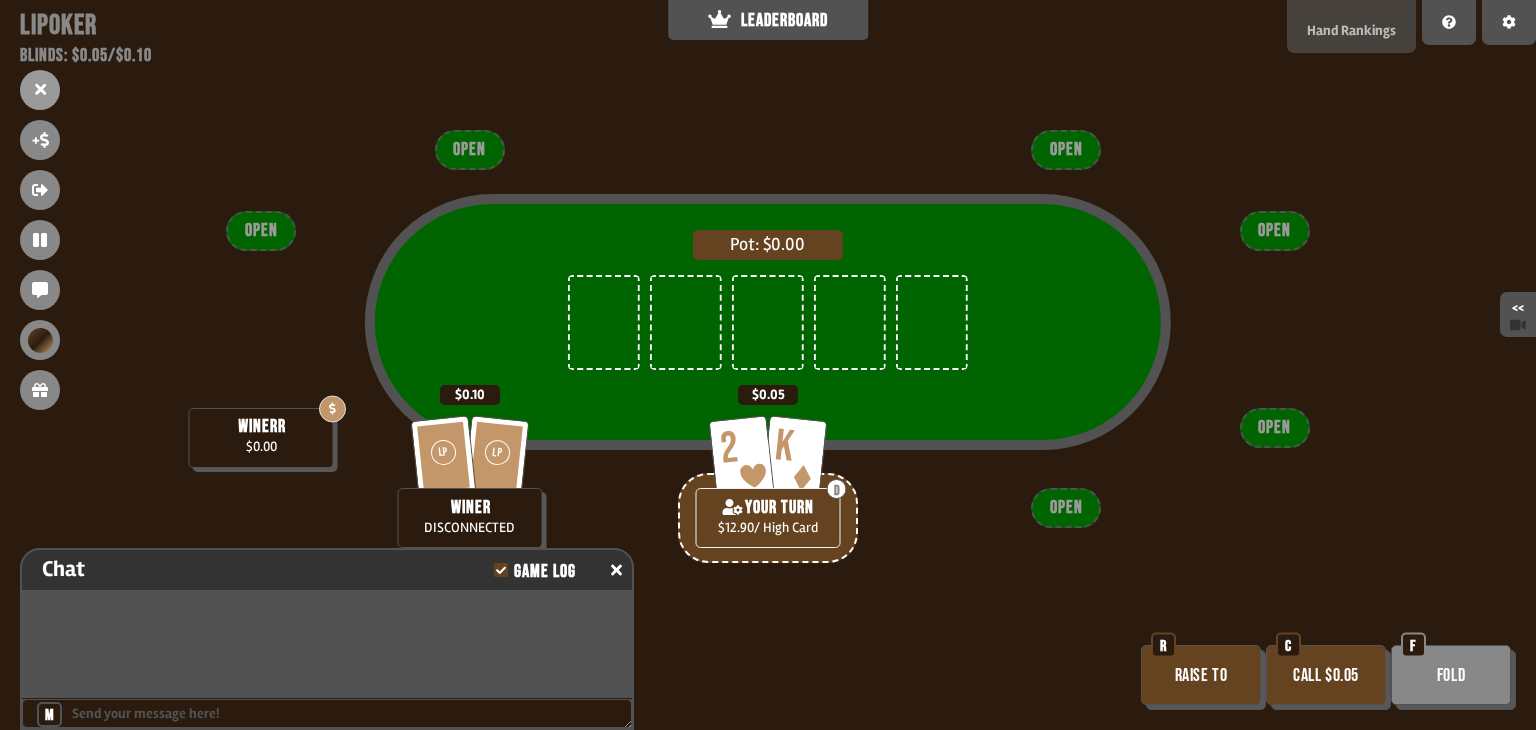 scroll, scrollTop: 98, scrollLeft: 0, axis: vertical 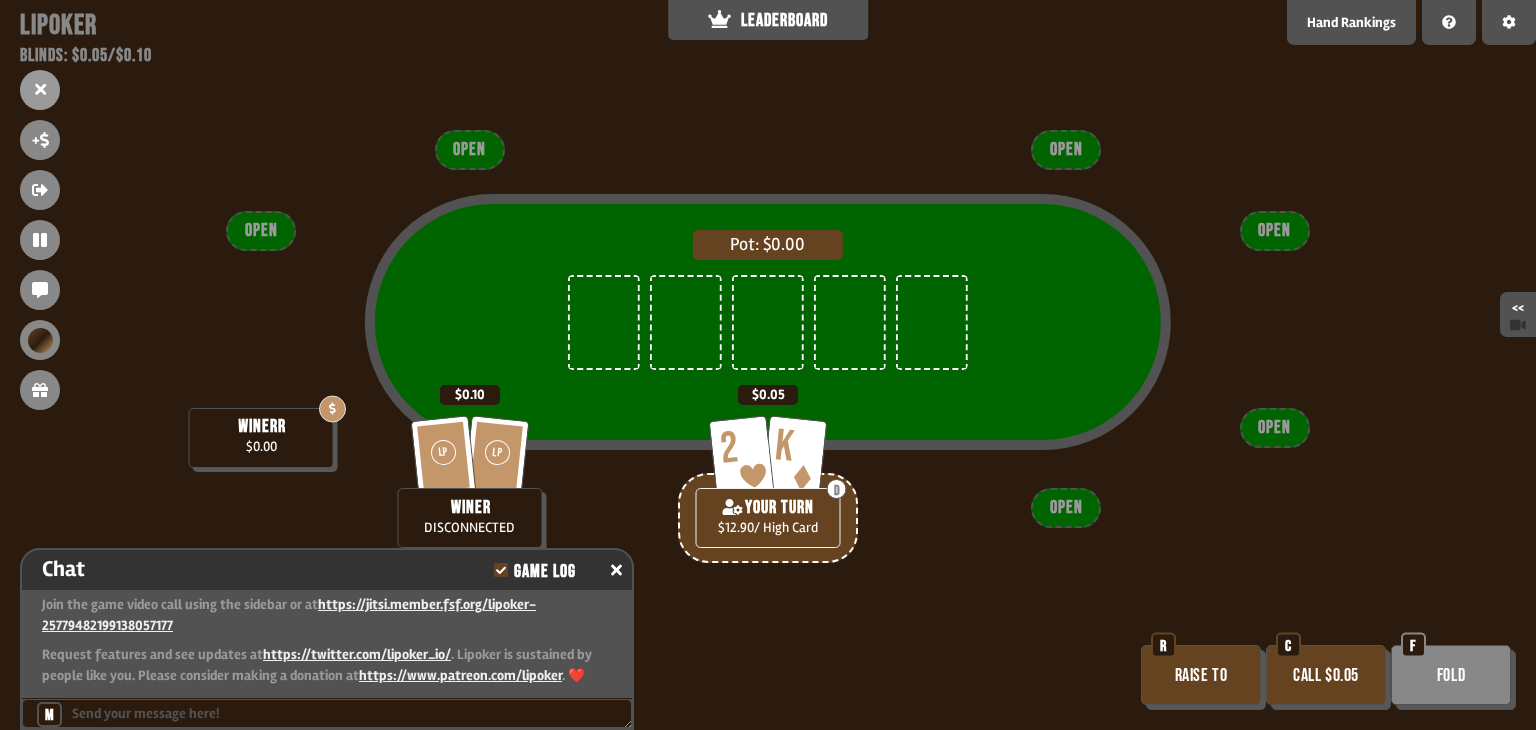click on "Call $0.05" at bounding box center [1326, 675] 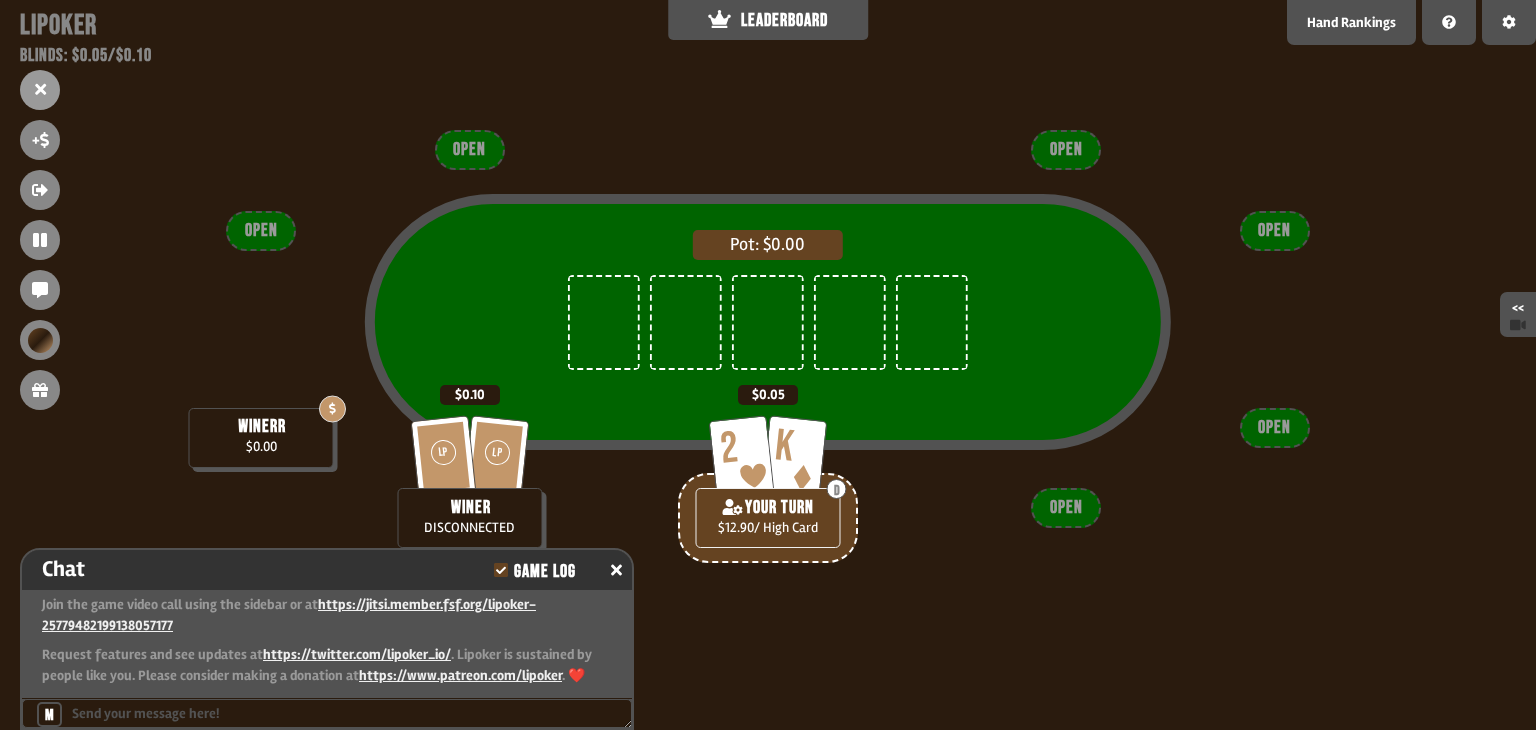 scroll, scrollTop: 32, scrollLeft: 0, axis: vertical 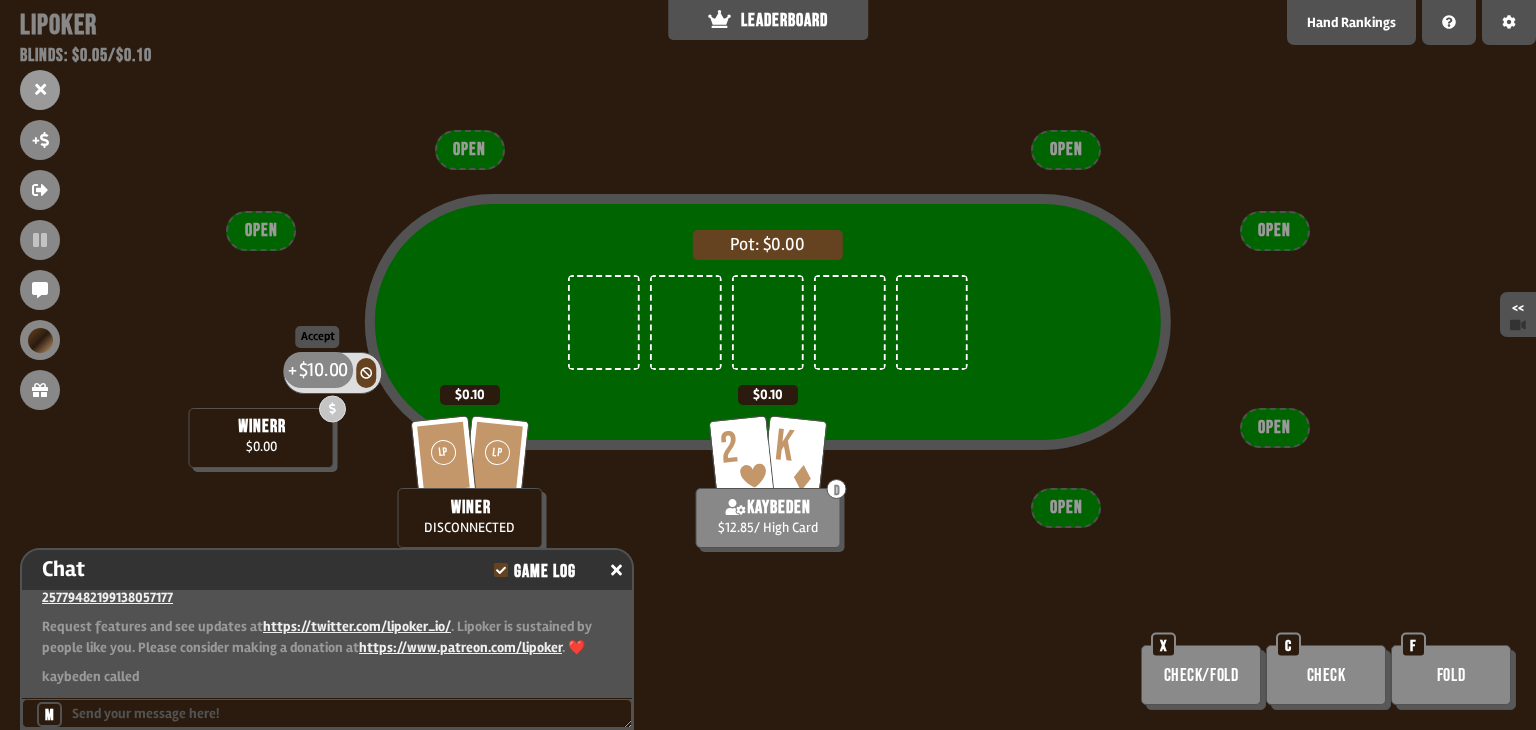 click on "$10.00" at bounding box center [322, 369] 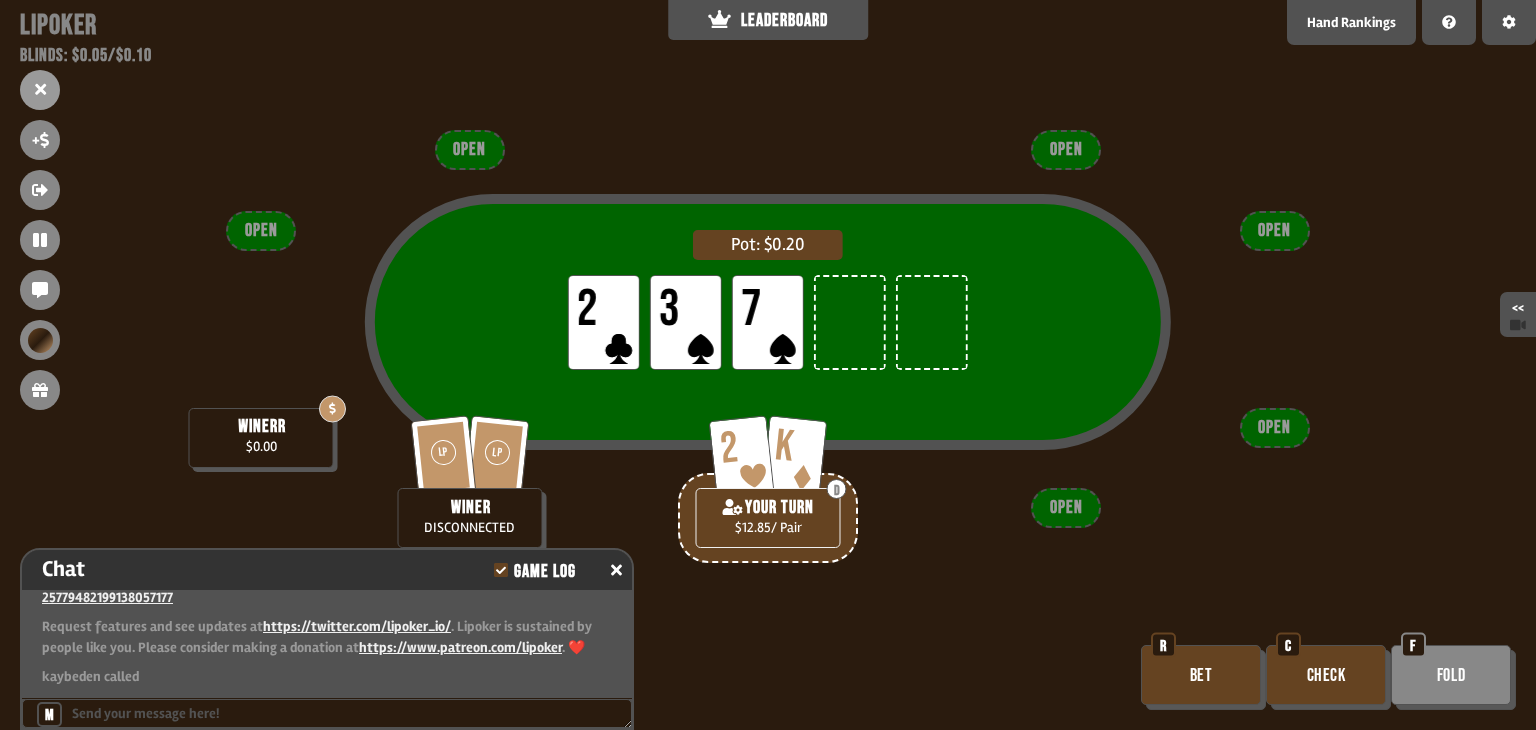click on "Fold" at bounding box center [1451, 675] 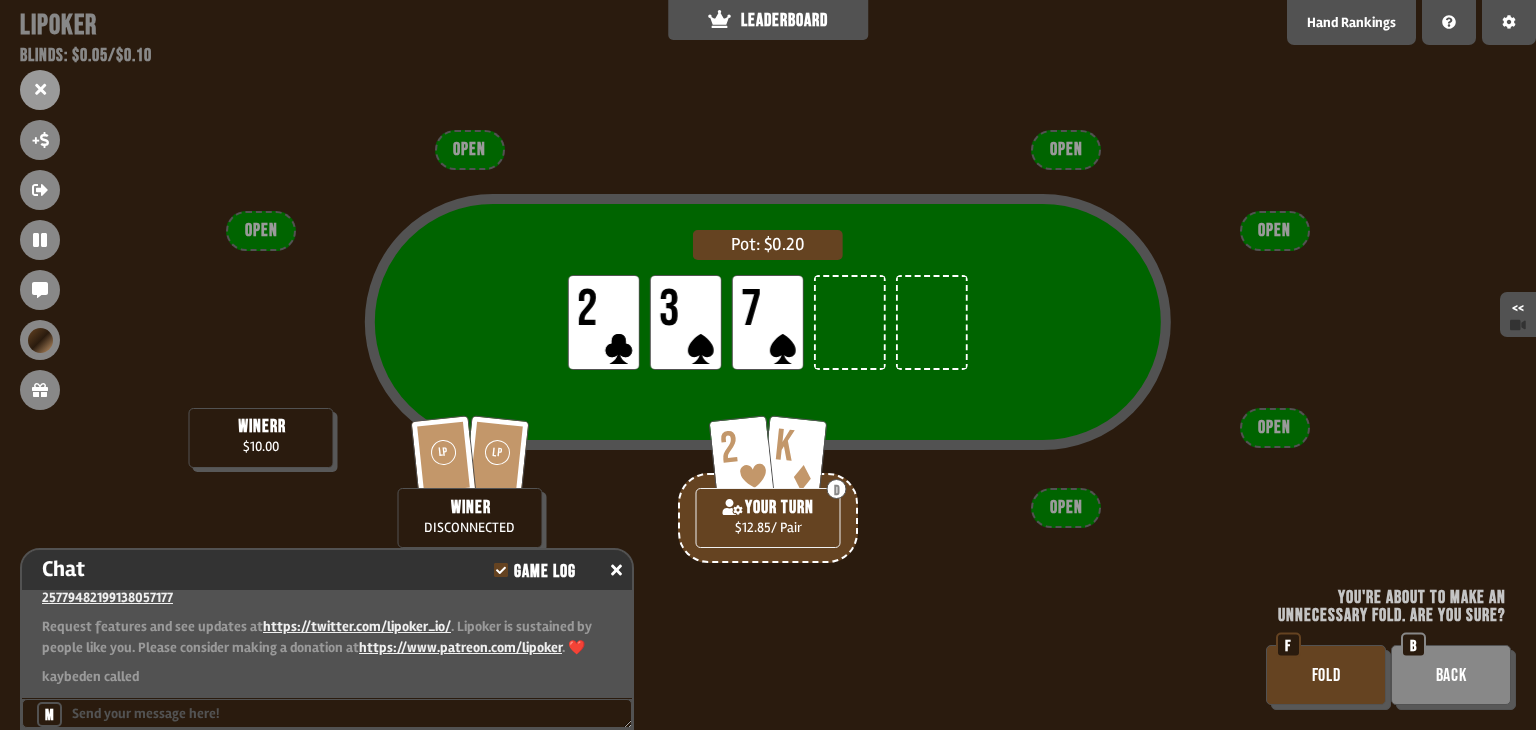 click on "FOLD" at bounding box center [1326, 675] 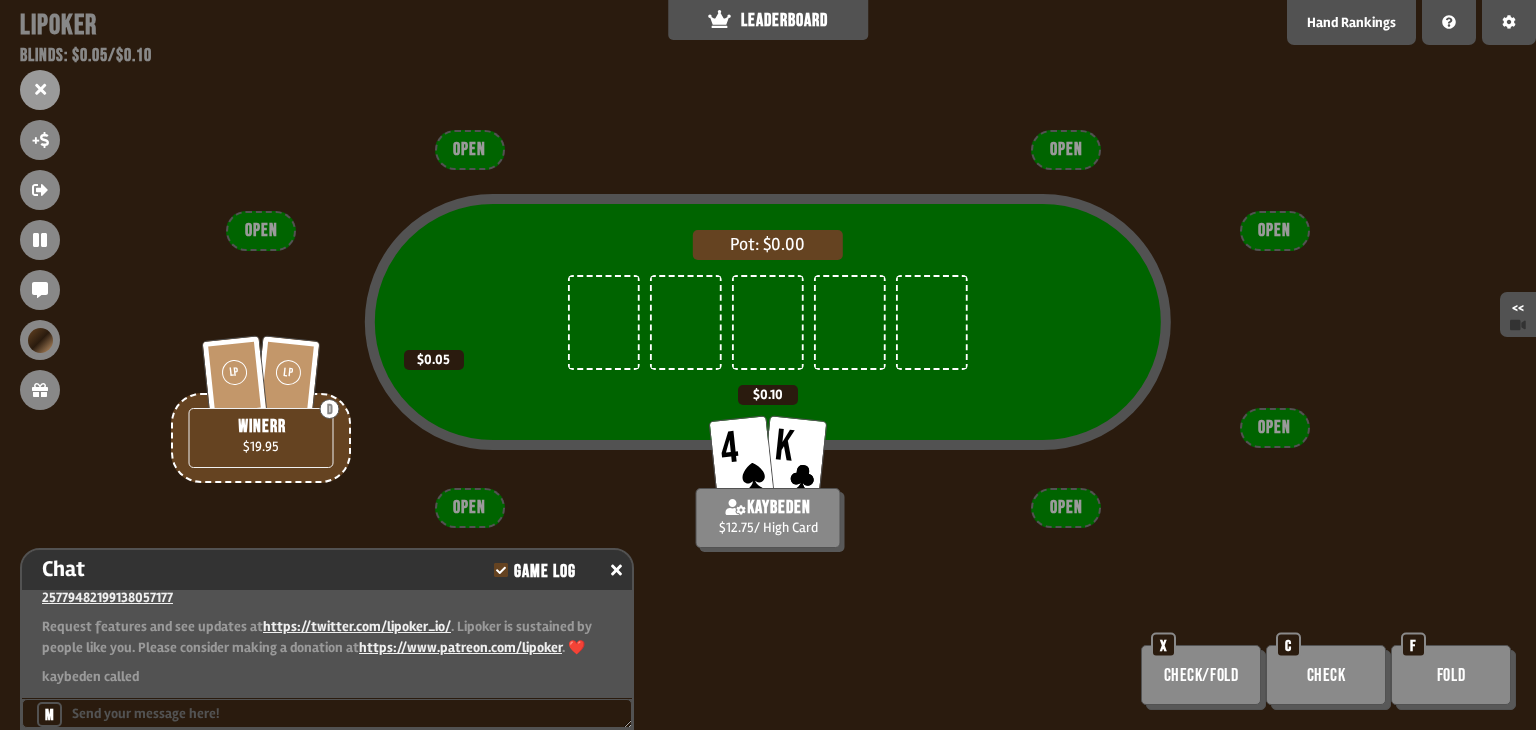 scroll, scrollTop: 98, scrollLeft: 0, axis: vertical 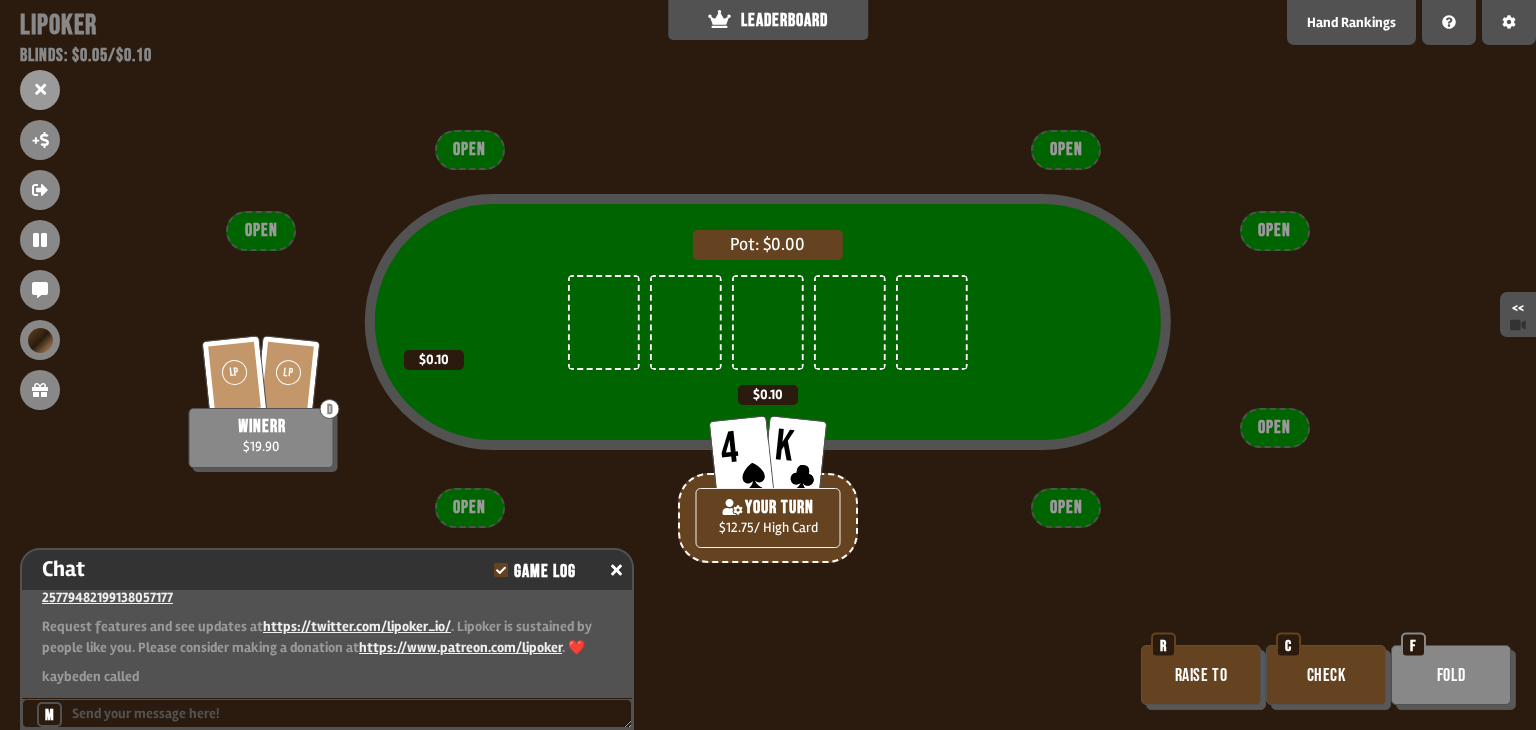 click on "Check" at bounding box center [1326, 675] 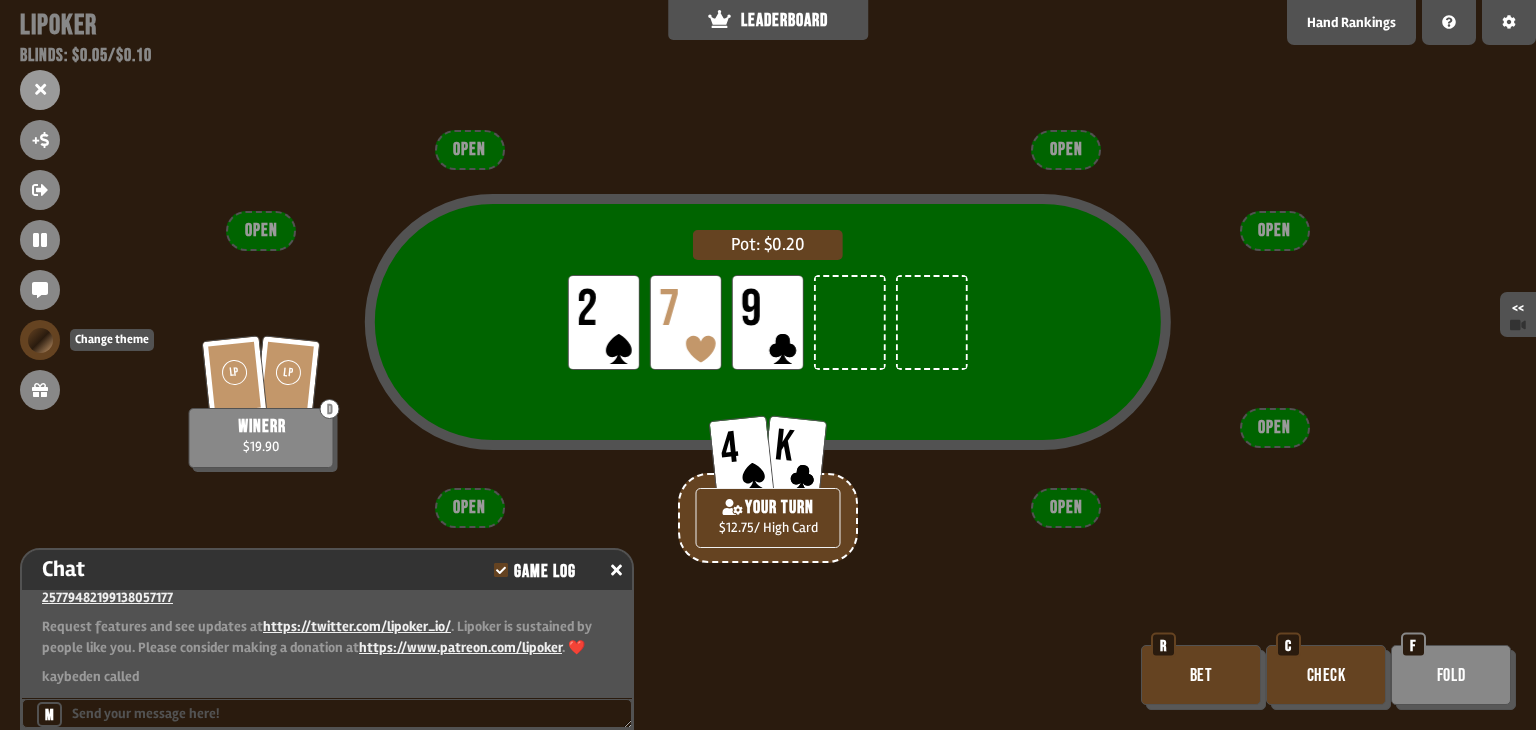 click at bounding box center [40, 340] 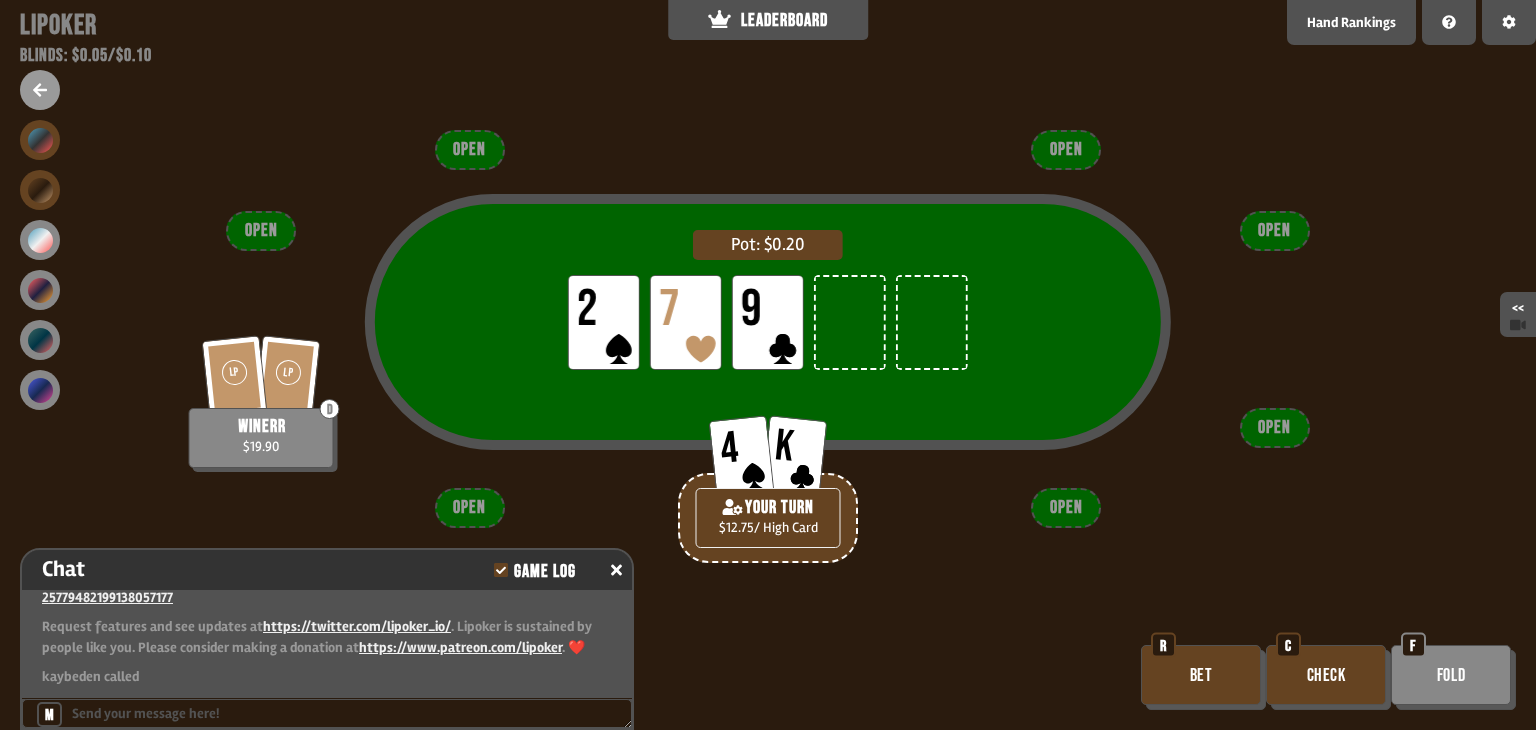 click on "Pot: $[AMOUNT]   LP 2 LP 7 LP 9 LP LP D winerr $[AMOUNT]  4 K YOUR TURN $[AMOUNT]   / High Card OPEN OPEN OPEN OPEN OPEN OPEN OPEN Bet R Check C Fold F" at bounding box center (768, 365) 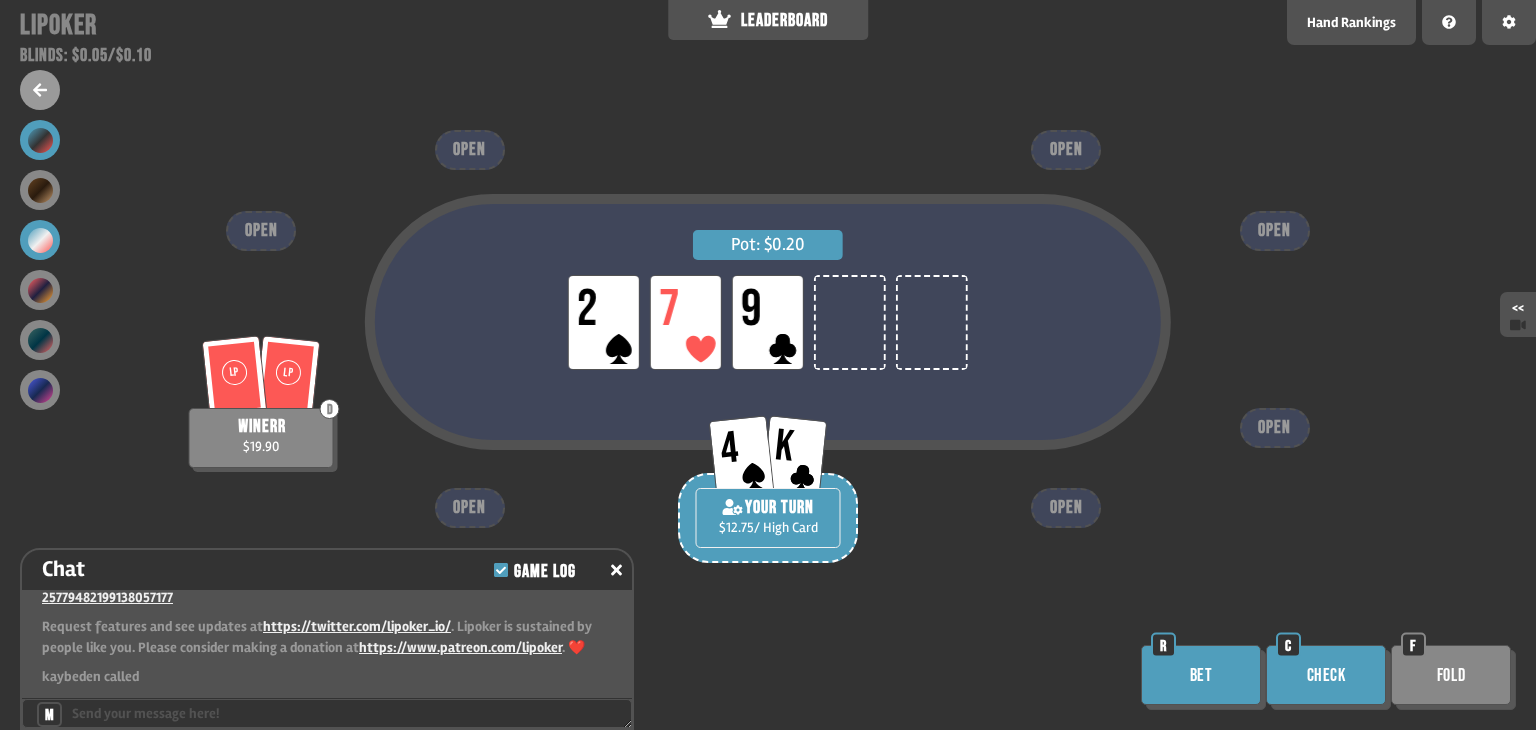 click at bounding box center (40, 240) 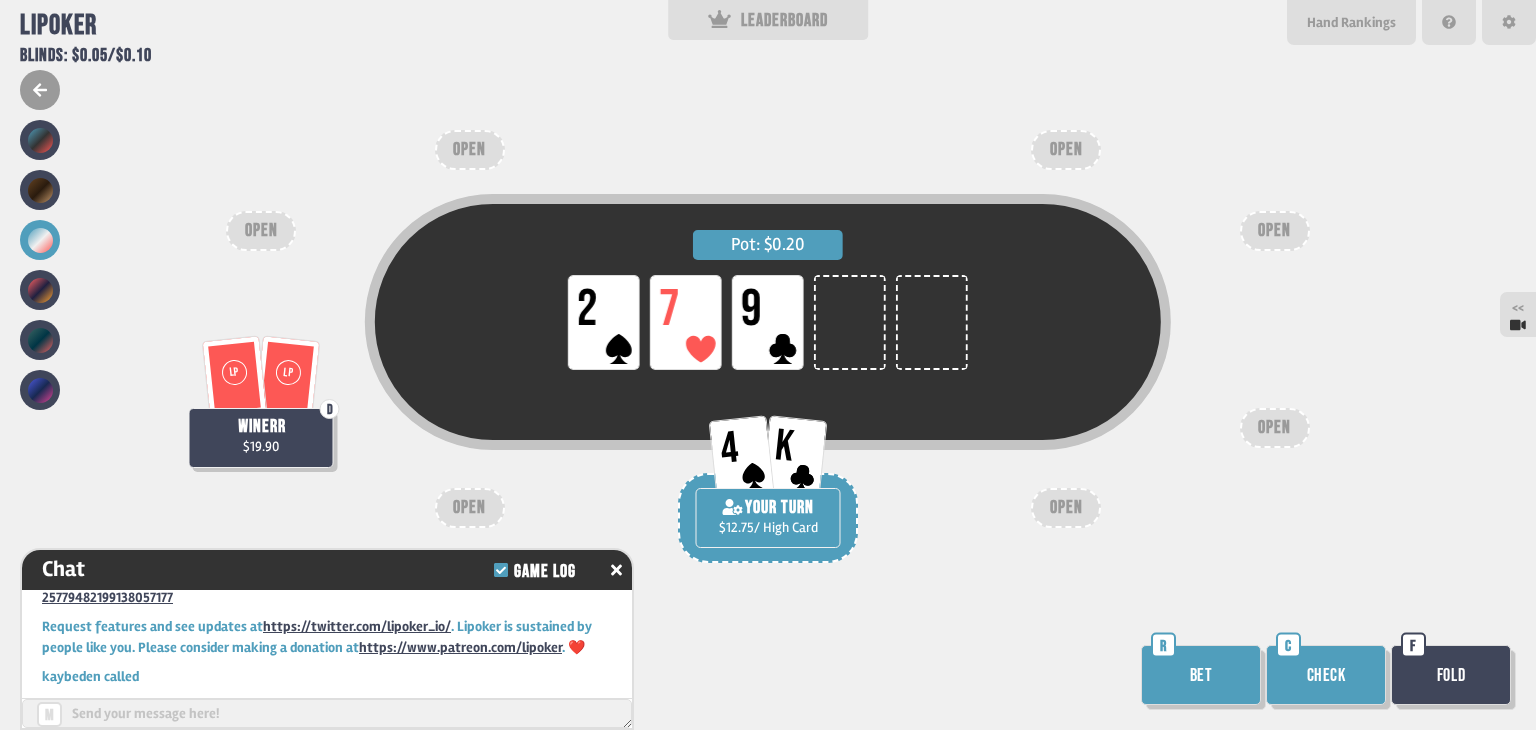 click at bounding box center (40, 90) 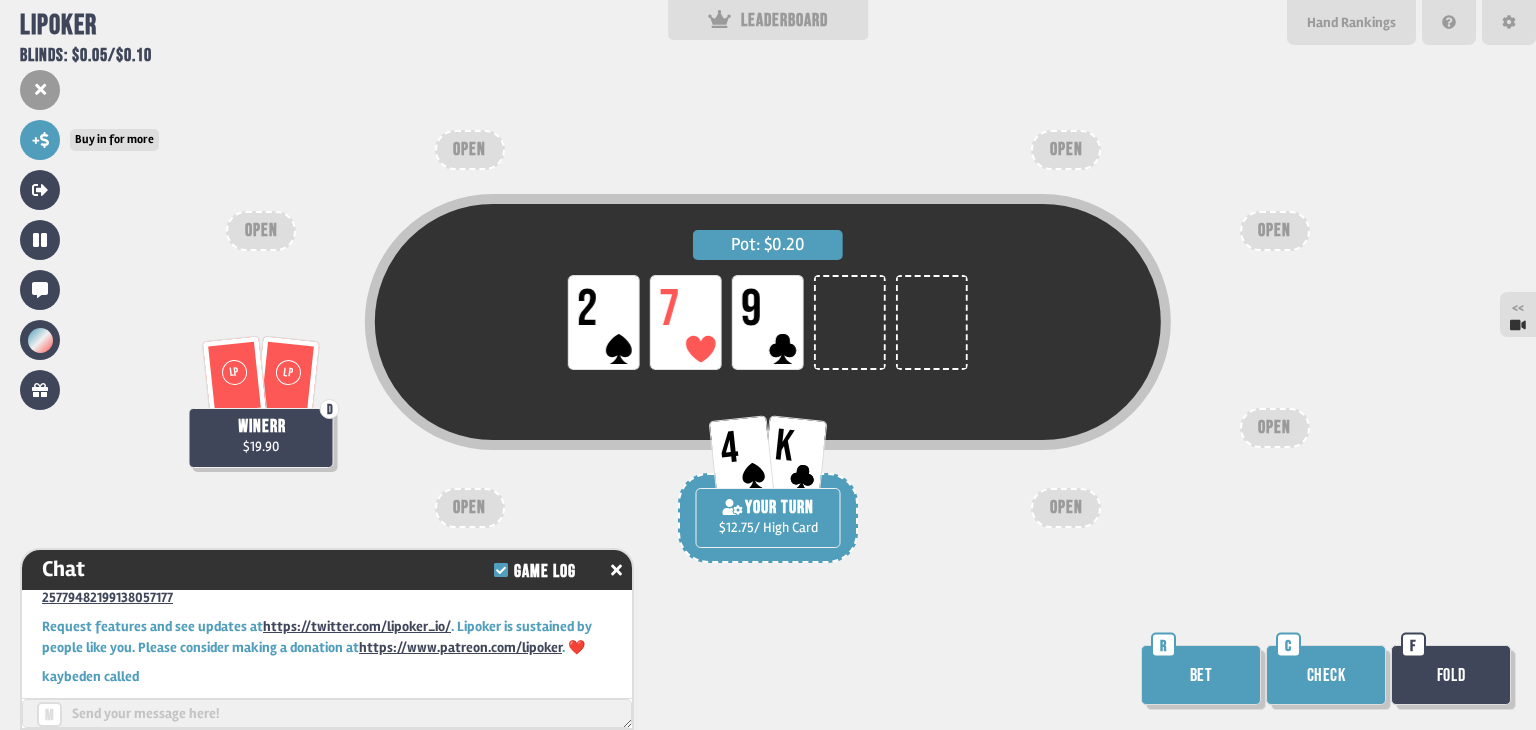 click on "+" at bounding box center (40, 140) 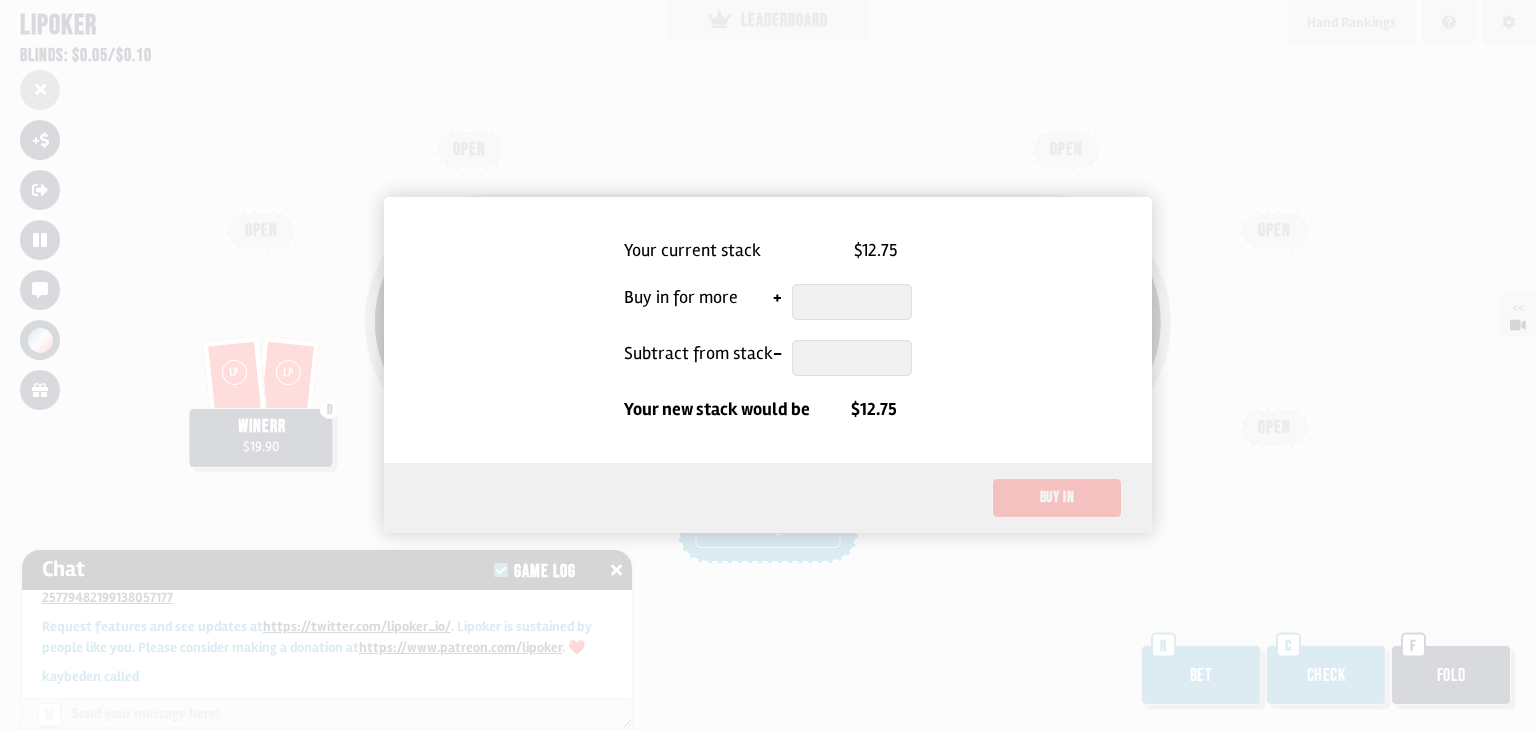 click on "Buy in" at bounding box center (768, 498) 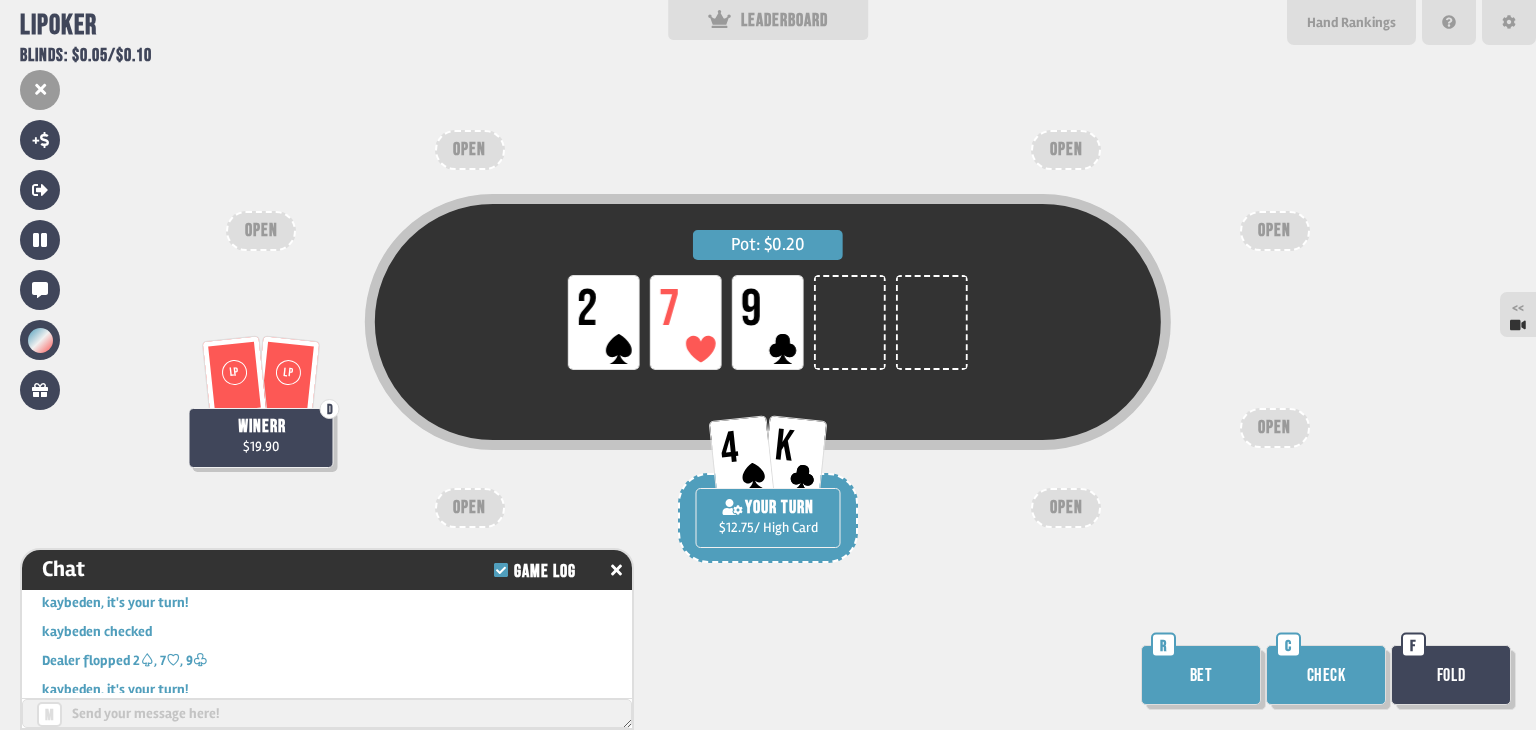 scroll, scrollTop: 555, scrollLeft: 0, axis: vertical 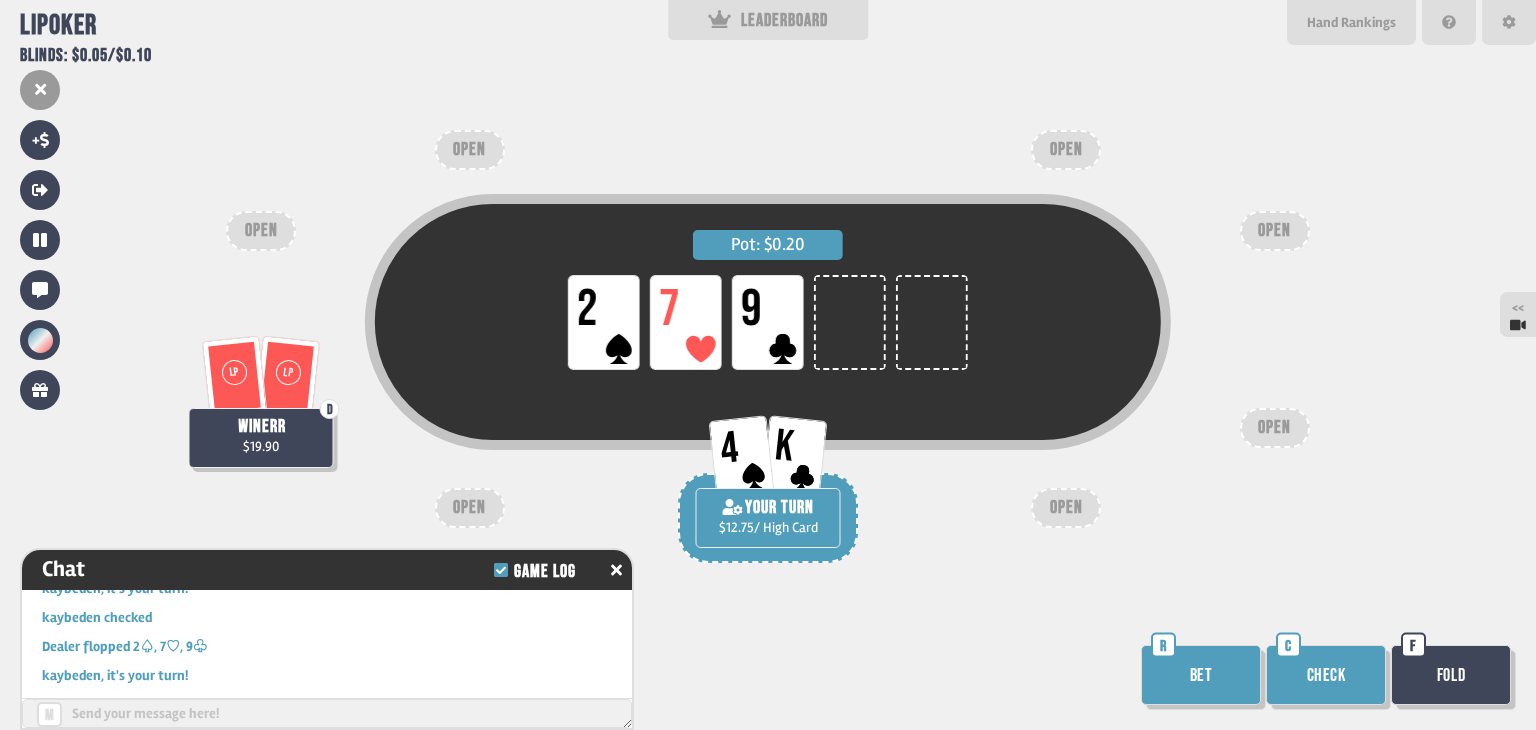 click on "Check" at bounding box center (1326, 675) 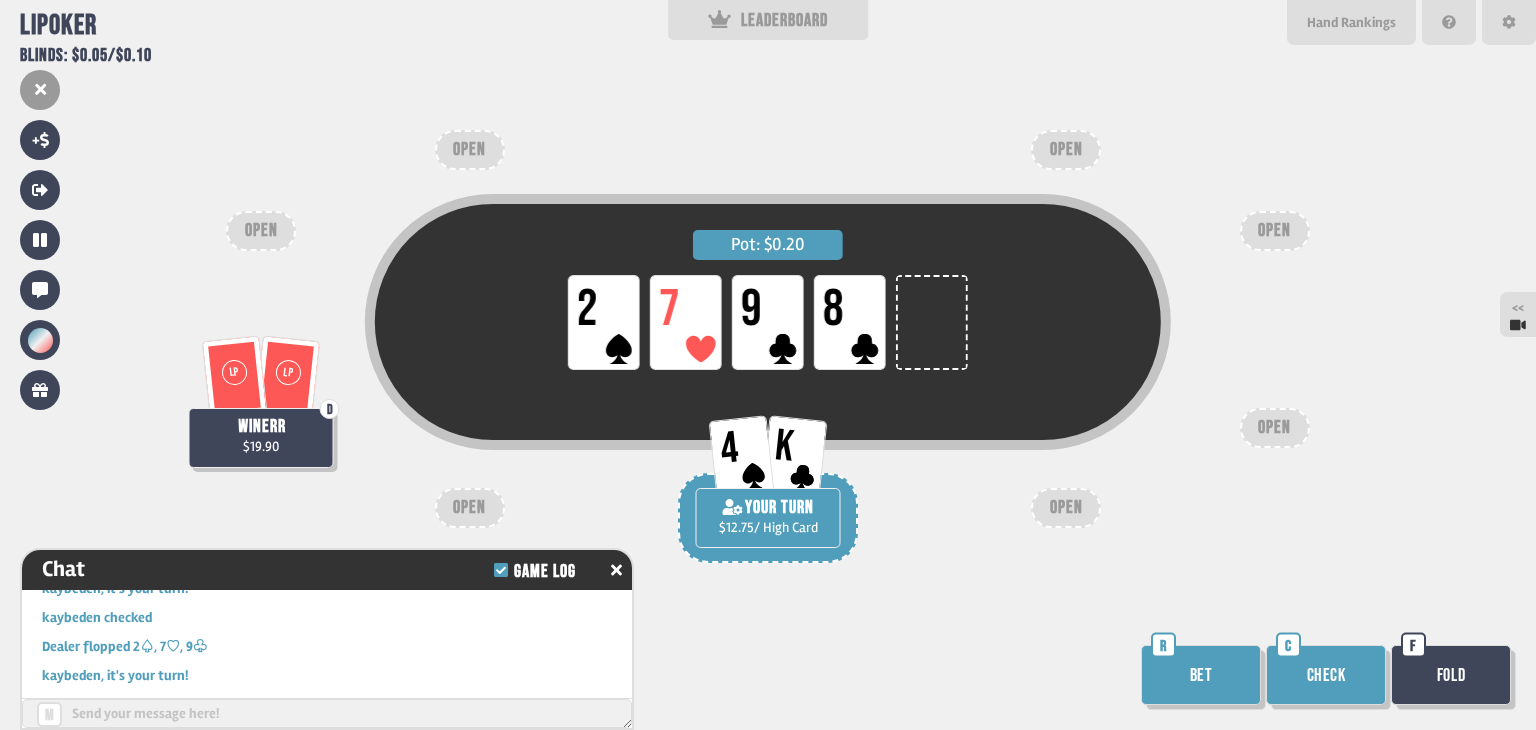 drag, startPoint x: 1346, startPoint y: 669, endPoint x: 1364, endPoint y: 651, distance: 25.455845 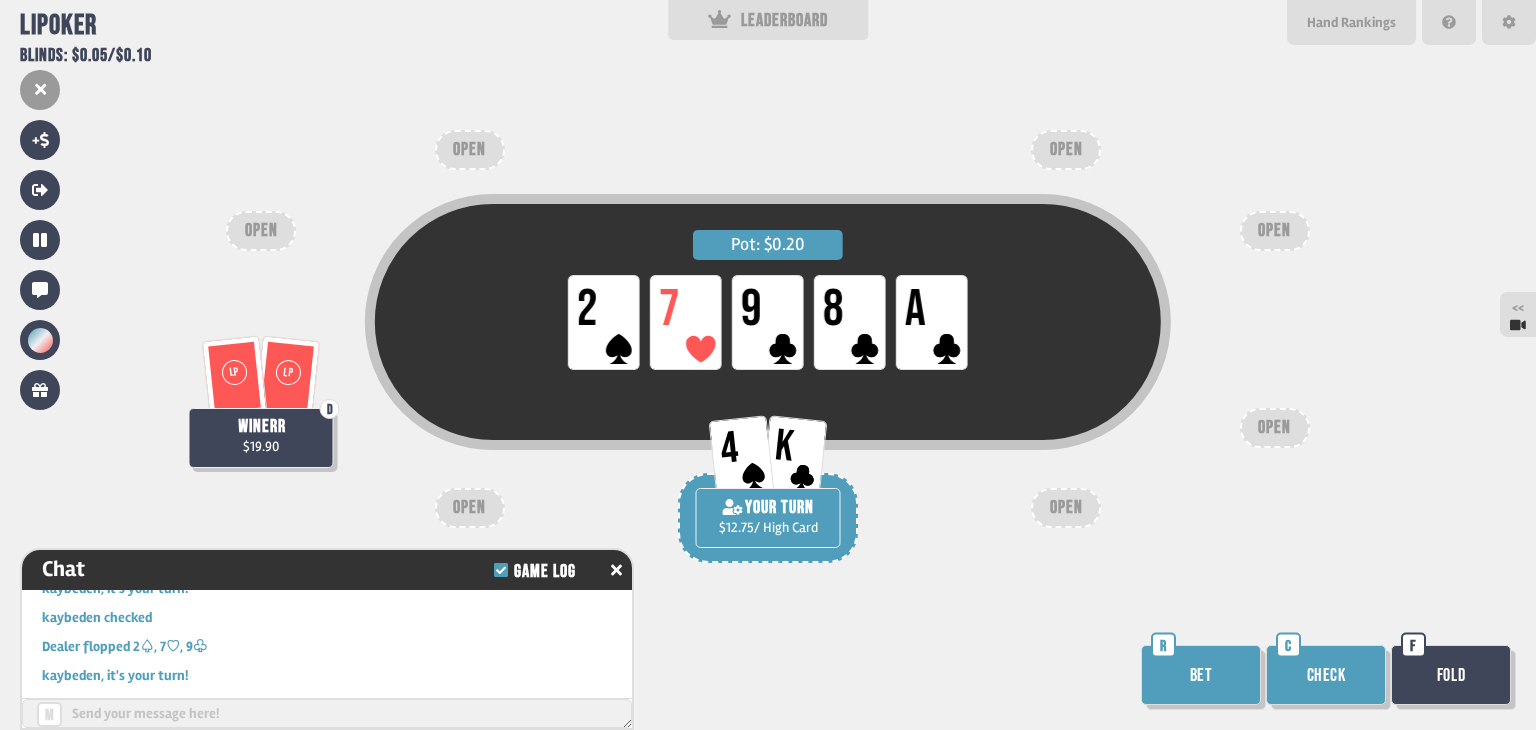drag, startPoint x: 1340, startPoint y: 669, endPoint x: 1352, endPoint y: 660, distance: 15 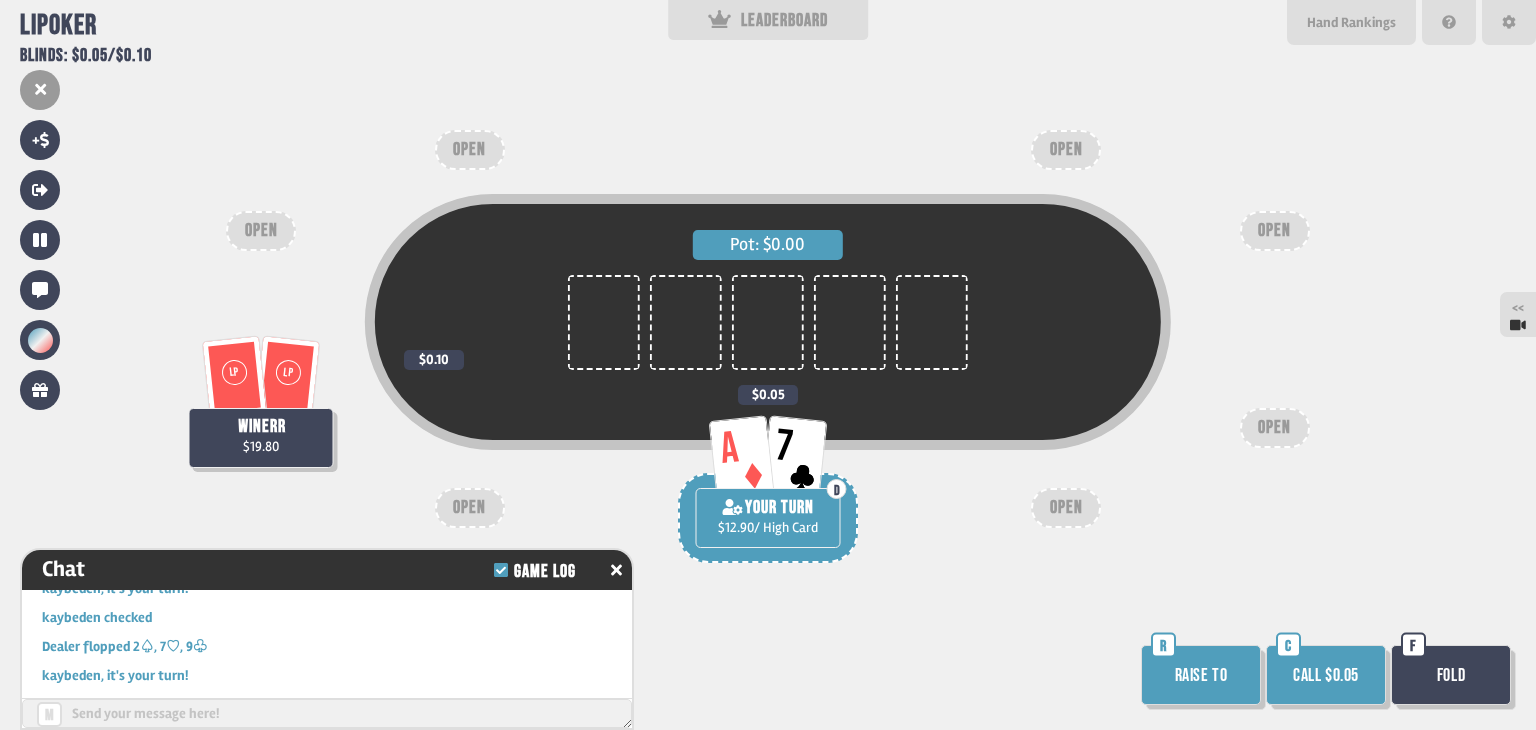 click on "Call $0.05 C" at bounding box center [1328, 677] 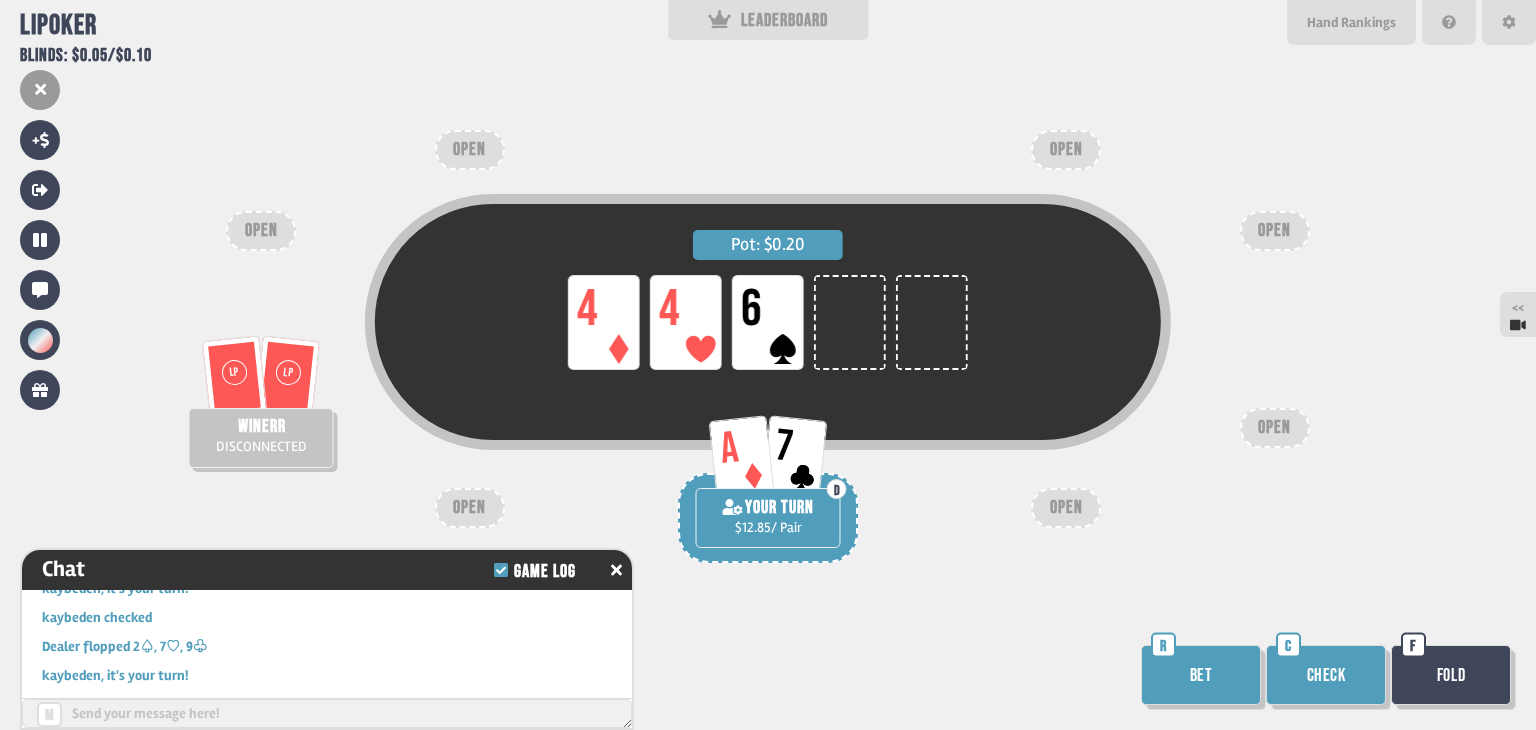 click on "Check" at bounding box center (1326, 675) 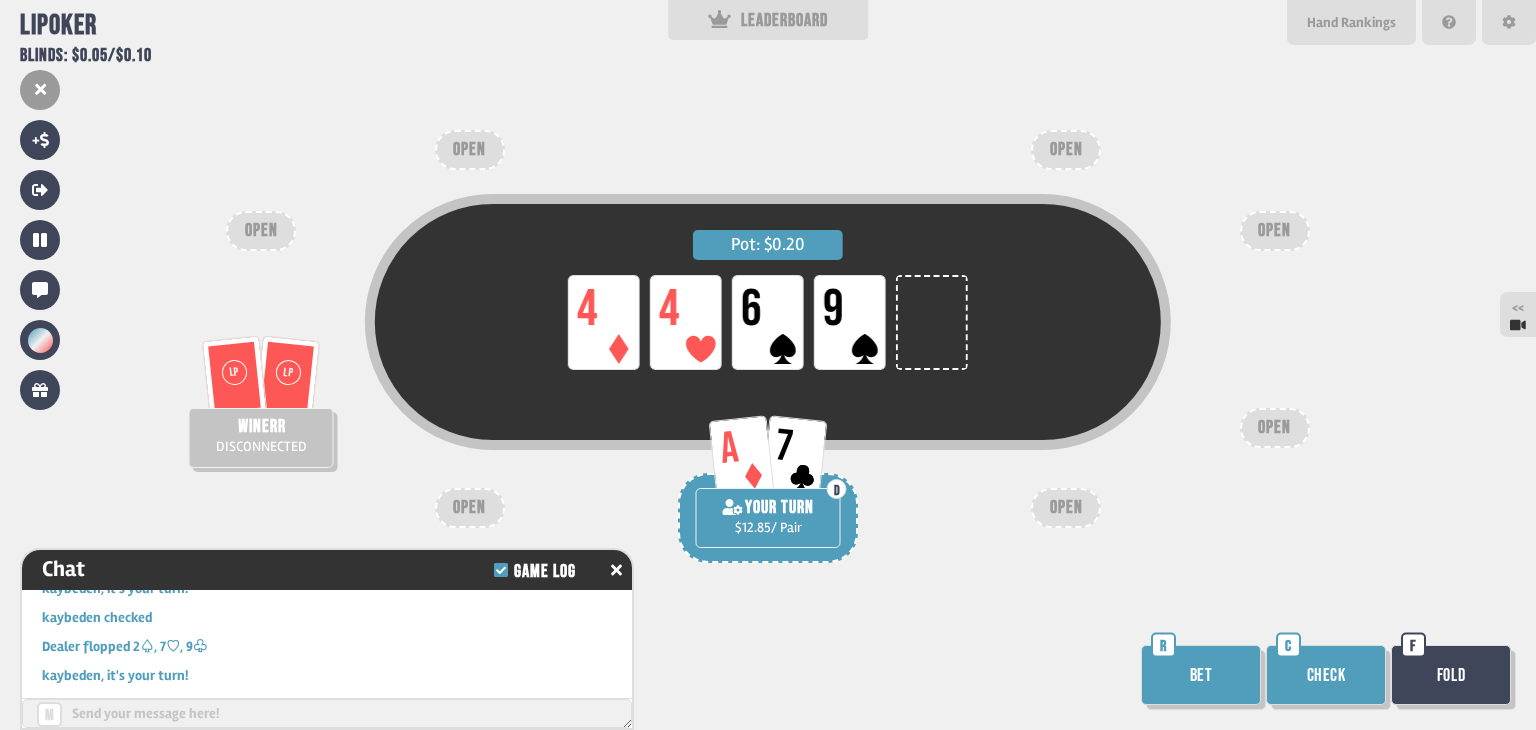 click on "Check" at bounding box center [1326, 675] 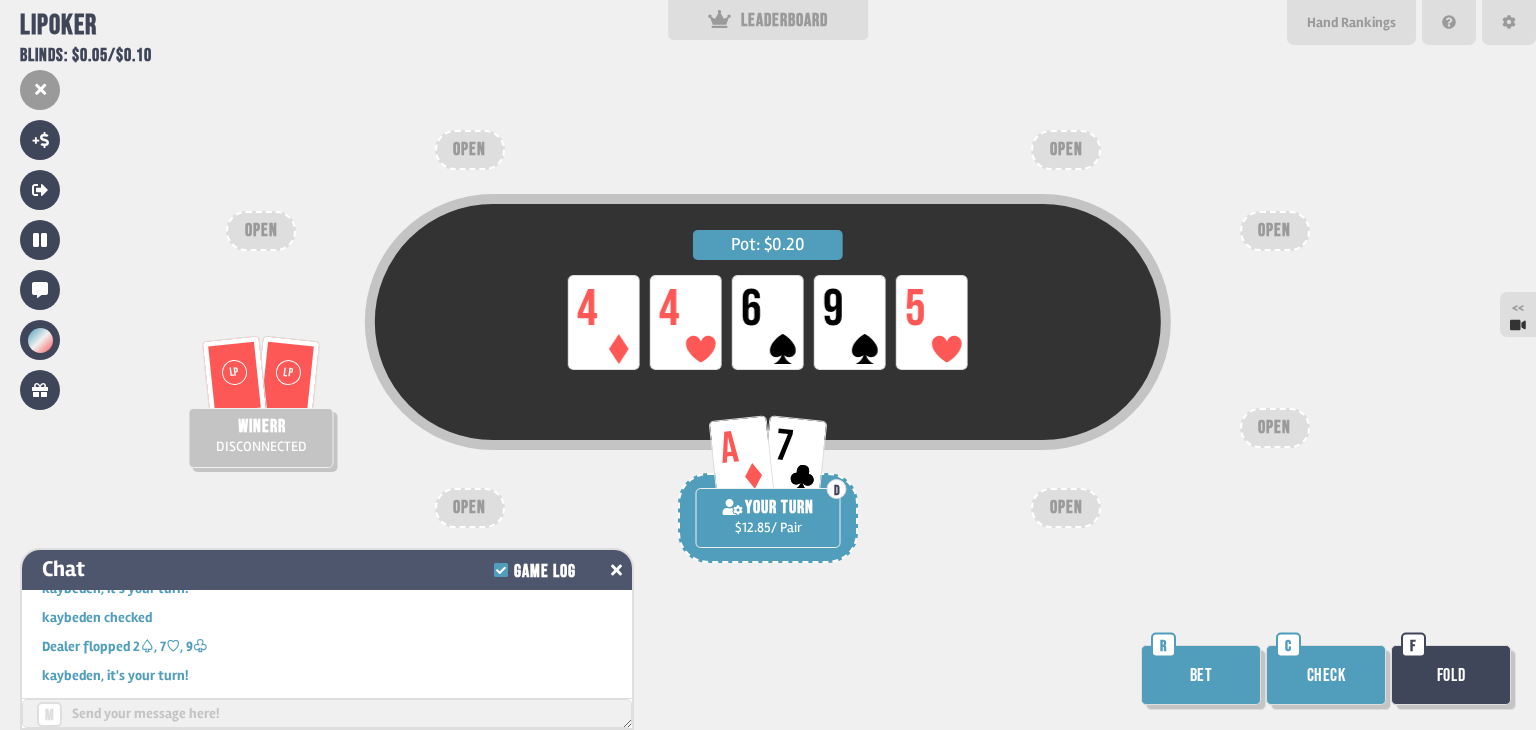click 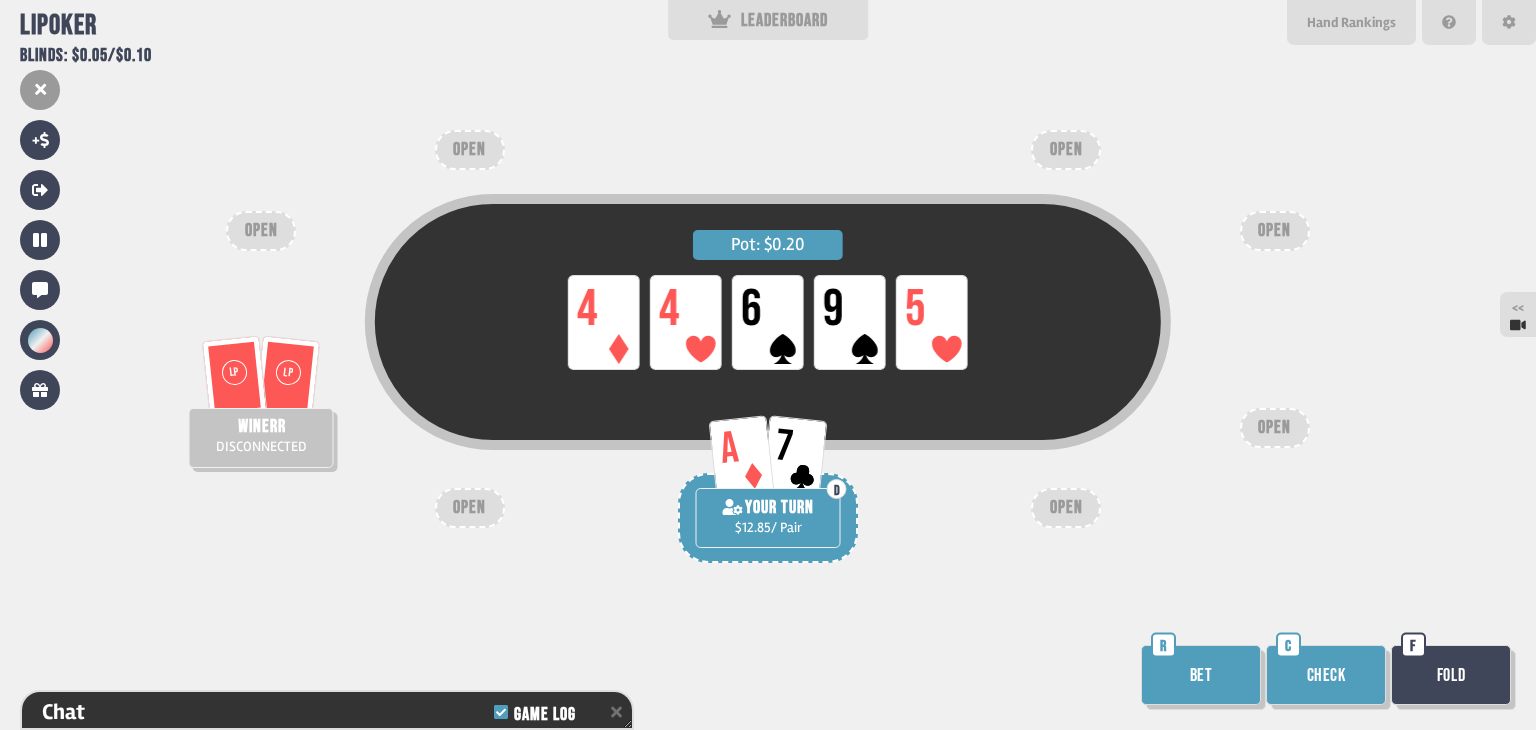 click on "Fold" at bounding box center (1451, 675) 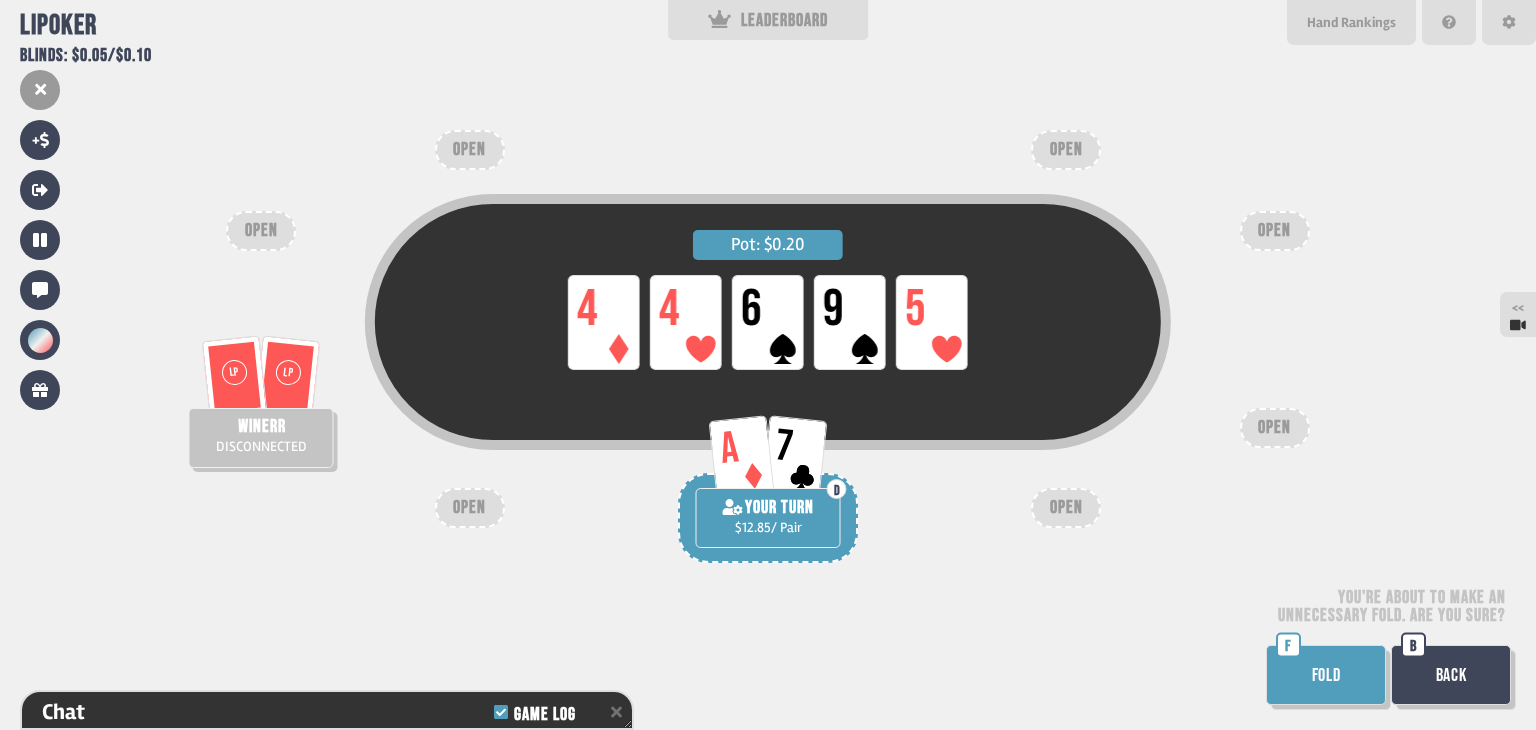 click on "FOLD" at bounding box center [1326, 675] 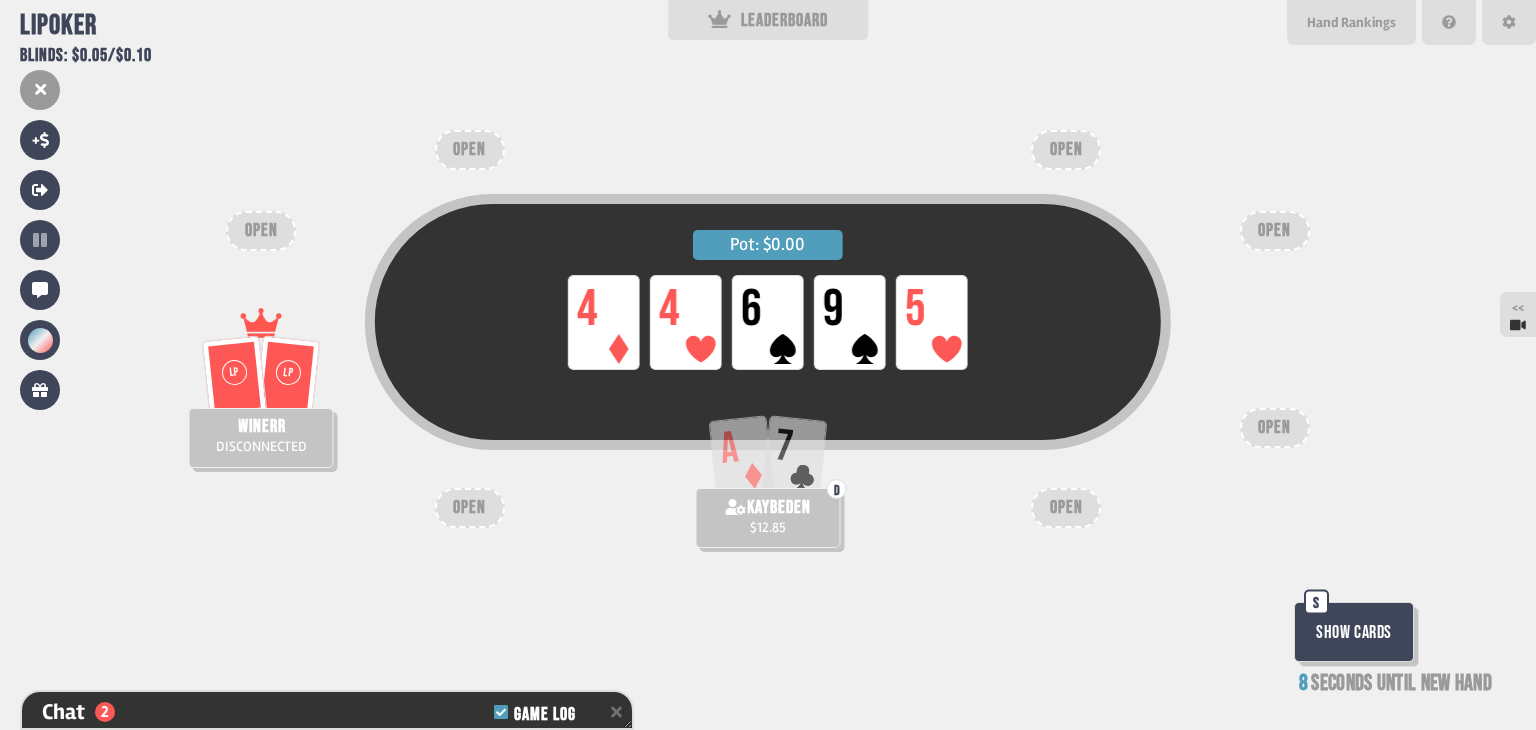 scroll, scrollTop: 100, scrollLeft: 0, axis: vertical 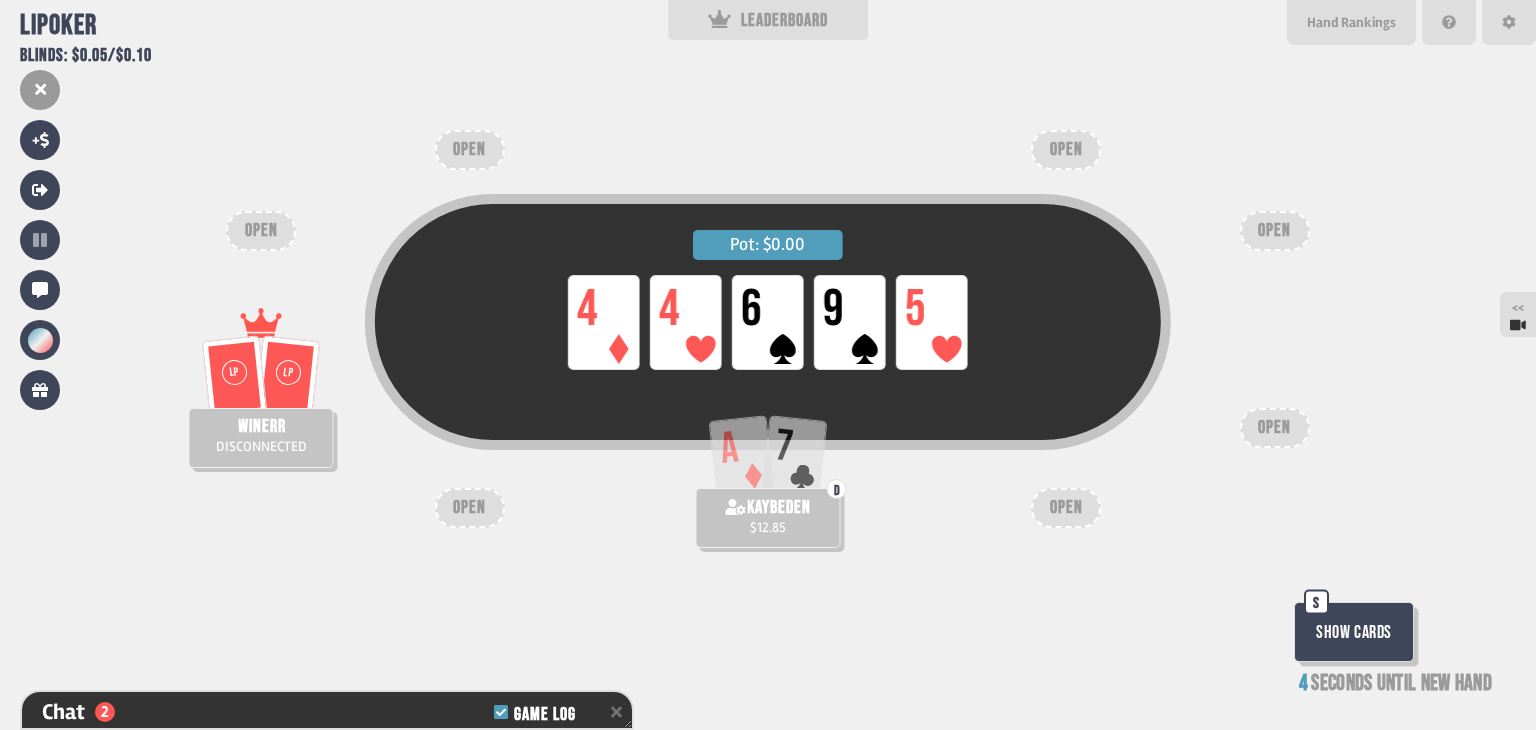 click on "Show Cards" at bounding box center (1354, 632) 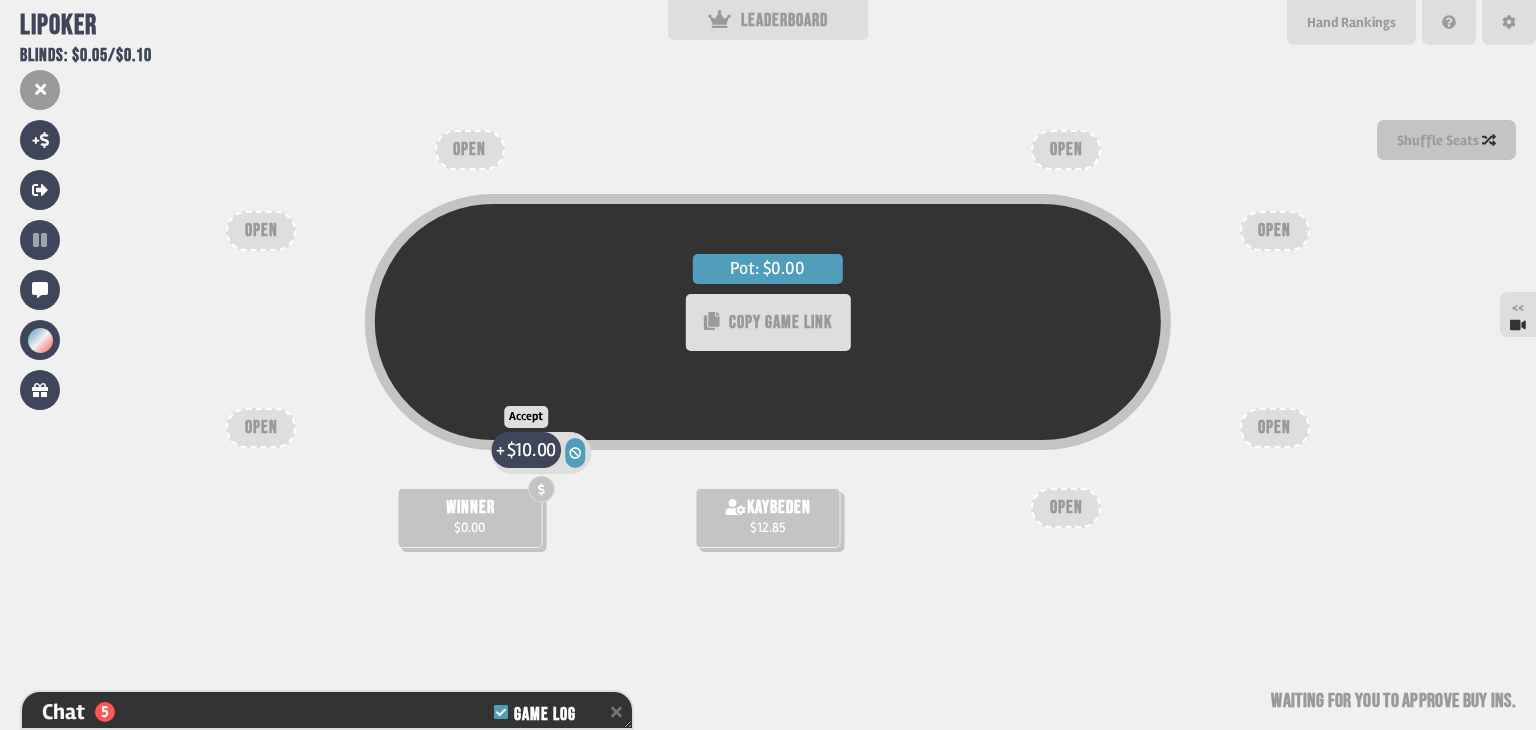 click on "$10.00" at bounding box center [531, 450] 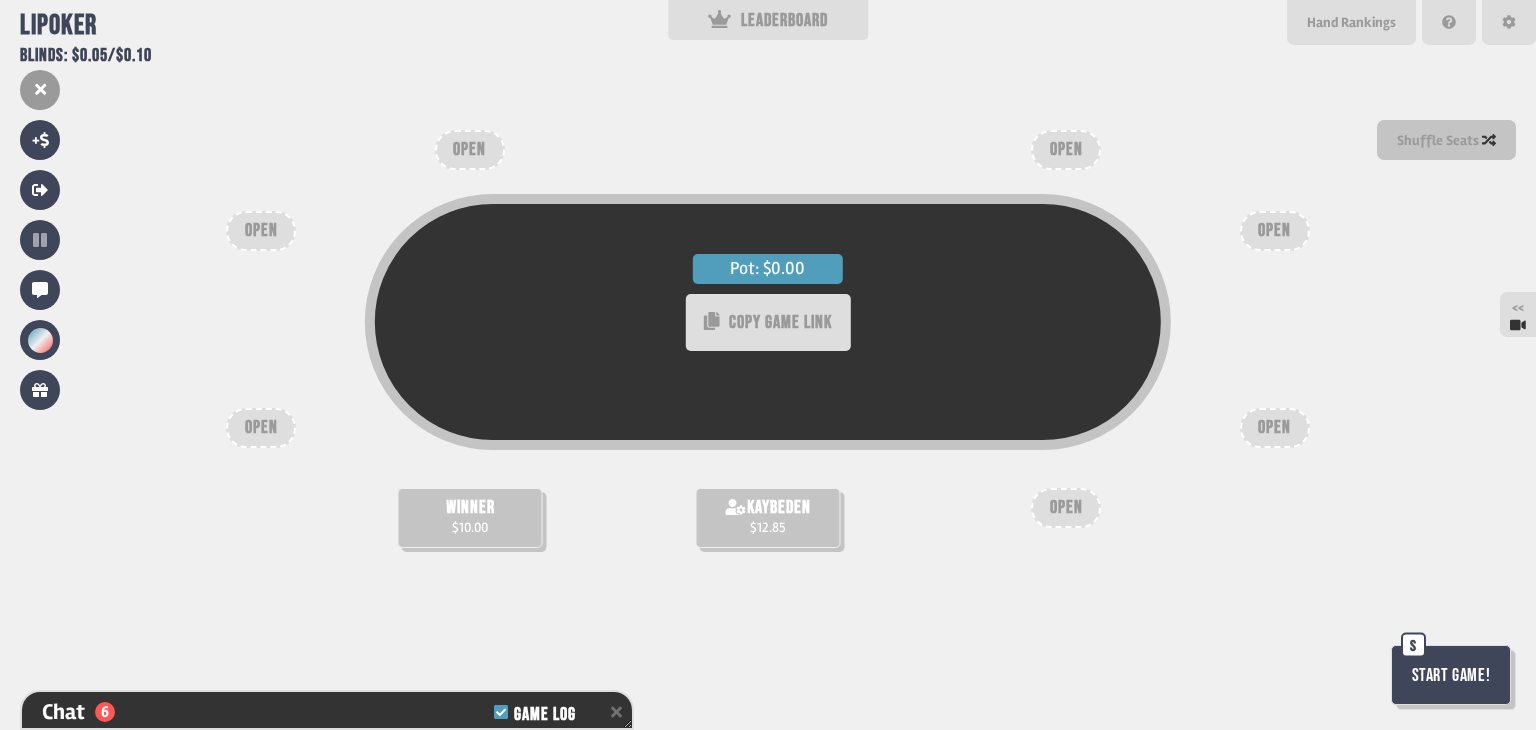 click on "Start Game!" at bounding box center (1451, 675) 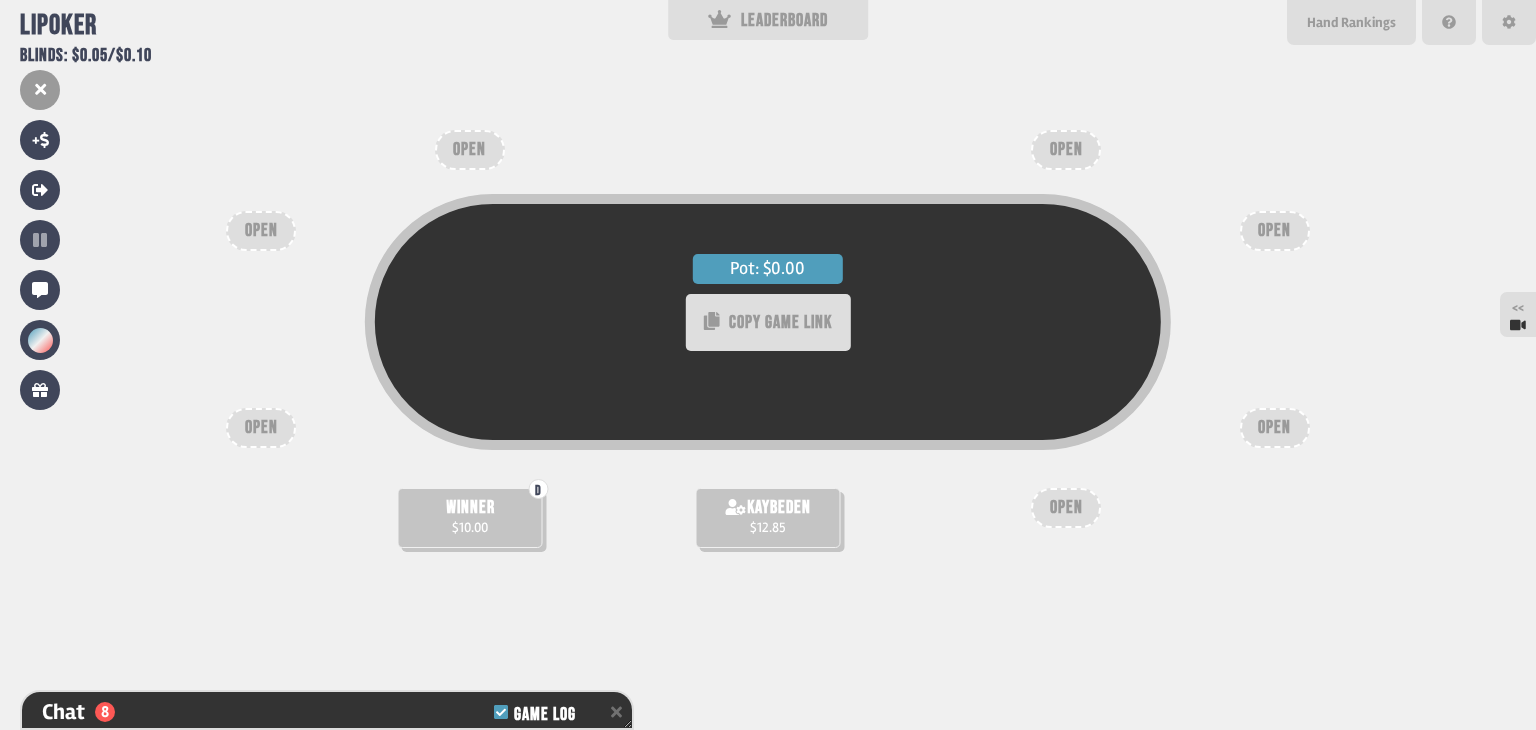 scroll, scrollTop: 98, scrollLeft: 0, axis: vertical 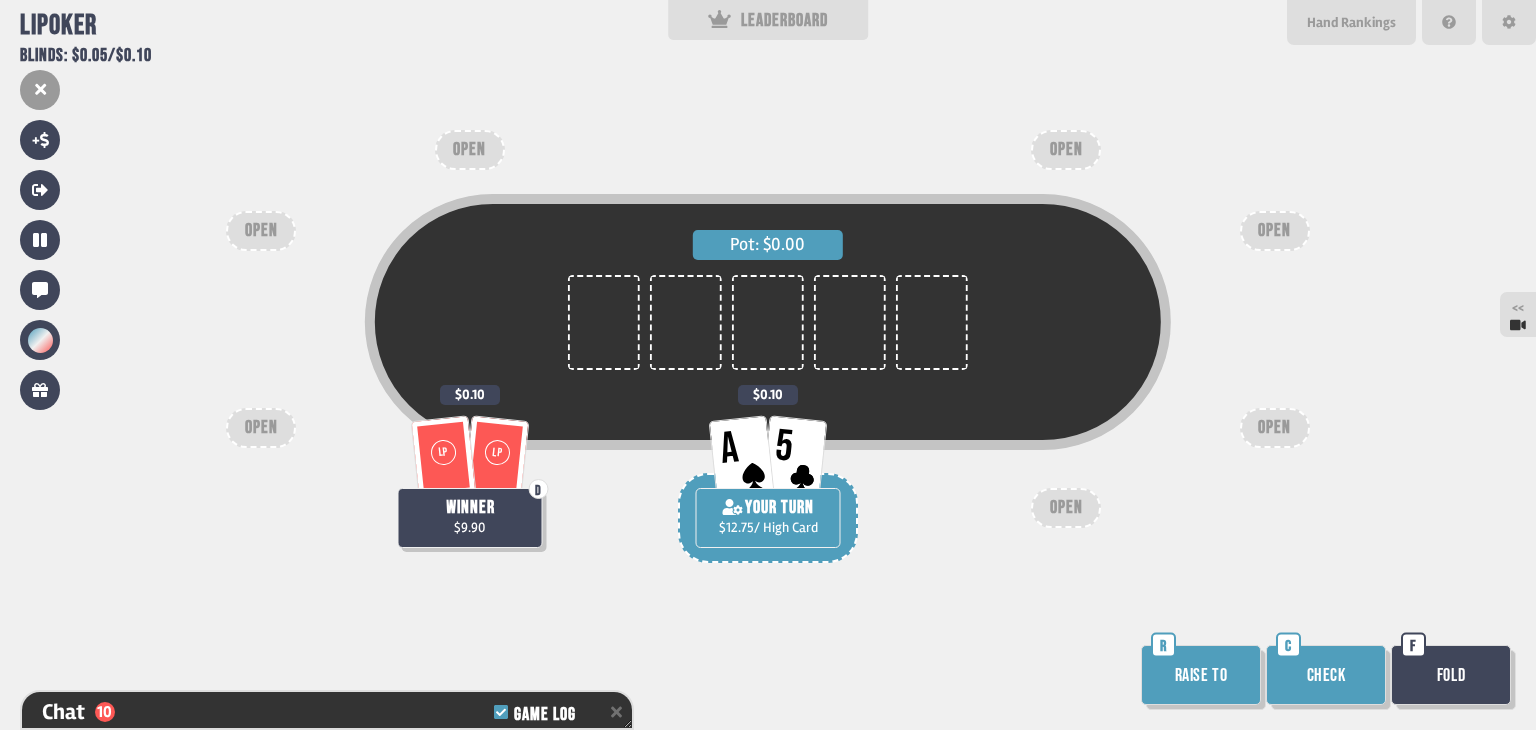 click on "Check" at bounding box center [1326, 675] 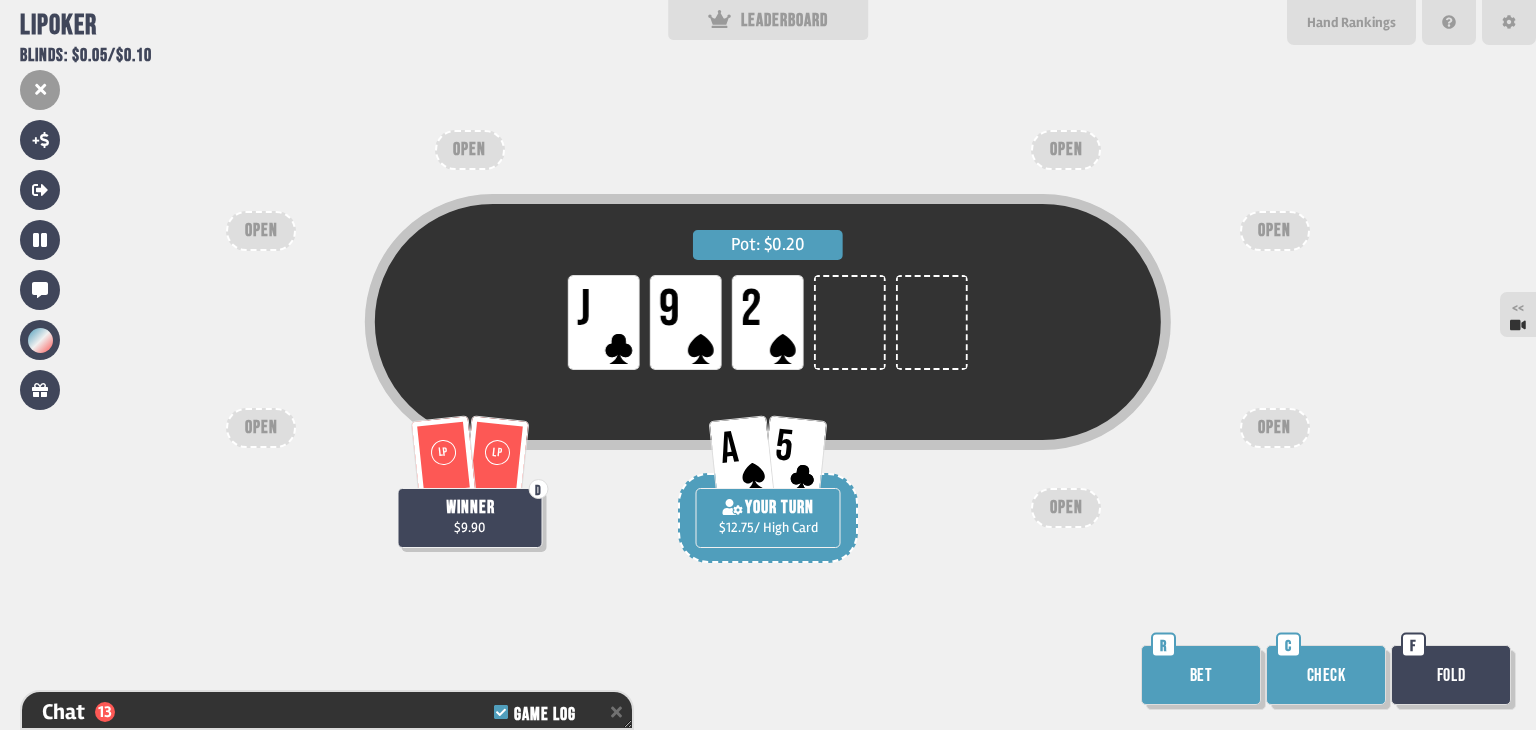 click on "Check" at bounding box center [1326, 675] 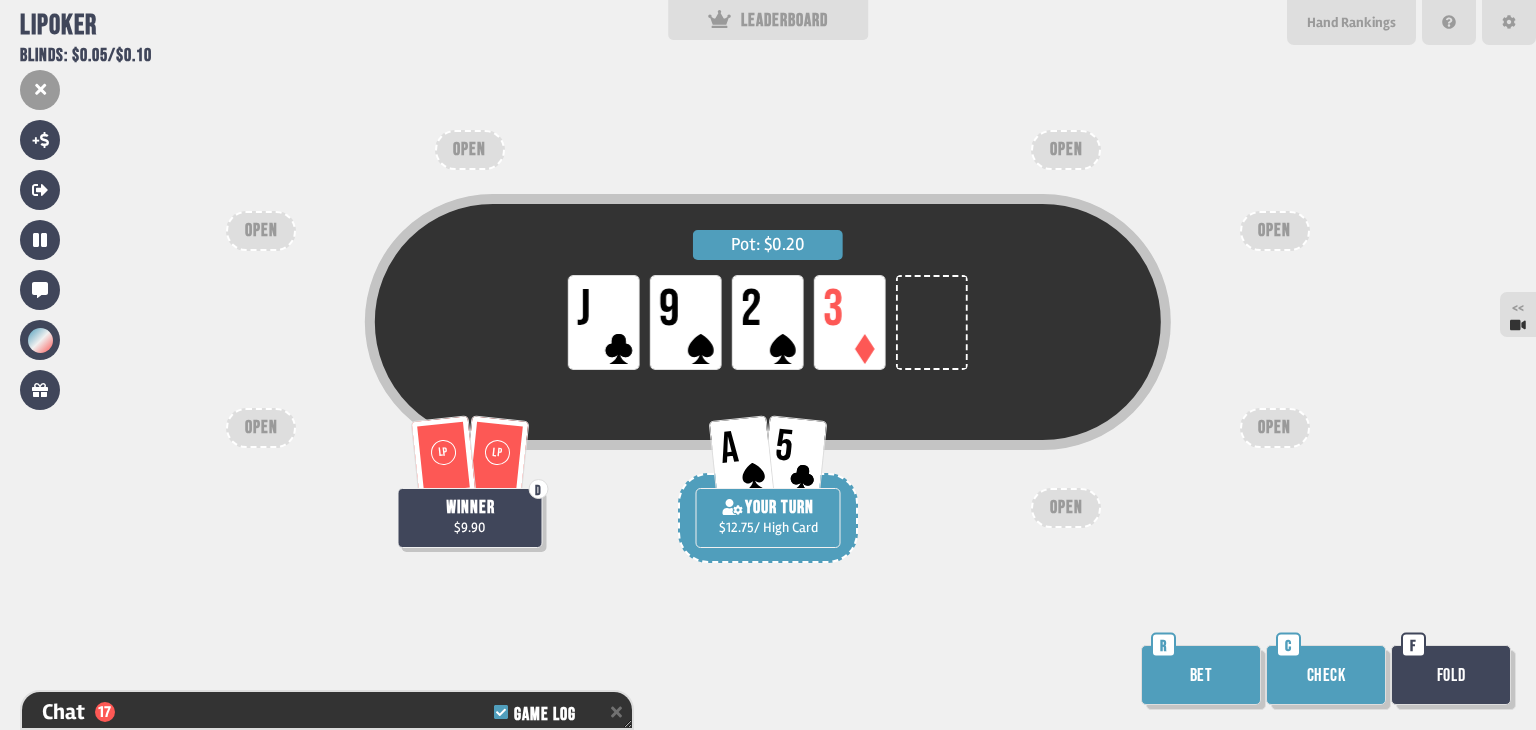 click on "Check" at bounding box center (1326, 675) 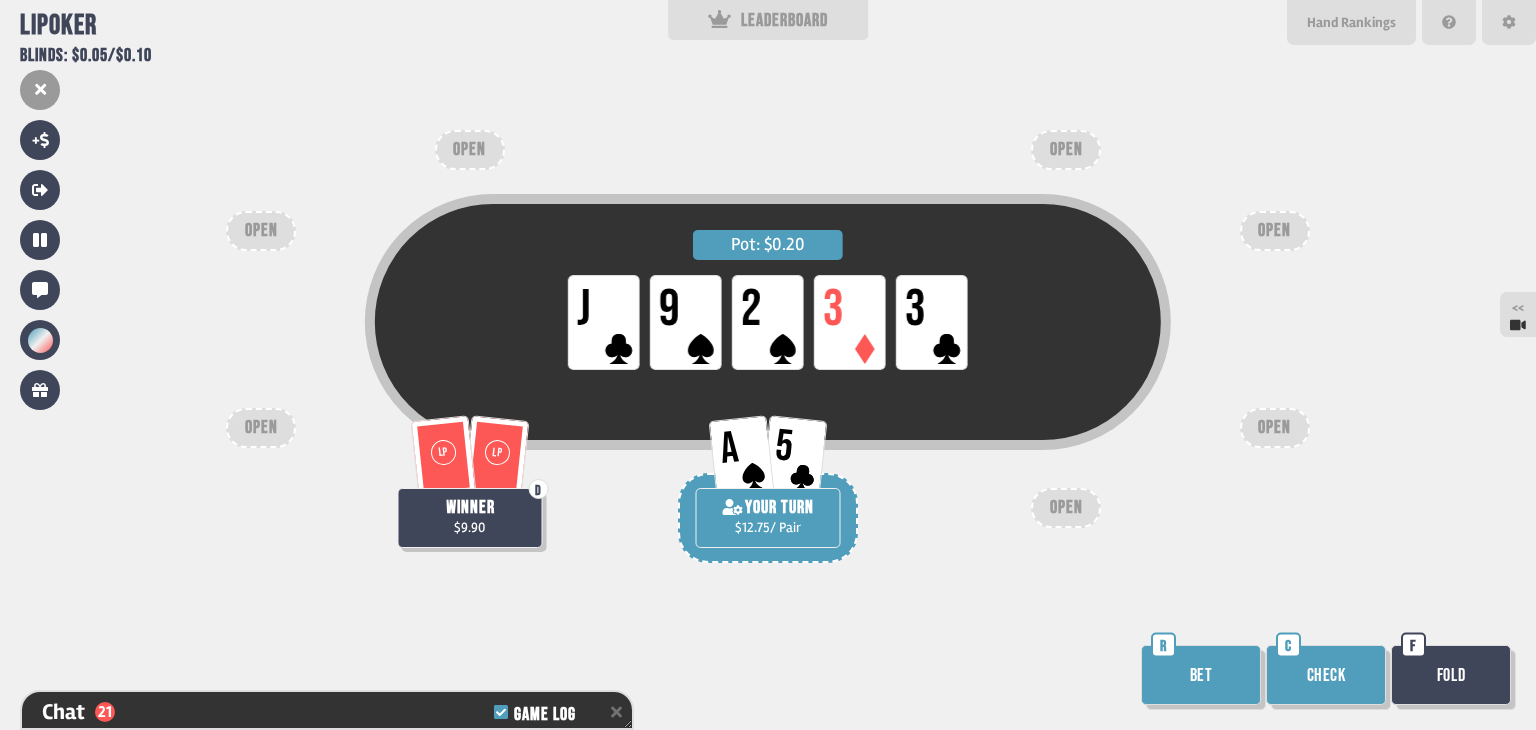 click on "Check" at bounding box center (1326, 675) 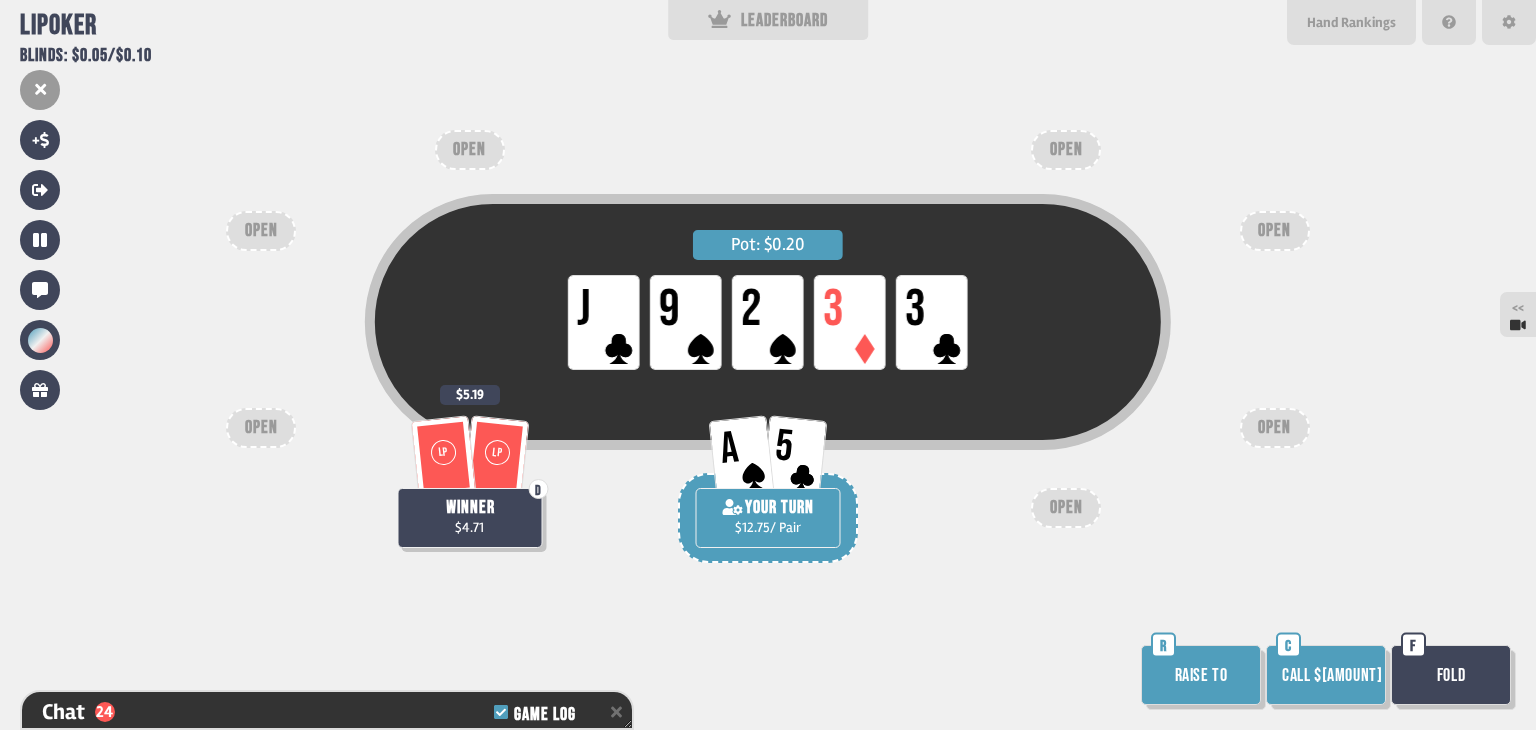 click on "Call $[AMOUNT]" at bounding box center (1326, 675) 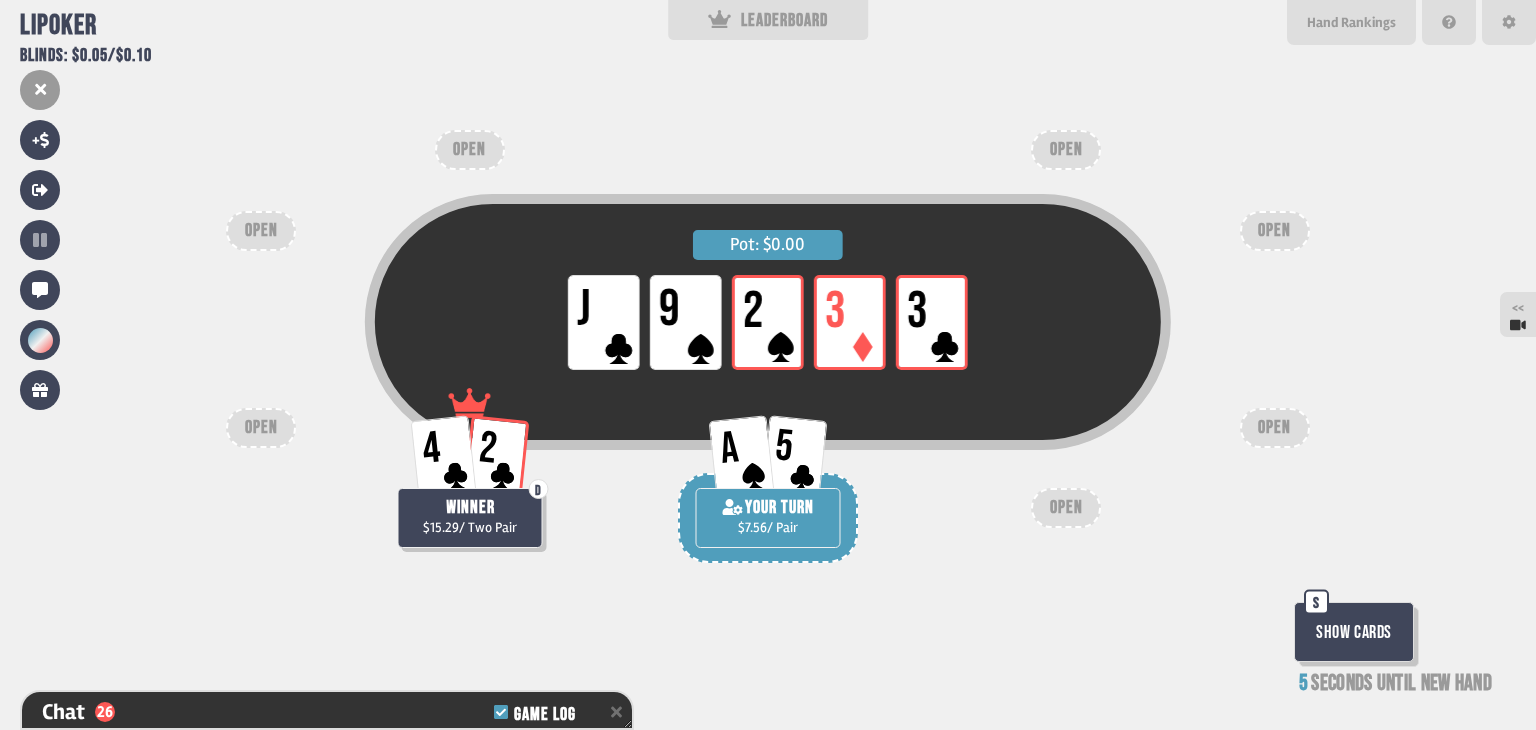 click on "Show Cards" at bounding box center (1354, 632) 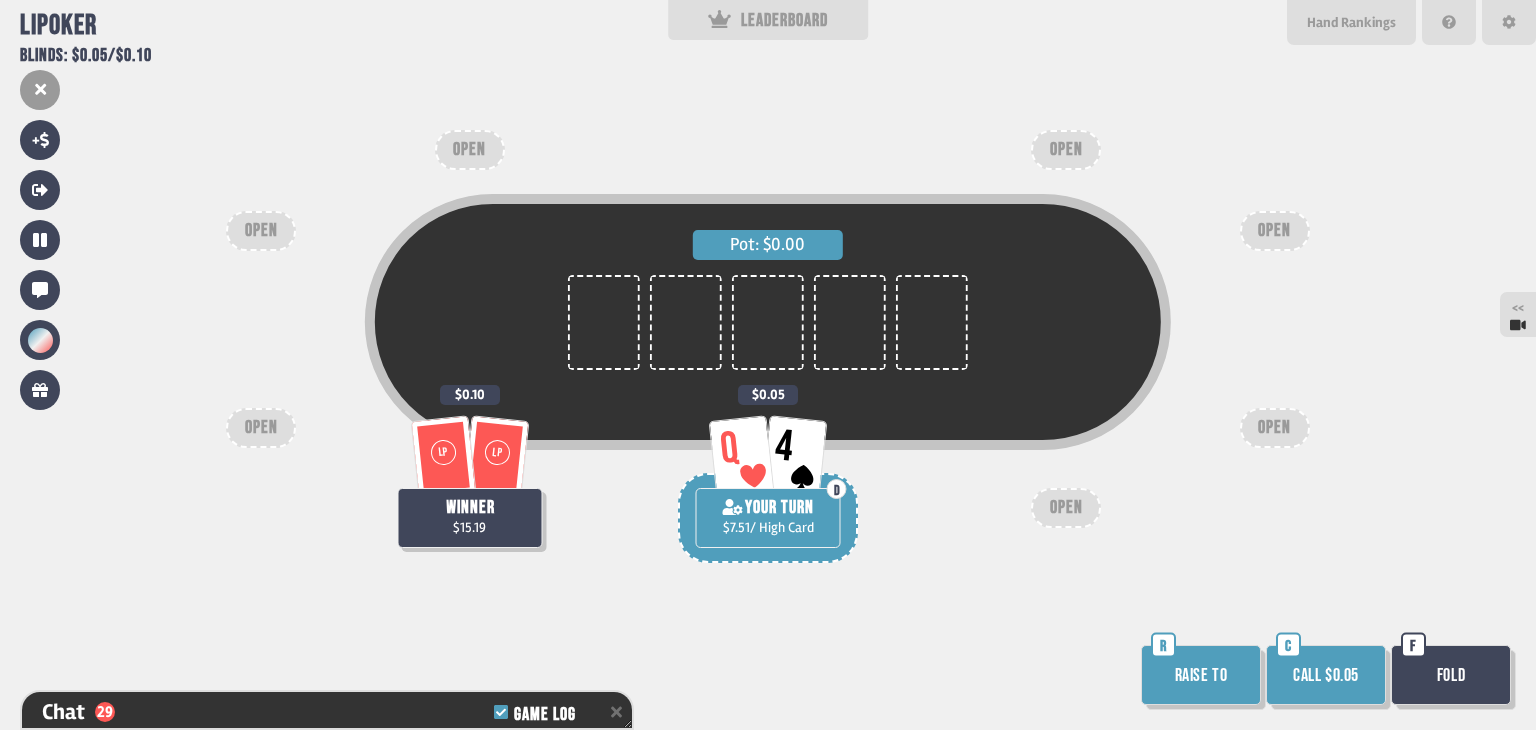 click on "Call $0.05" at bounding box center (1326, 675) 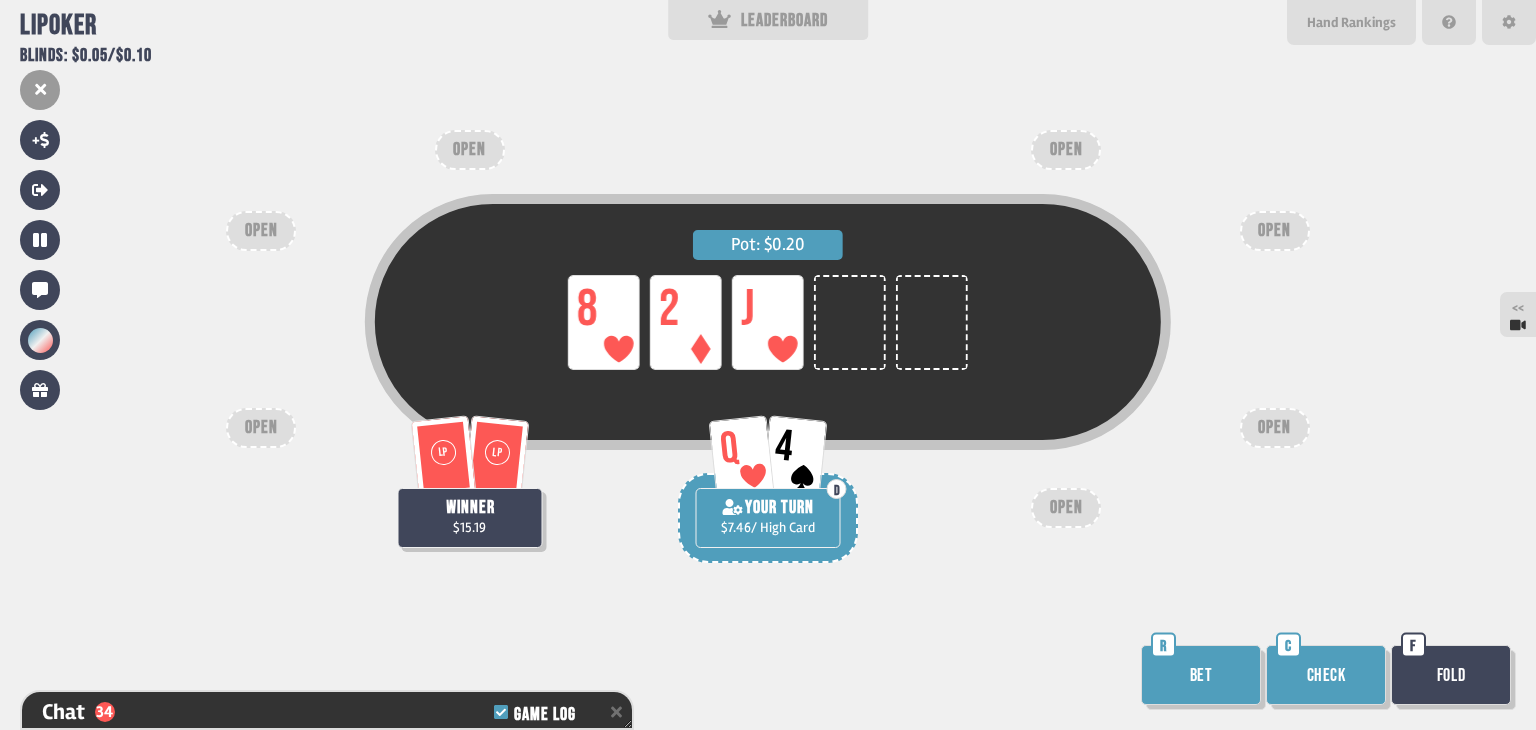 click on "Check" at bounding box center [1326, 675] 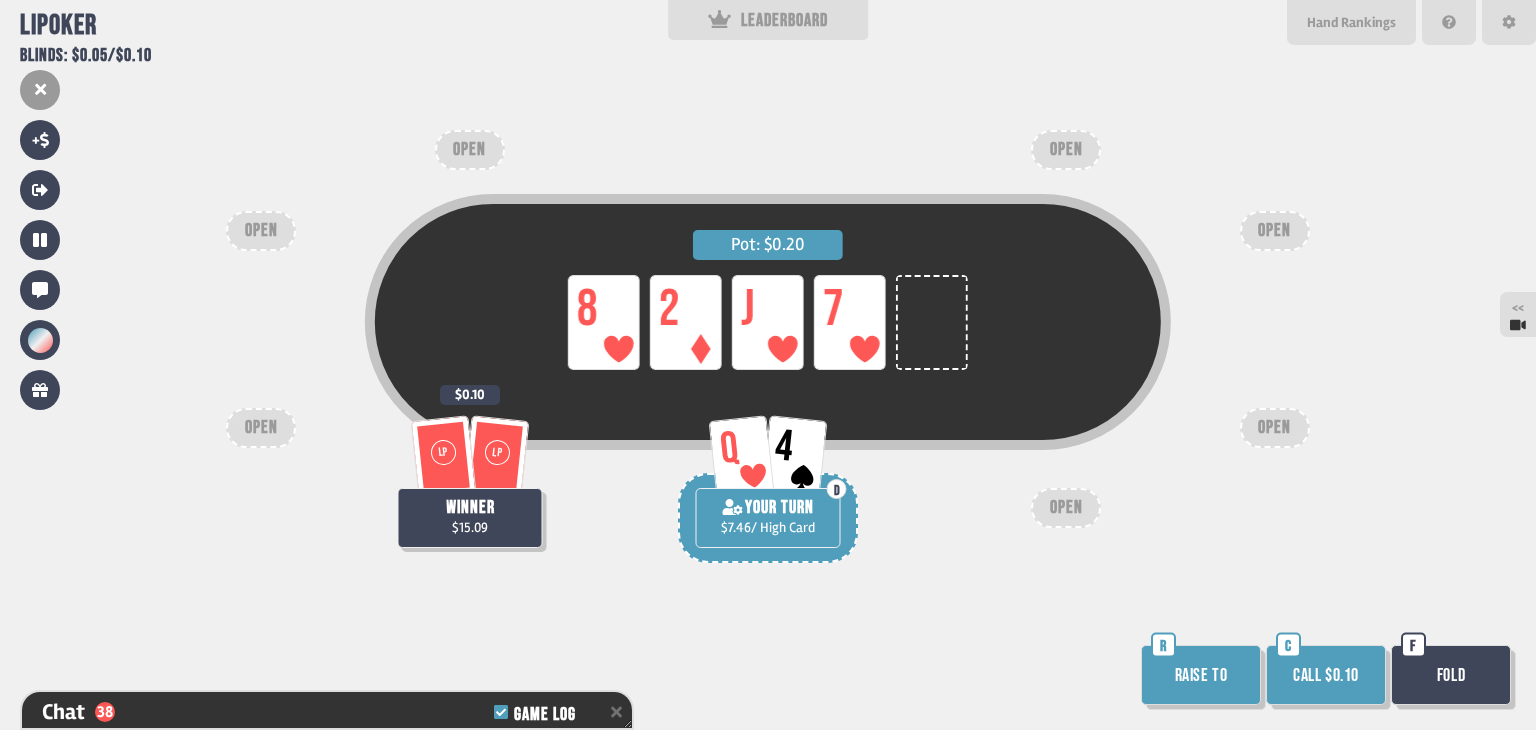 click on "Call $0.10" at bounding box center [1326, 675] 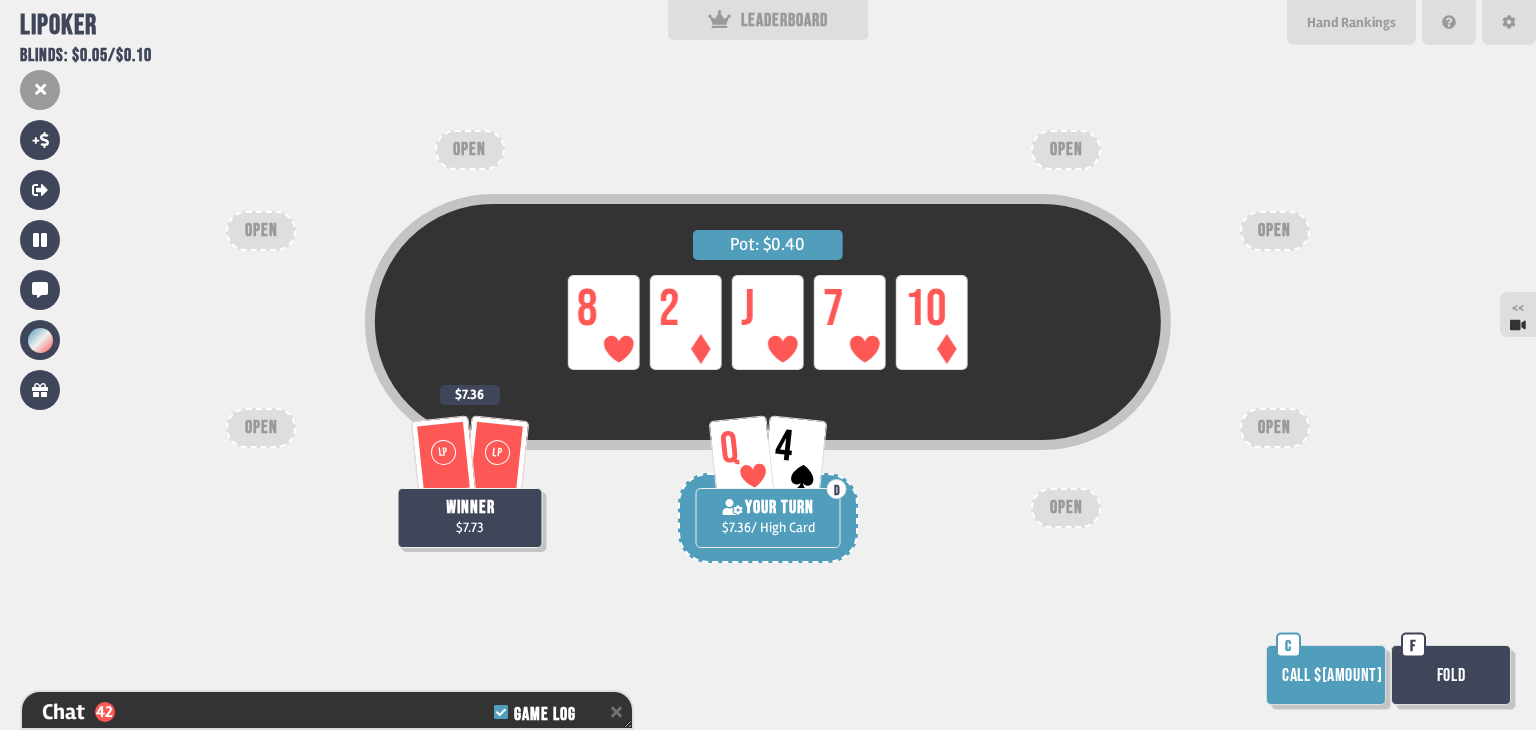 click on "Fold" at bounding box center (1451, 675) 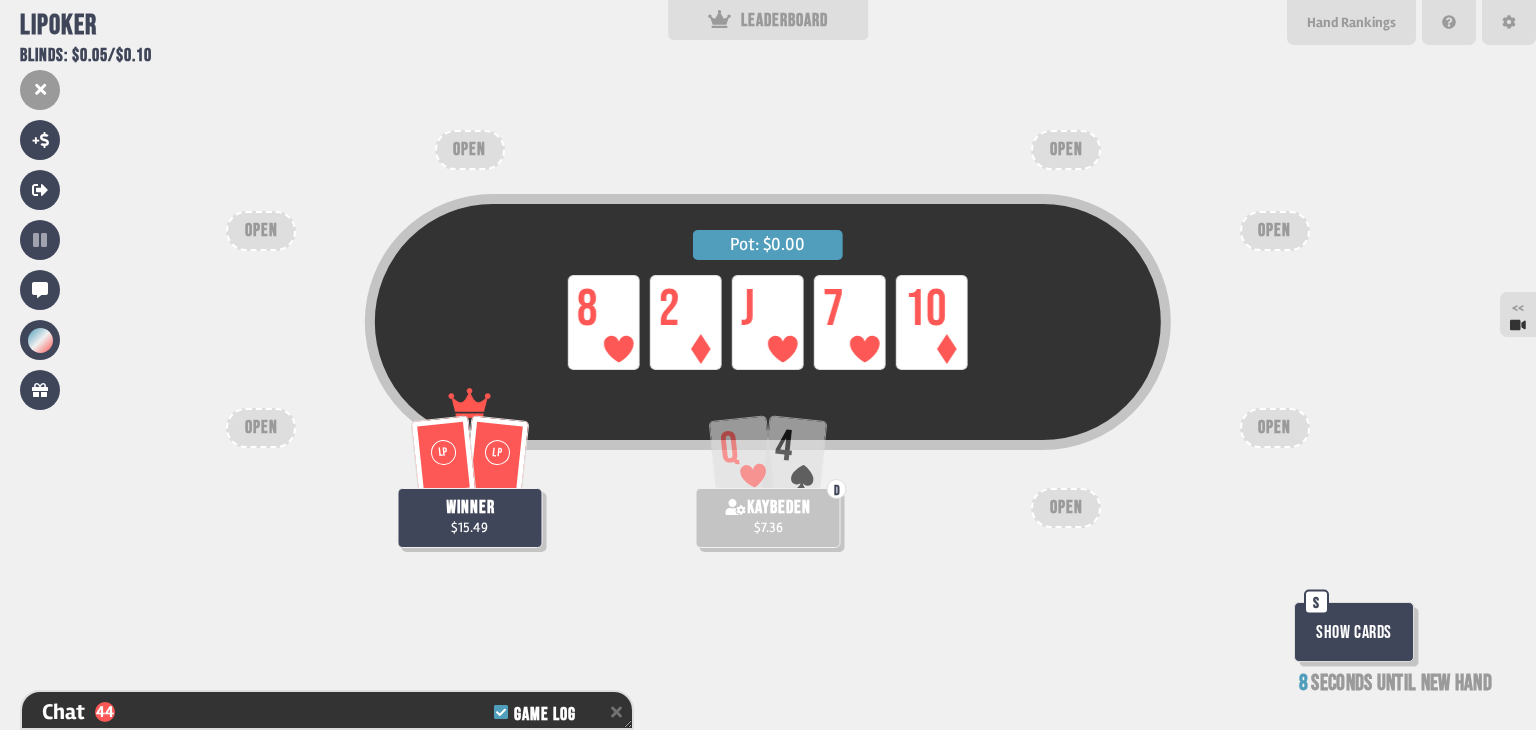 scroll, scrollTop: 100, scrollLeft: 0, axis: vertical 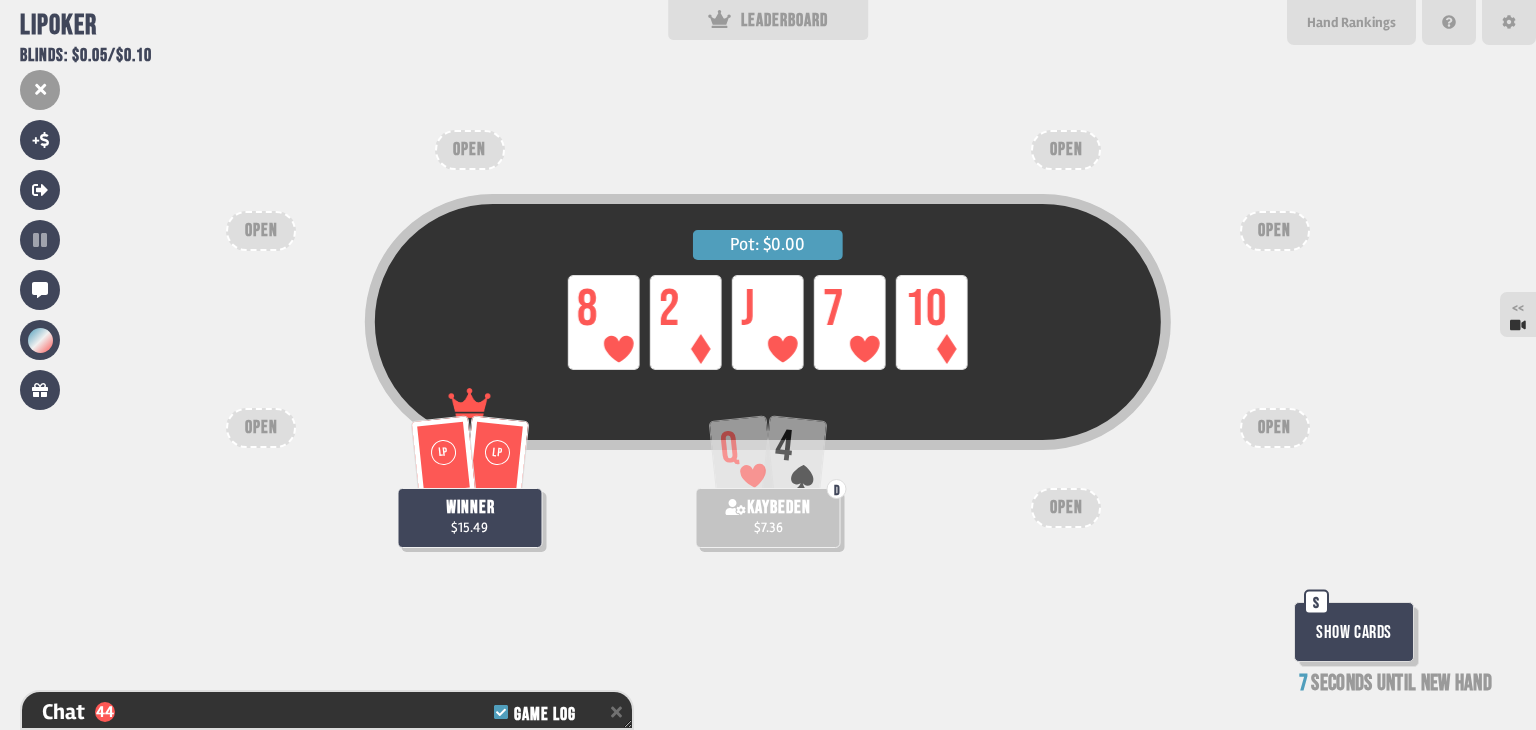 click on "Show Cards" at bounding box center (1354, 632) 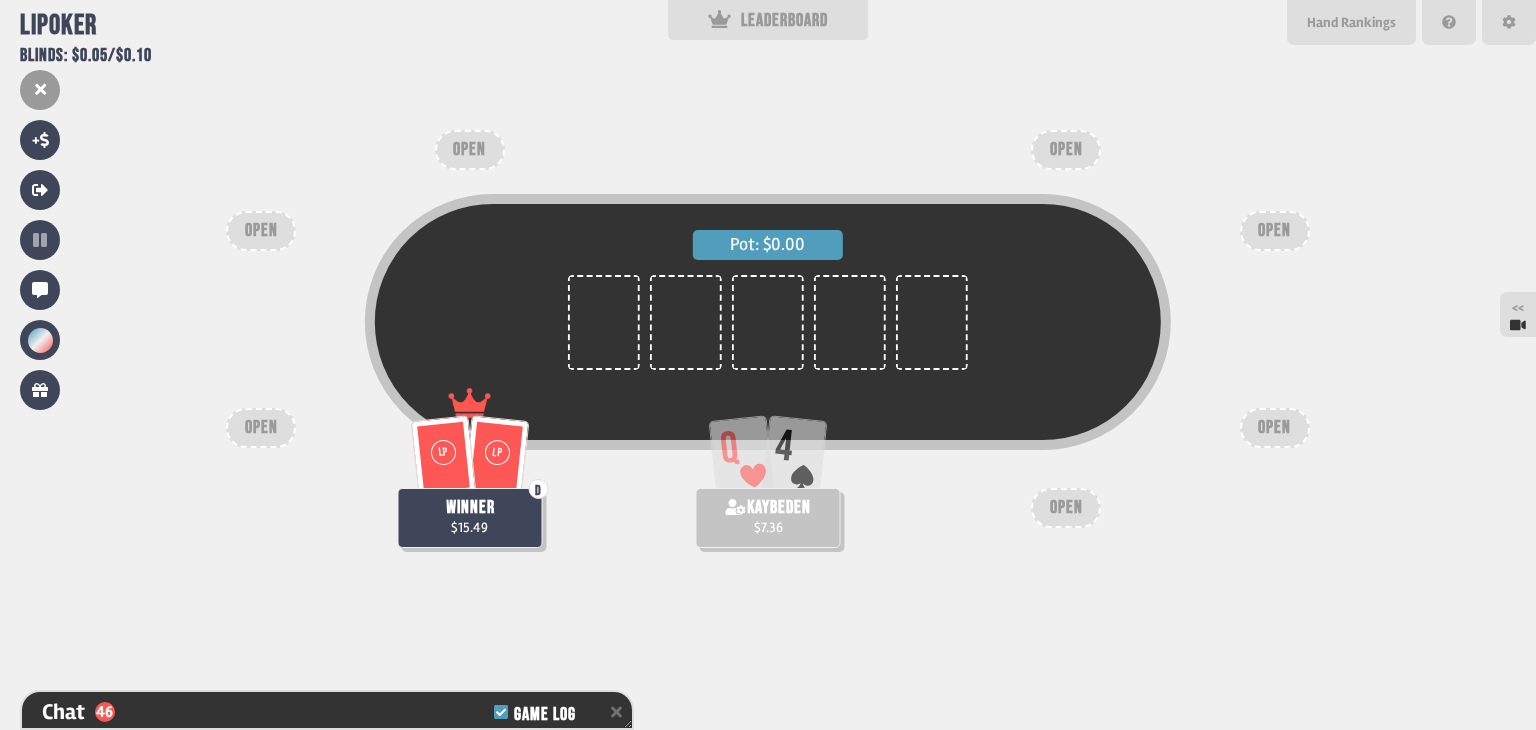 scroll, scrollTop: 98, scrollLeft: 0, axis: vertical 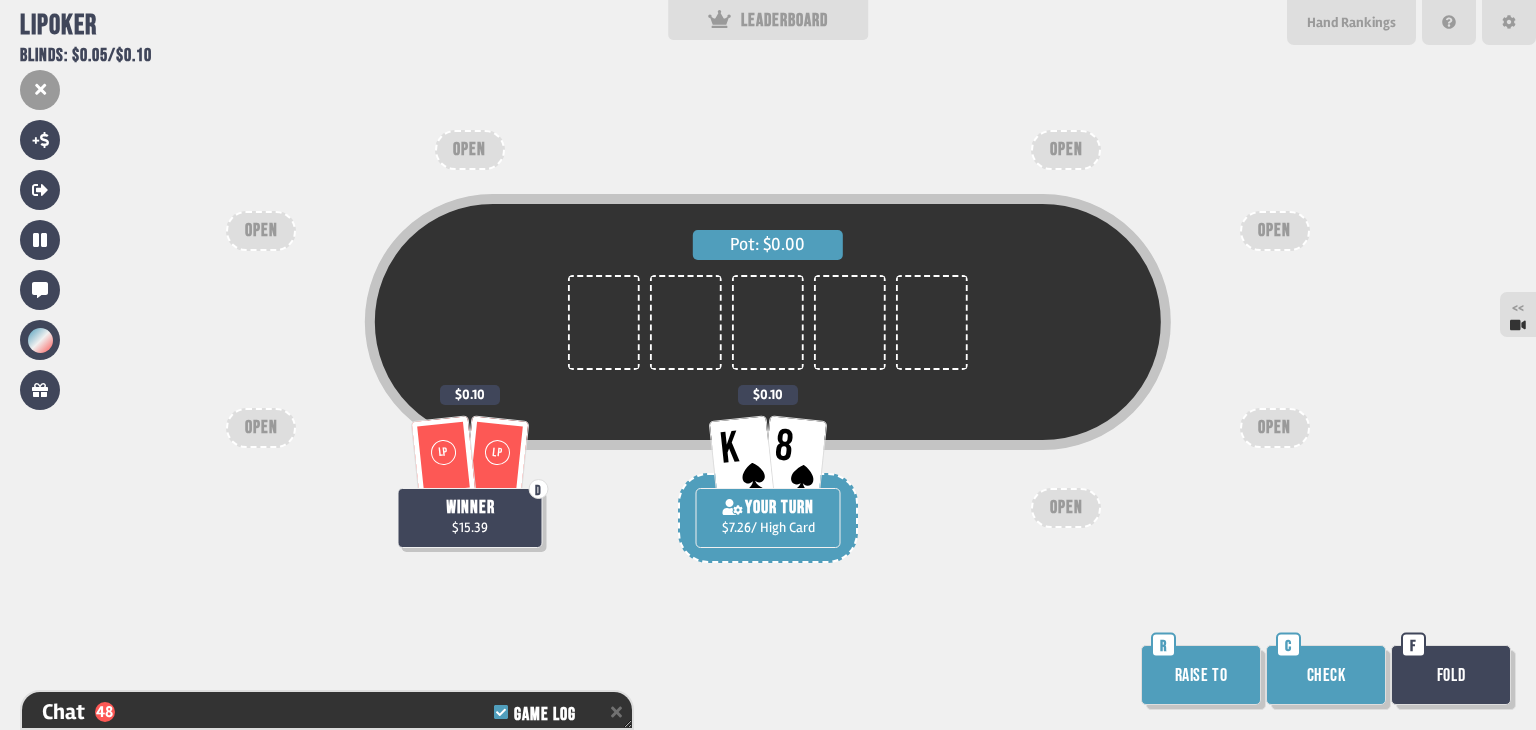 click on "Check" at bounding box center (1326, 675) 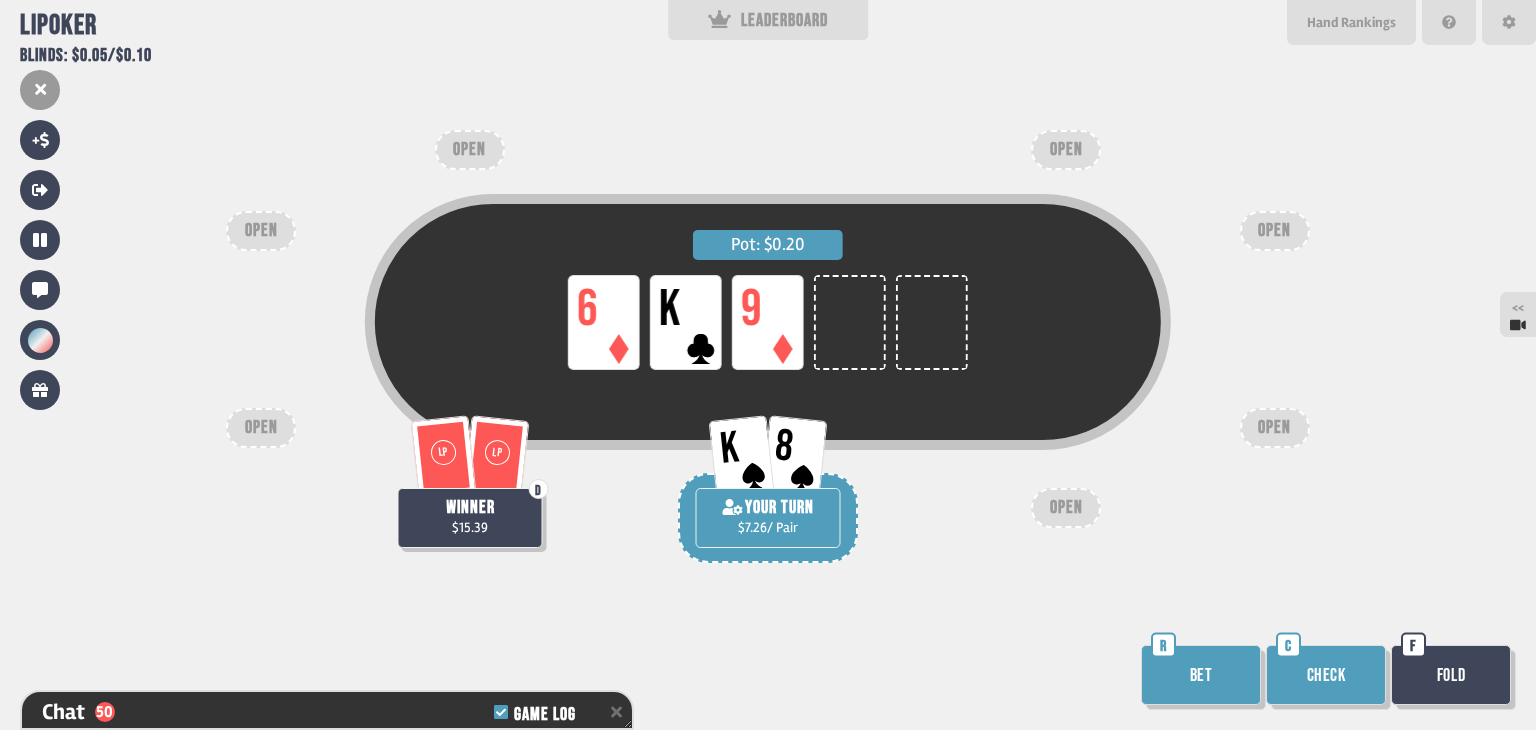 click on "Bet" at bounding box center (1201, 675) 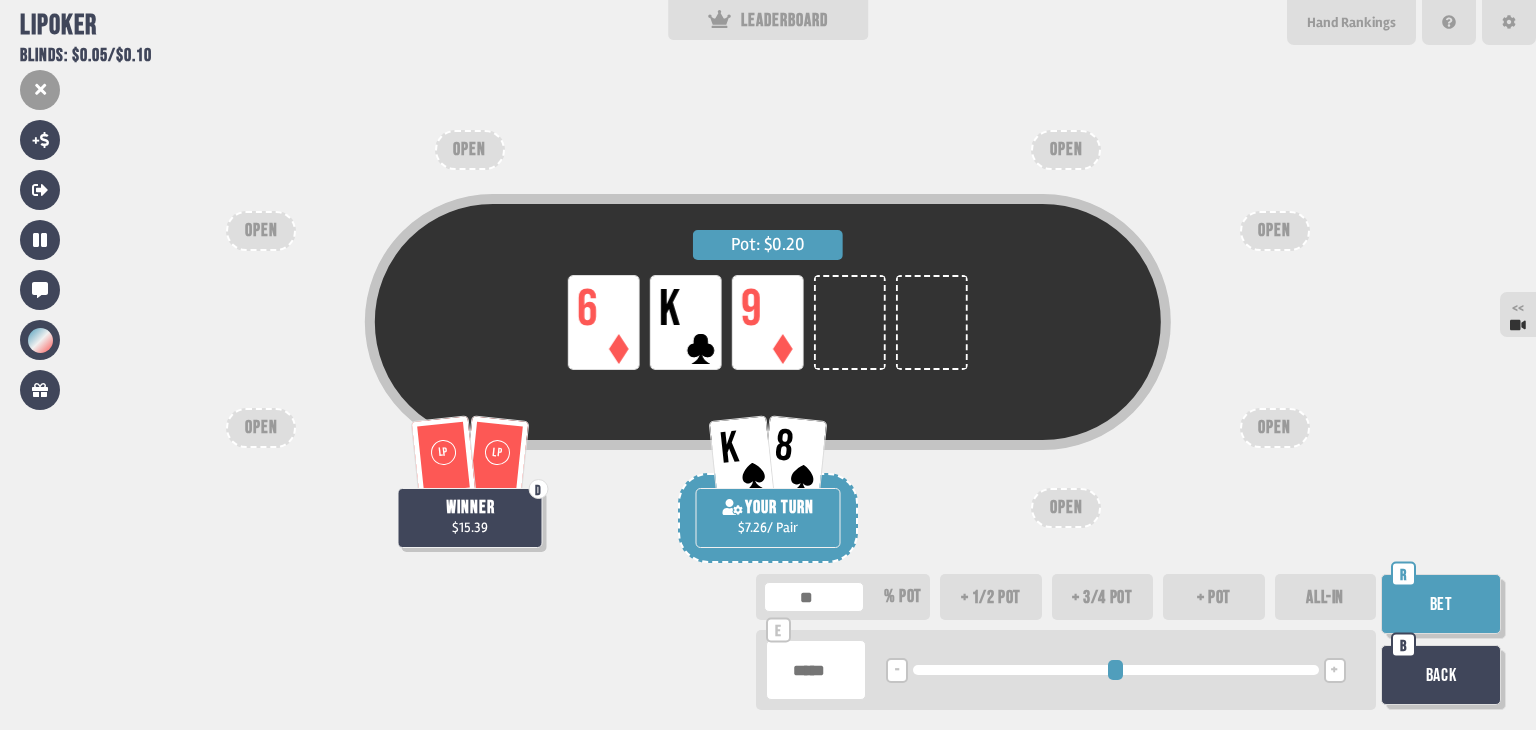 click at bounding box center [816, 670] 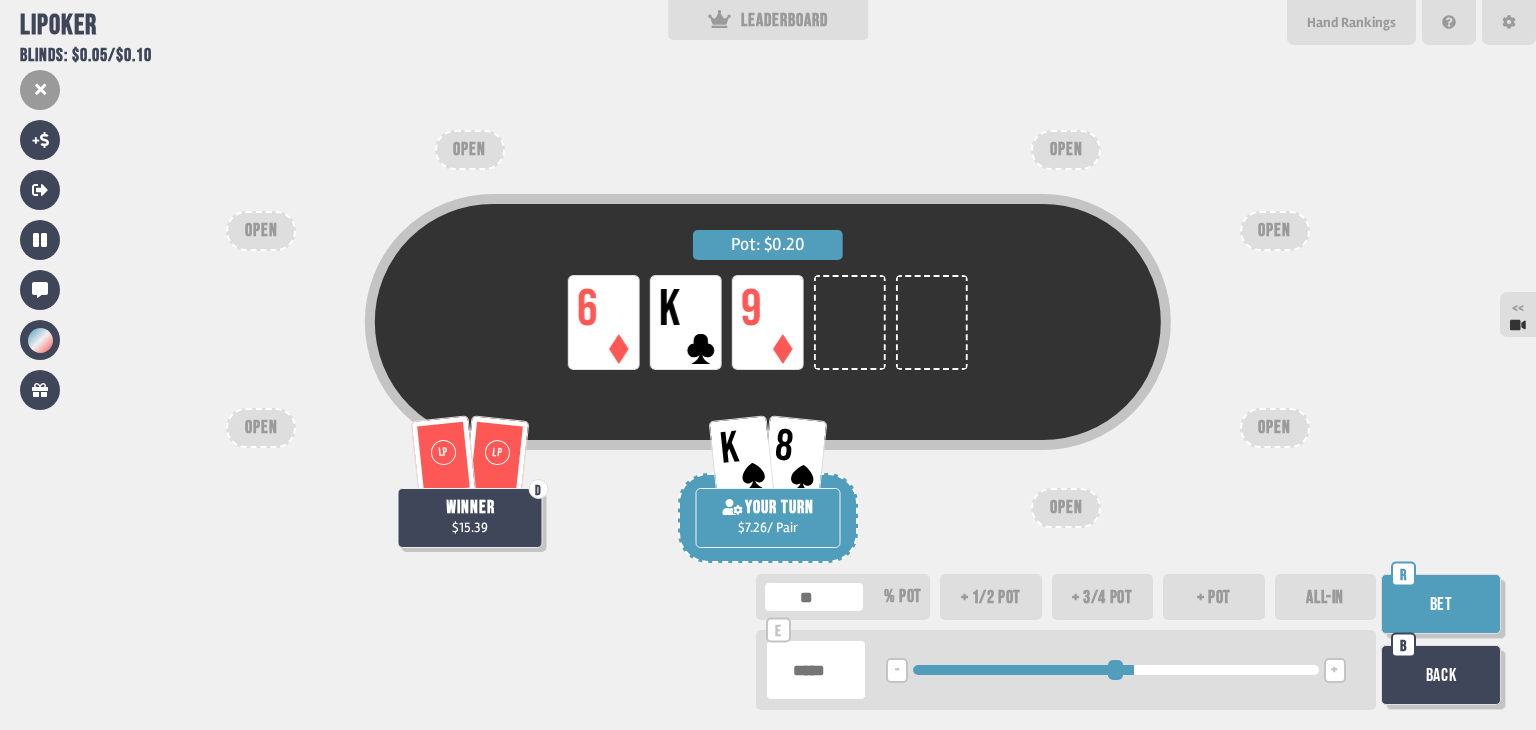 type on "****" 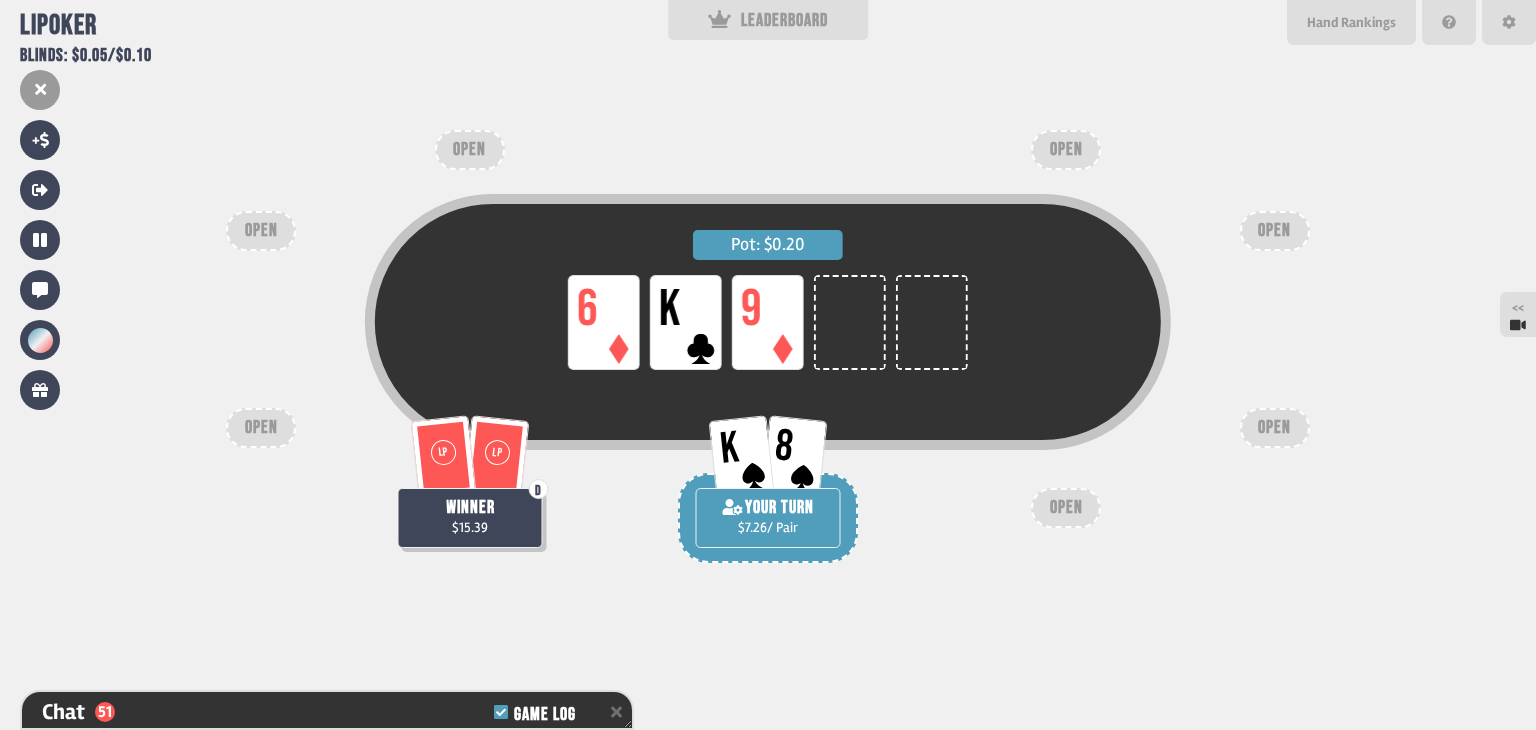 scroll, scrollTop: 3036, scrollLeft: 0, axis: vertical 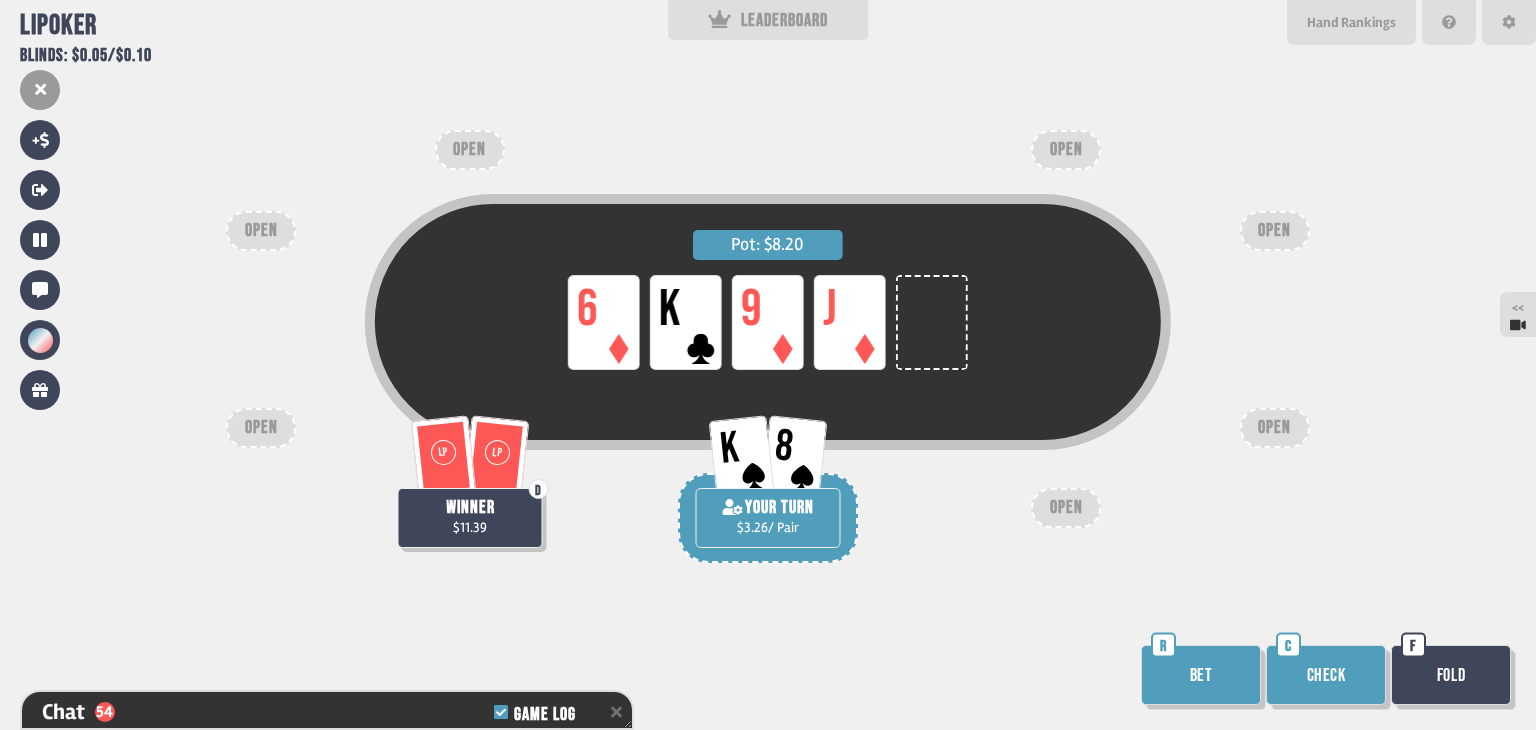 click on "Bet" at bounding box center [1201, 675] 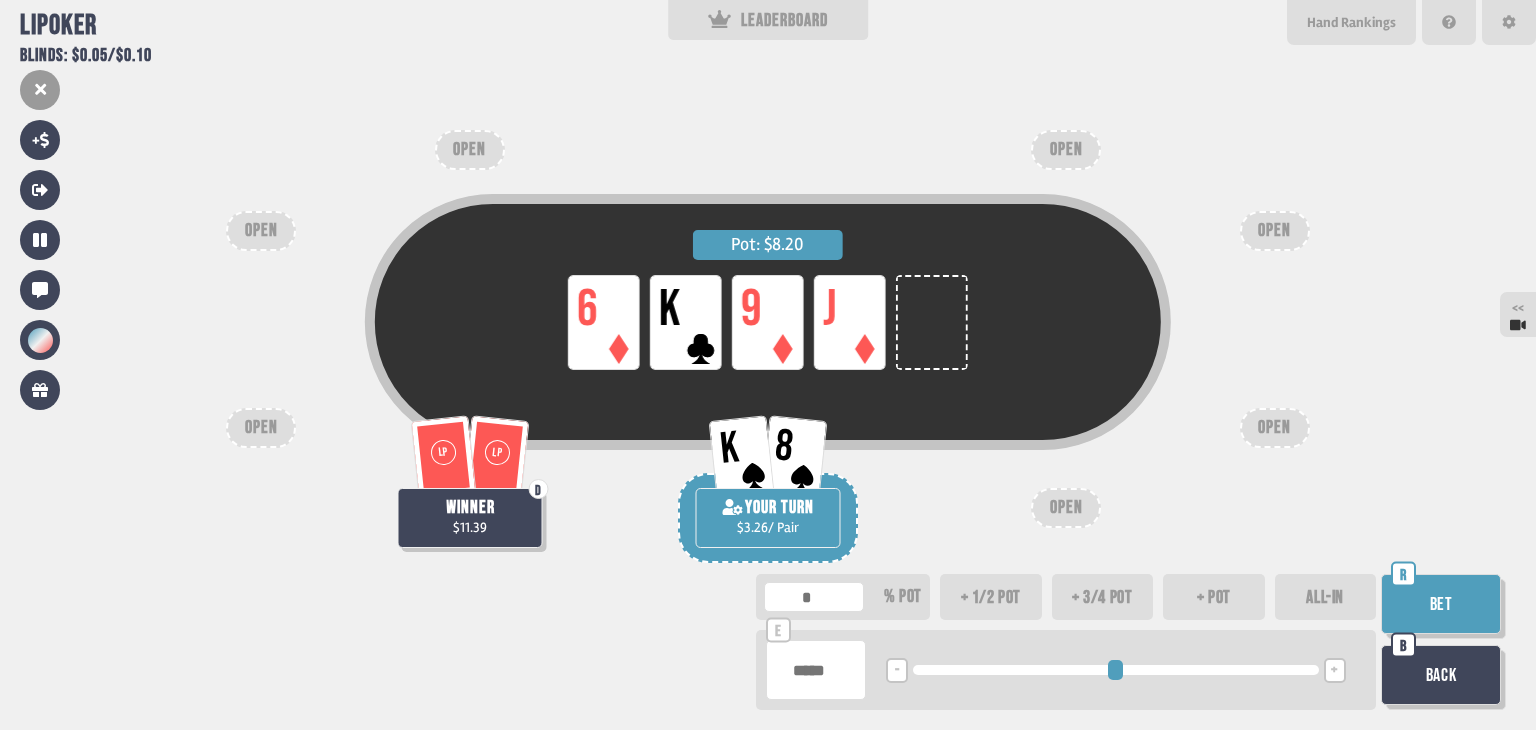 type on "*" 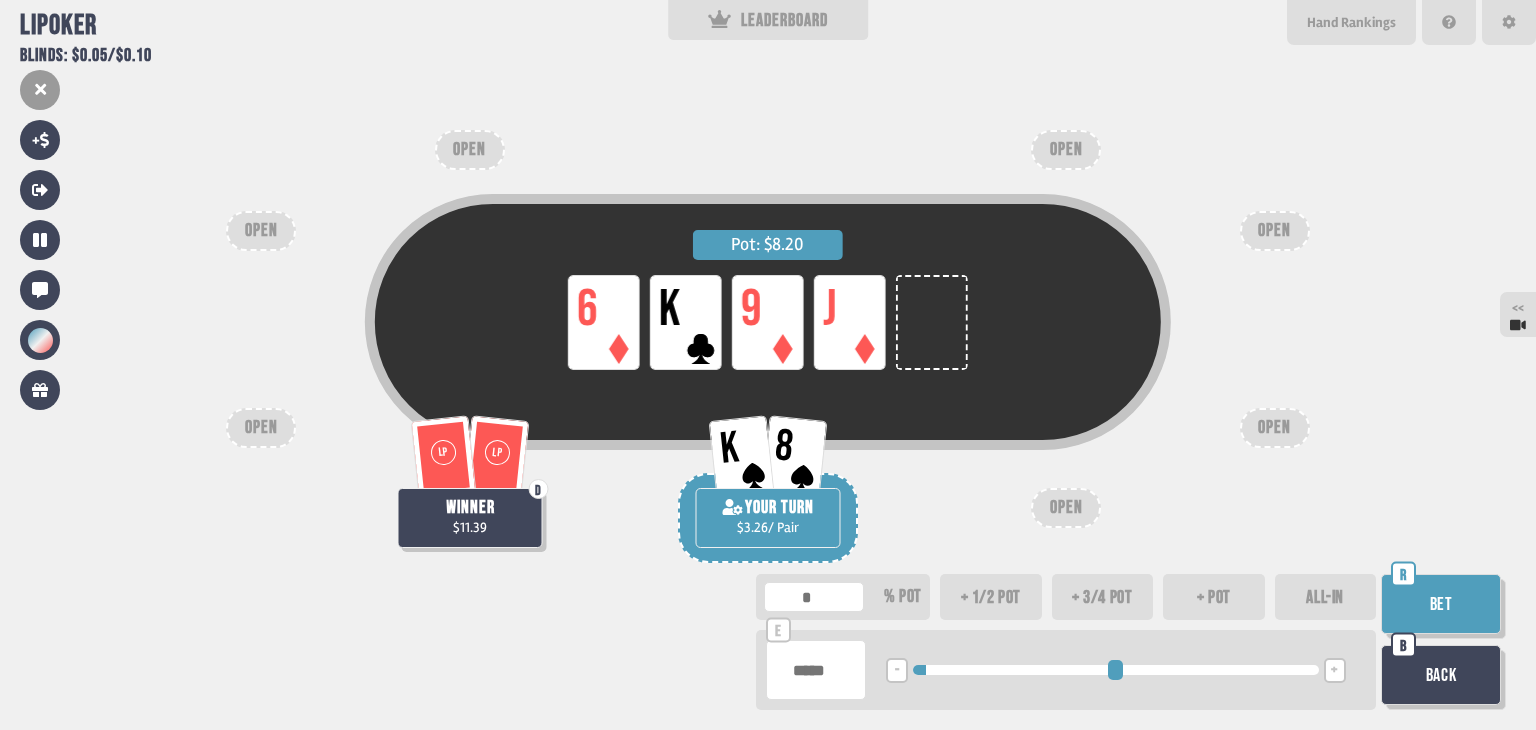 type on "***" 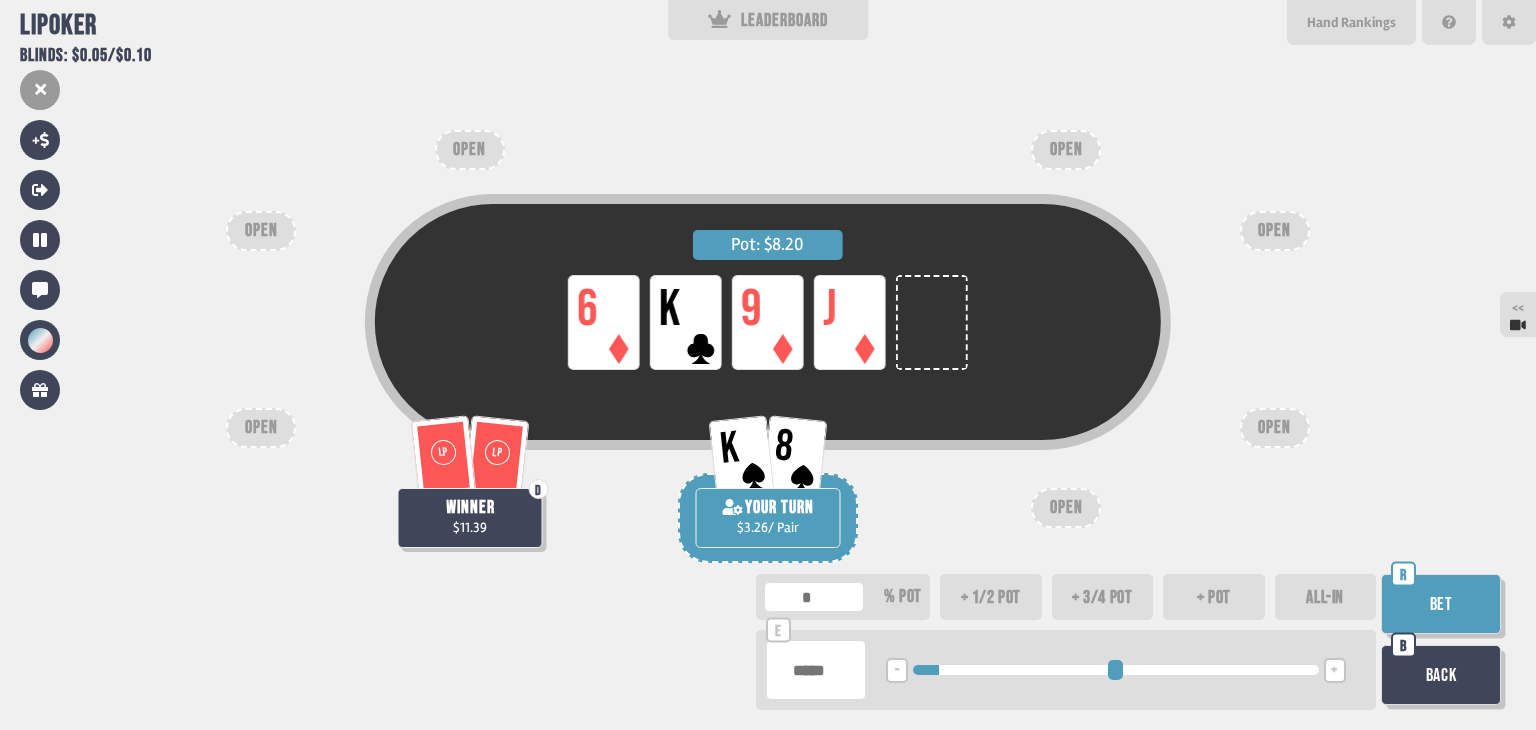 click on "***" at bounding box center [816, 670] 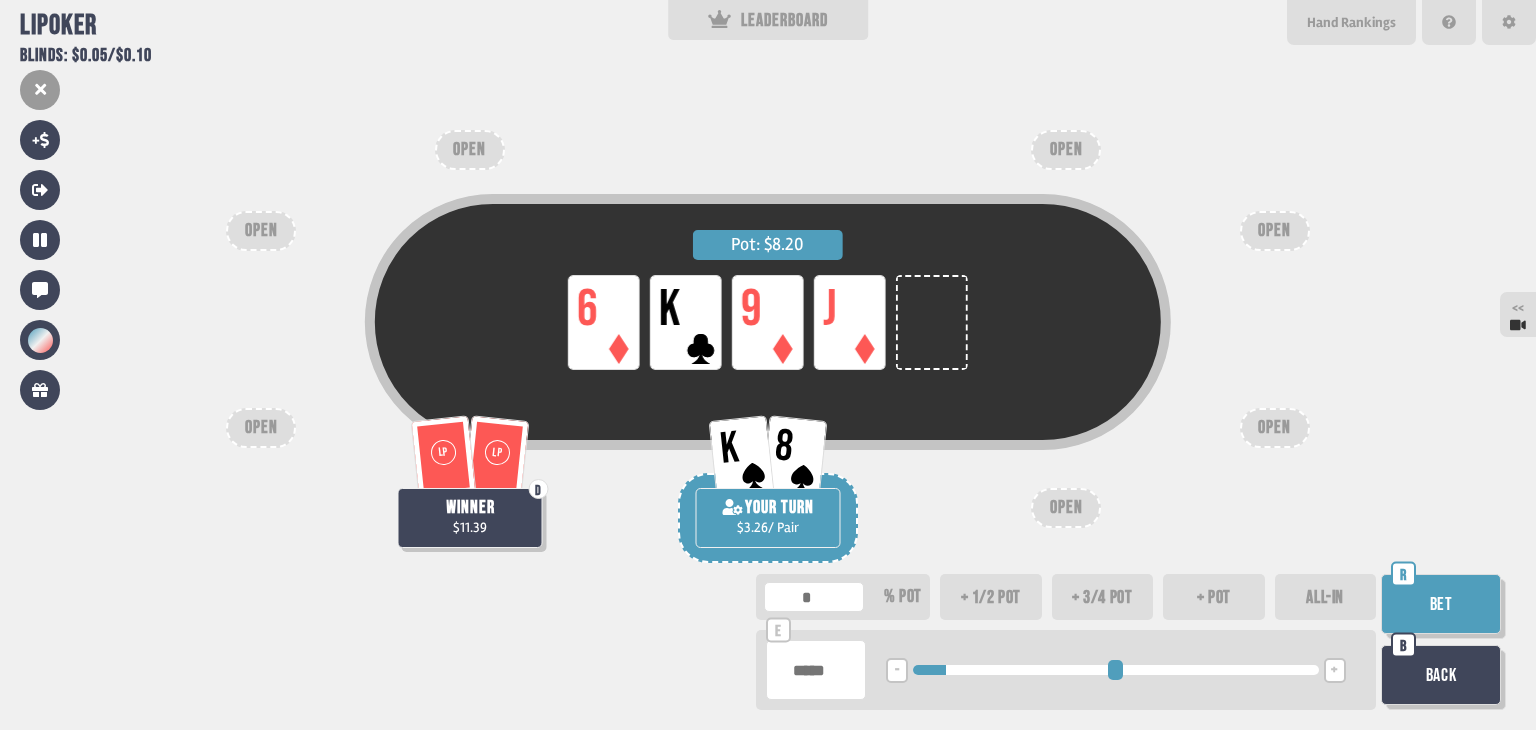 type on "*" 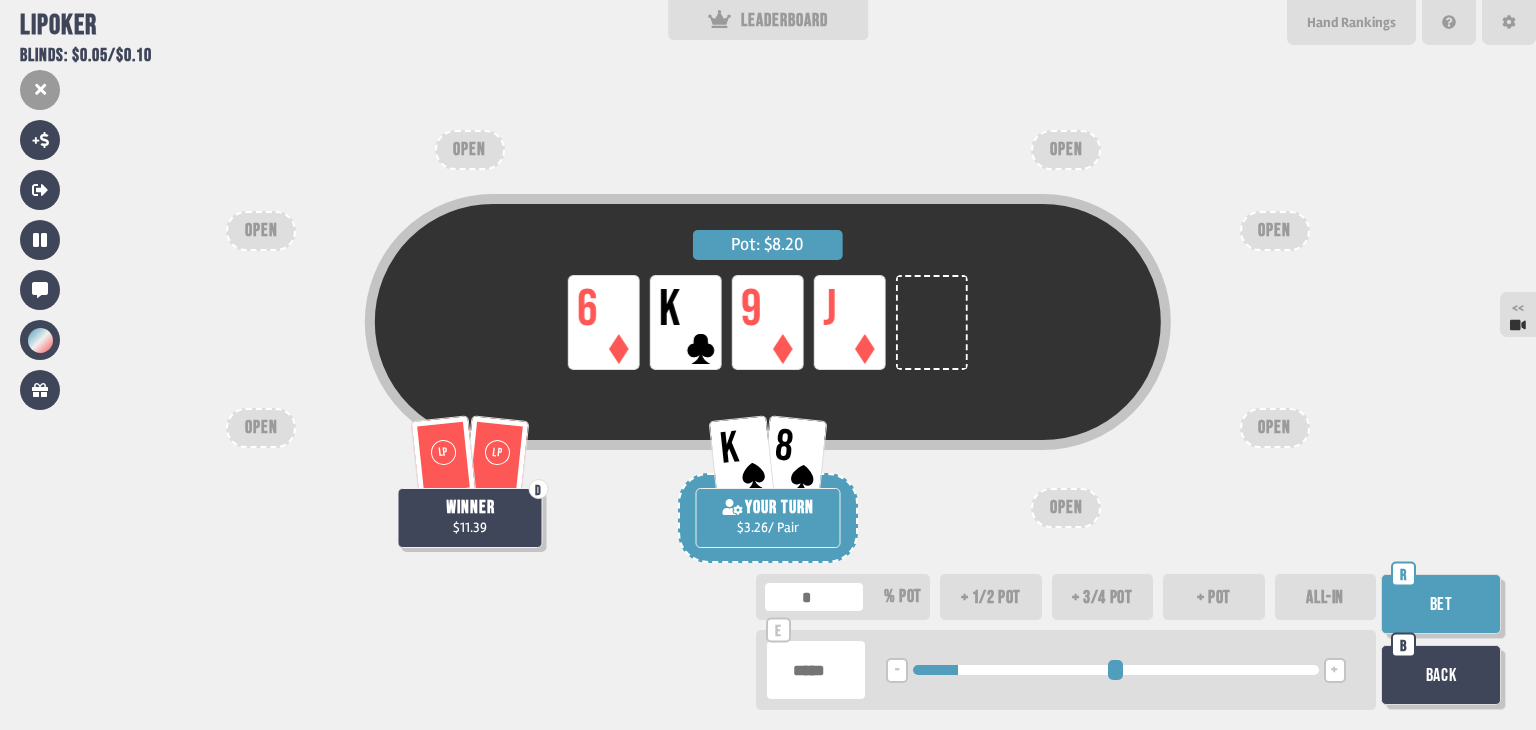 type on "****" 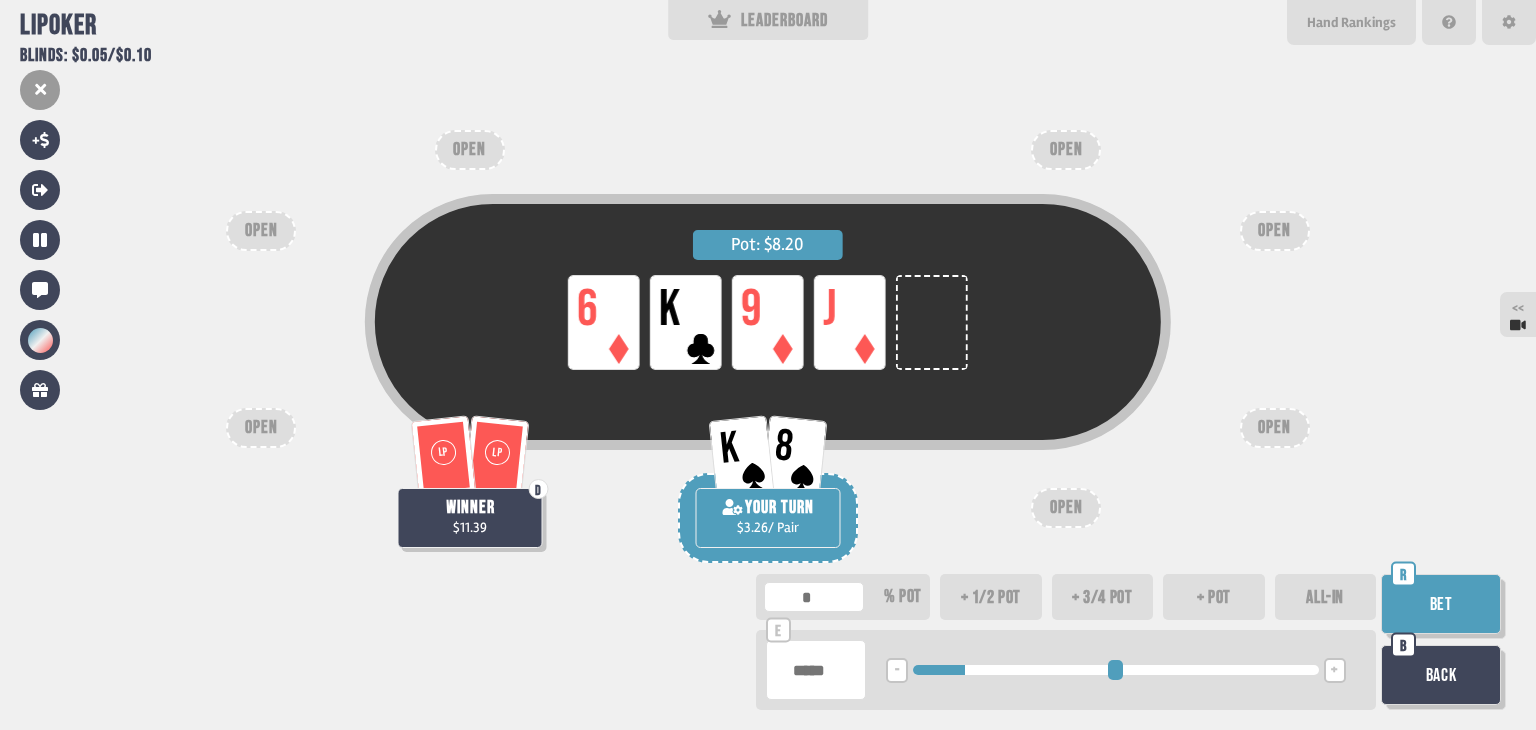 type on "*" 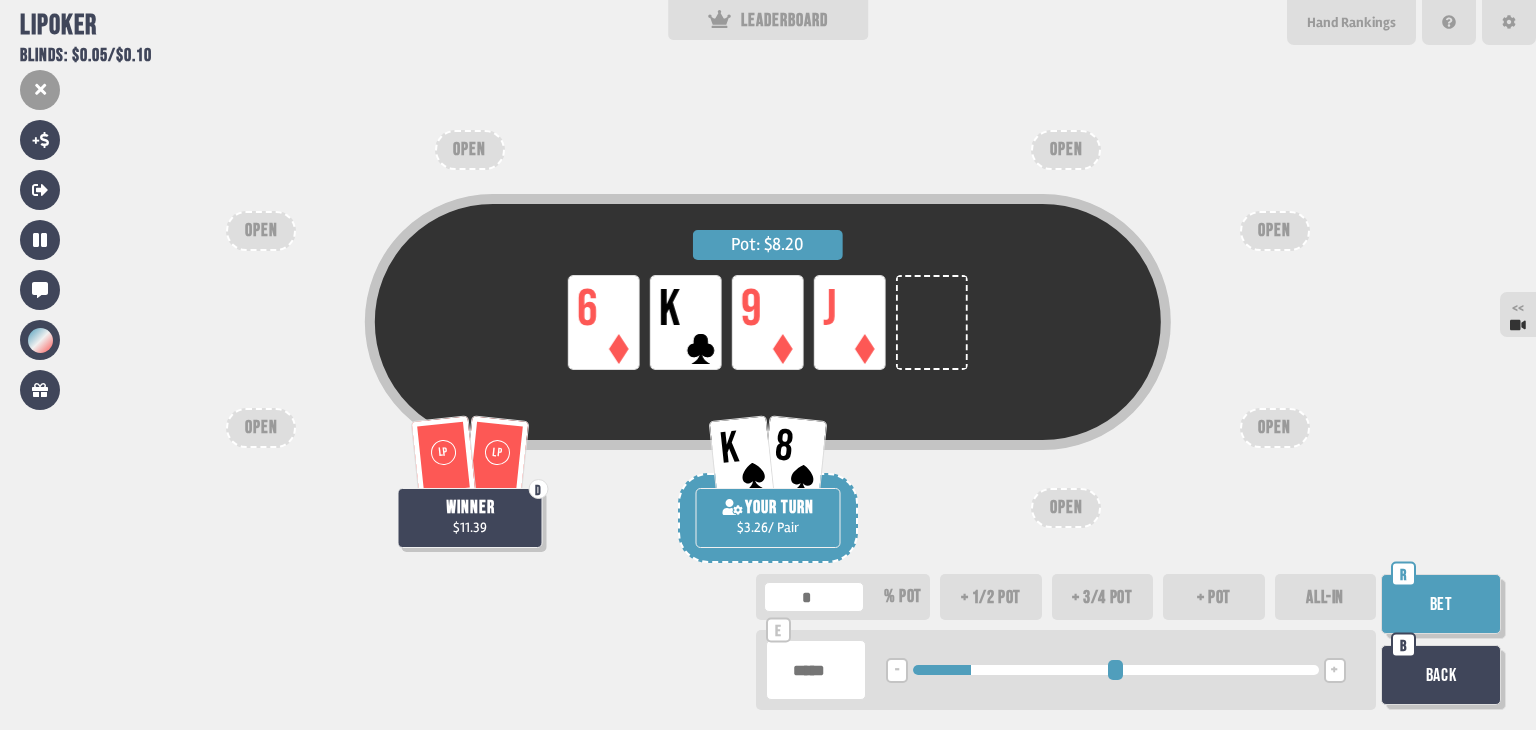 type on "***" 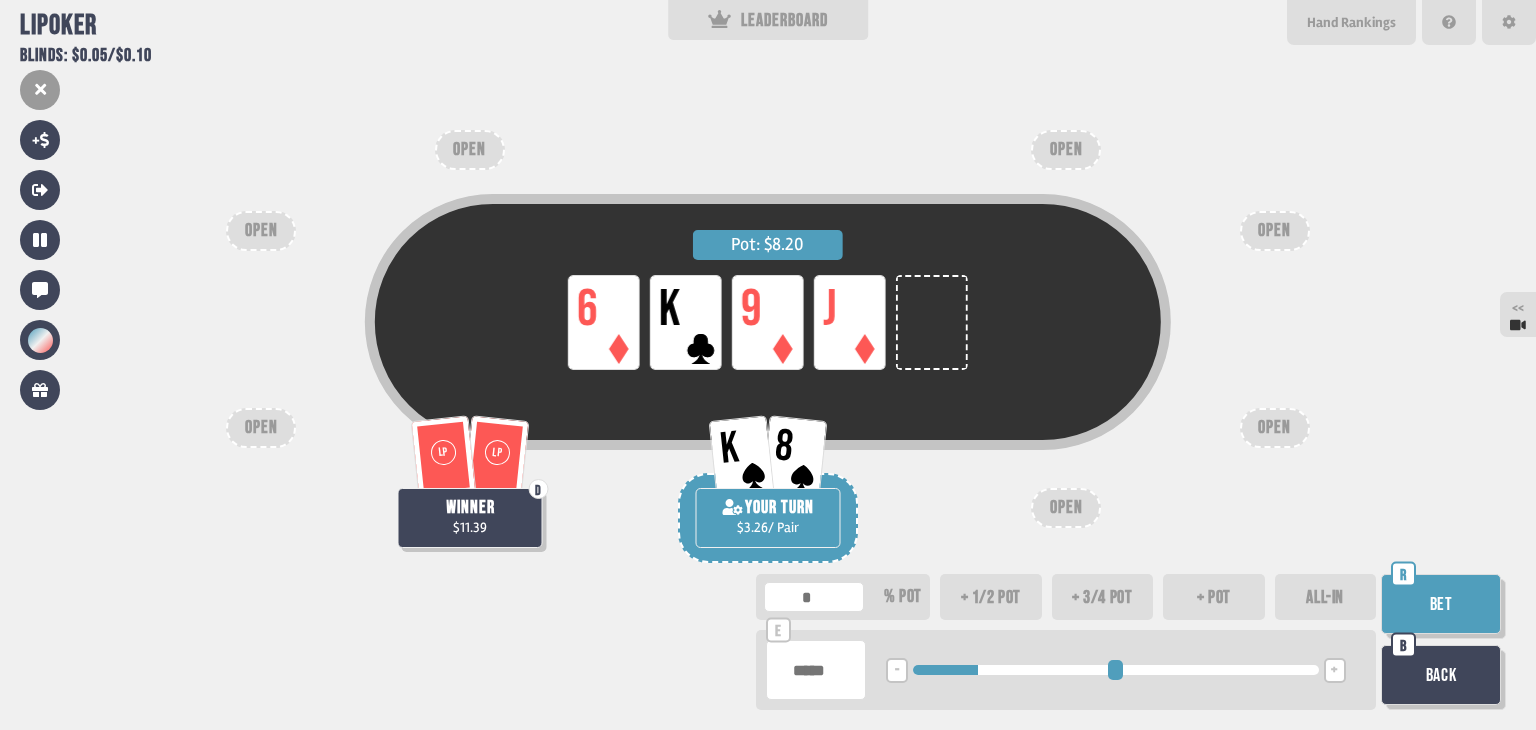type on "***" 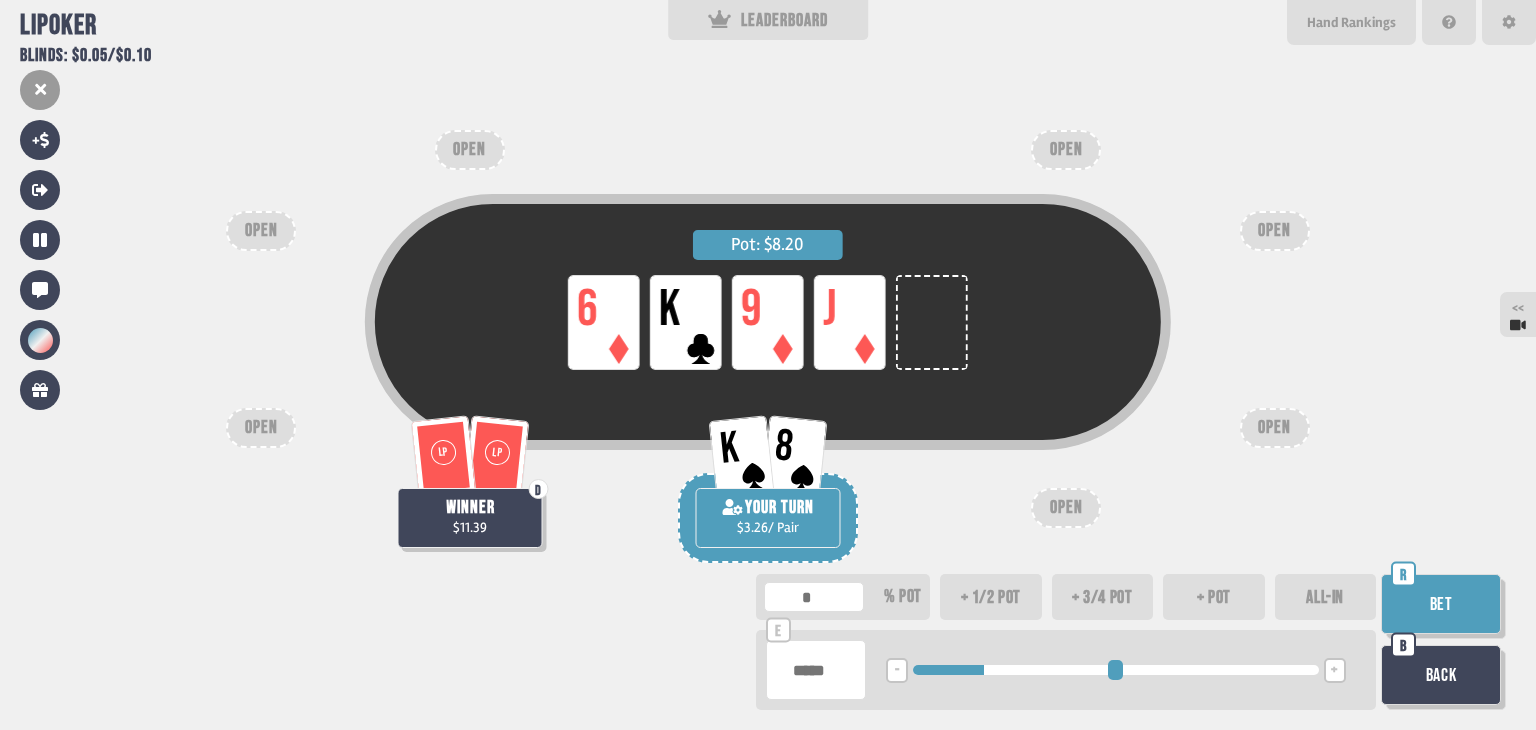 type on "*" 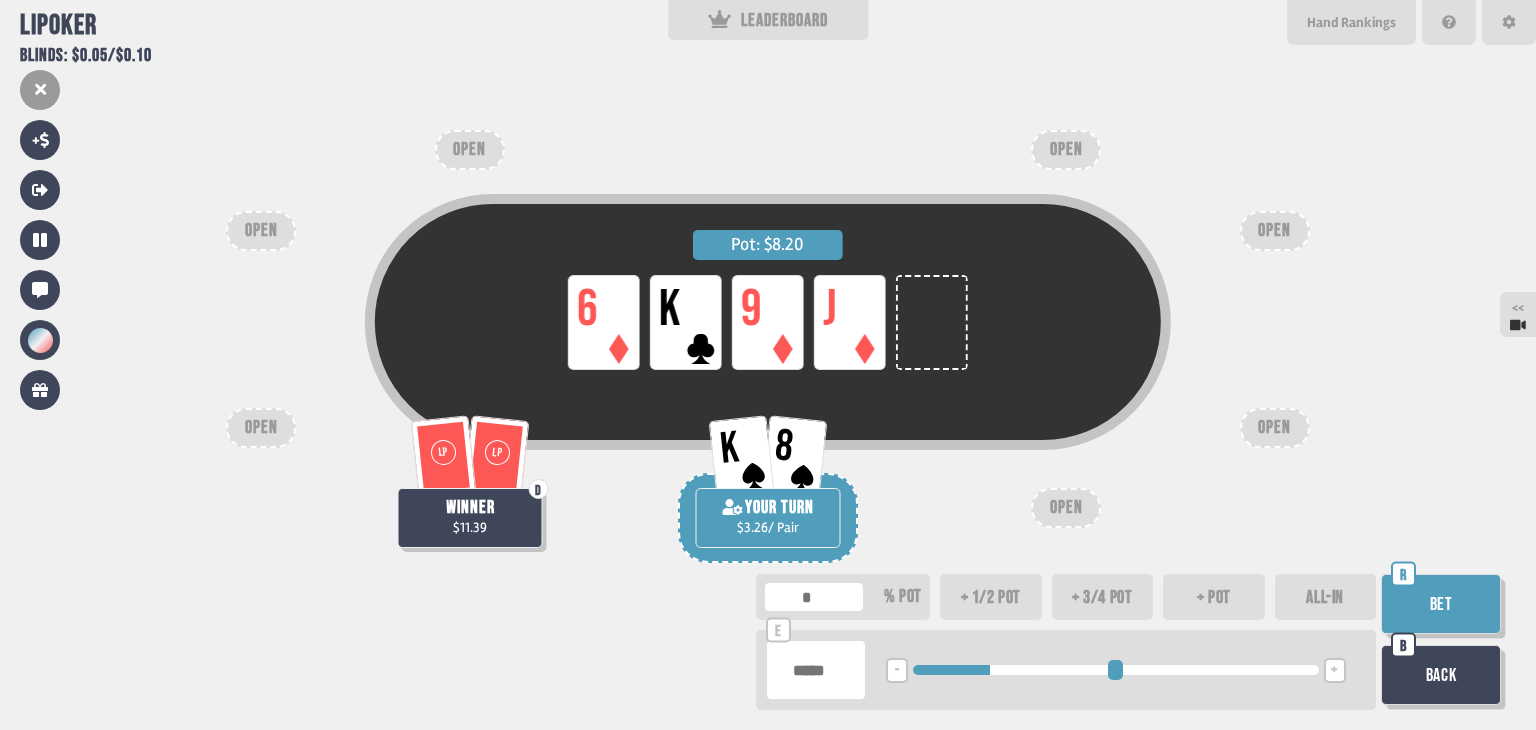 type on "****" 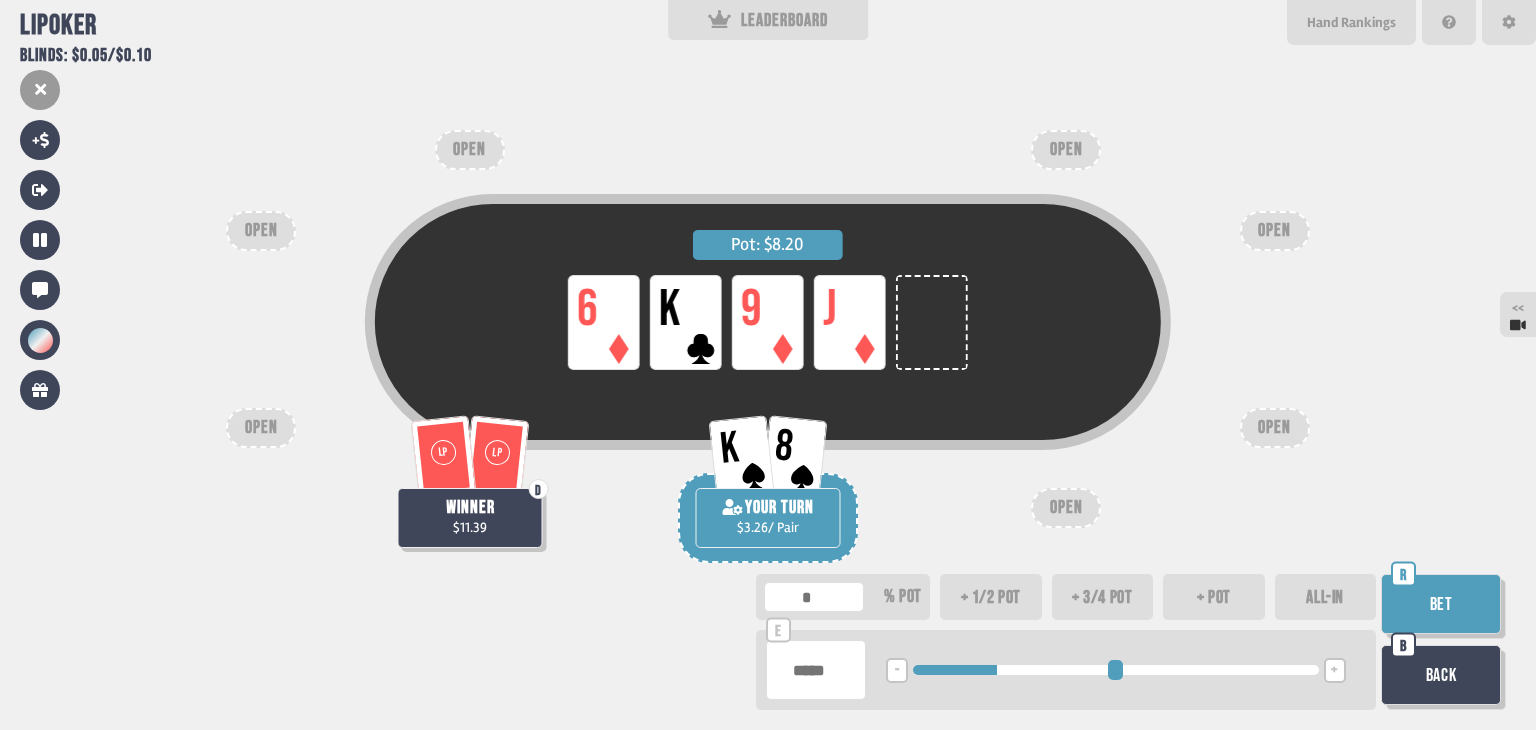 type on "****" 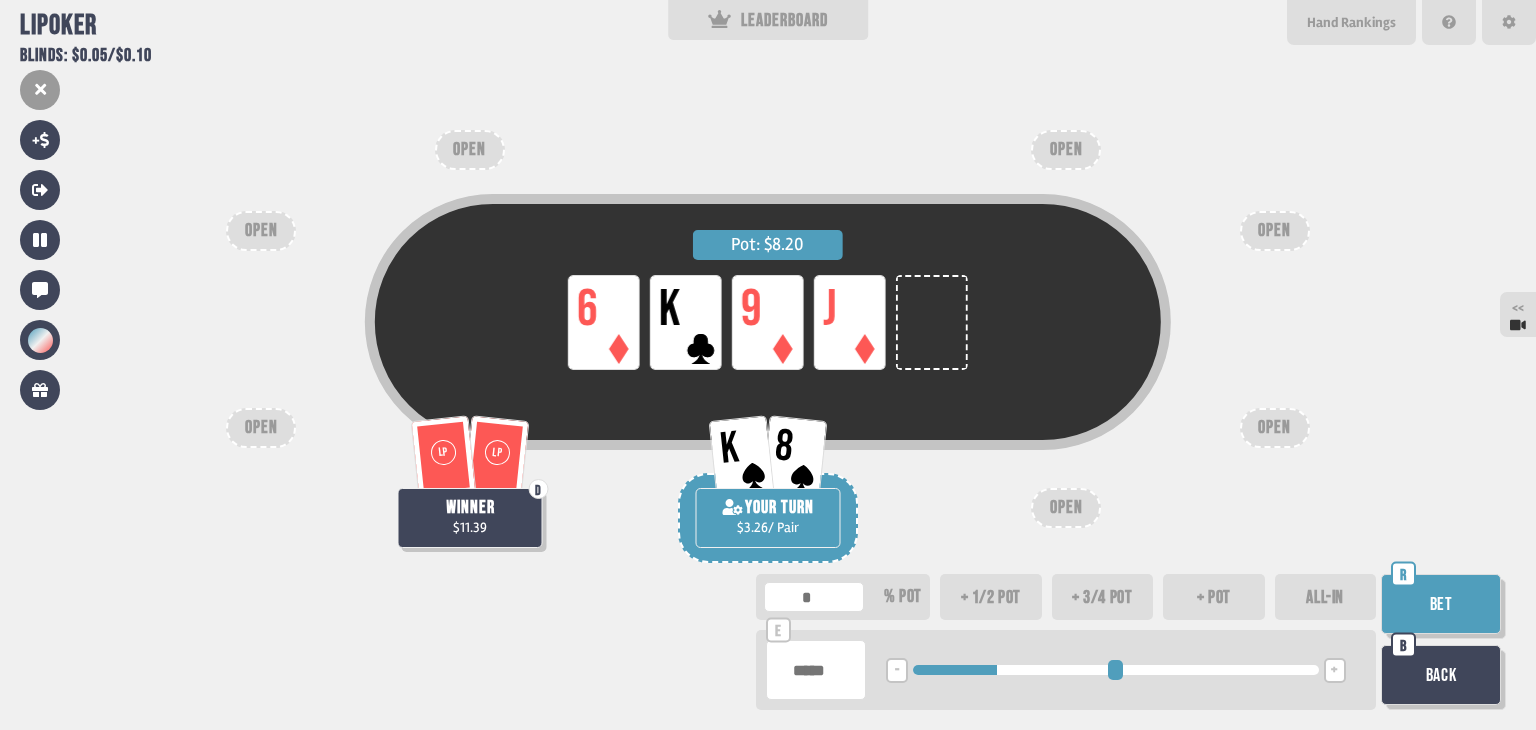 click on "Bet" at bounding box center (1441, 604) 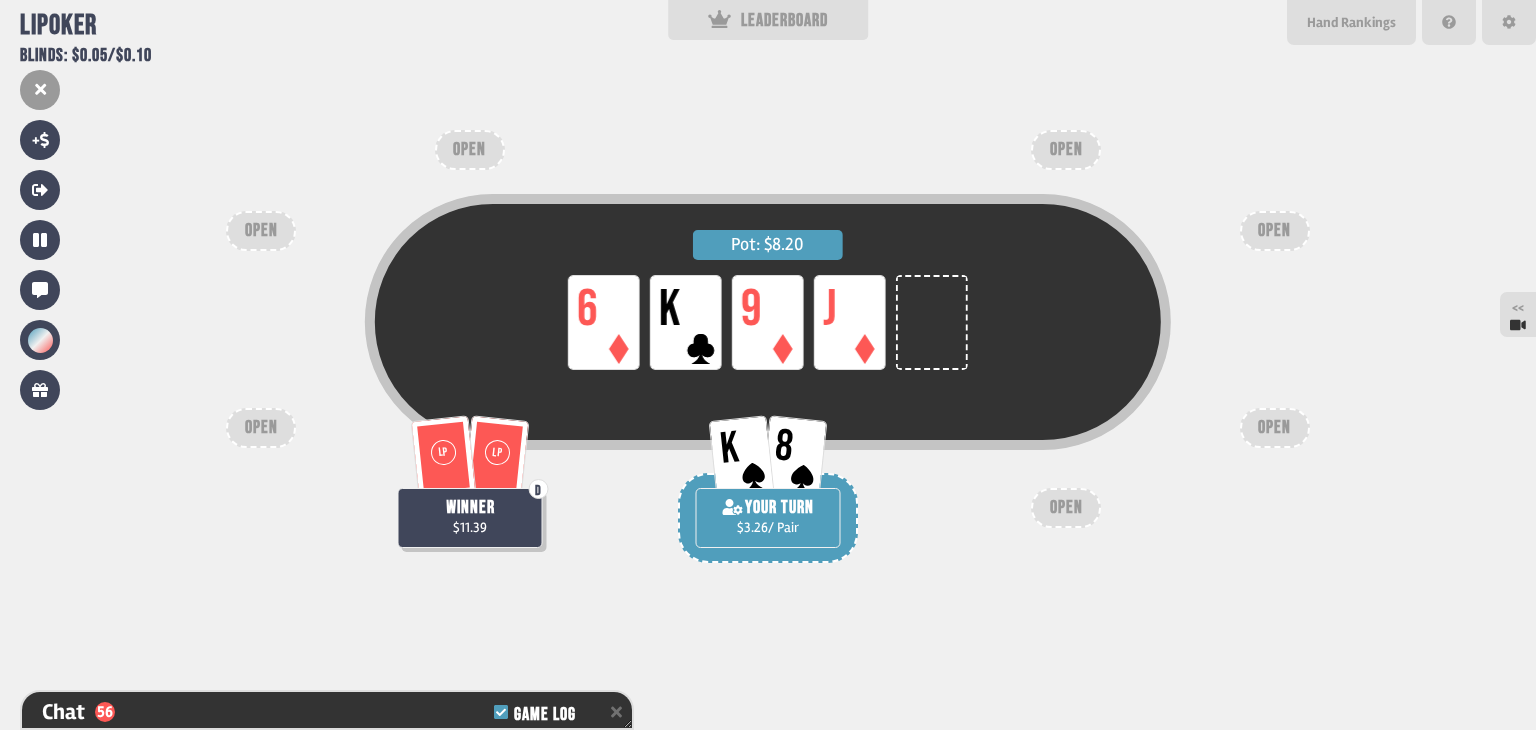 scroll, scrollTop: 3152, scrollLeft: 0, axis: vertical 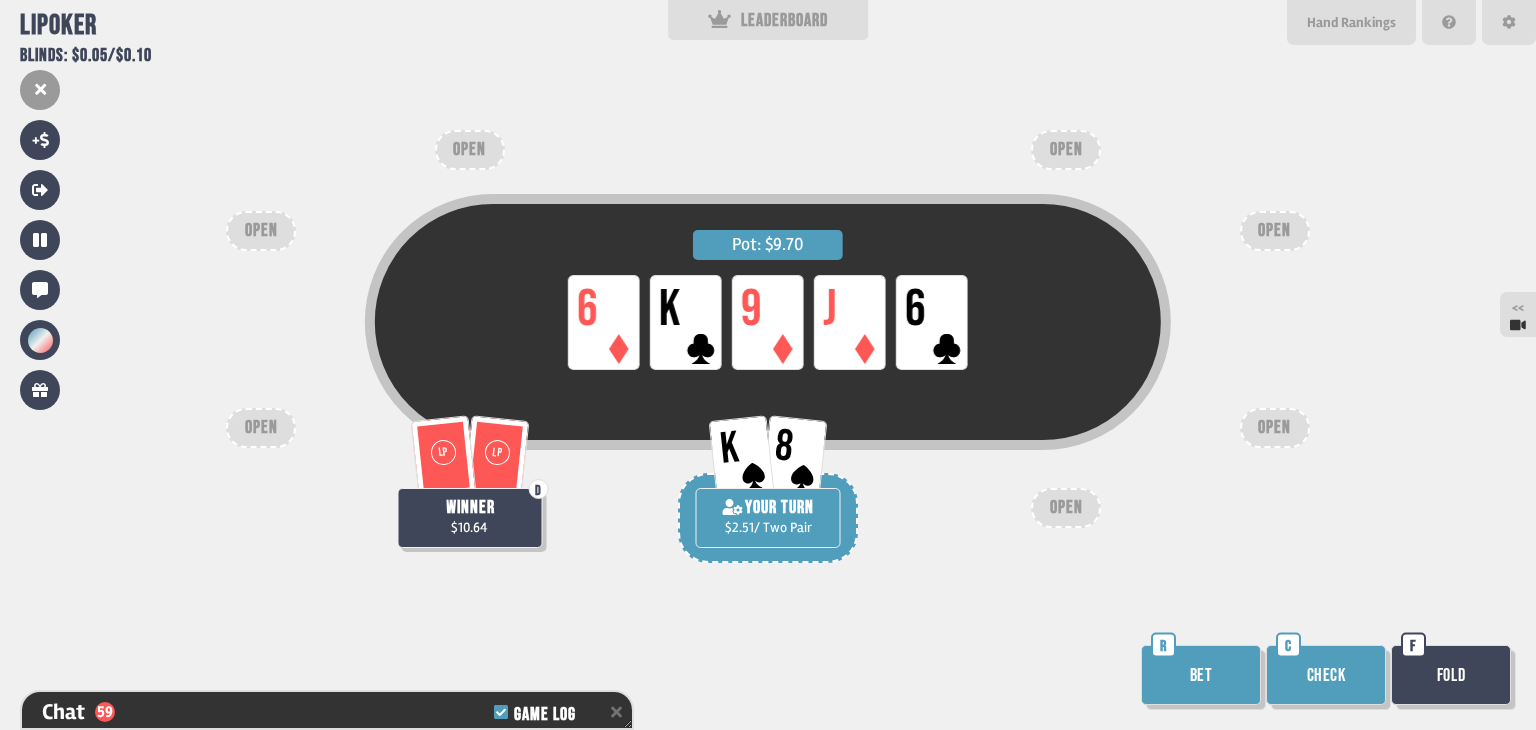 click on "Bet" at bounding box center [1201, 675] 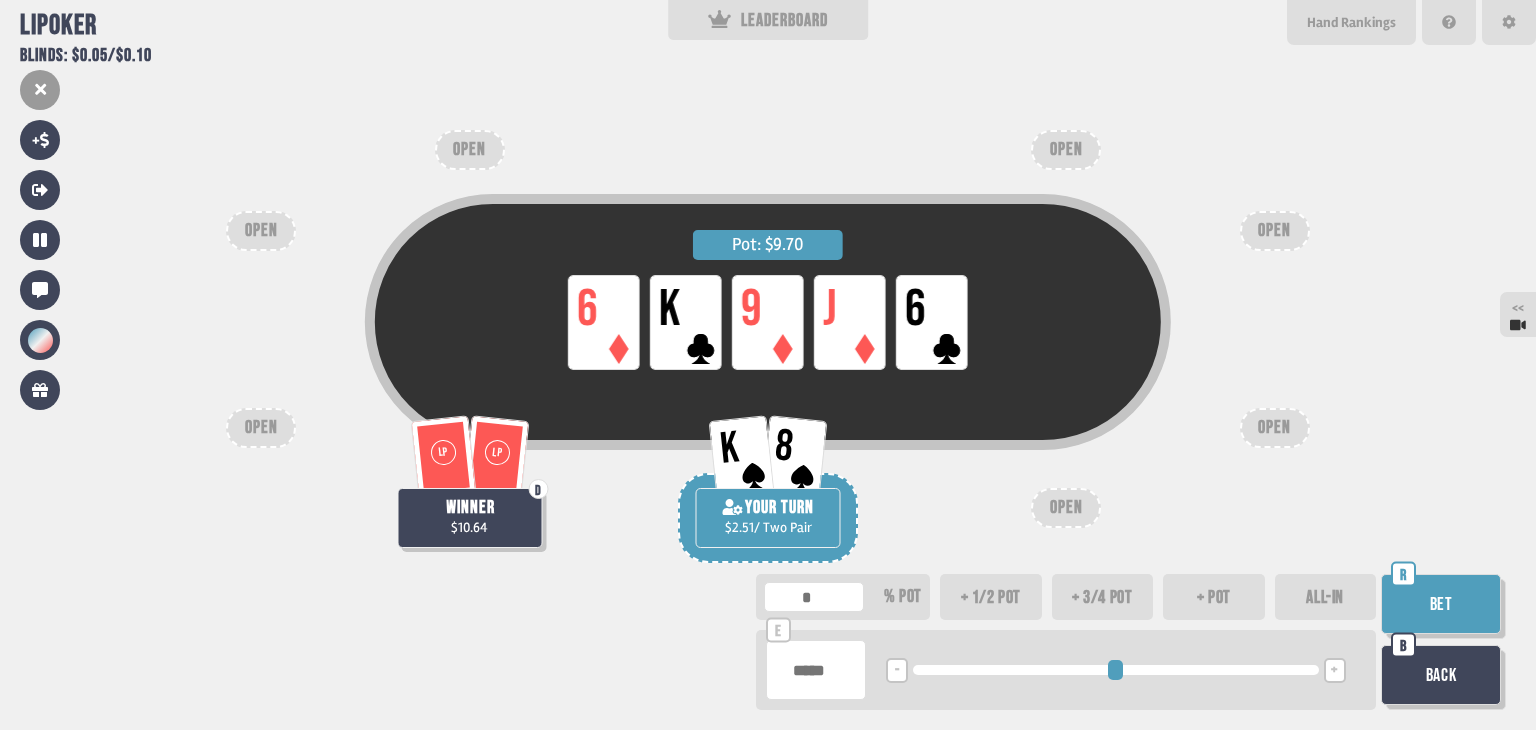 type on "*" 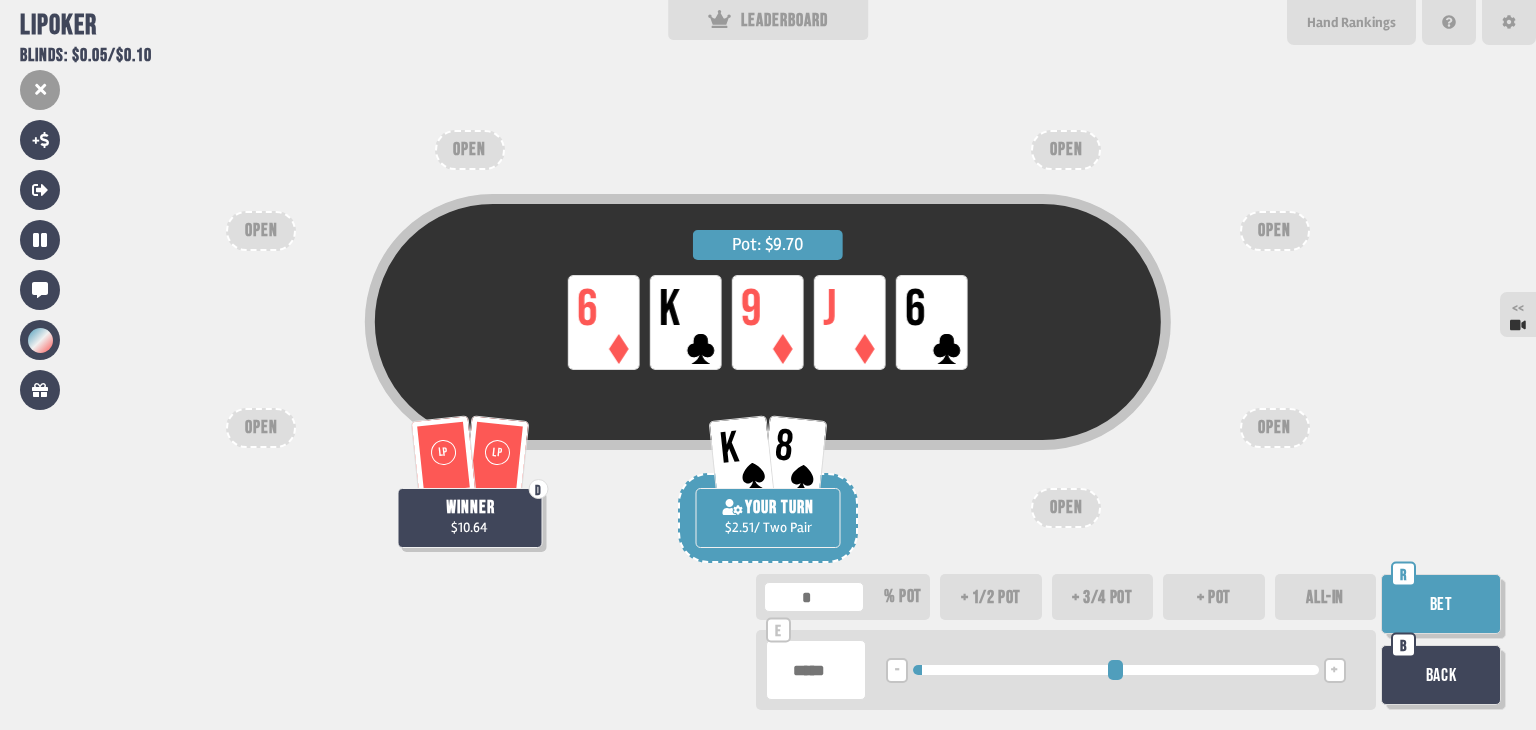 click on "****" at bounding box center [816, 670] 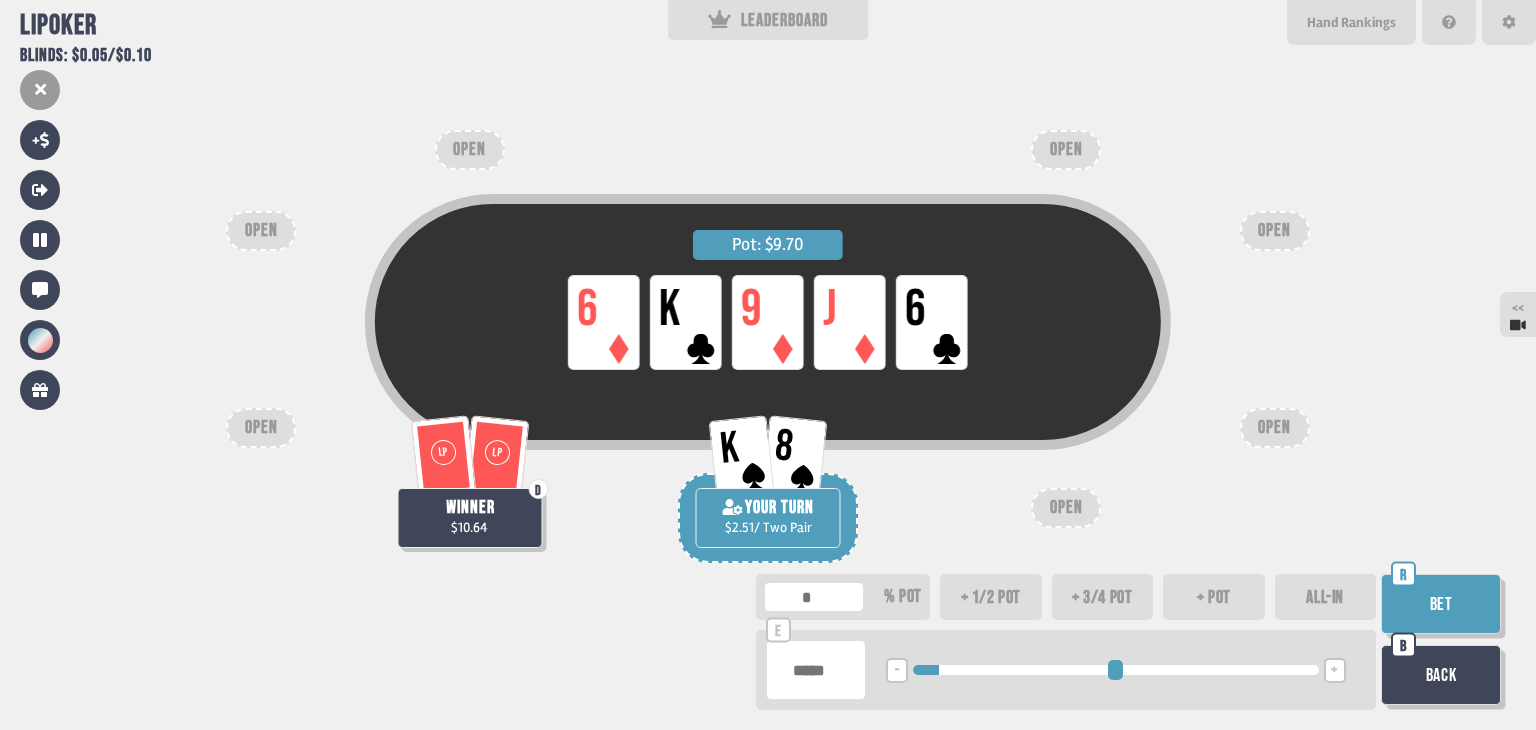 click on "****" at bounding box center (816, 670) 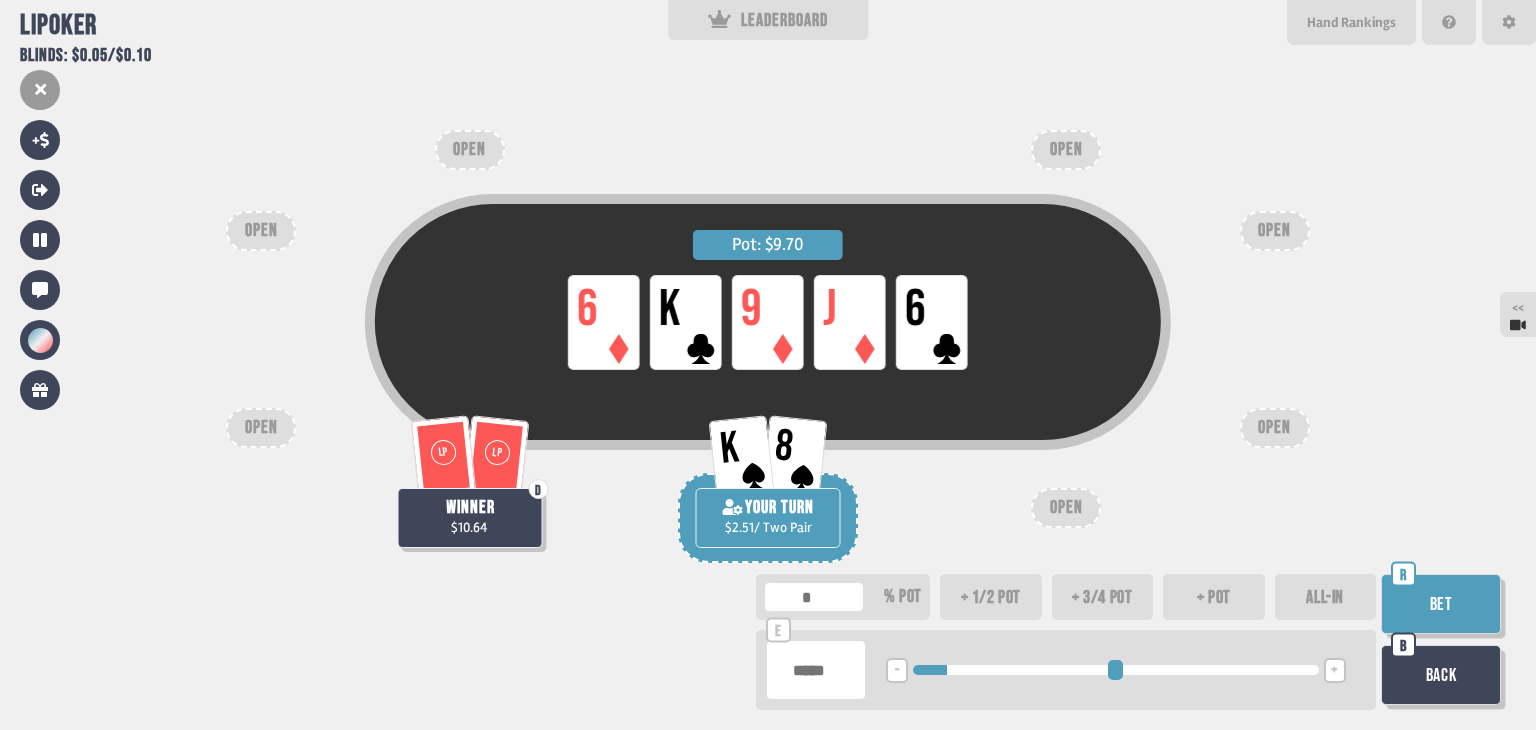 type on "*" 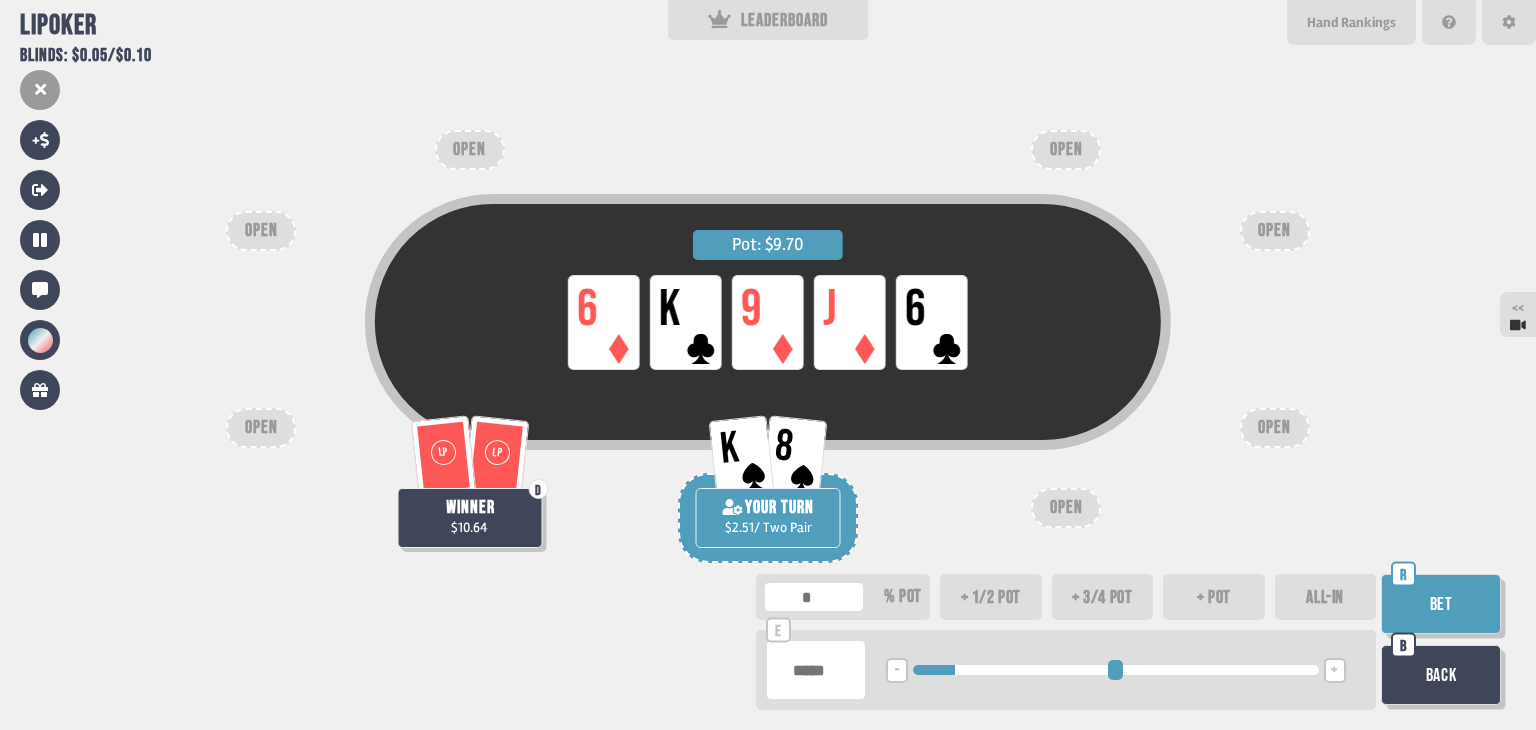 type on "***" 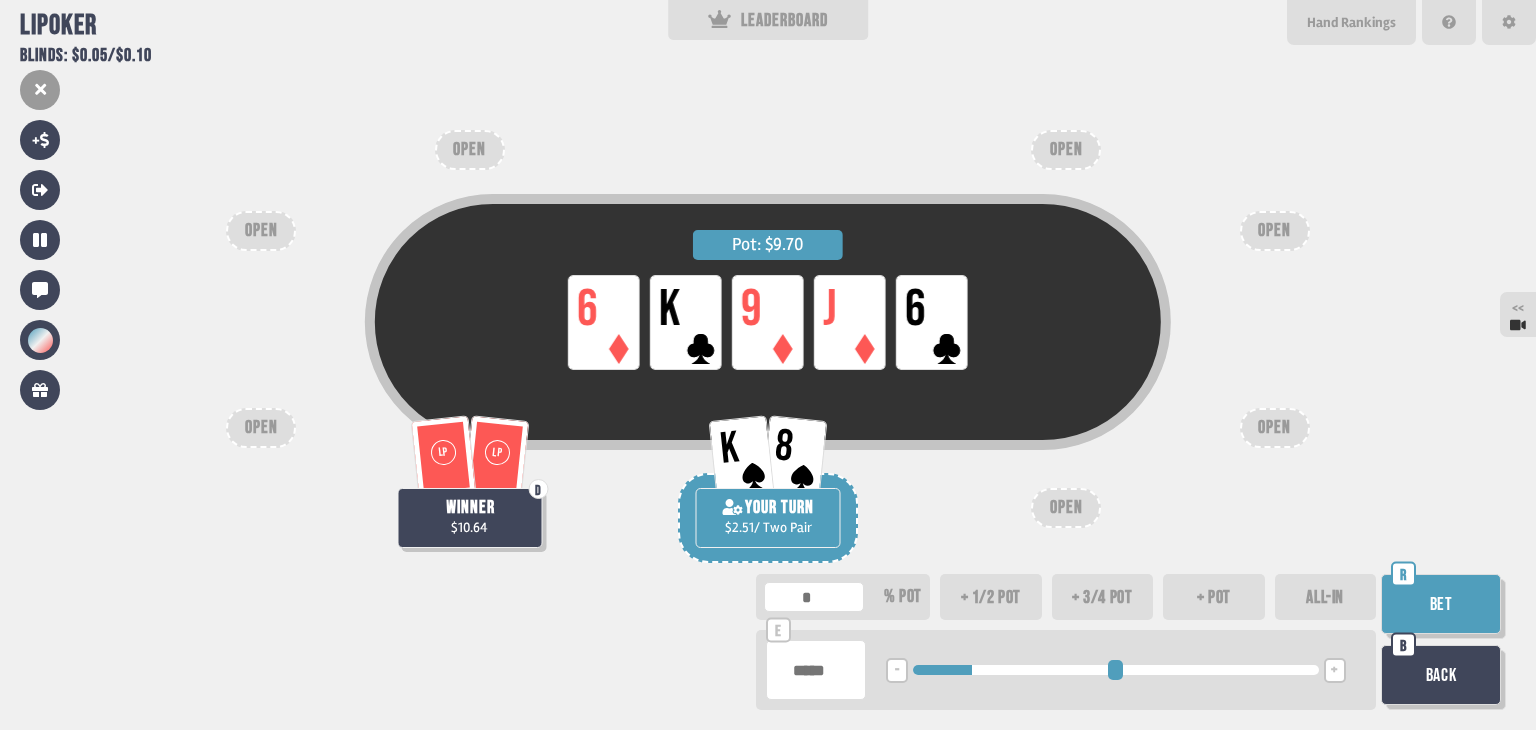 click on "****" at bounding box center [816, 670] 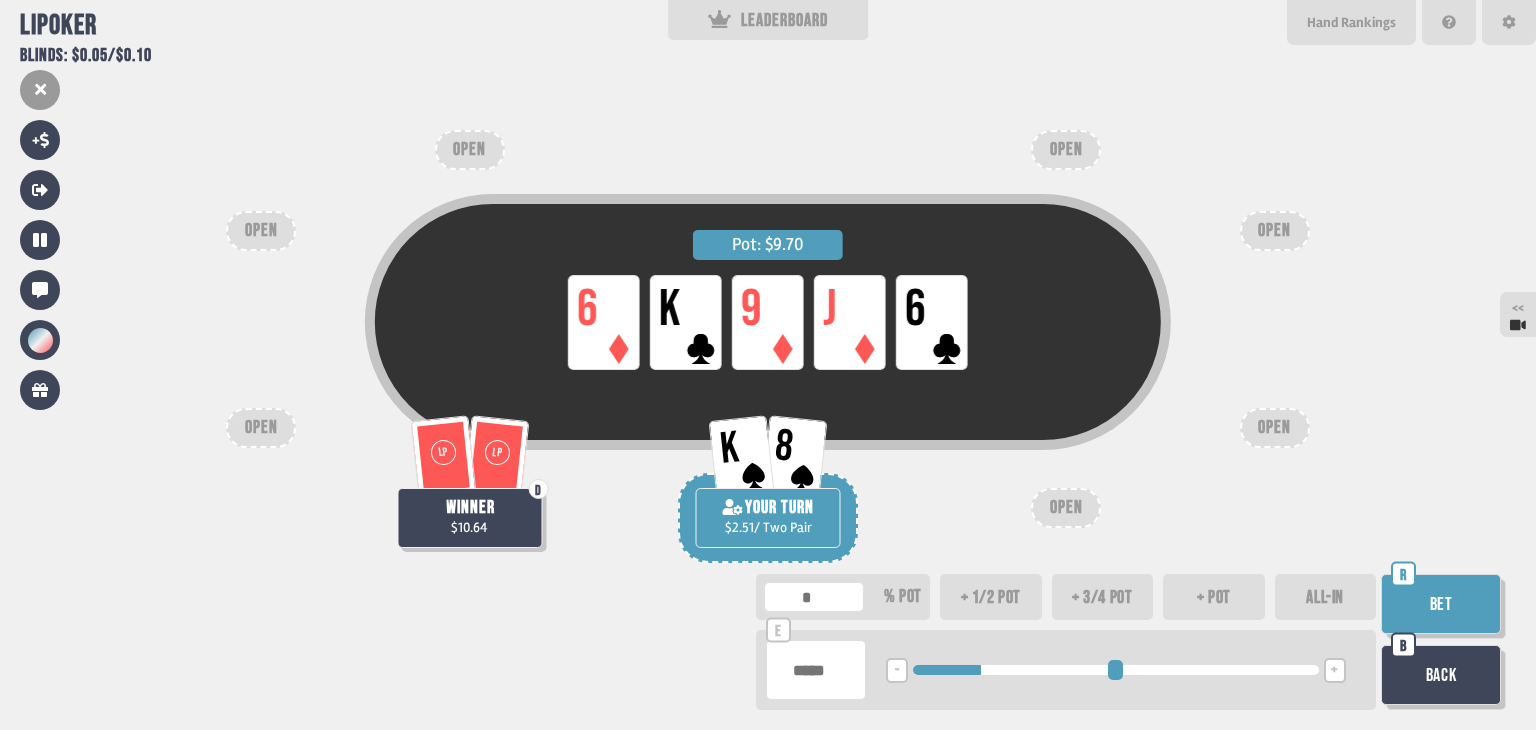 type on "*" 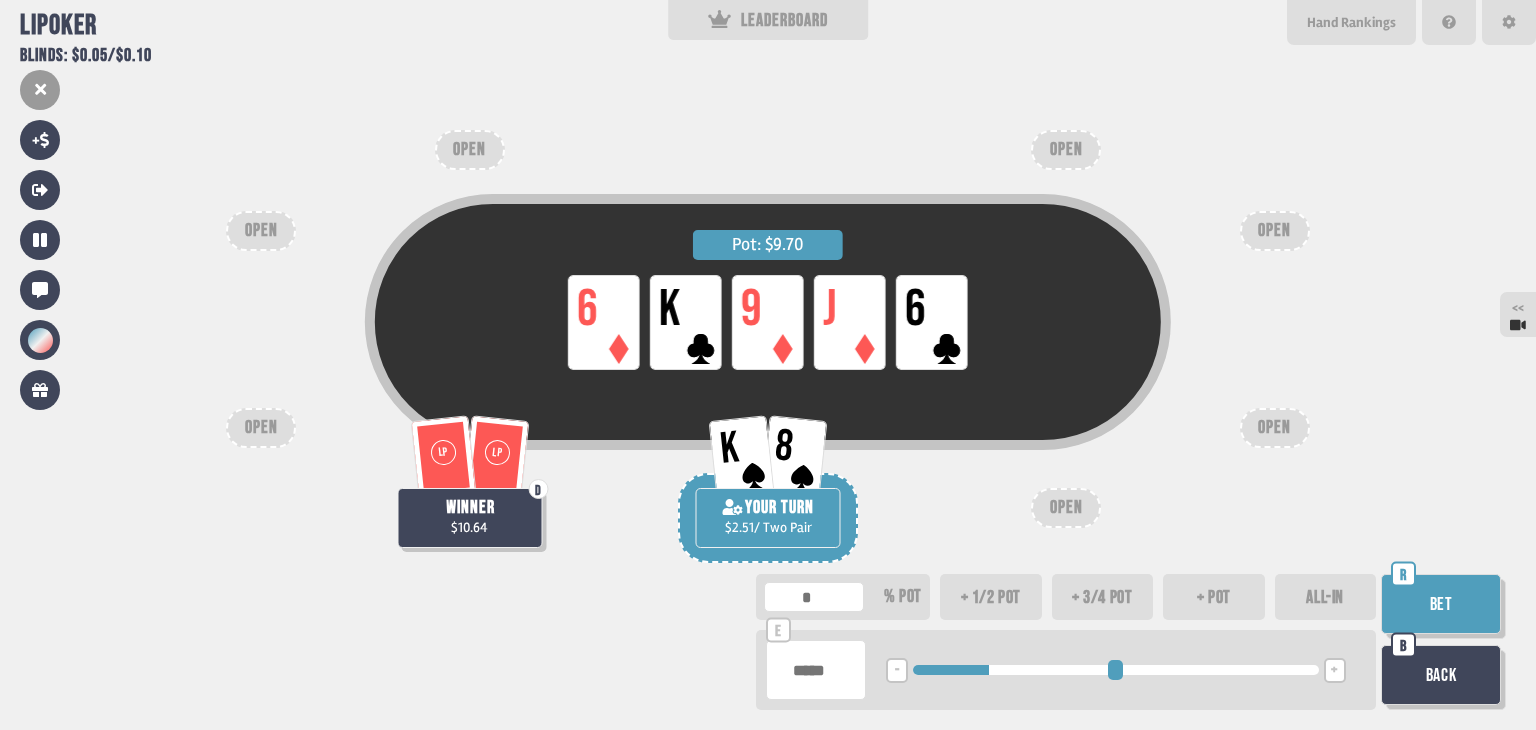 click on "****" at bounding box center [816, 670] 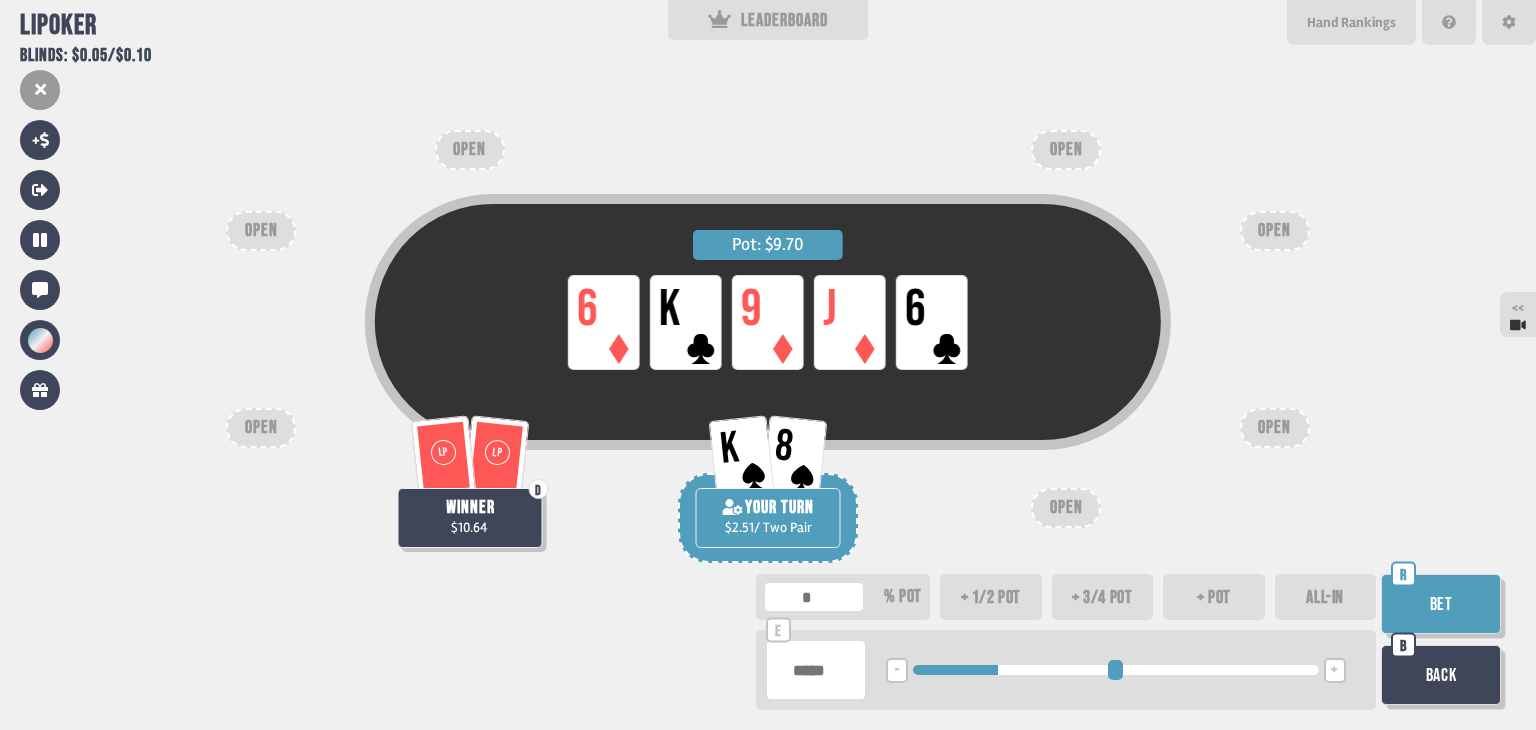 type on "****" 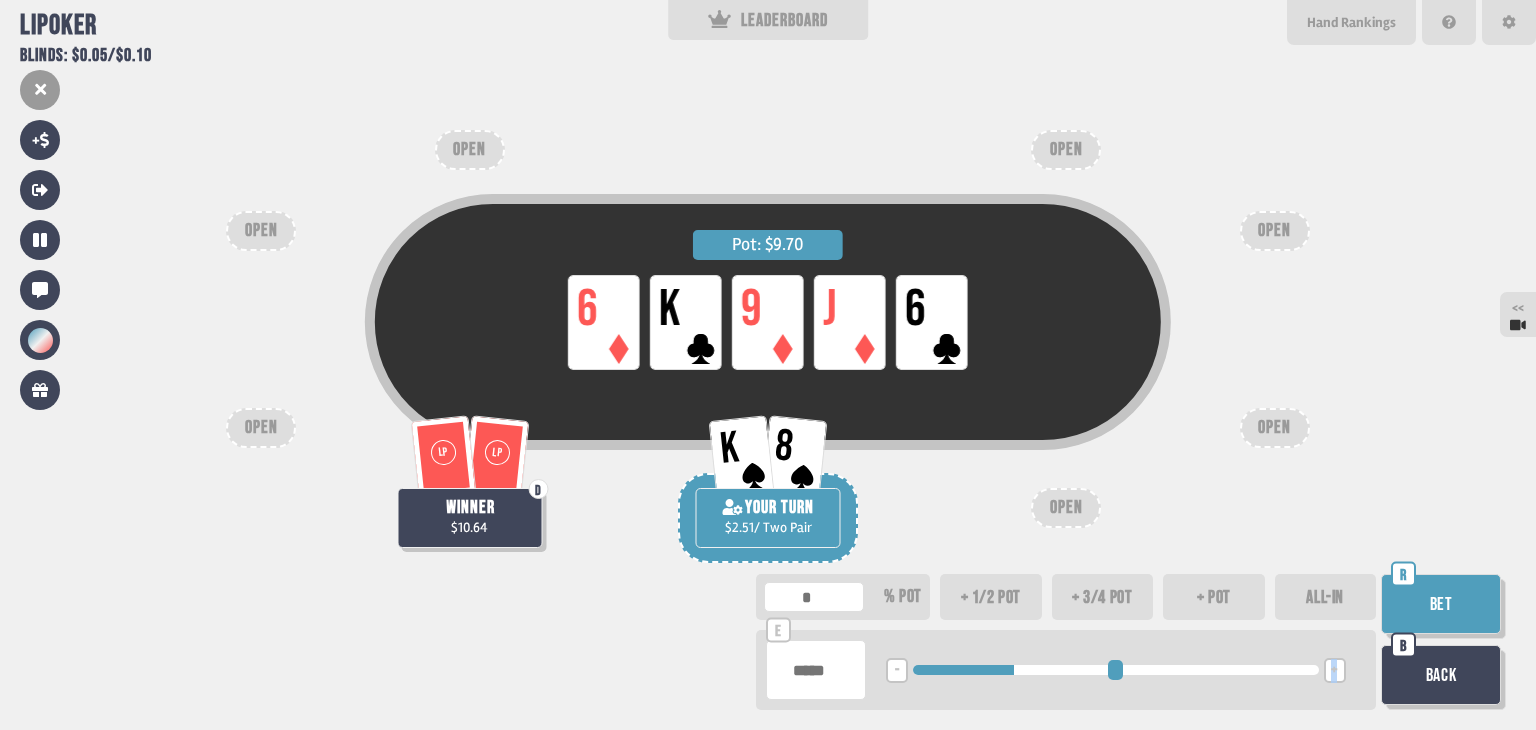 click on "+" at bounding box center [1335, 670] 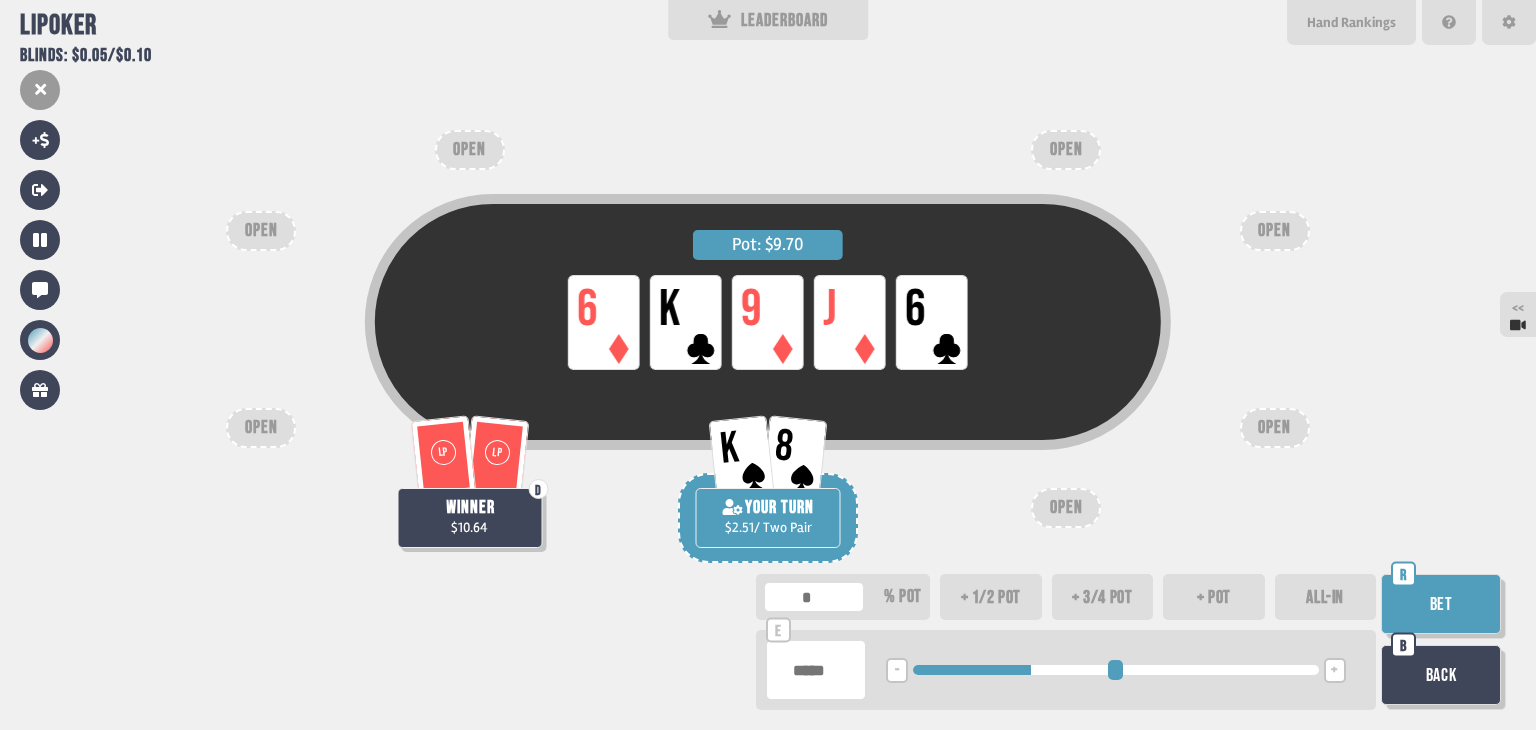 click on "-" at bounding box center (897, 671) 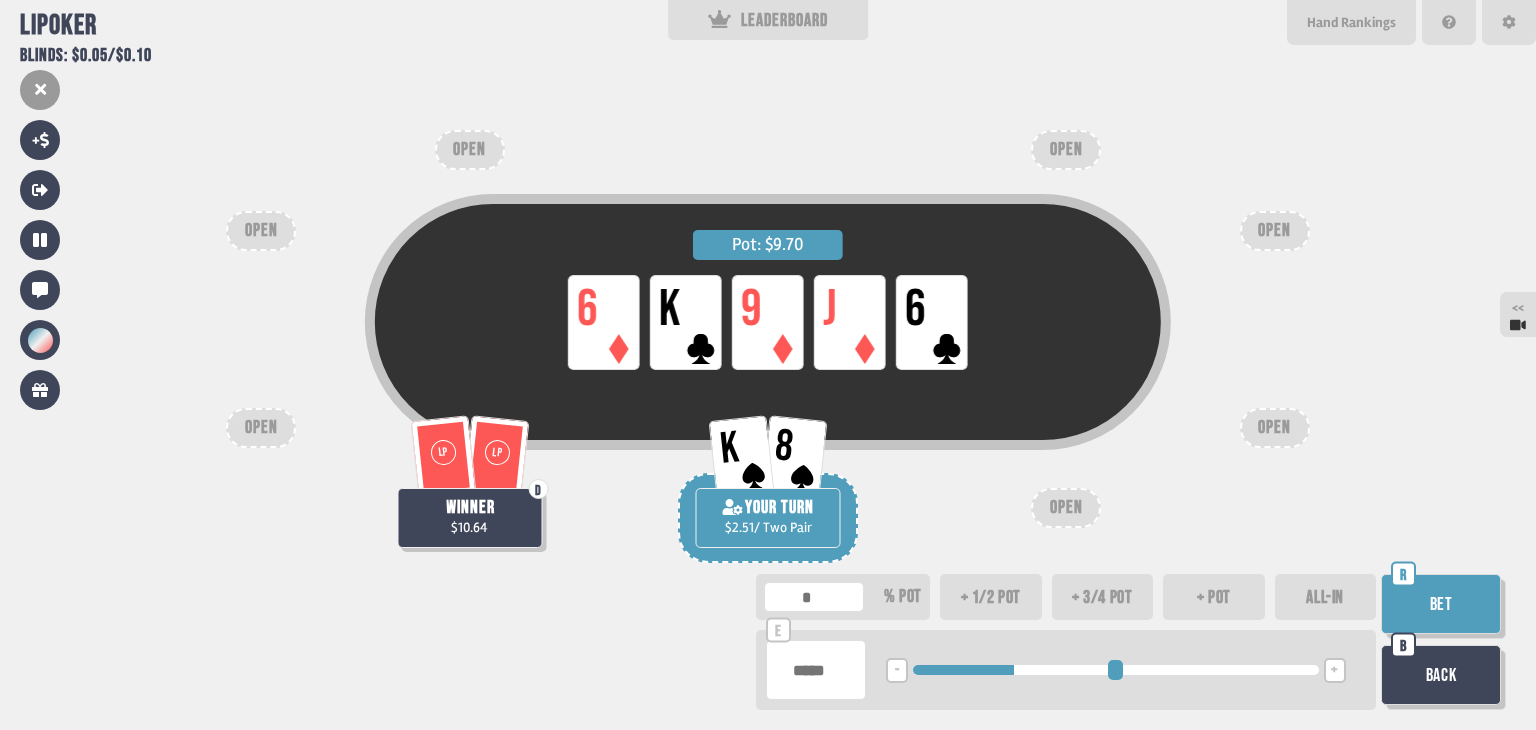 click on "Bet" at bounding box center (1441, 604) 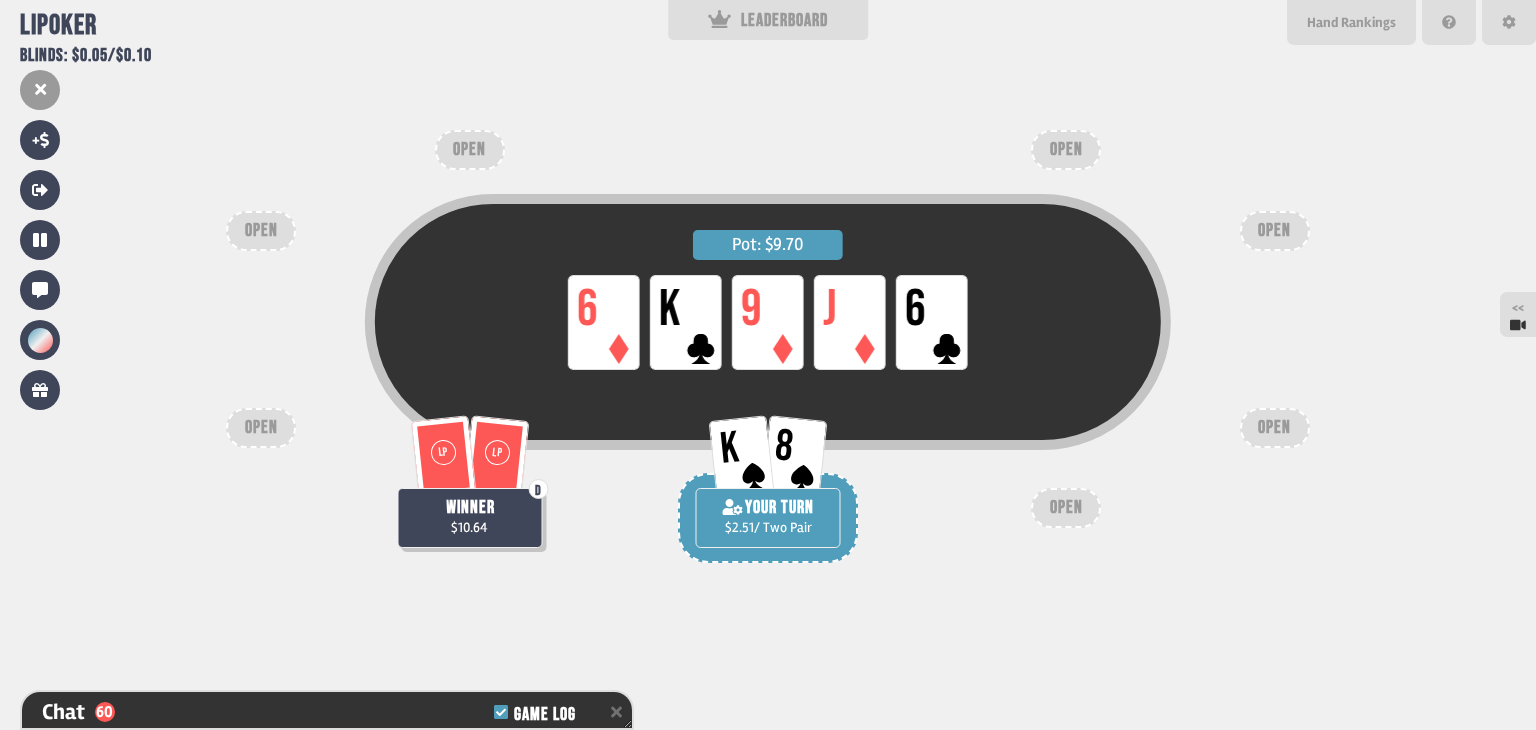 scroll, scrollTop: 3268, scrollLeft: 0, axis: vertical 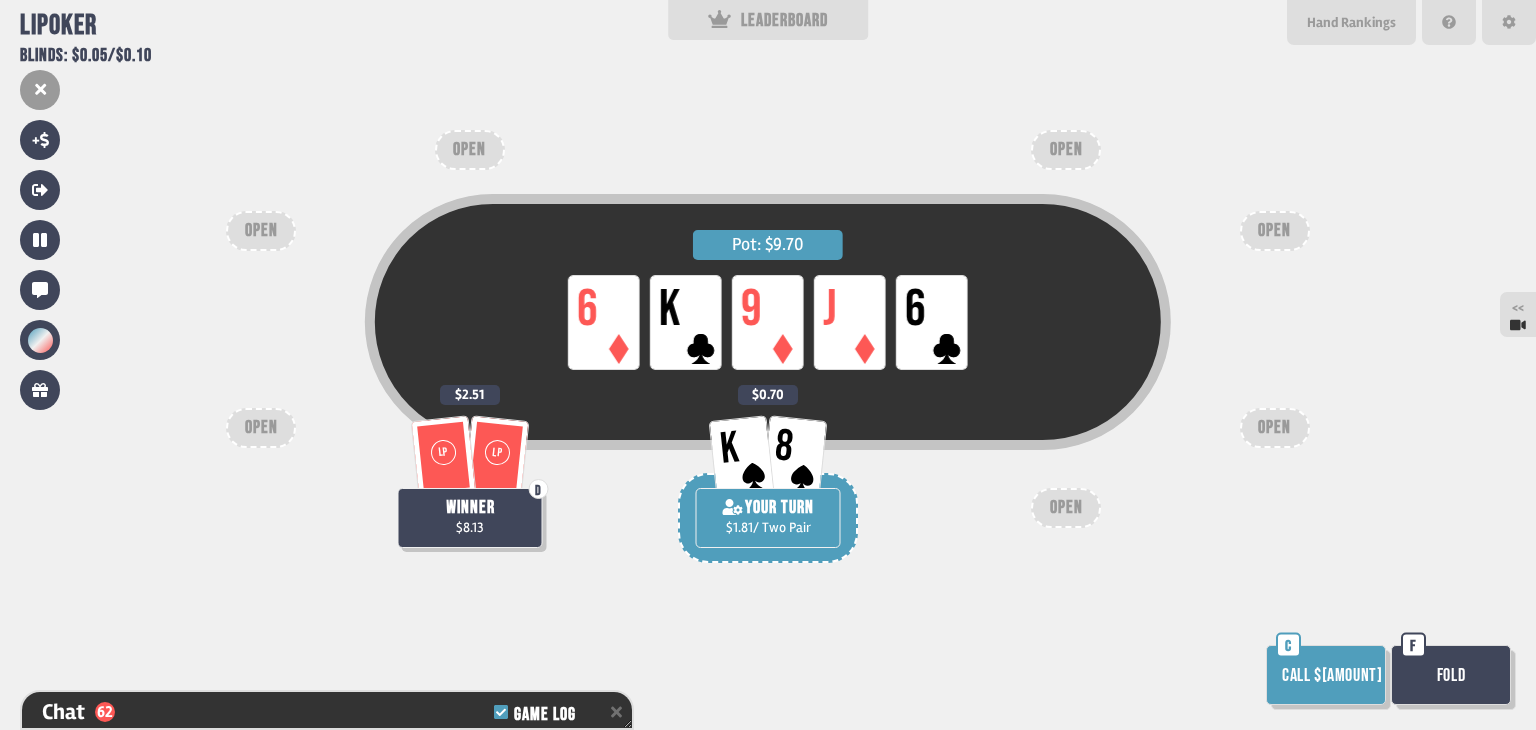 click on "Call $[AMOUNT]" at bounding box center [1326, 675] 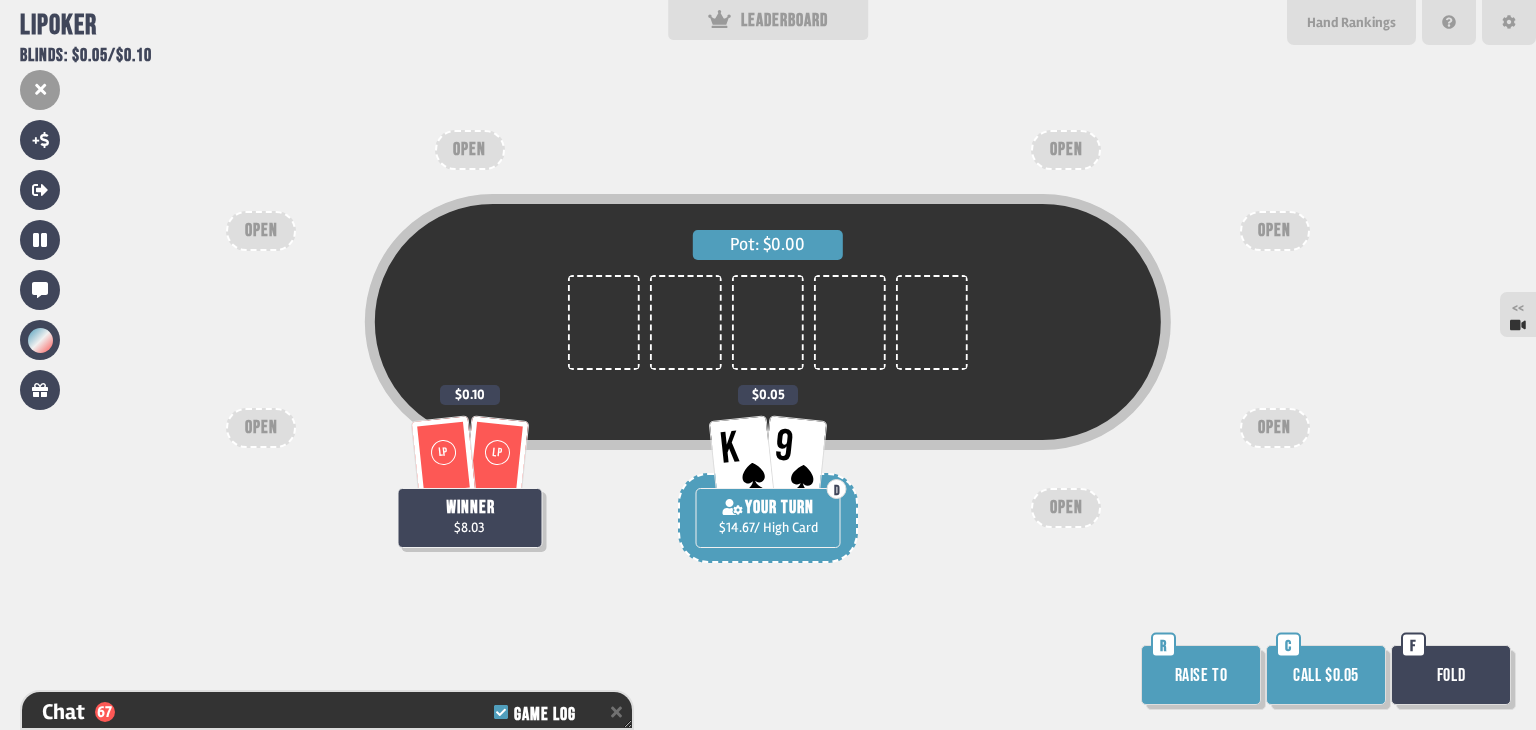 click on "Call $0.05" at bounding box center (1326, 675) 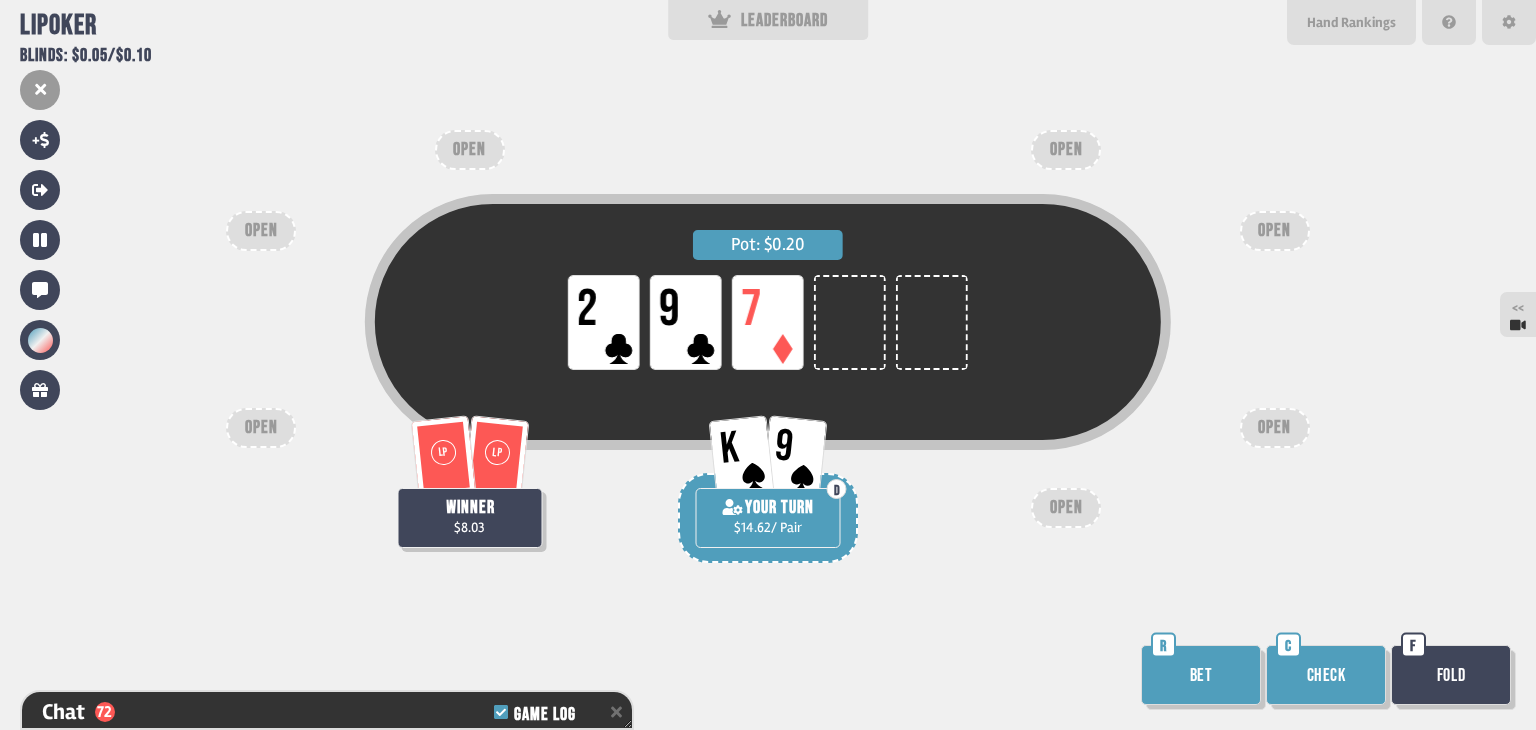 click on "Bet" at bounding box center (1201, 675) 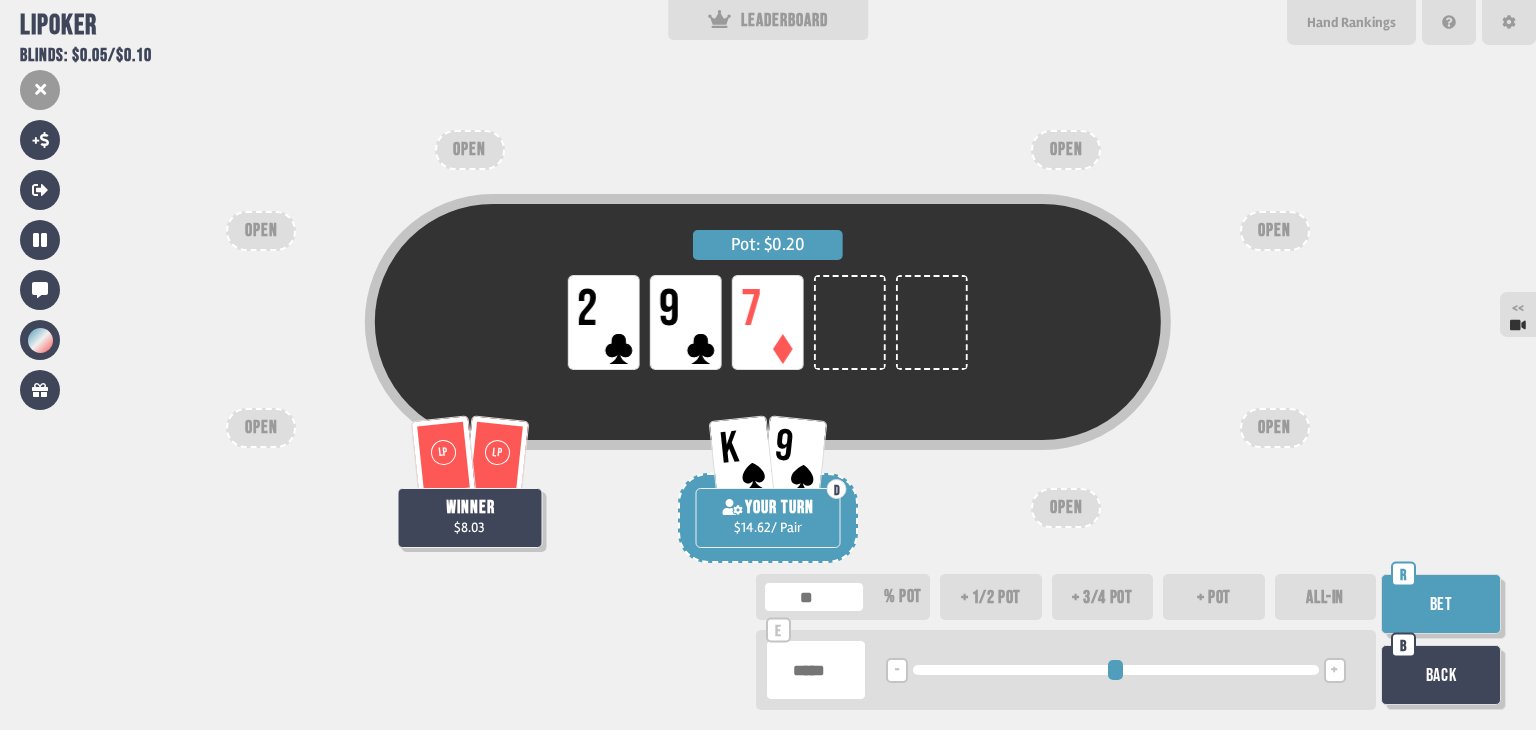 click at bounding box center (816, 670) 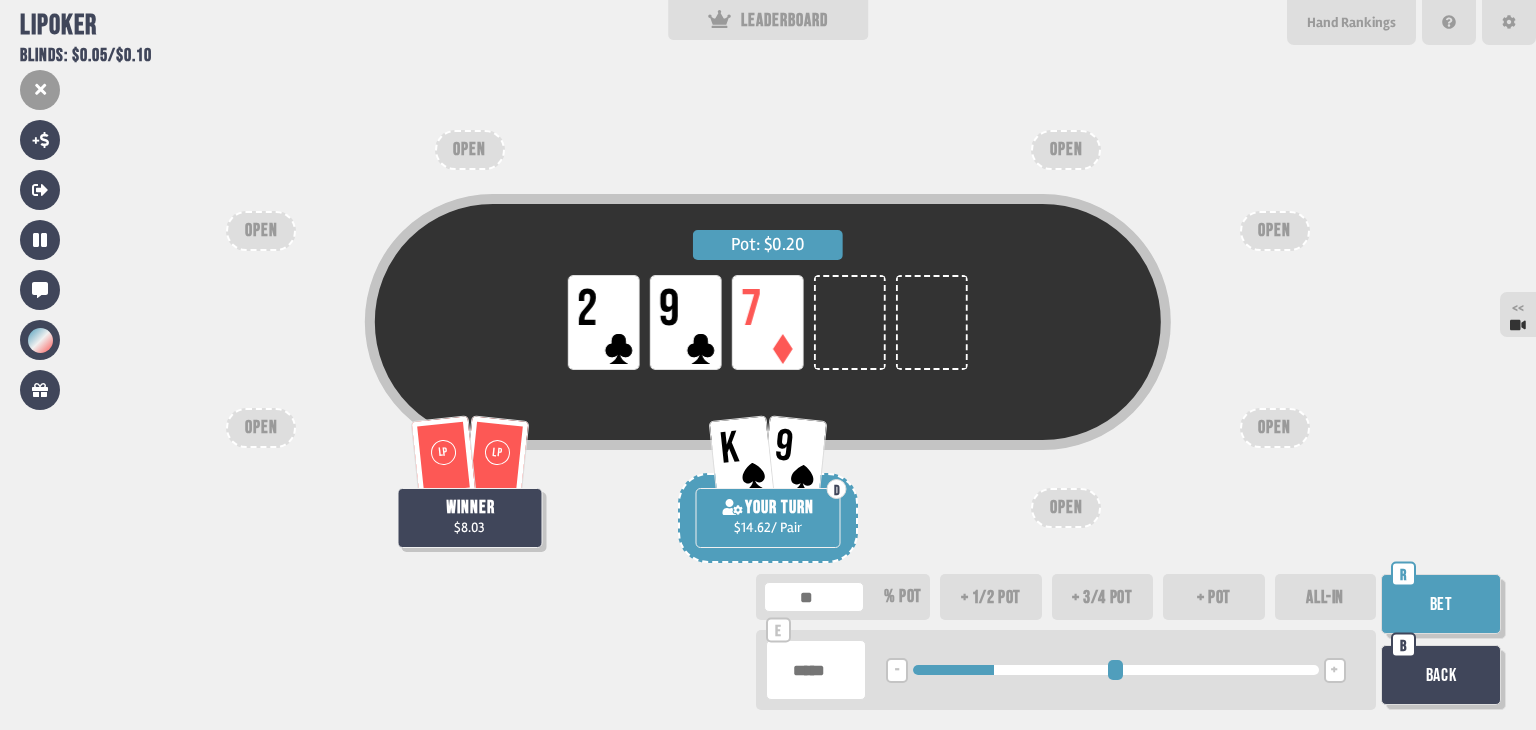 type on "****" 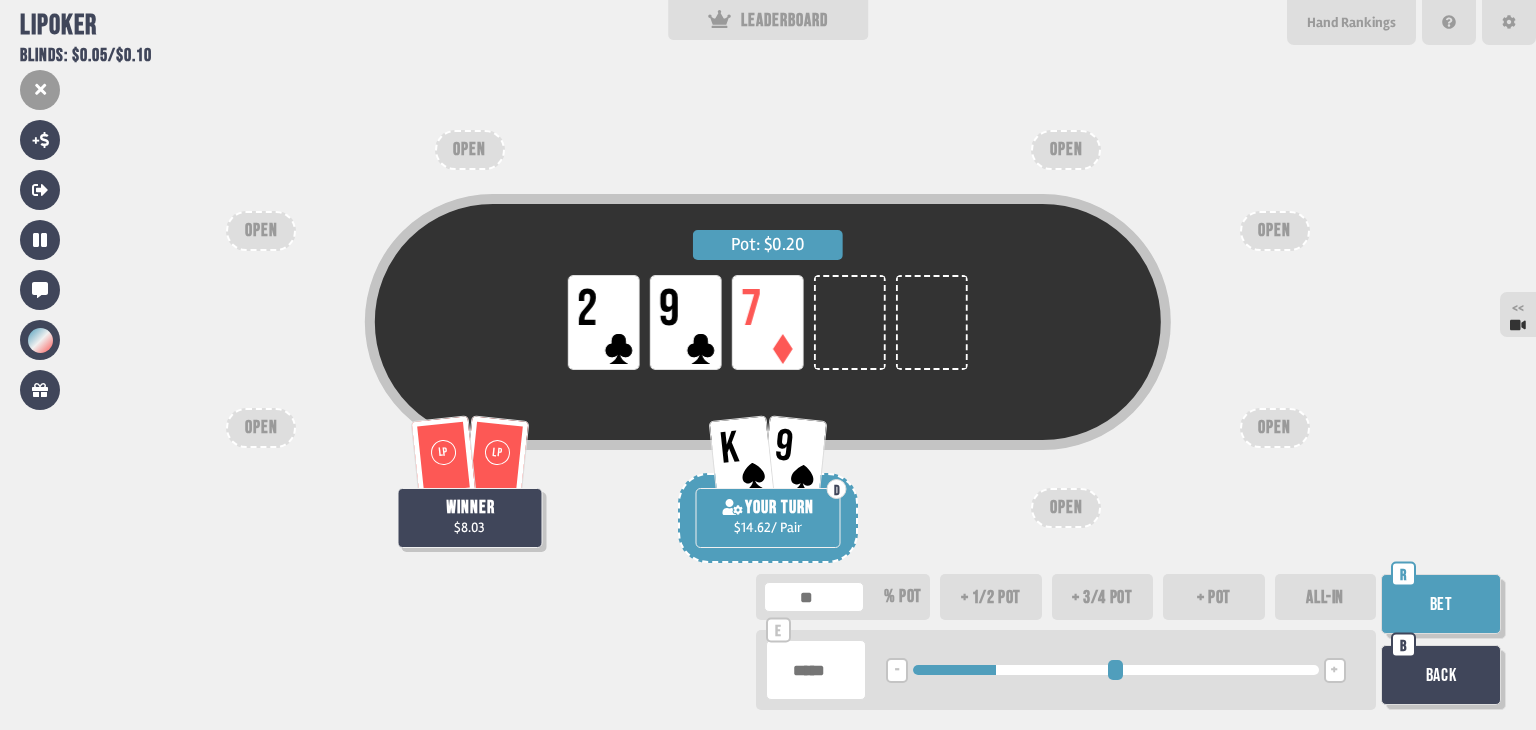 type on "****" 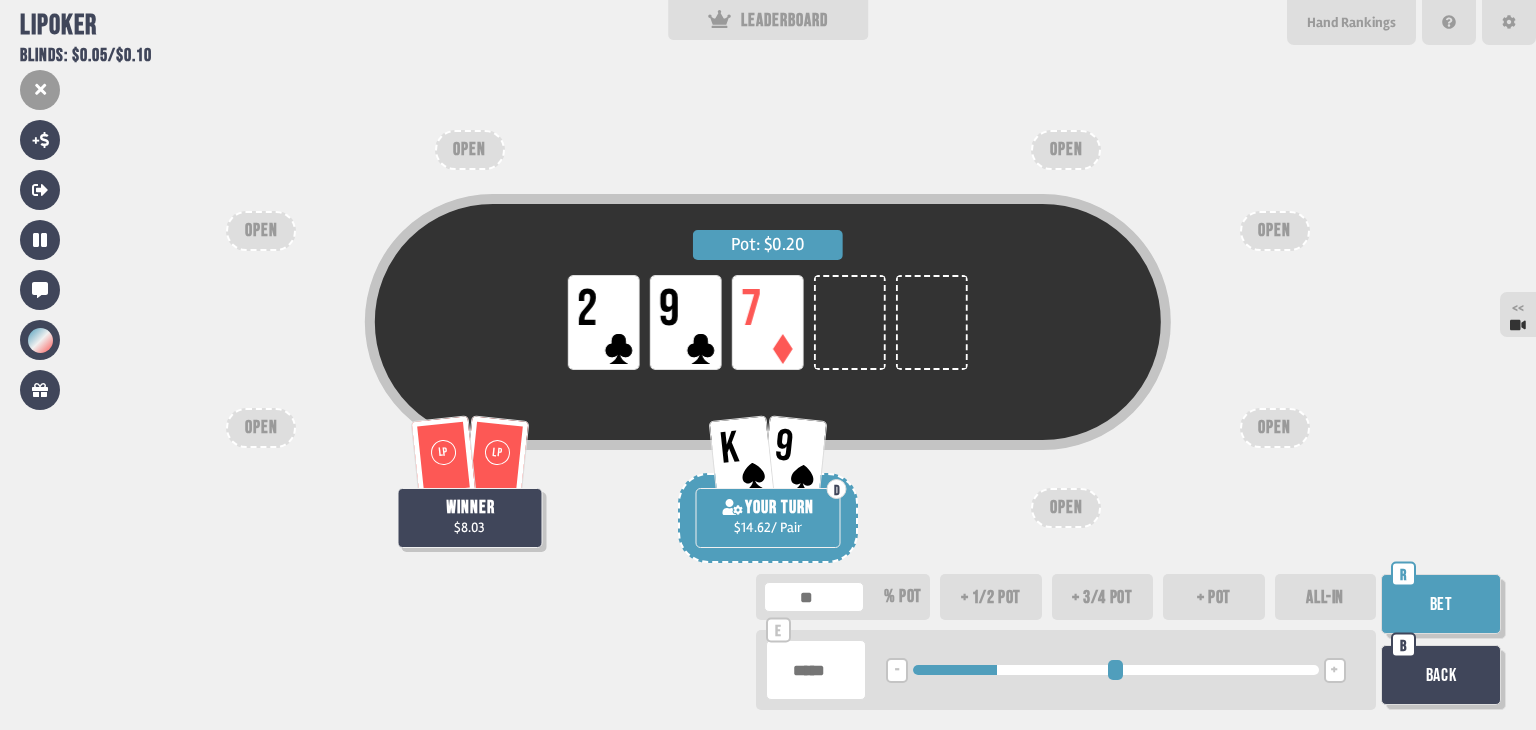 type on "****" 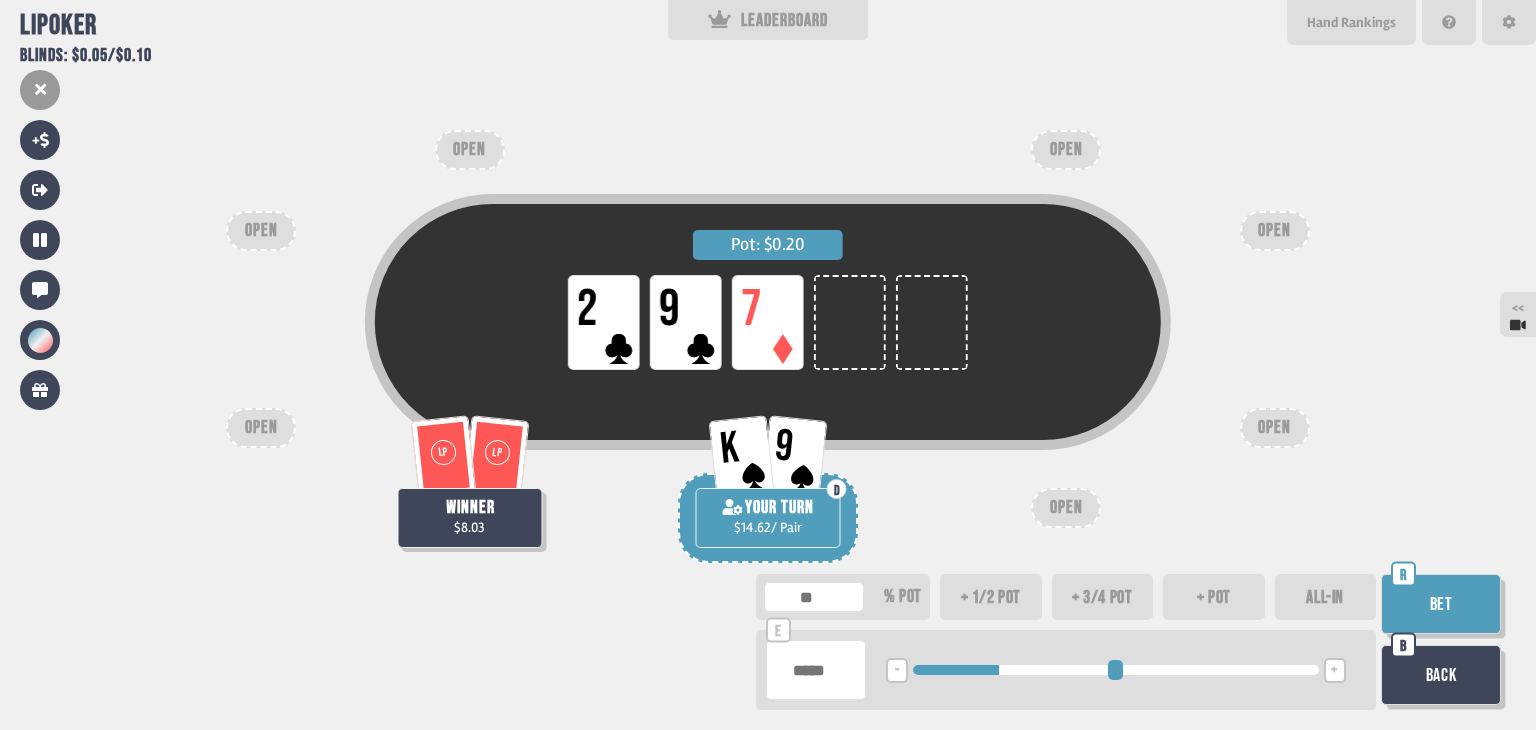 type on "****" 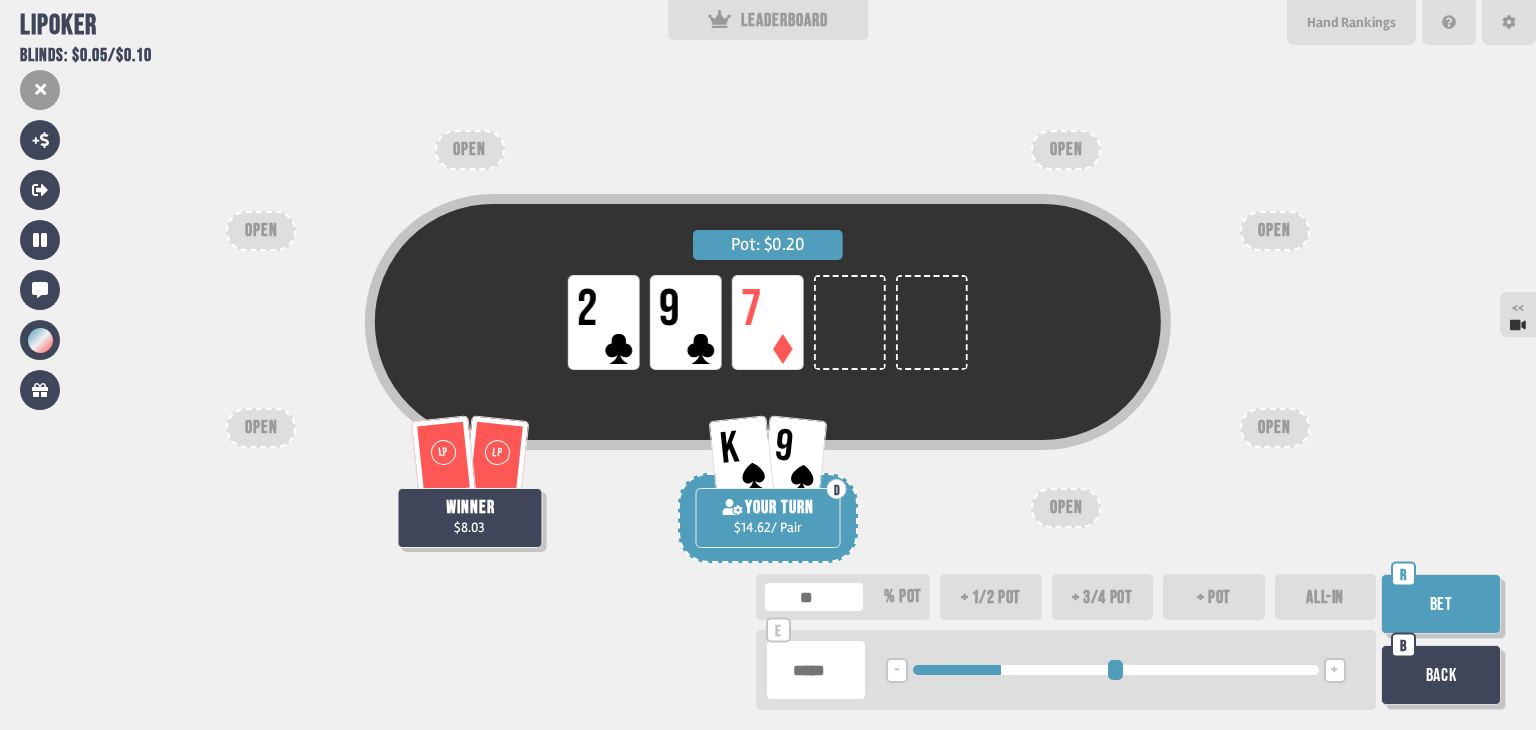 type on "****" 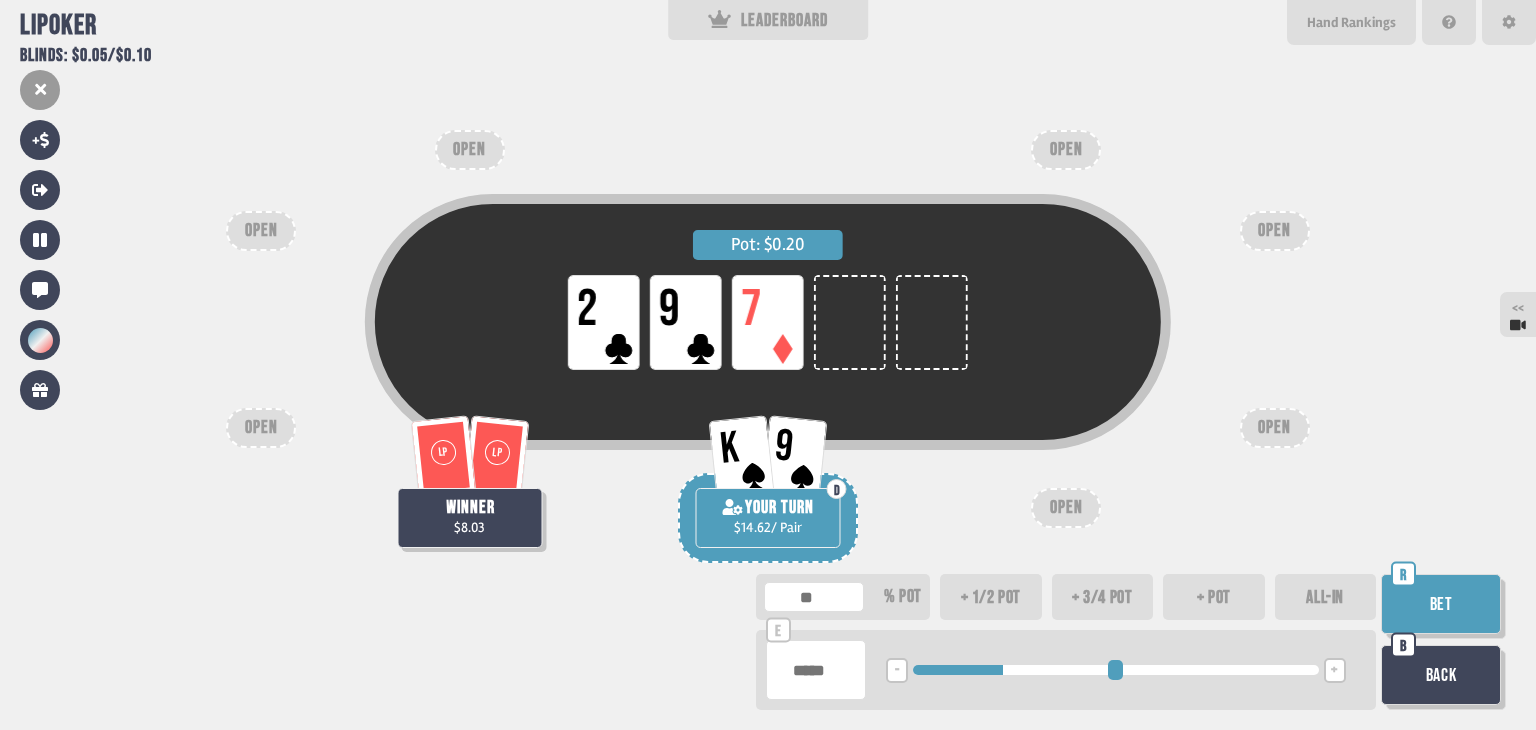 type on "***" 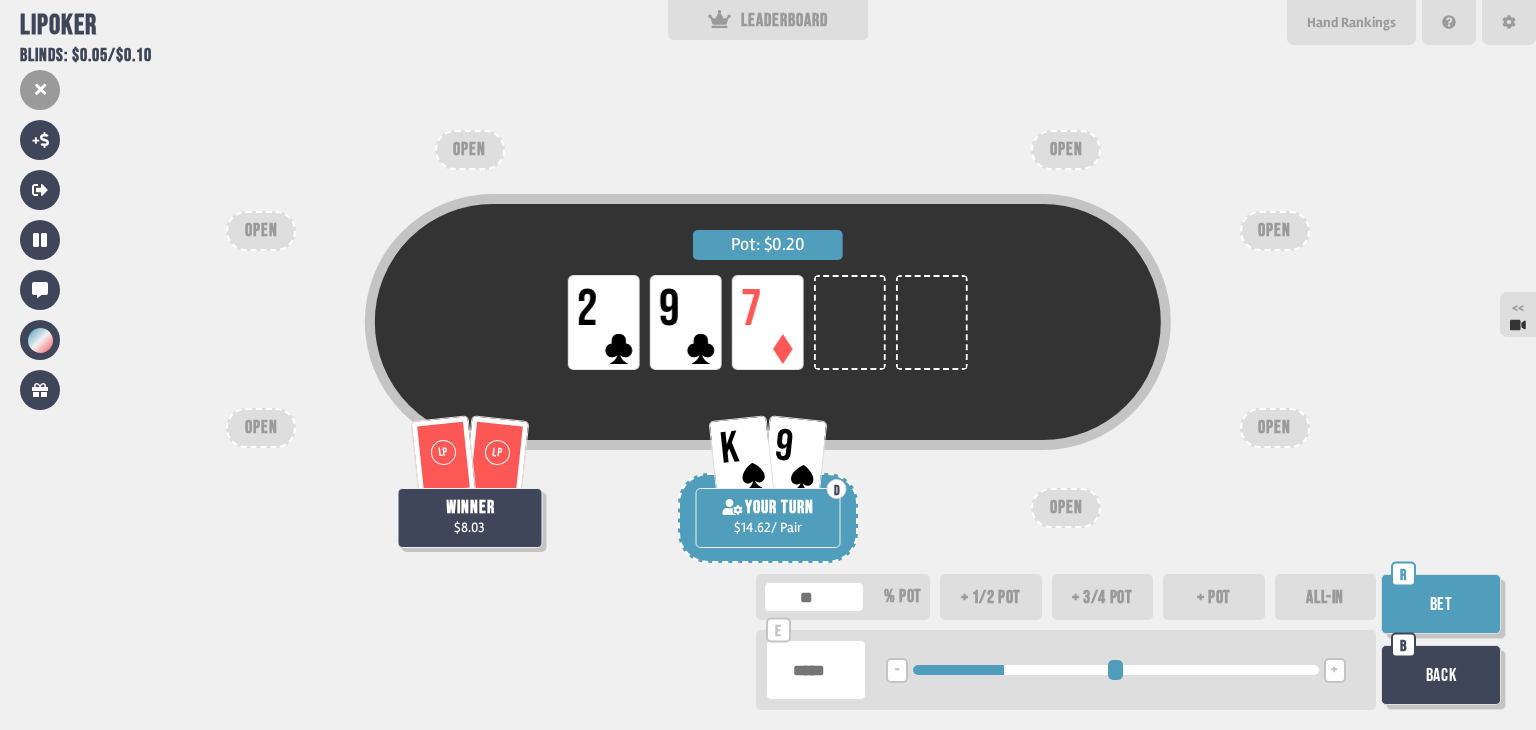 click on "Bet" at bounding box center [1441, 604] 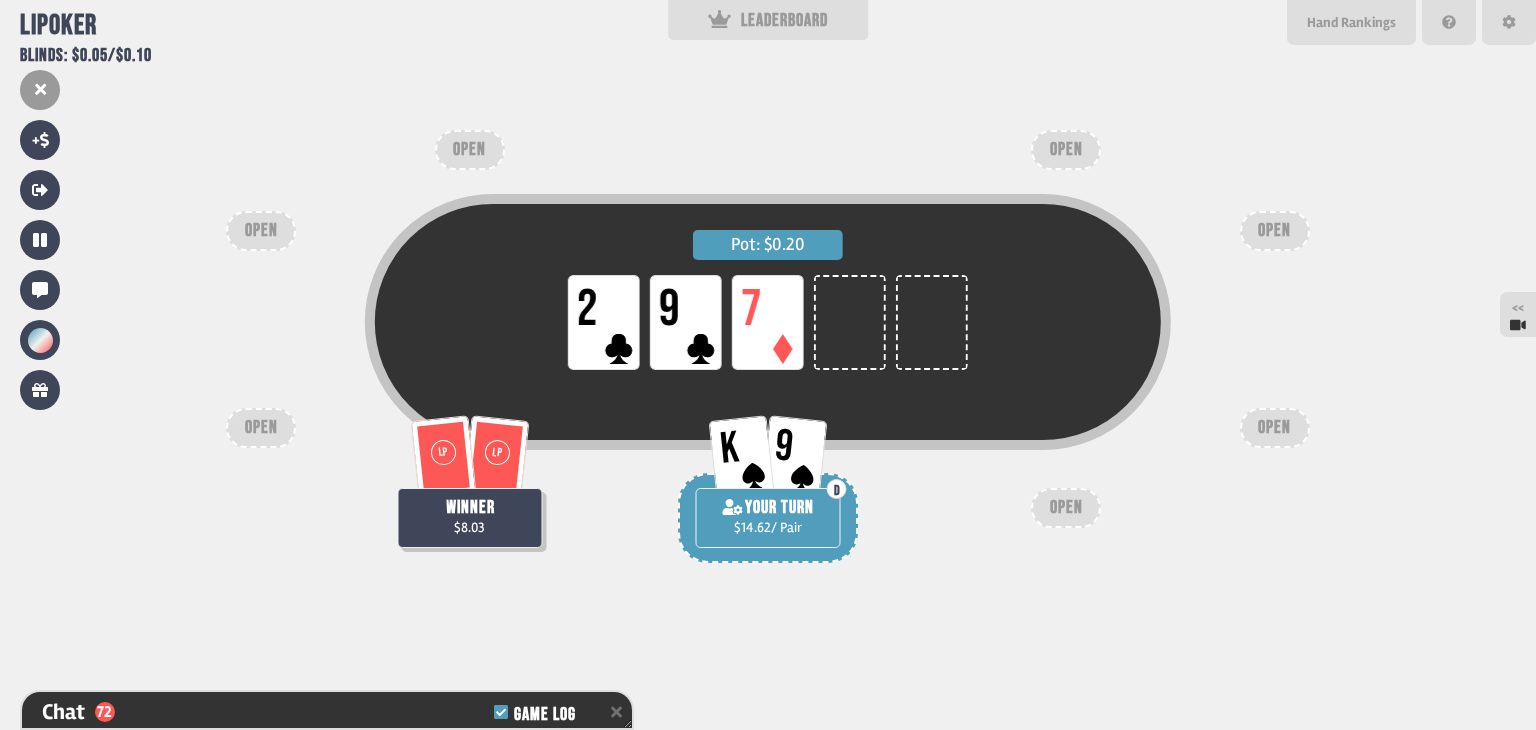 scroll, scrollTop: 3616, scrollLeft: 0, axis: vertical 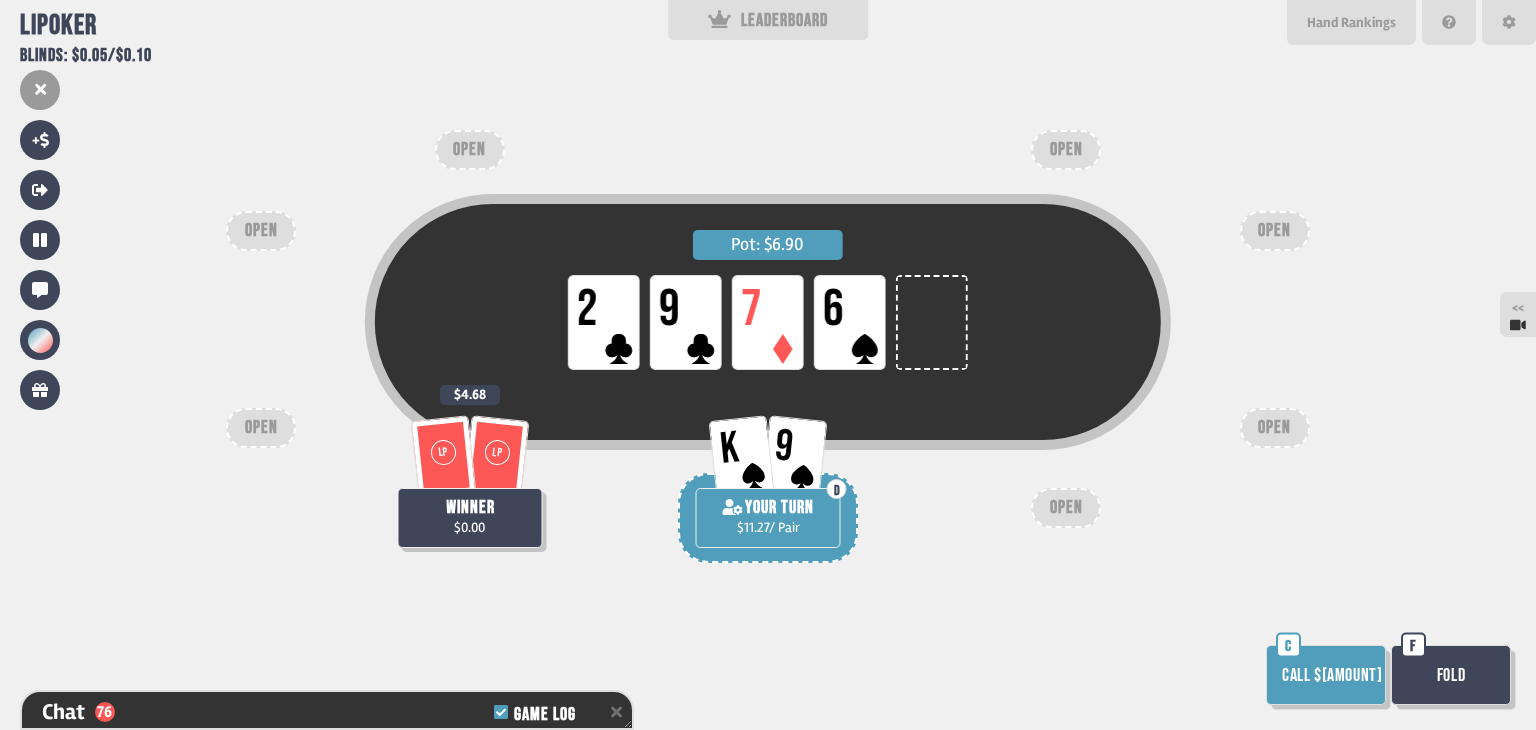 drag, startPoint x: 1340, startPoint y: 685, endPoint x: 1331, endPoint y: 678, distance: 11.401754 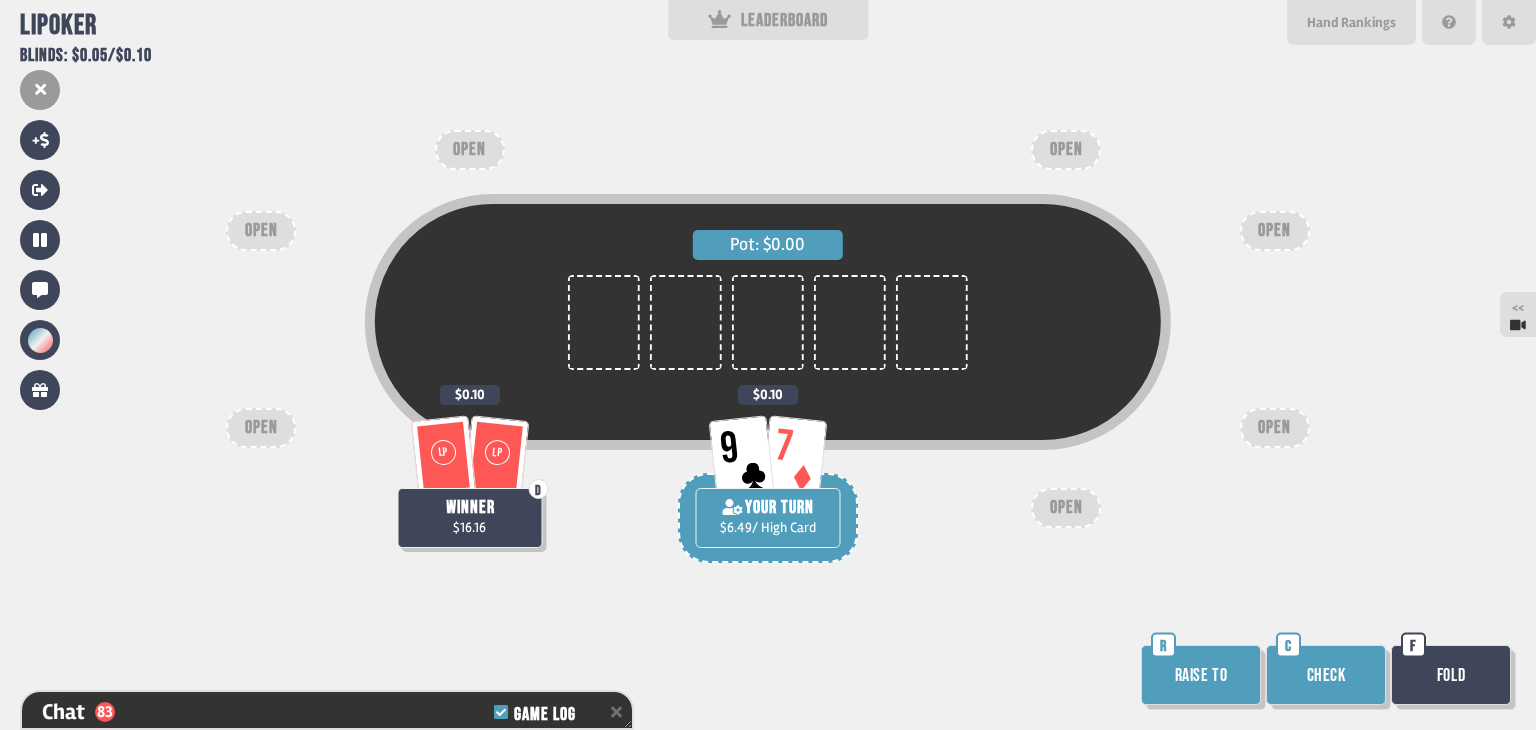 click on "Check" at bounding box center [1326, 675] 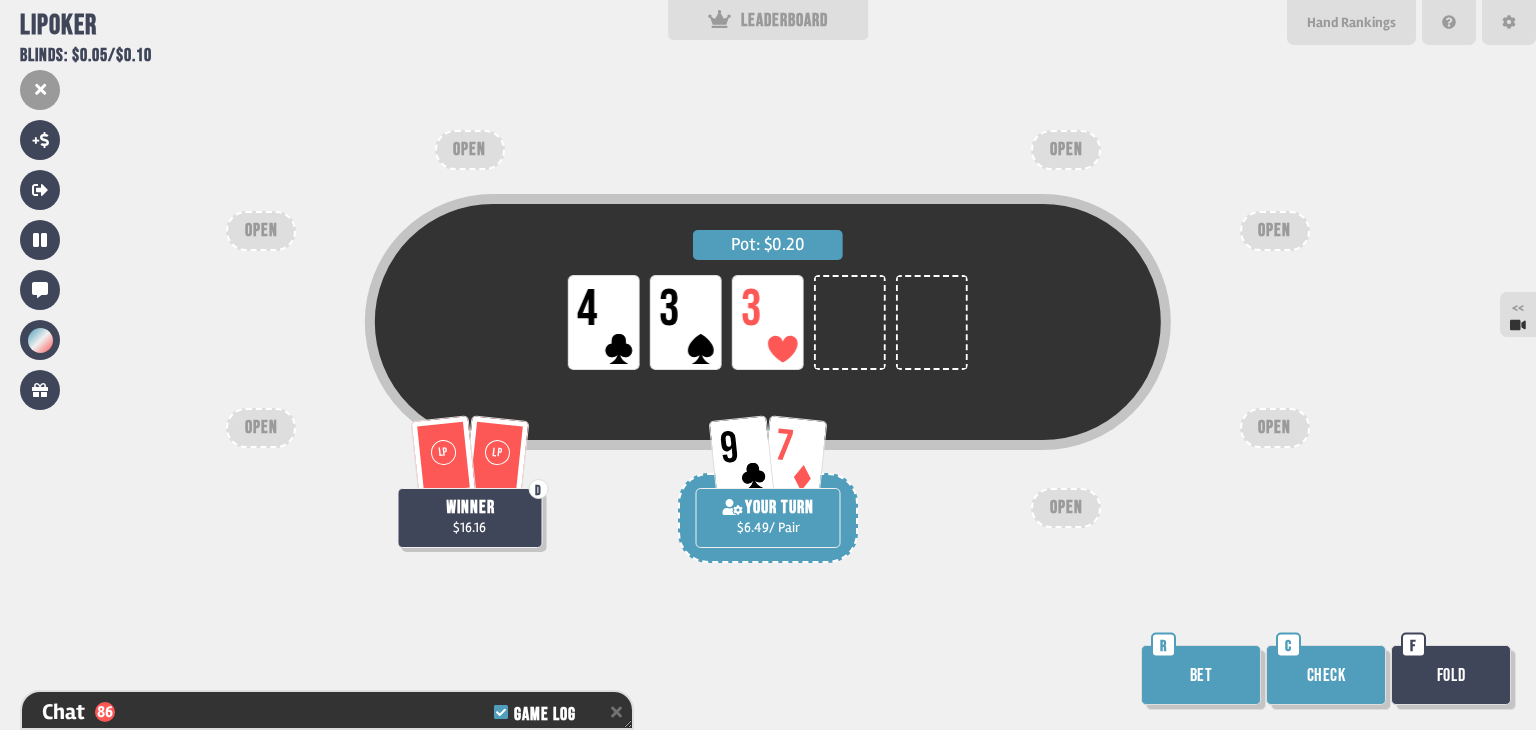 click on "Check" at bounding box center [1326, 675] 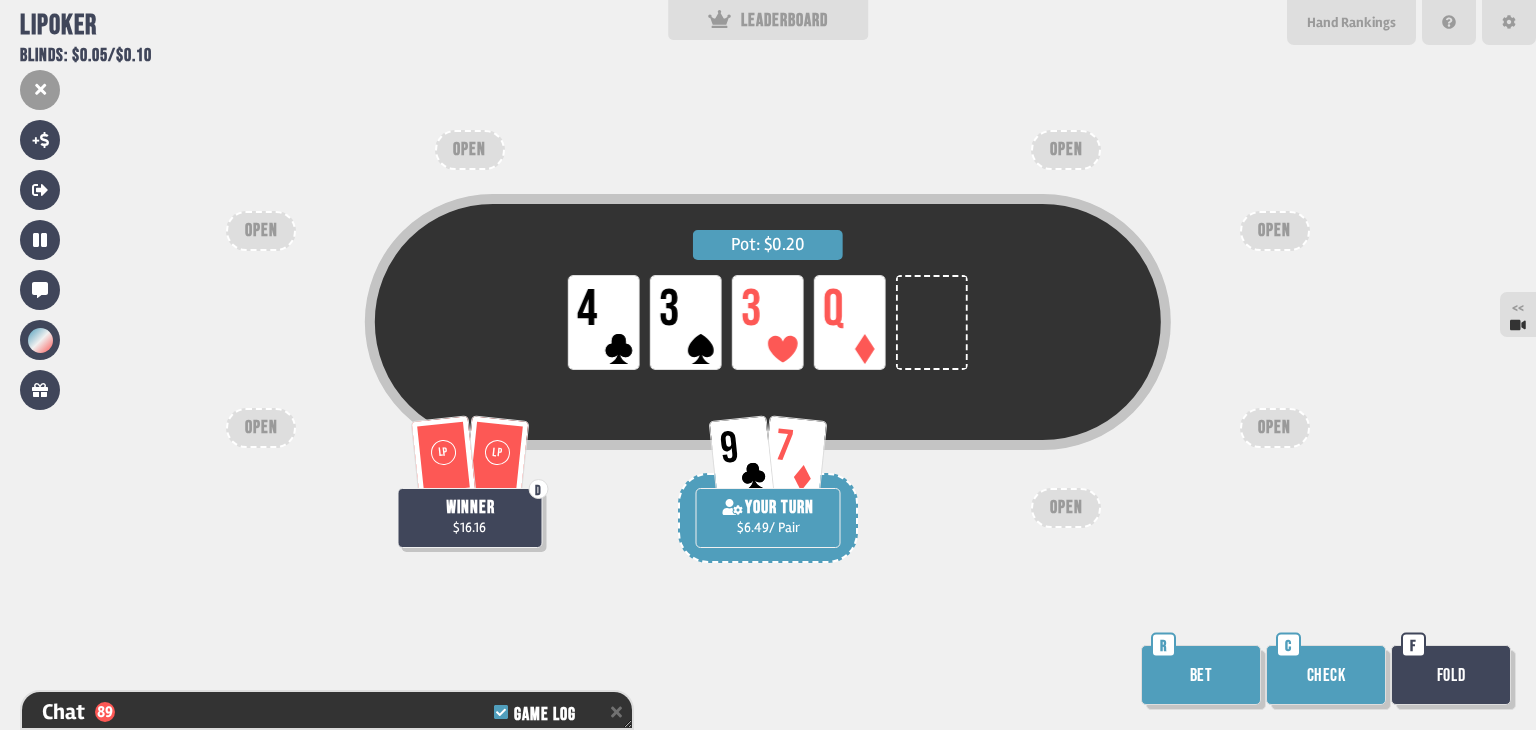 click on "Check" at bounding box center [1326, 675] 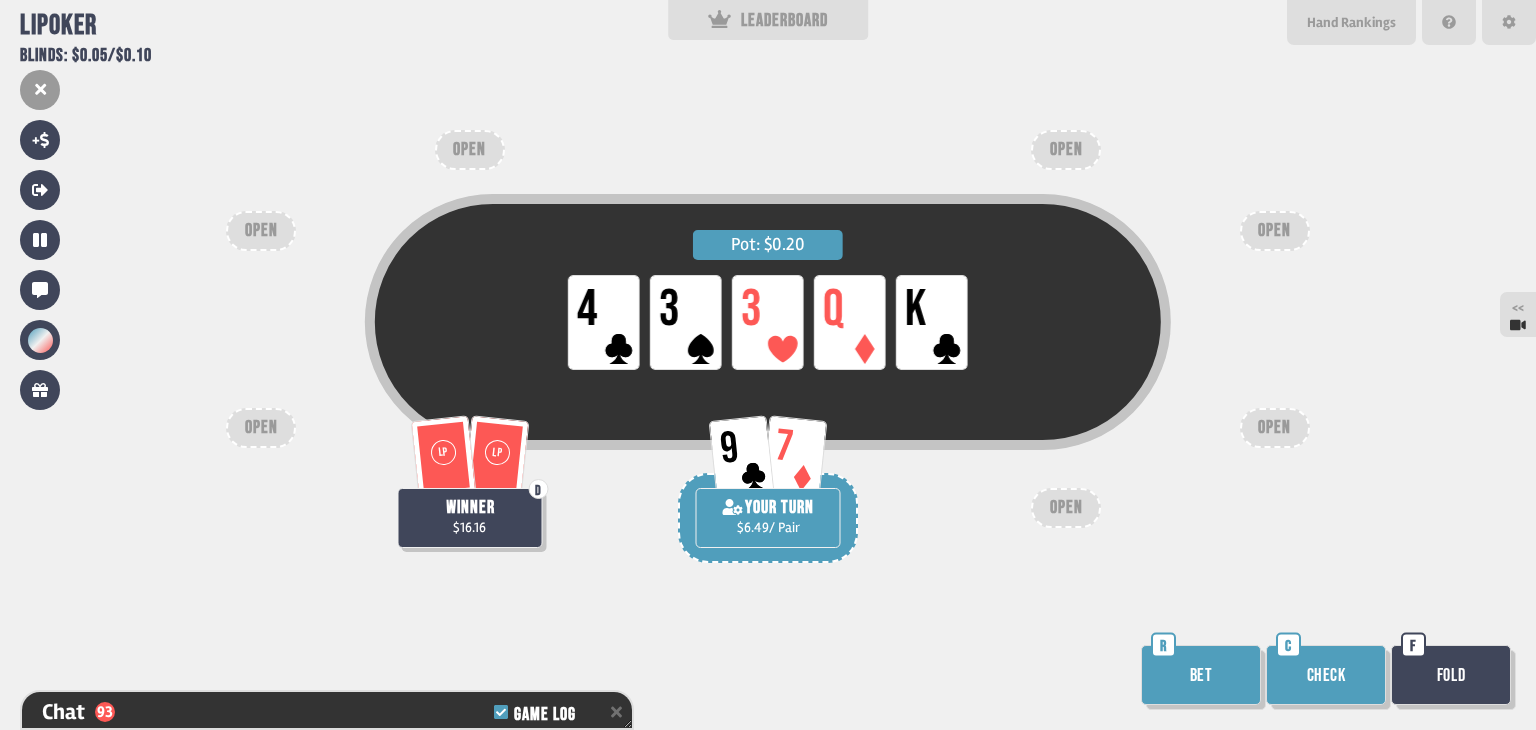 click on "Check" at bounding box center (1326, 675) 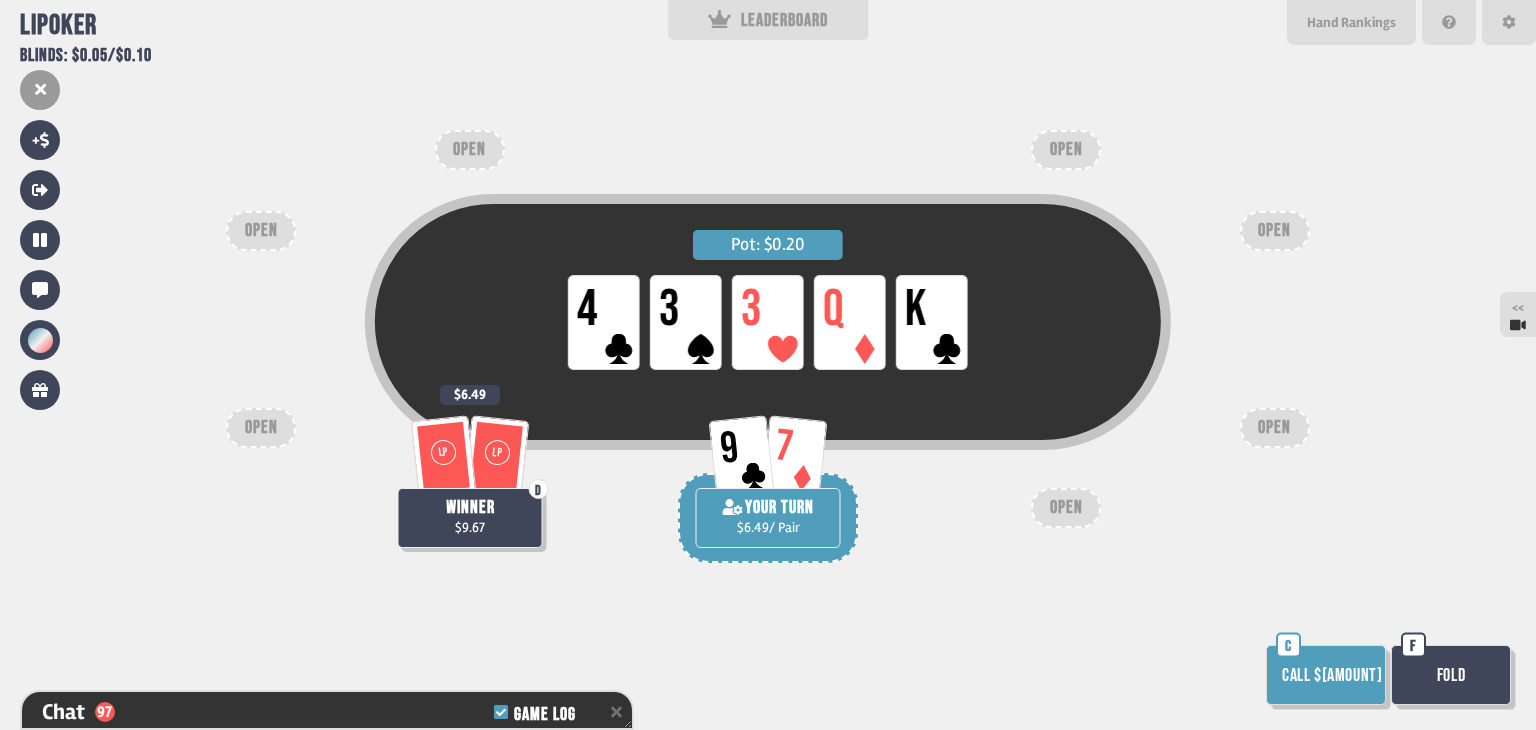 click on "Fold" at bounding box center (1451, 675) 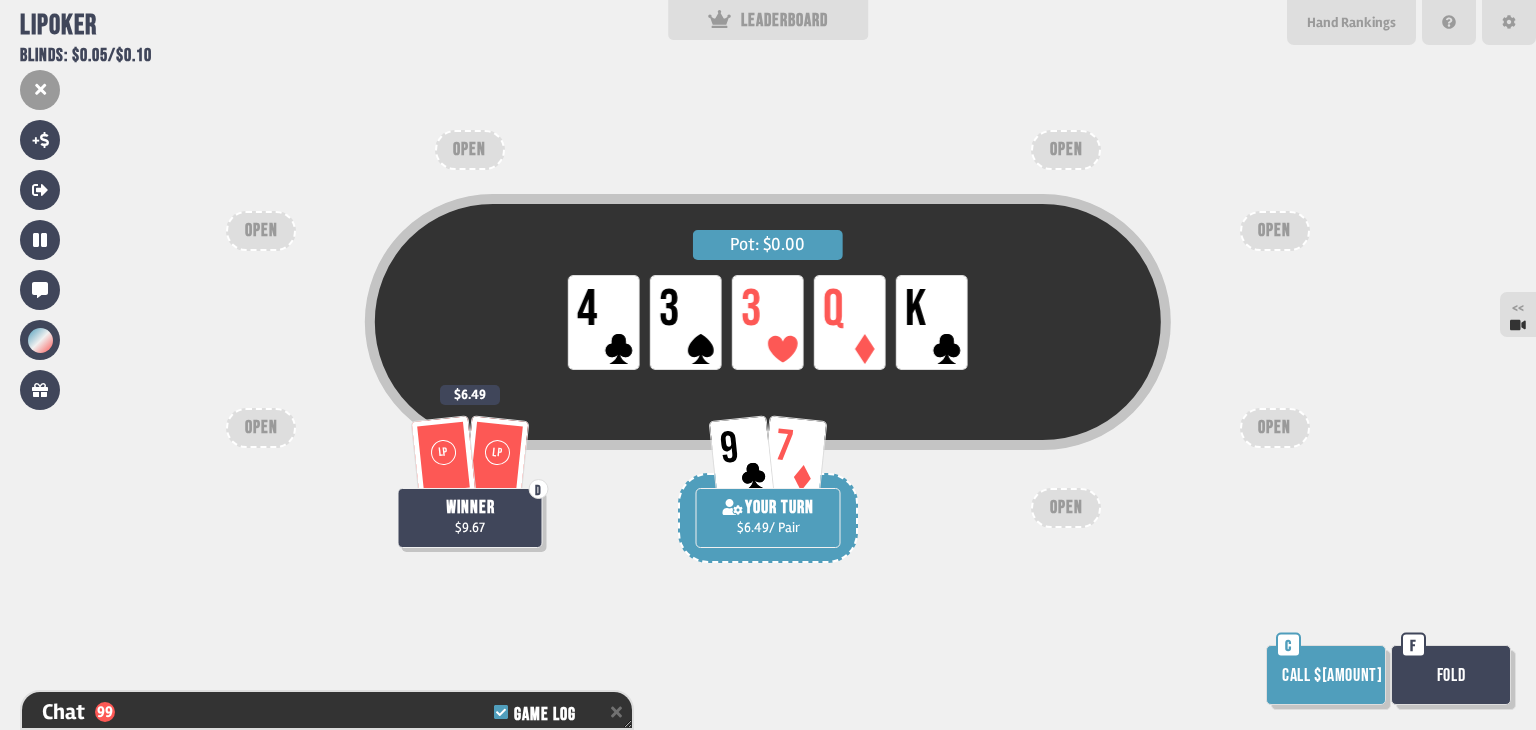 scroll, scrollTop: 100, scrollLeft: 0, axis: vertical 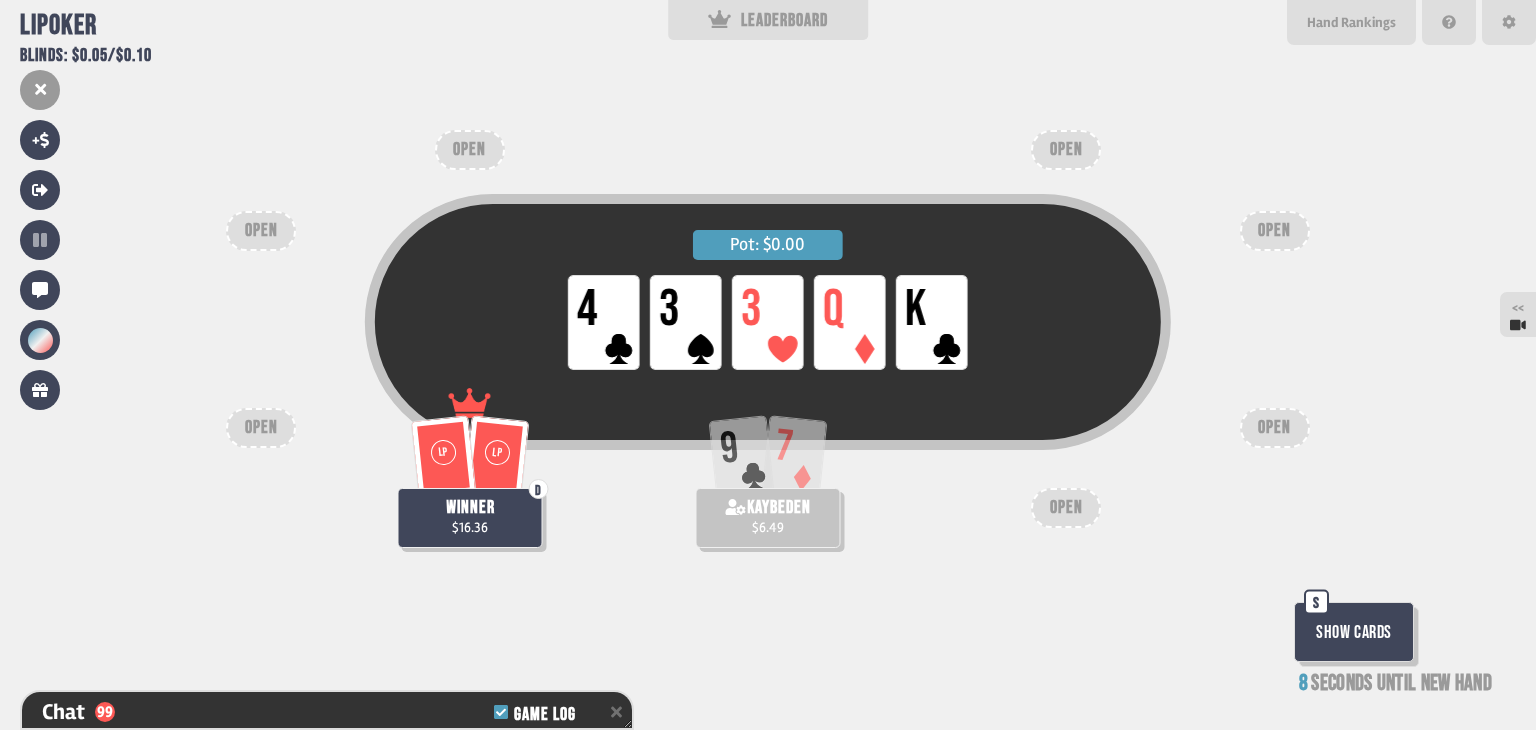 click on "Show Cards" at bounding box center [1354, 632] 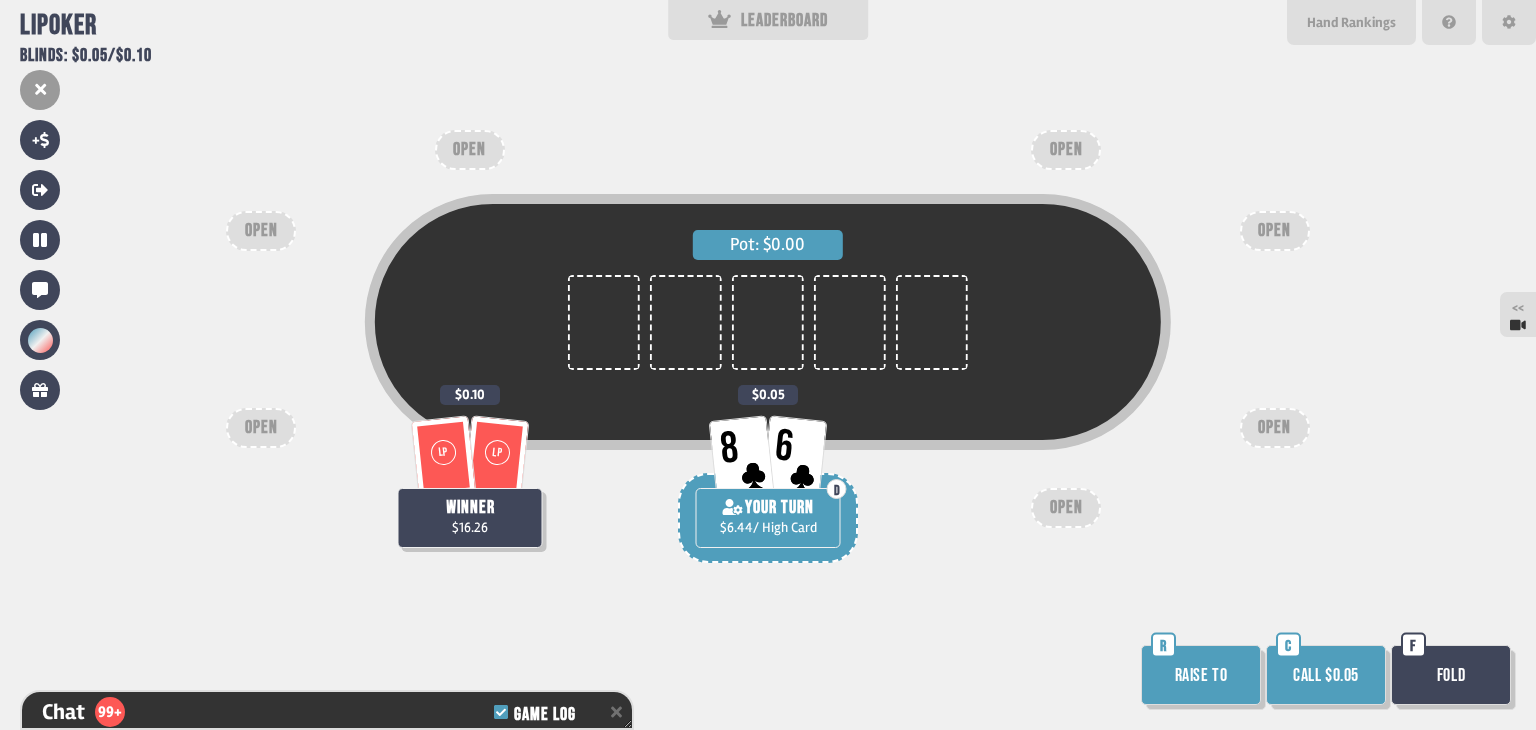 scroll, scrollTop: 98, scrollLeft: 0, axis: vertical 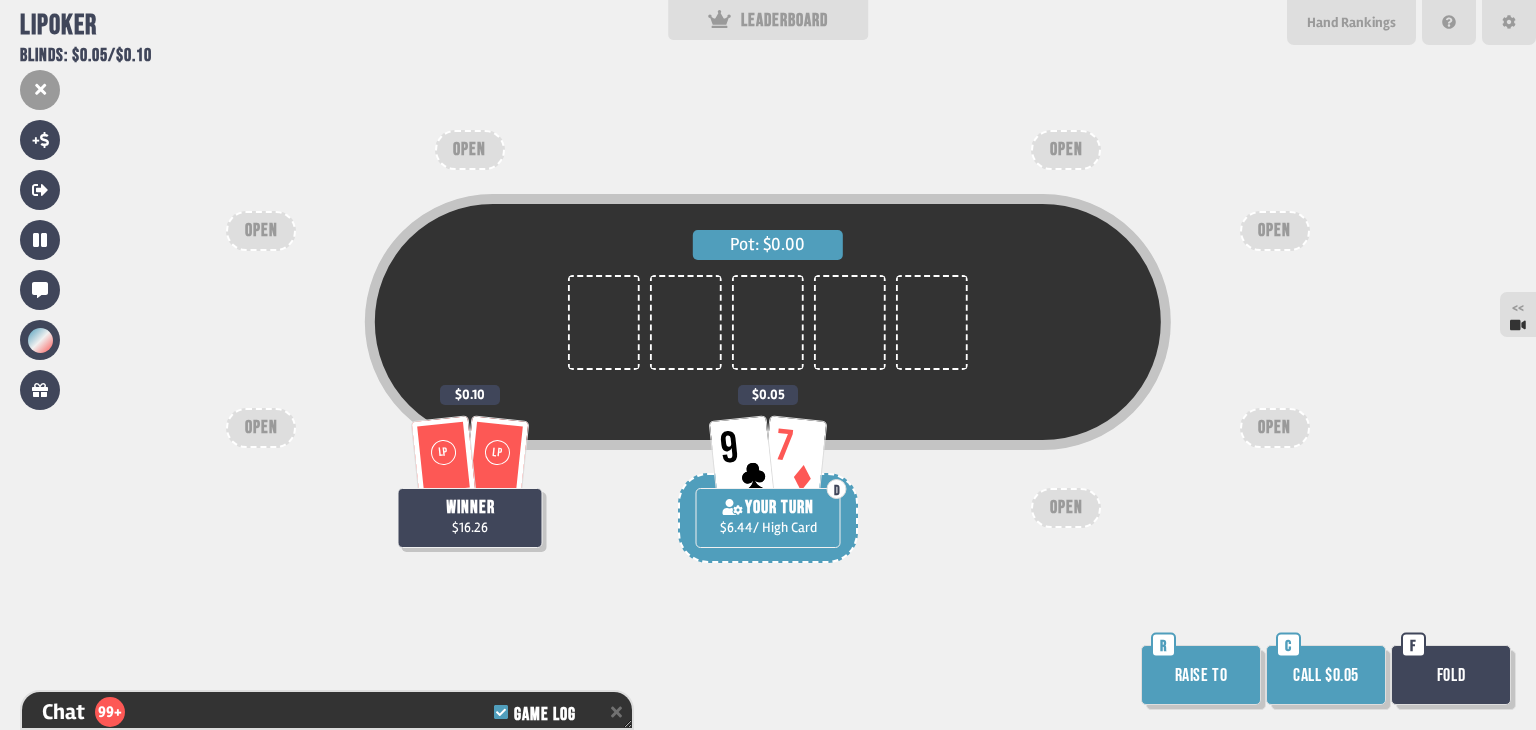 click on "Call $0.05" at bounding box center [1326, 675] 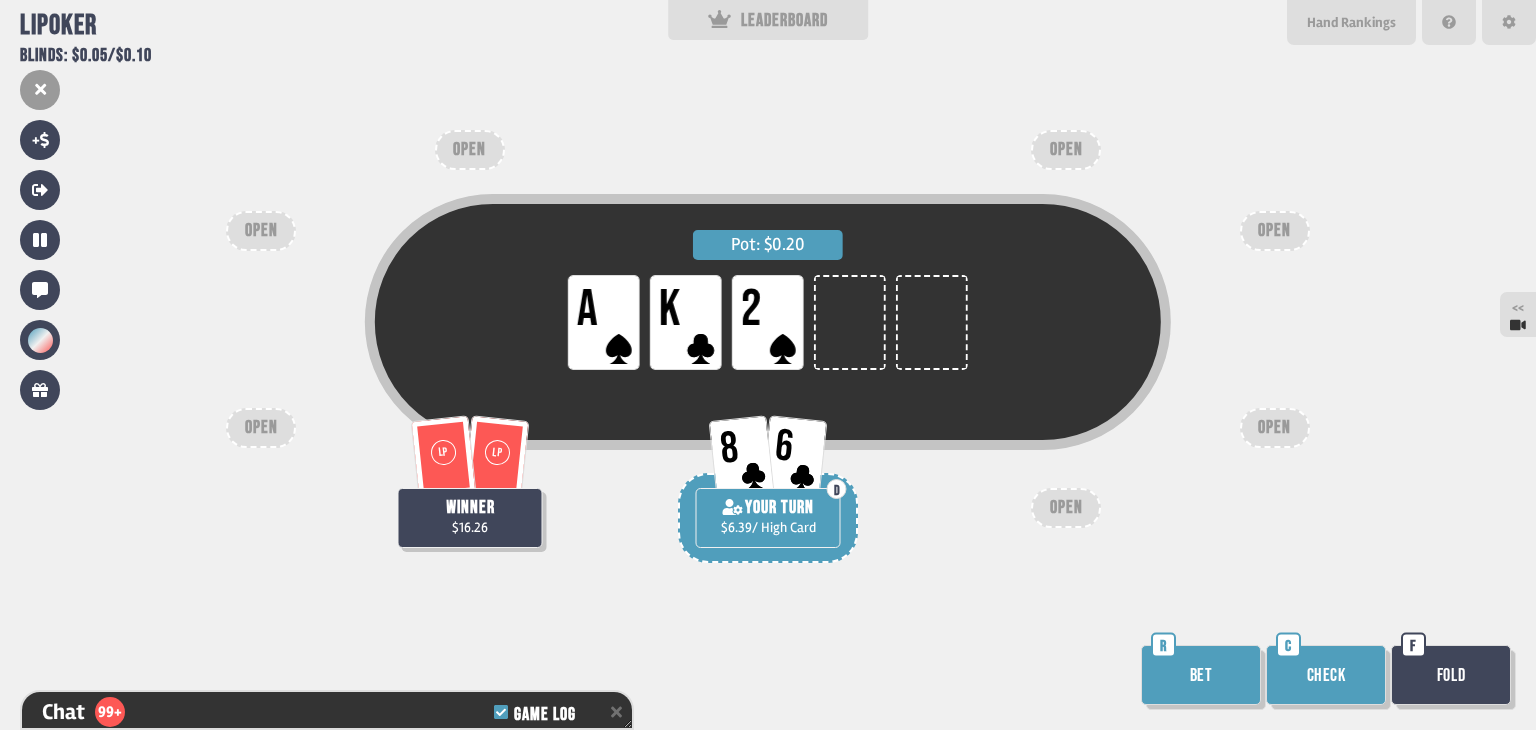 click on "Check" at bounding box center [1326, 675] 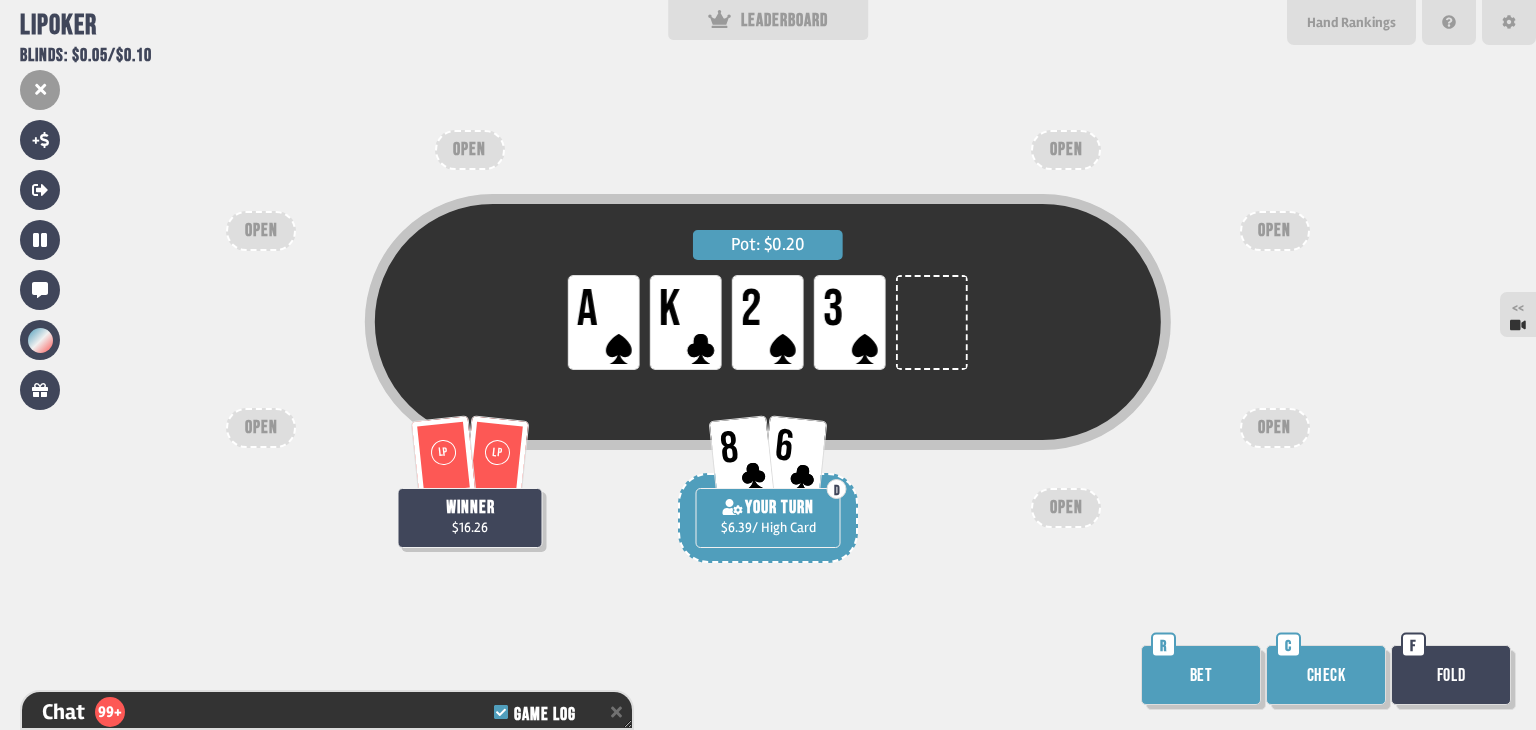 click on "Check" at bounding box center (1326, 675) 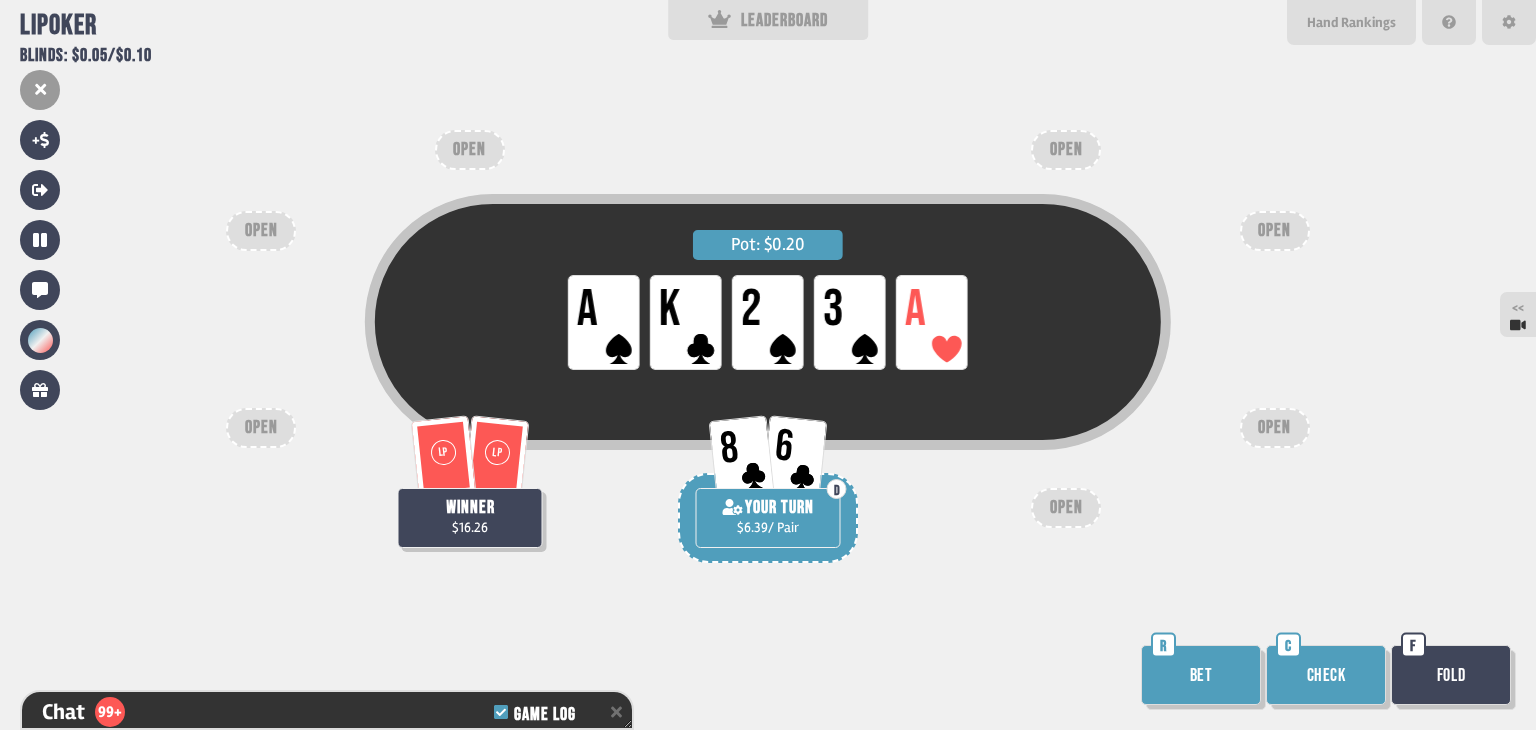 click on "Check" at bounding box center [1326, 675] 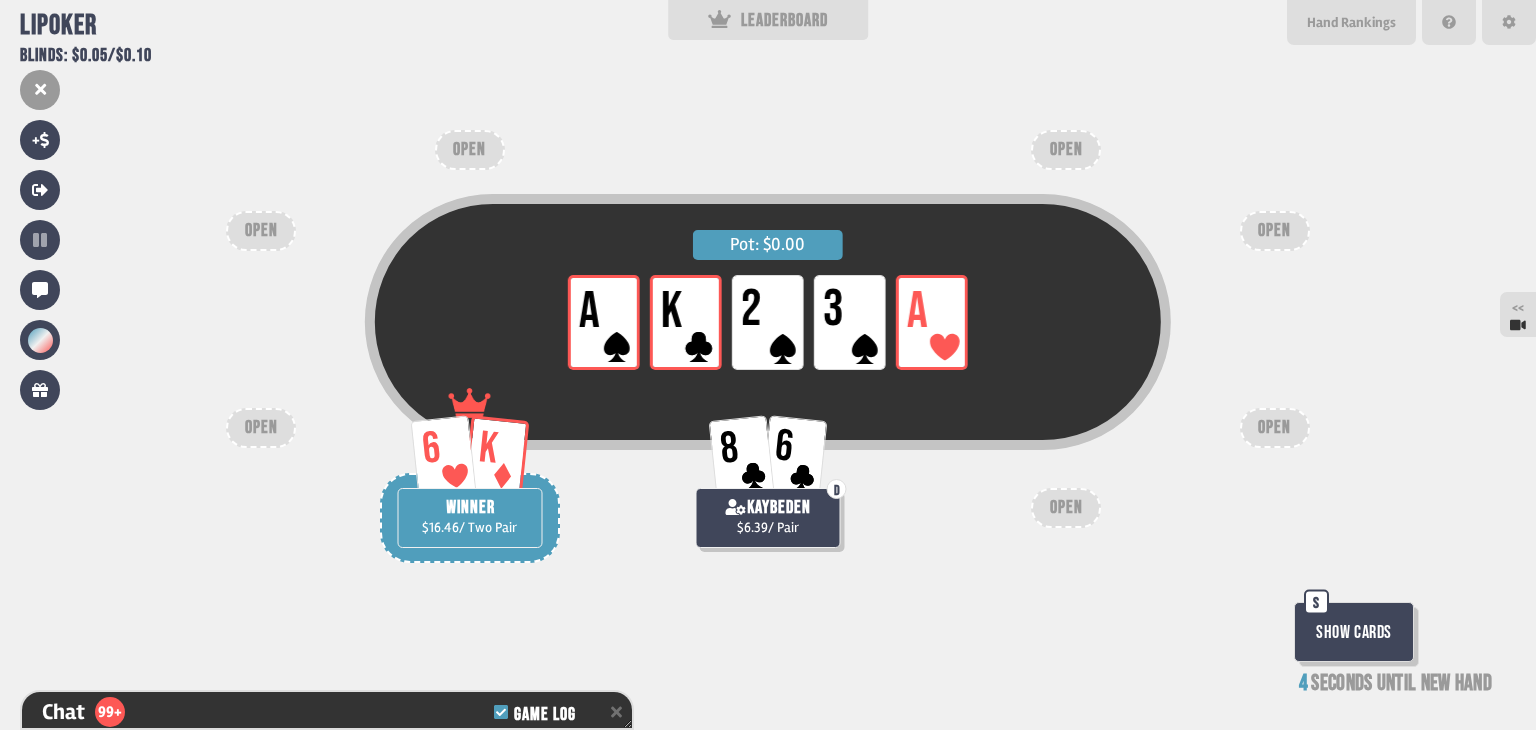 click on "S" at bounding box center (1316, 602) 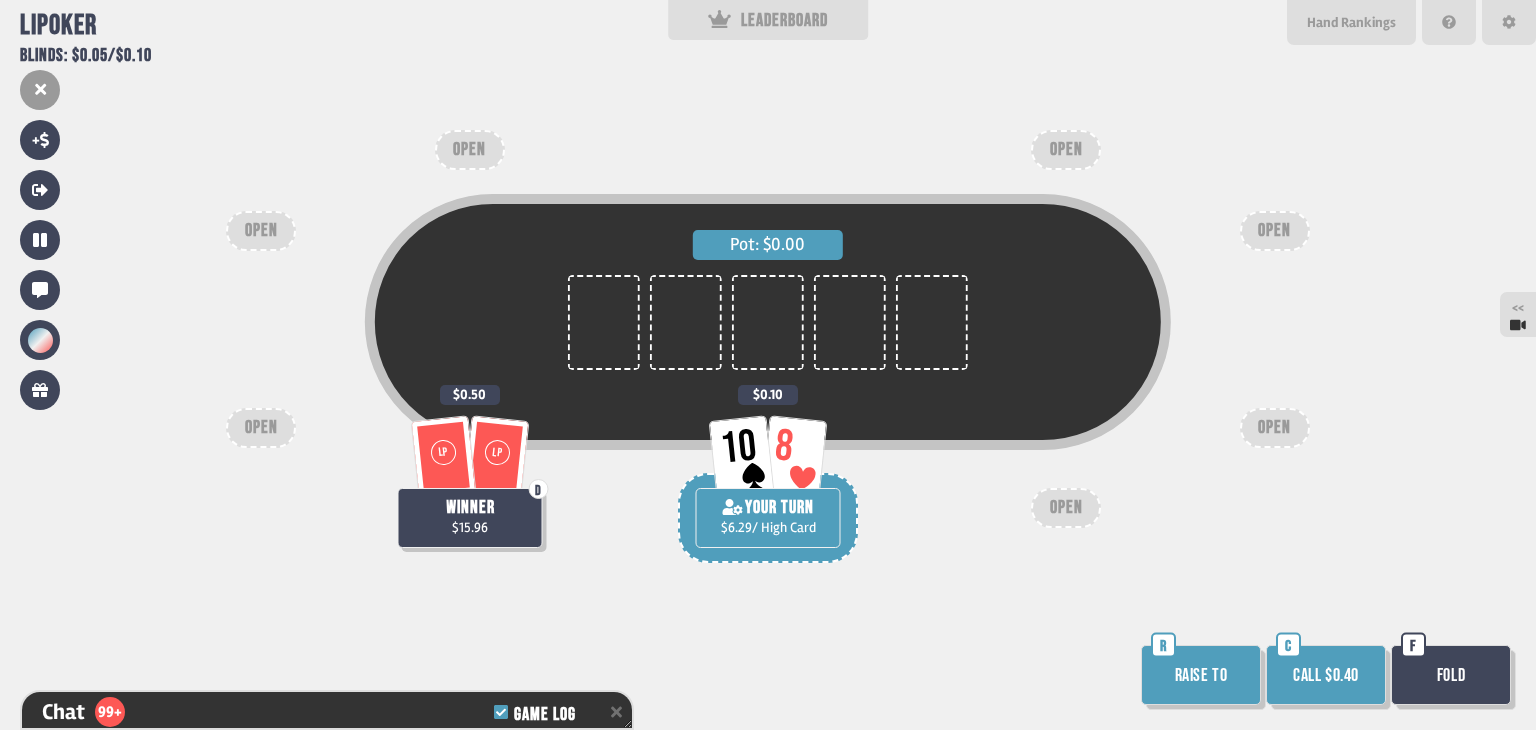 click on "Call $0.40" at bounding box center [1326, 675] 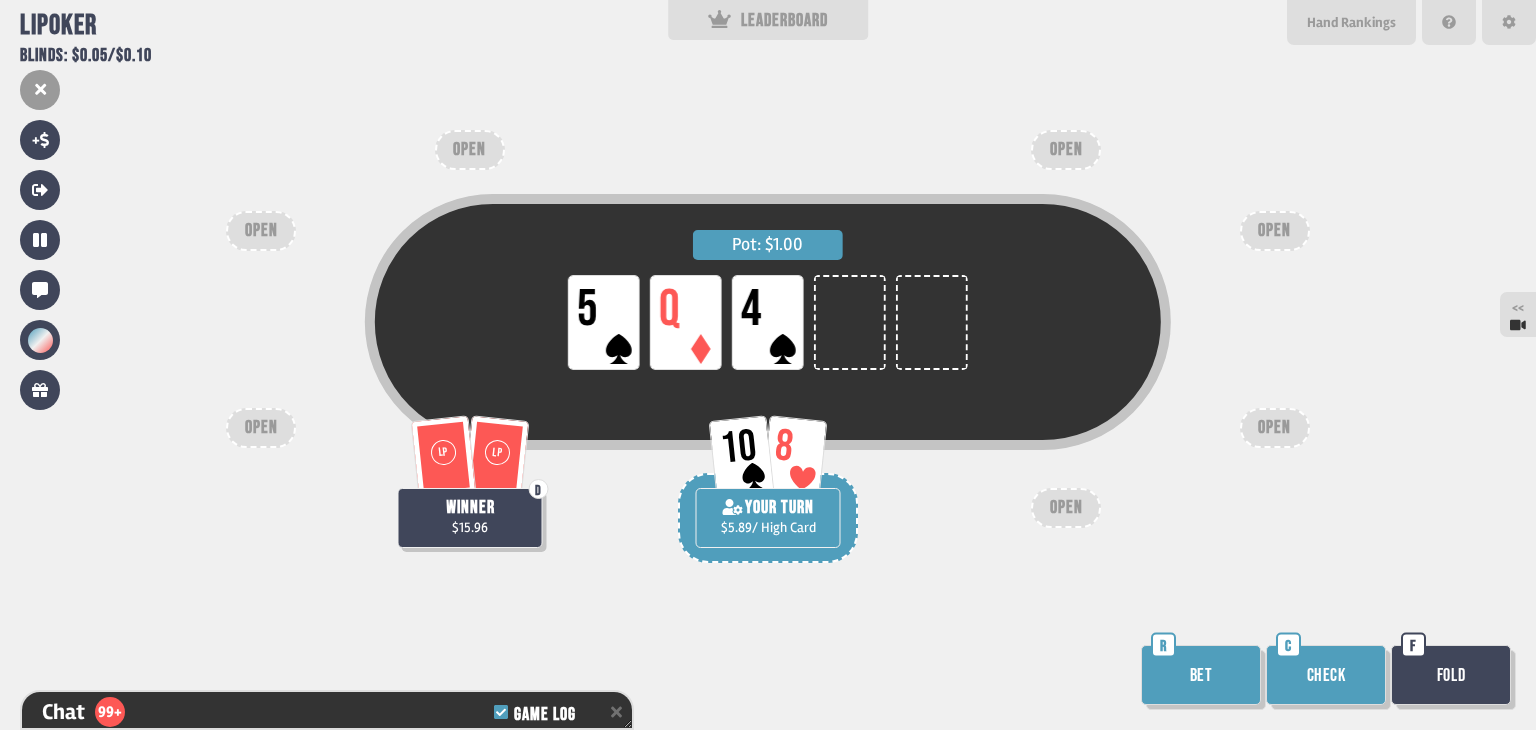 click on "Check" at bounding box center [1326, 675] 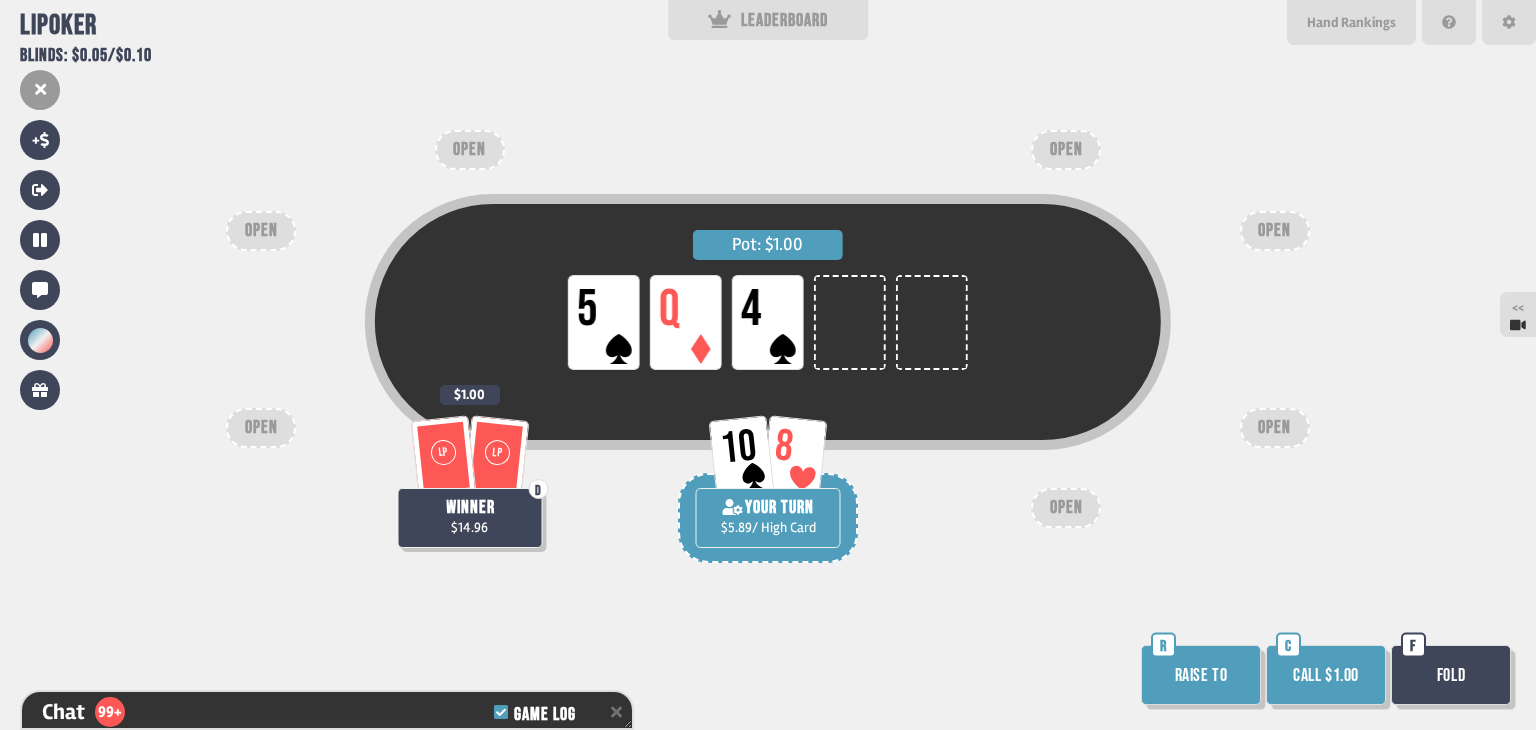 click on "Call $1.00" at bounding box center [1326, 675] 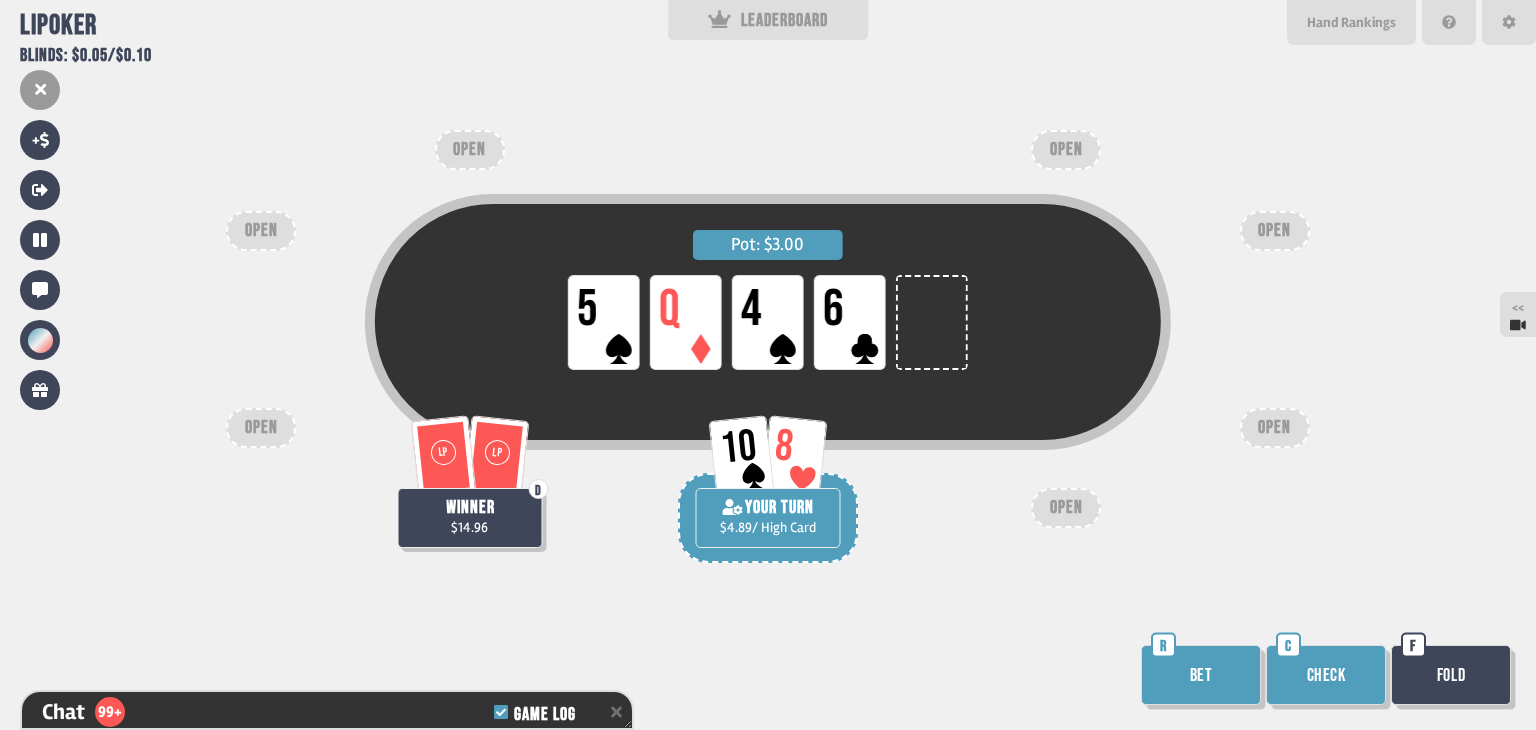 click on "Check" at bounding box center [1326, 675] 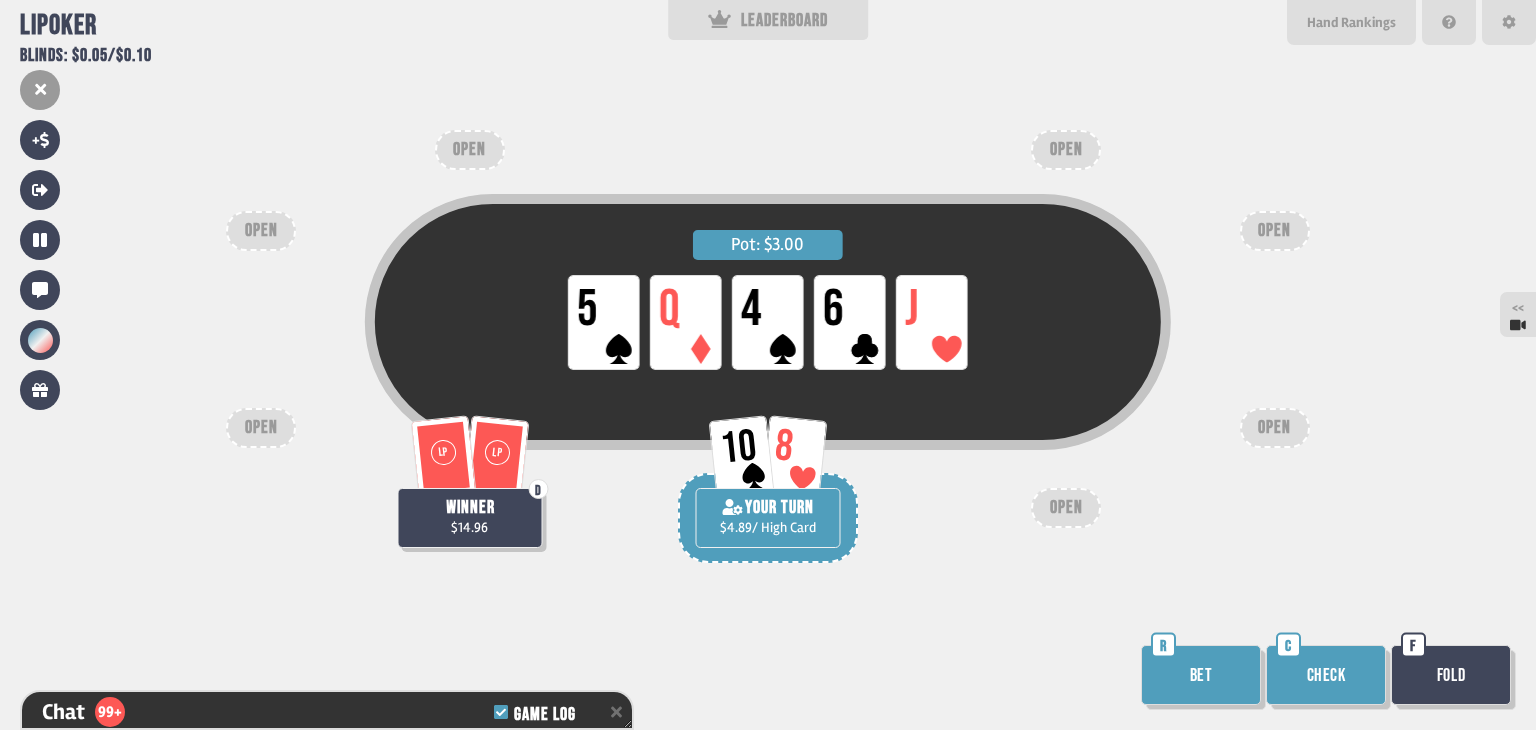 click on "Check" at bounding box center (1326, 675) 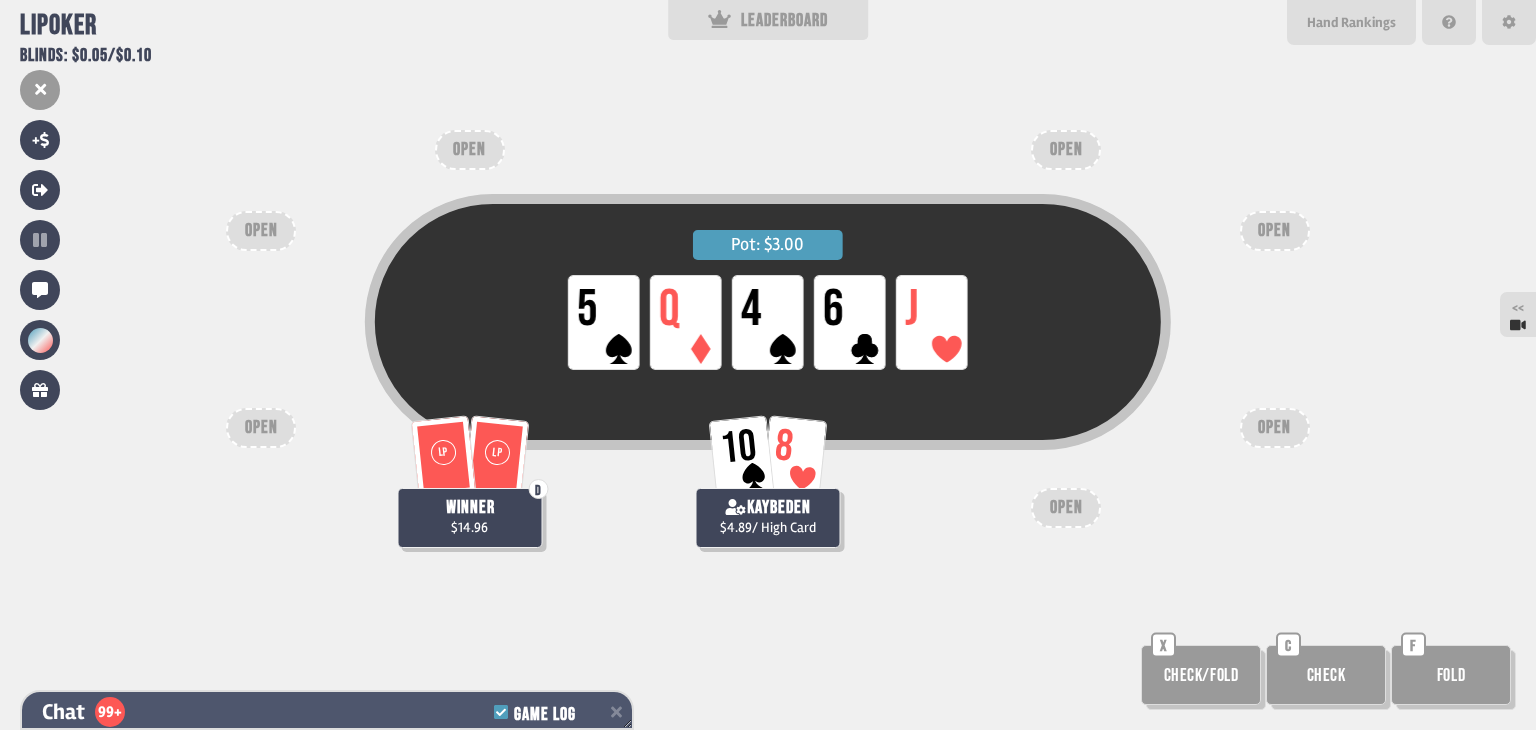 click on "Chat   99+ Game Log" at bounding box center [327, 712] 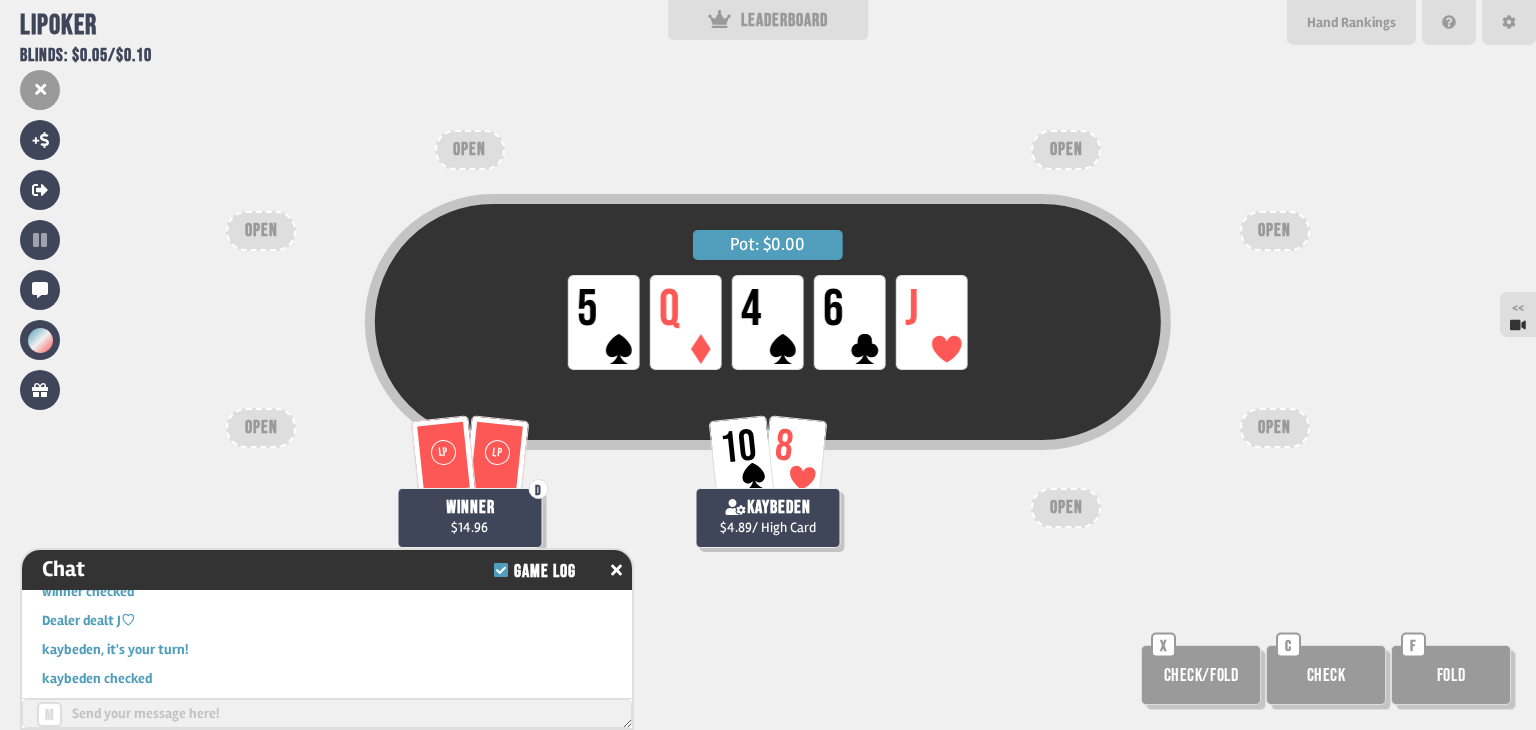 scroll, scrollTop: 5398, scrollLeft: 0, axis: vertical 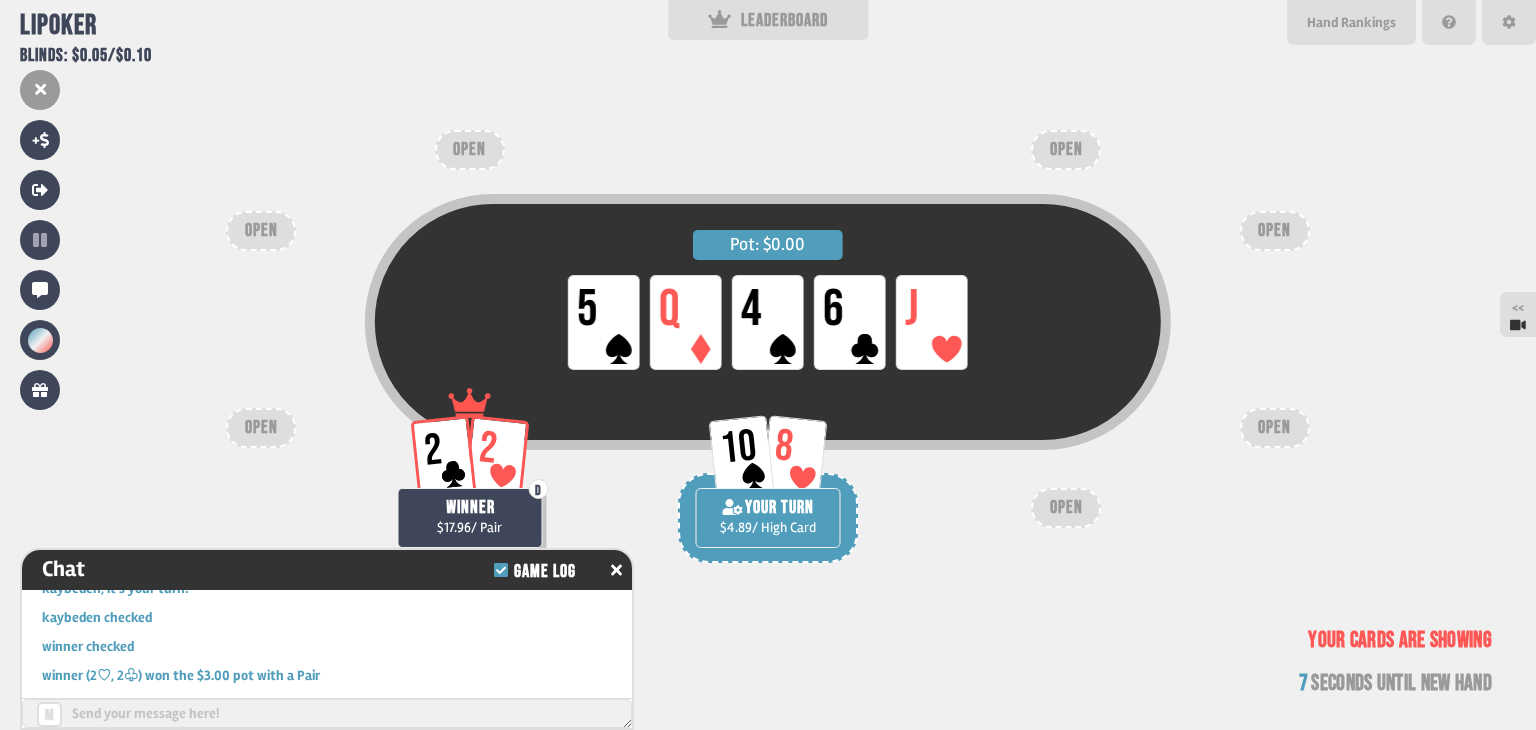 click on "Pot: $[AMOUNT]   LP 5 LP Q LP 4 LP 6 LP J" at bounding box center [768, 358] 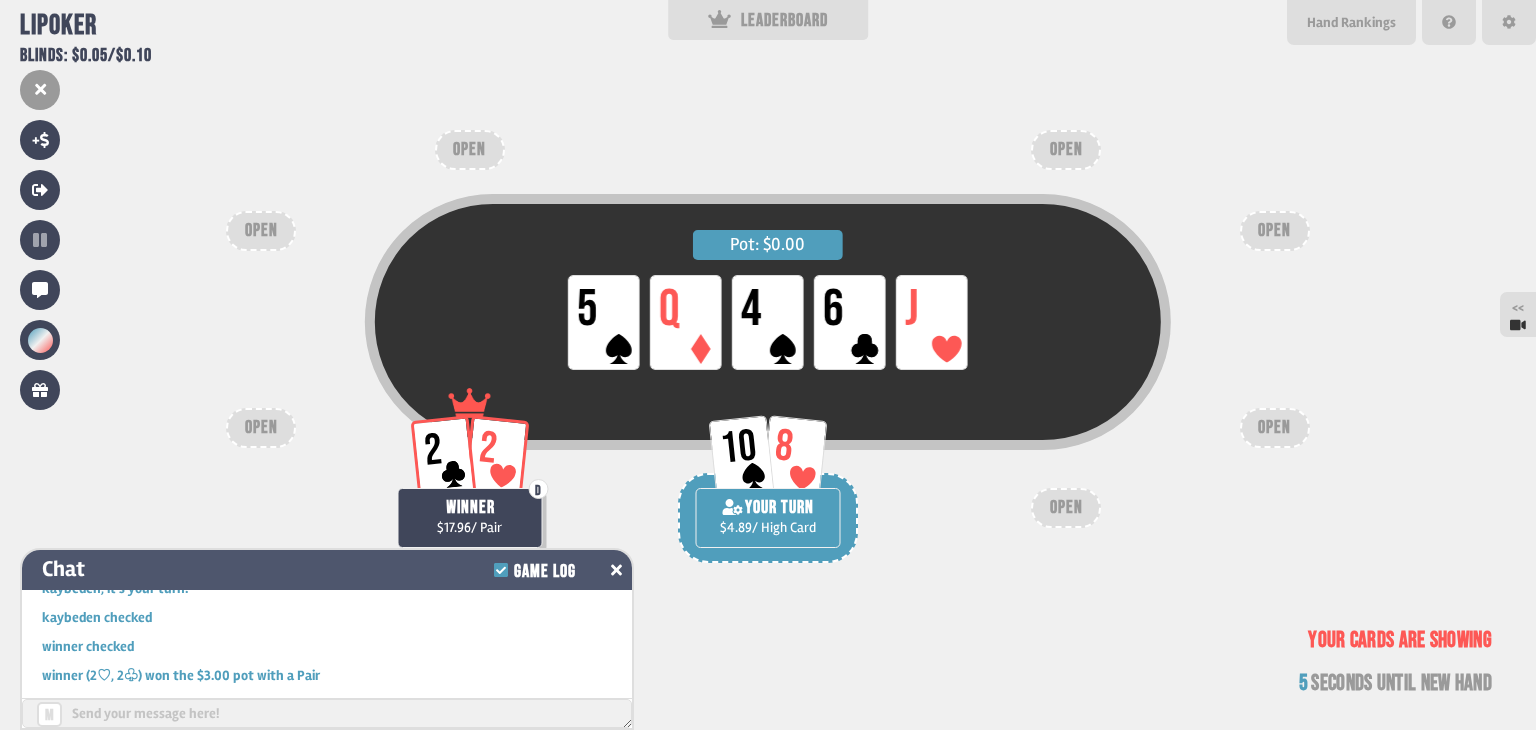click 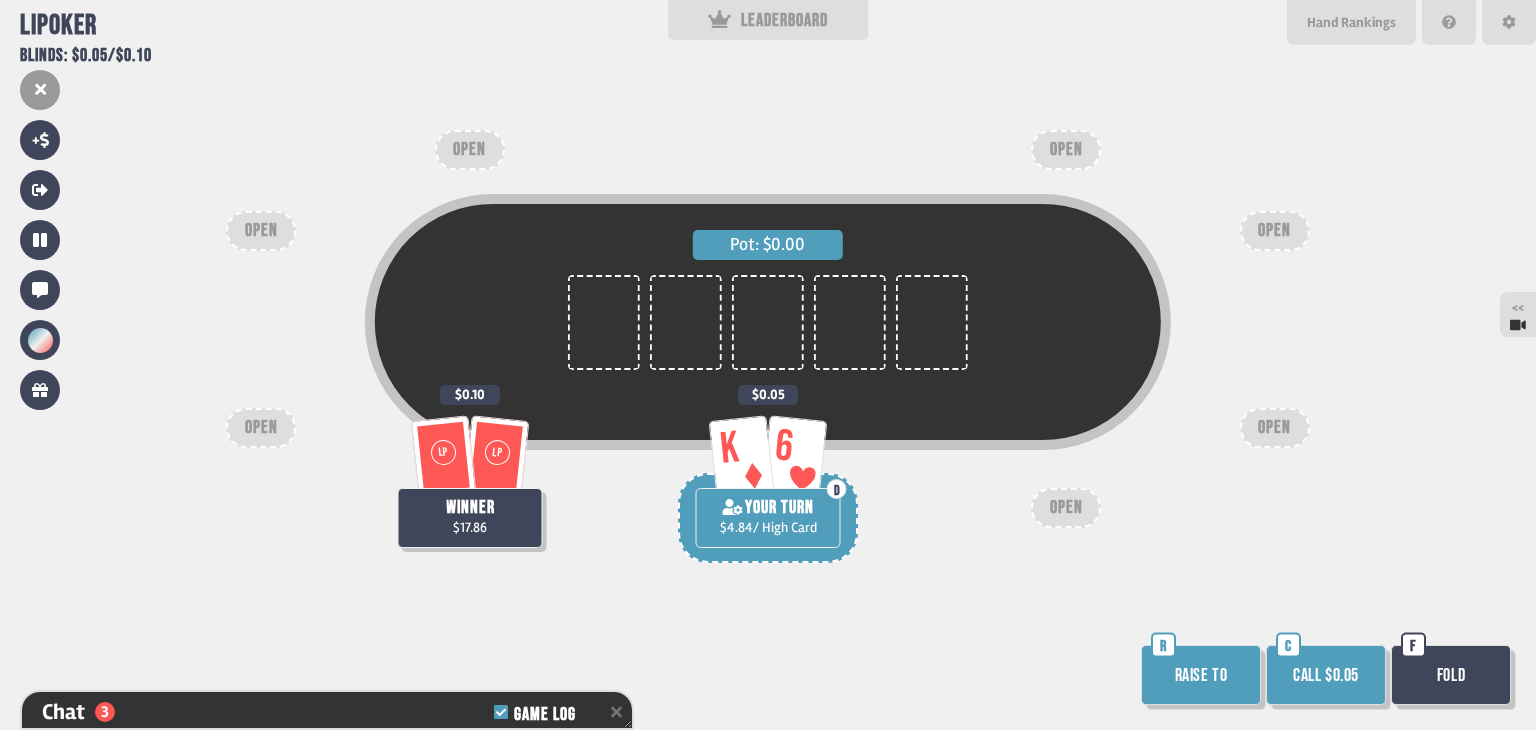 click on "Call $0.05" at bounding box center (1326, 675) 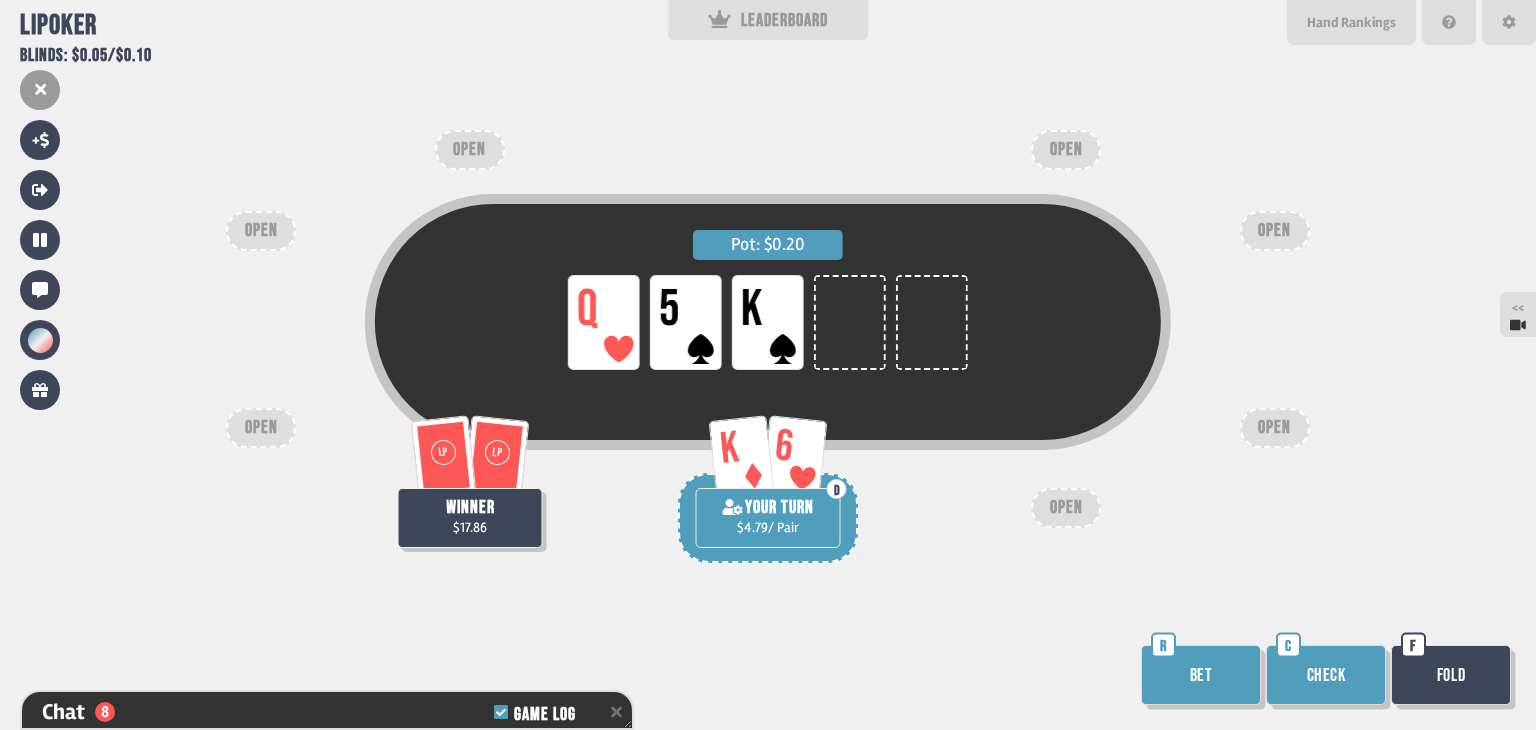 click on "Bet" at bounding box center [1201, 675] 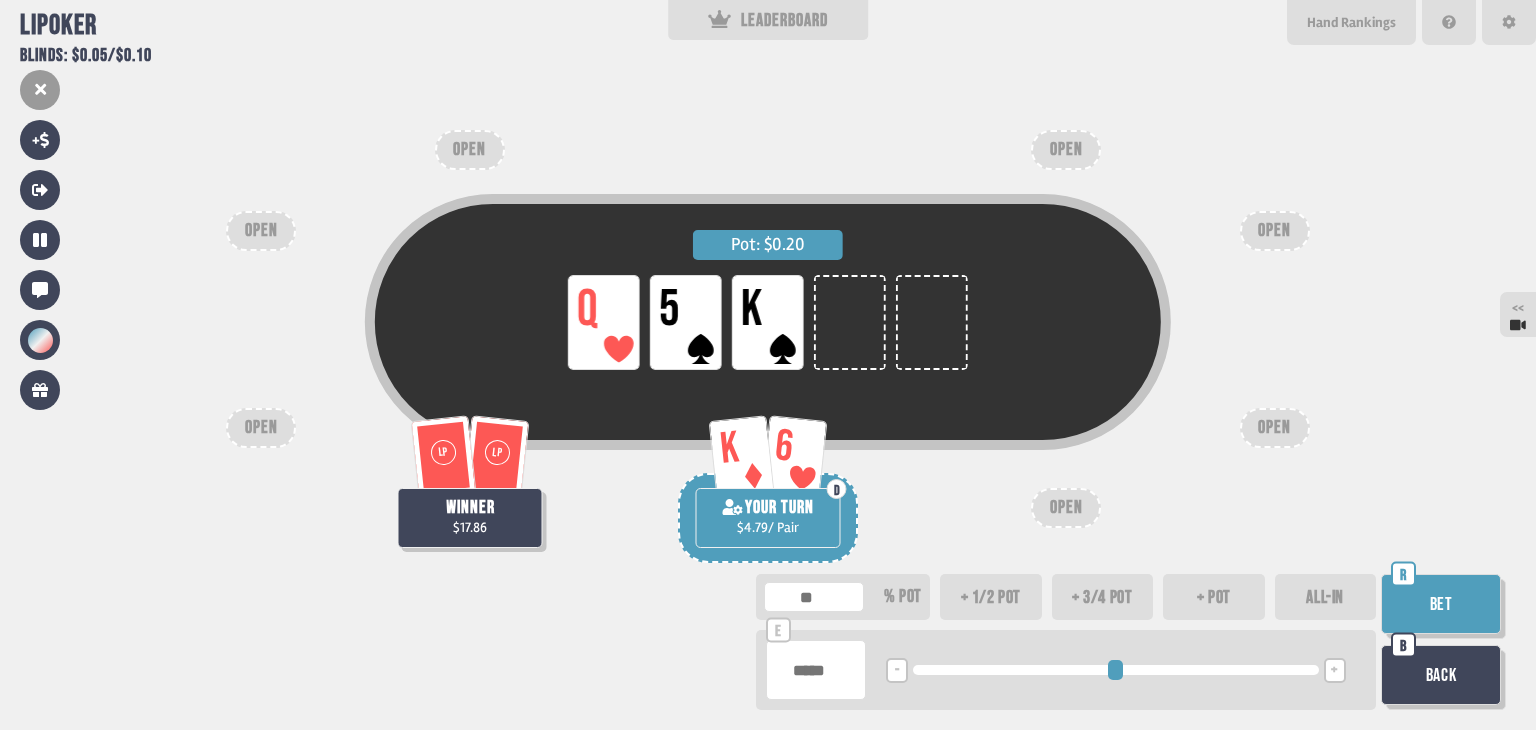 type on "**" 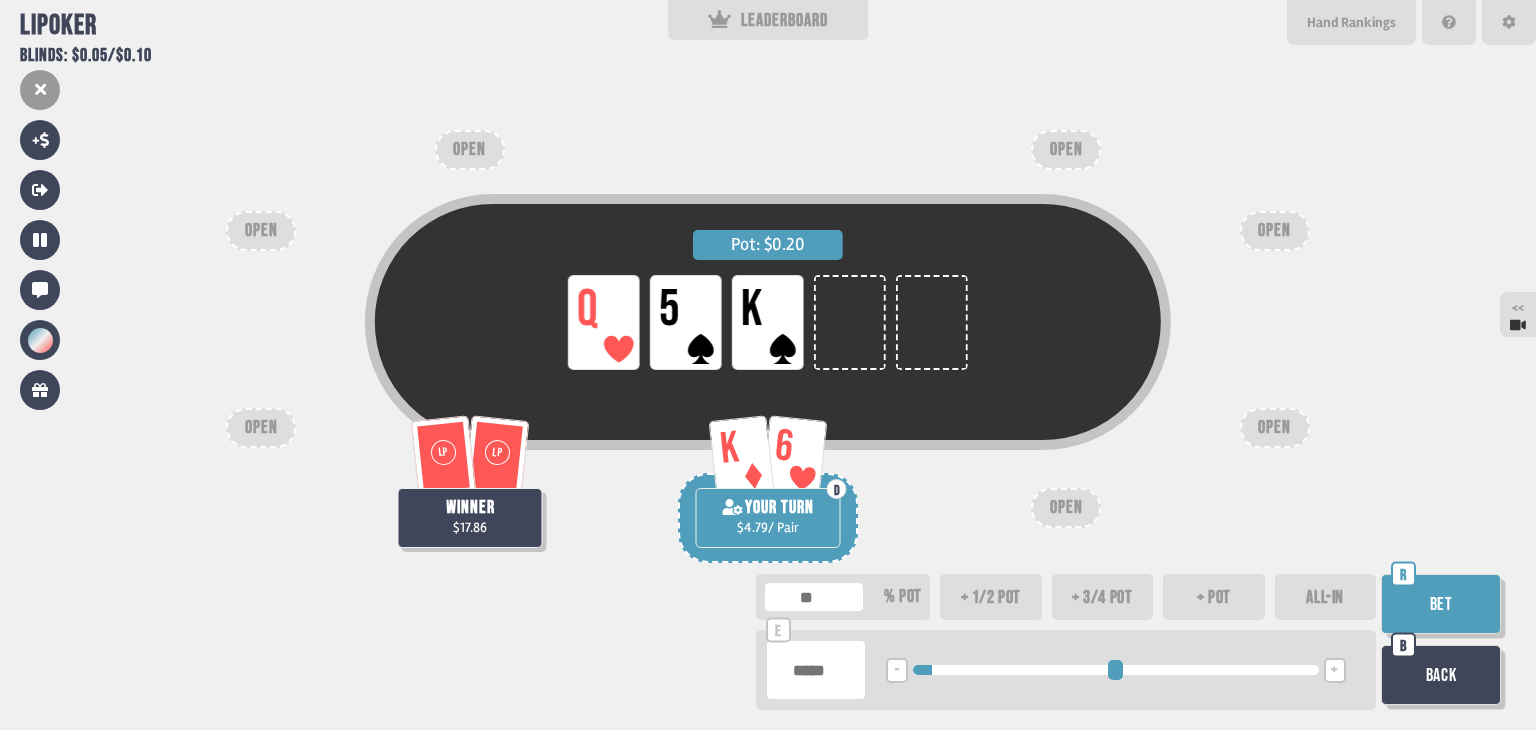 drag, startPoint x: 825, startPoint y: 678, endPoint x: 749, endPoint y: 668, distance: 76.655075 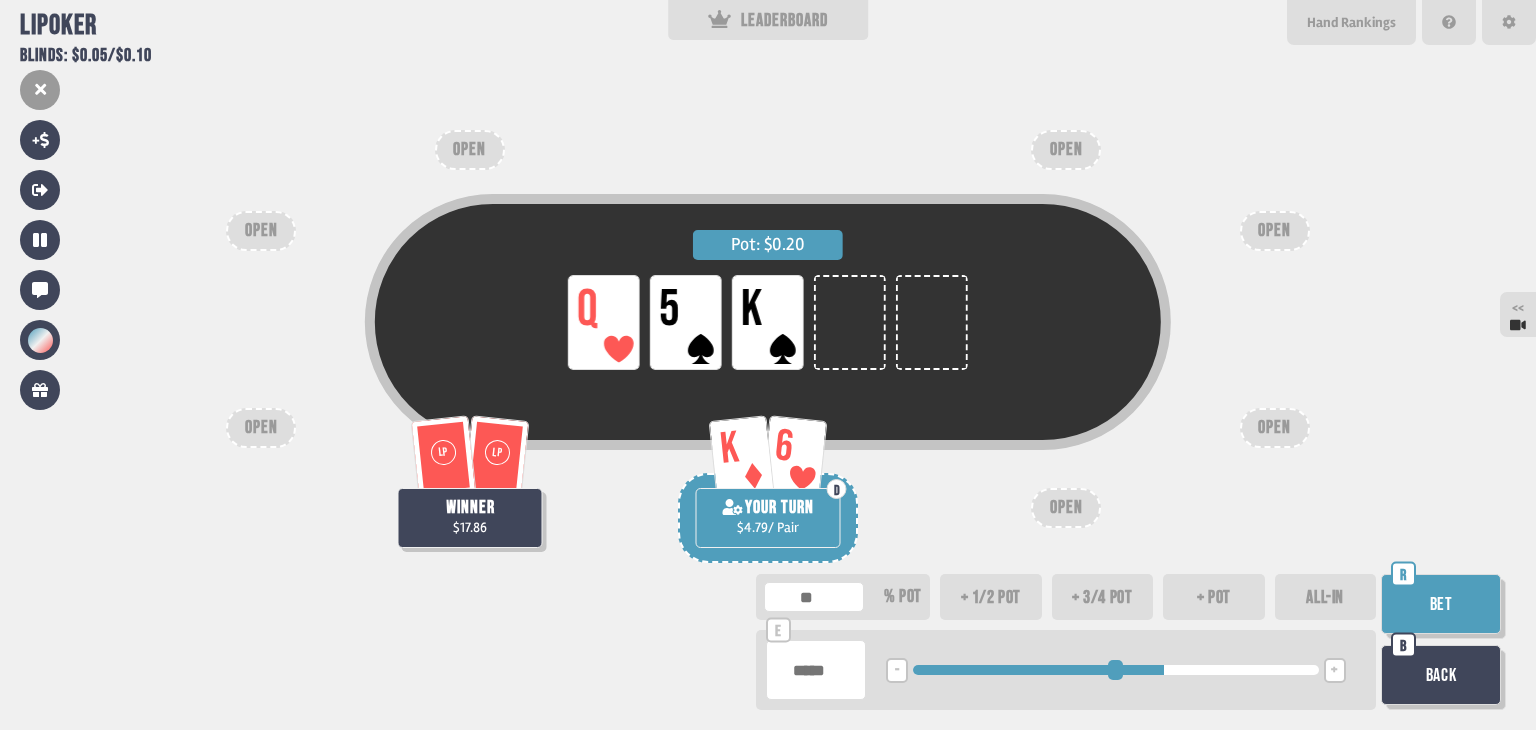 type on "****" 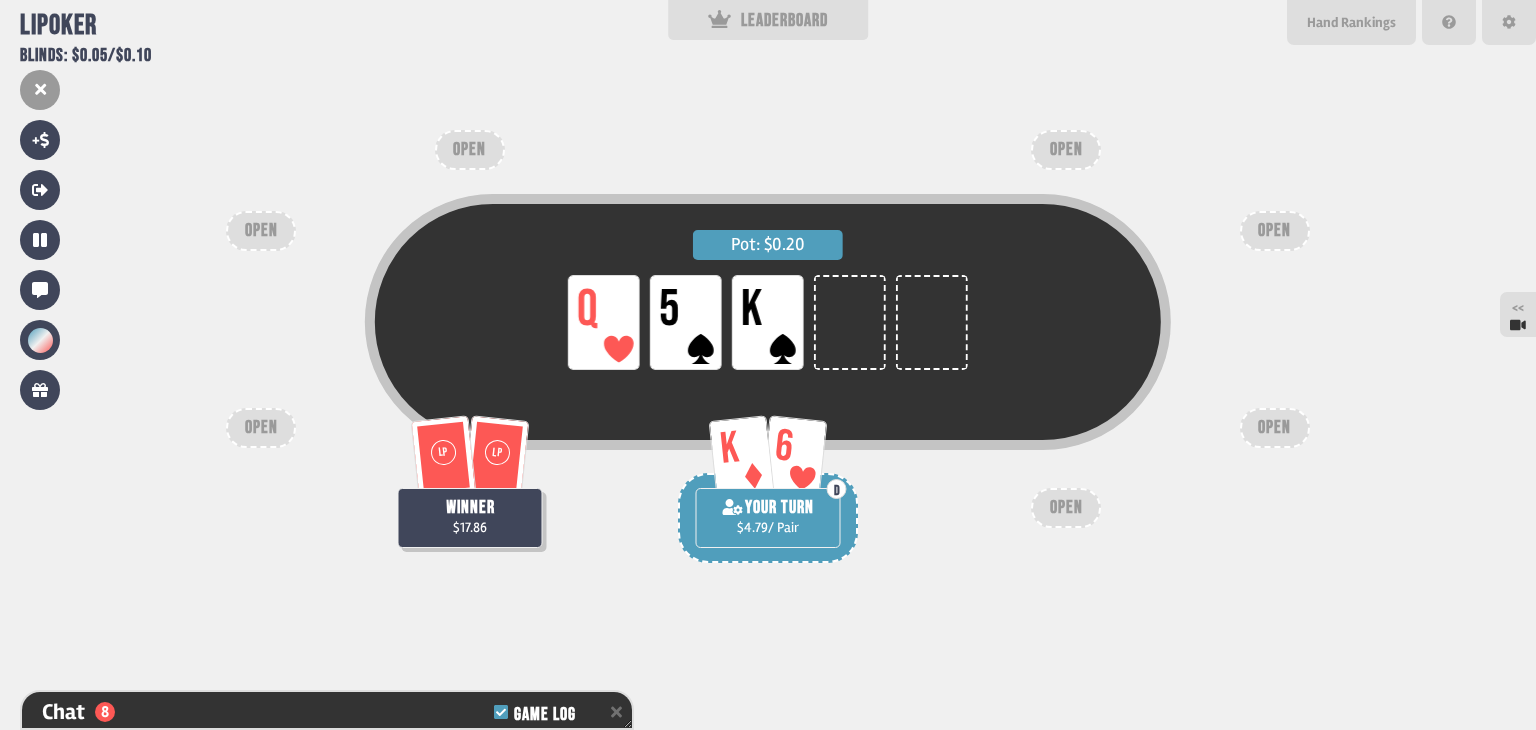 scroll, scrollTop: 5734, scrollLeft: 0, axis: vertical 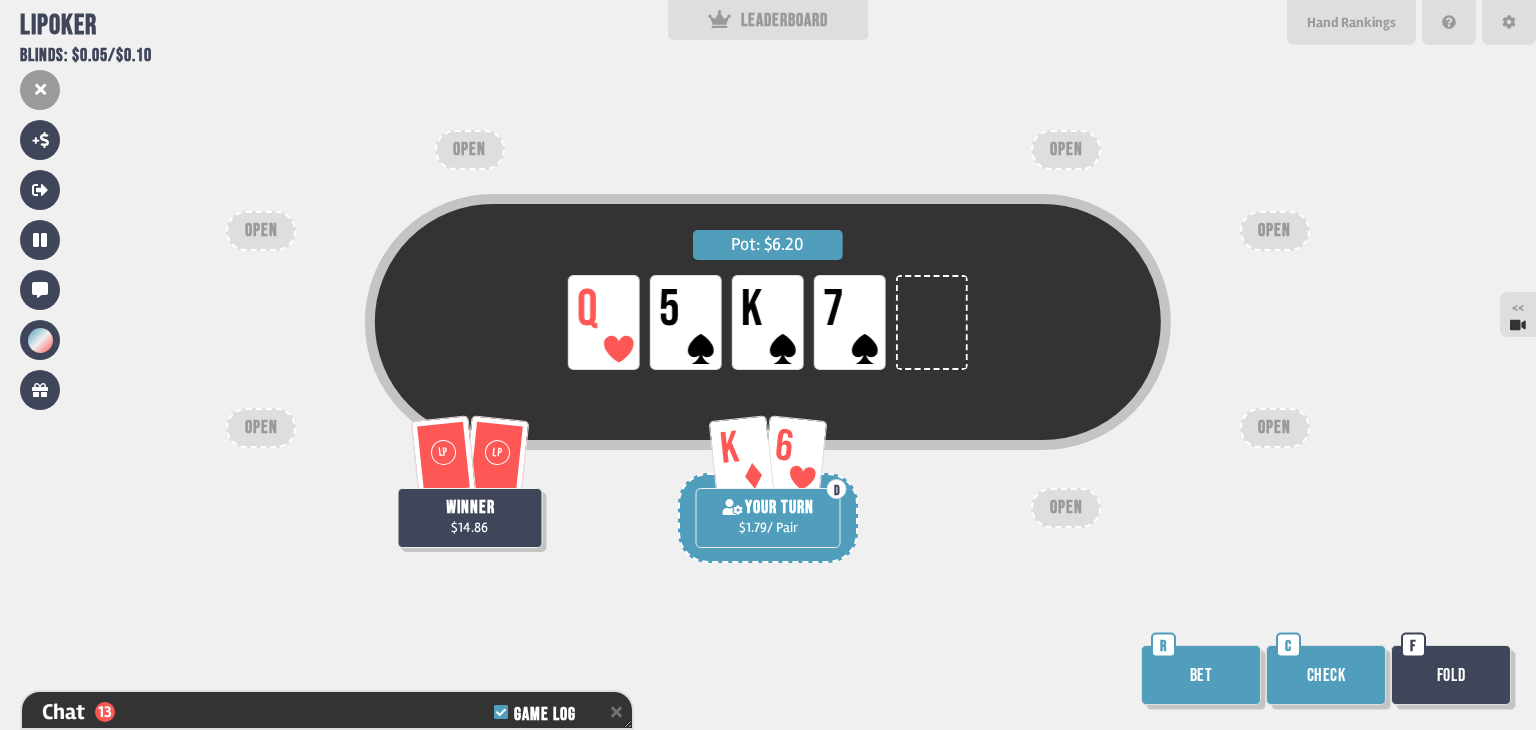 click on "Bet" at bounding box center (1201, 675) 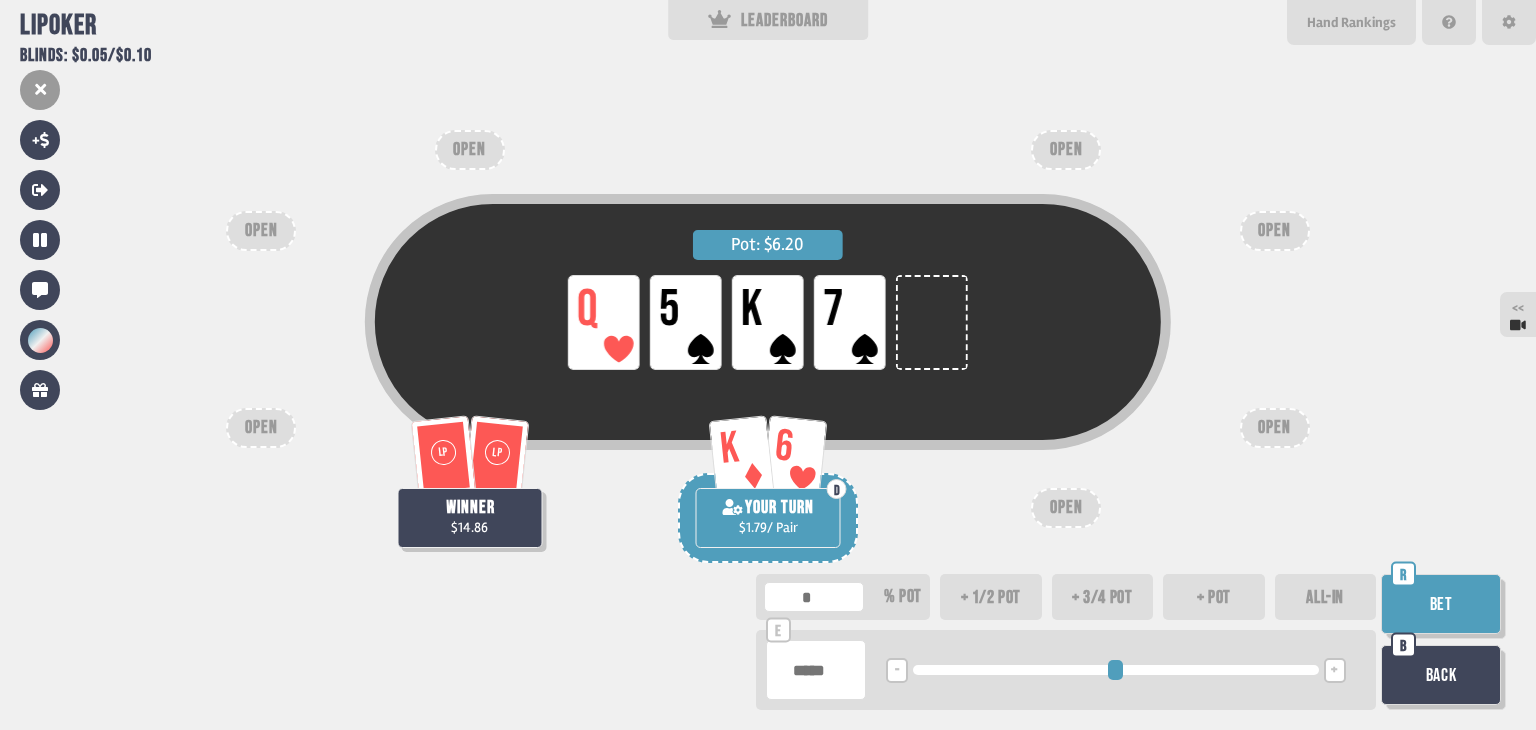 click on "ALL-IN" at bounding box center (1326, 597) 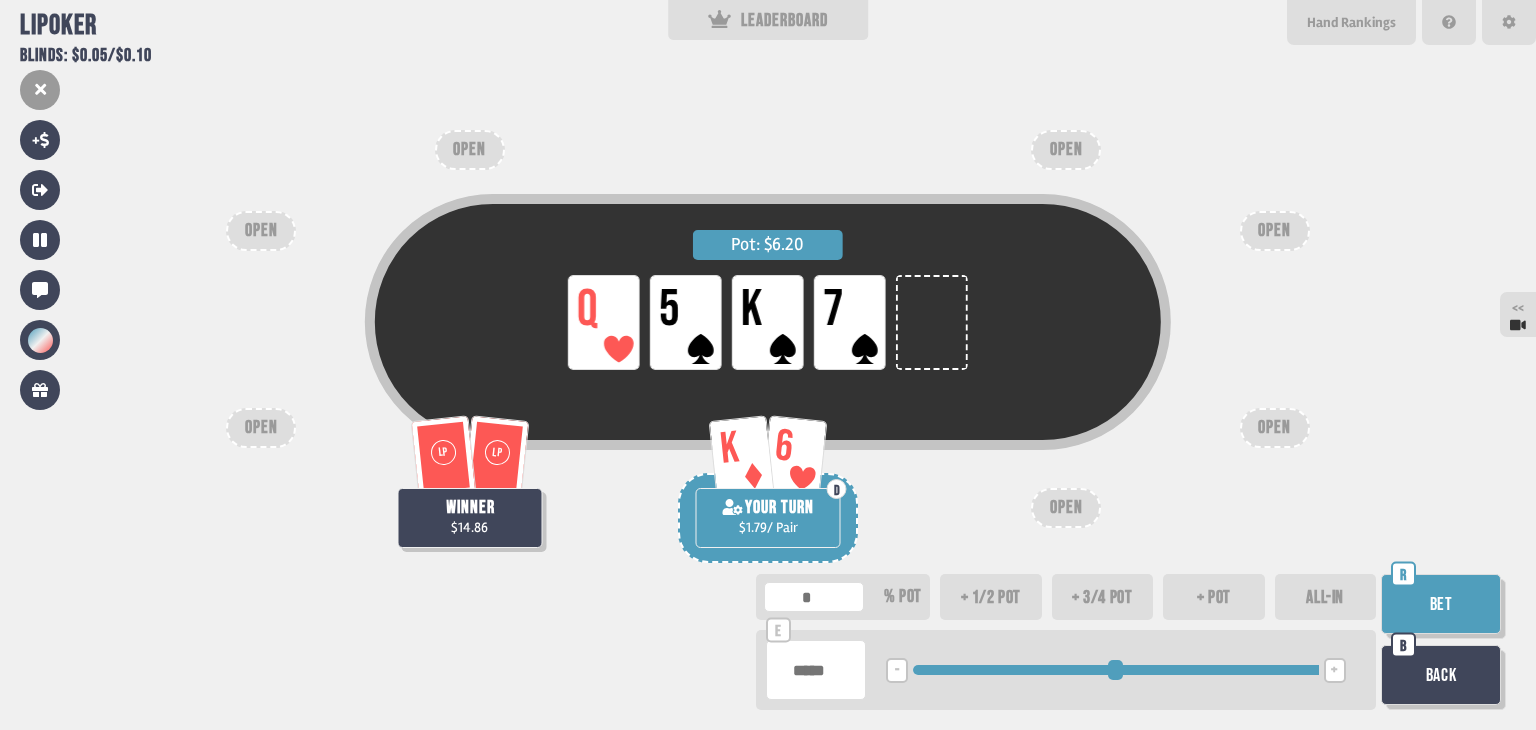 click on "Bet" at bounding box center (1441, 604) 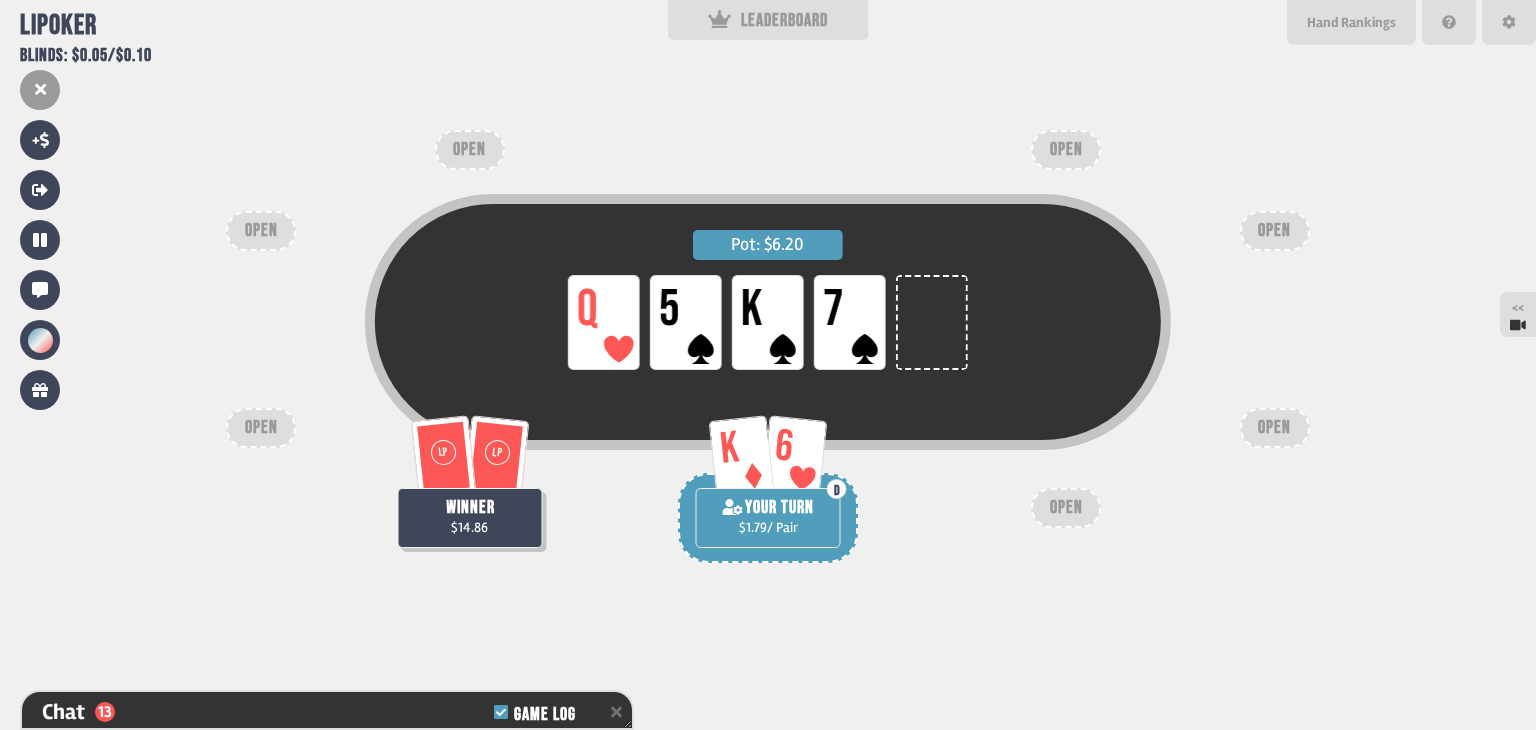 scroll, scrollTop: 5879, scrollLeft: 0, axis: vertical 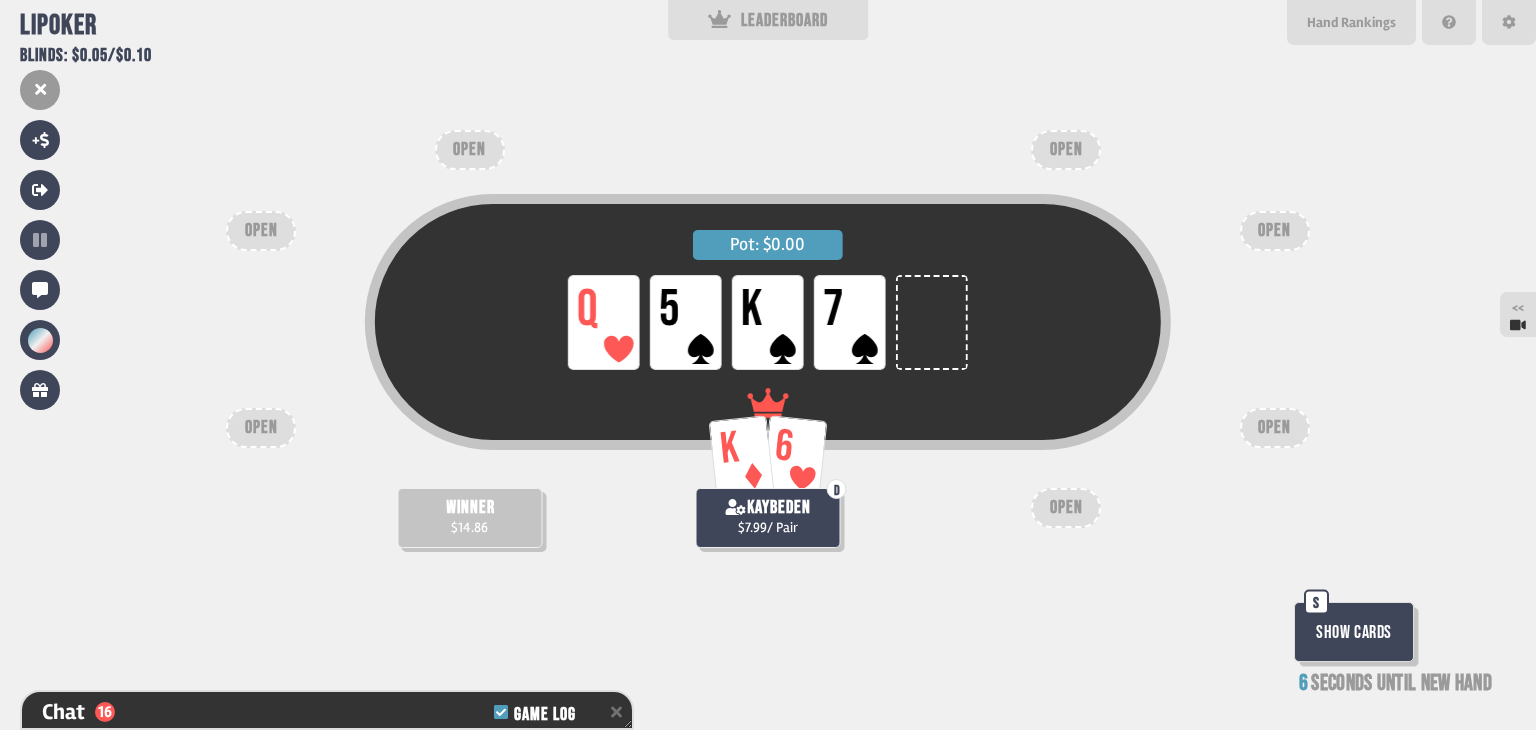 click on "Show Cards" at bounding box center [1354, 632] 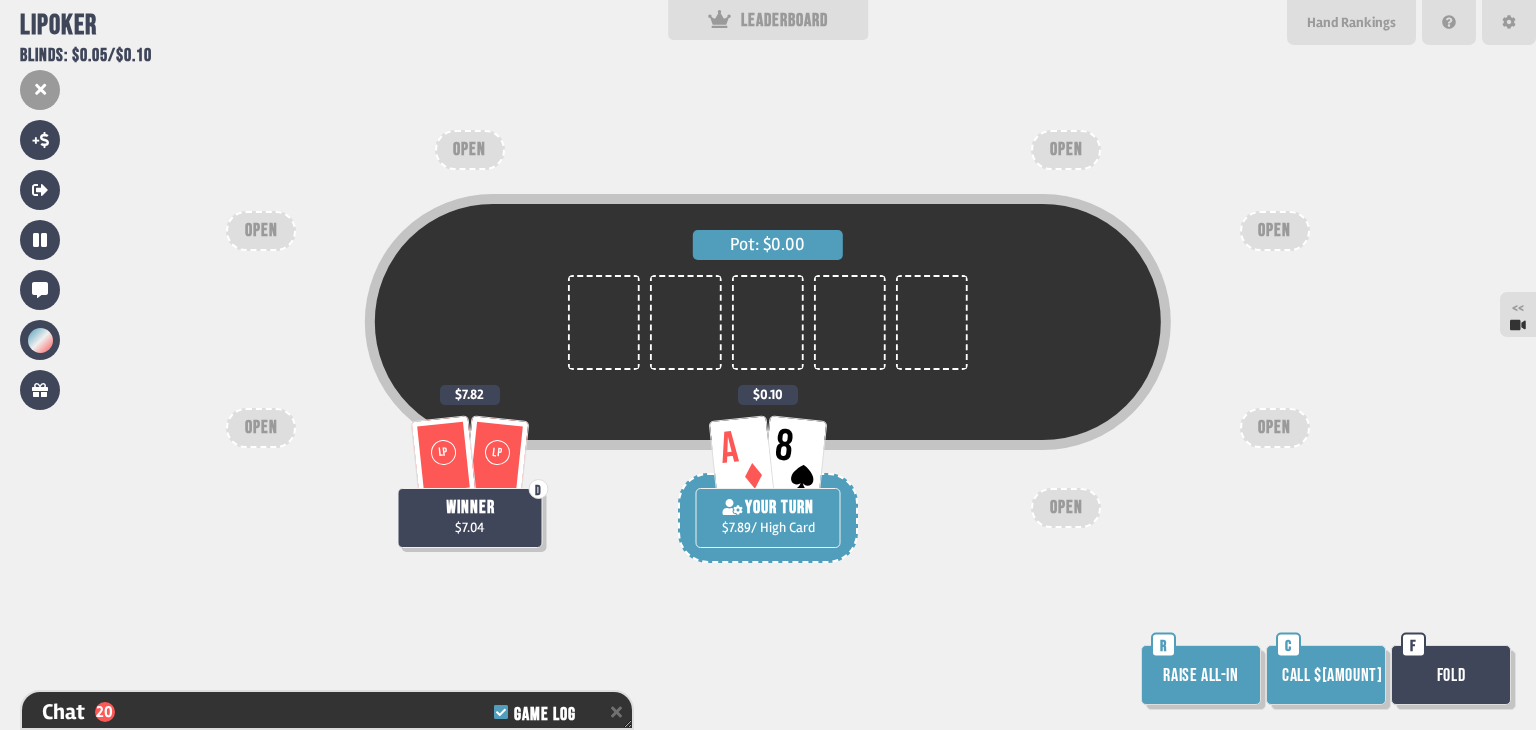 click on "Call $[AMOUNT]" at bounding box center (1326, 675) 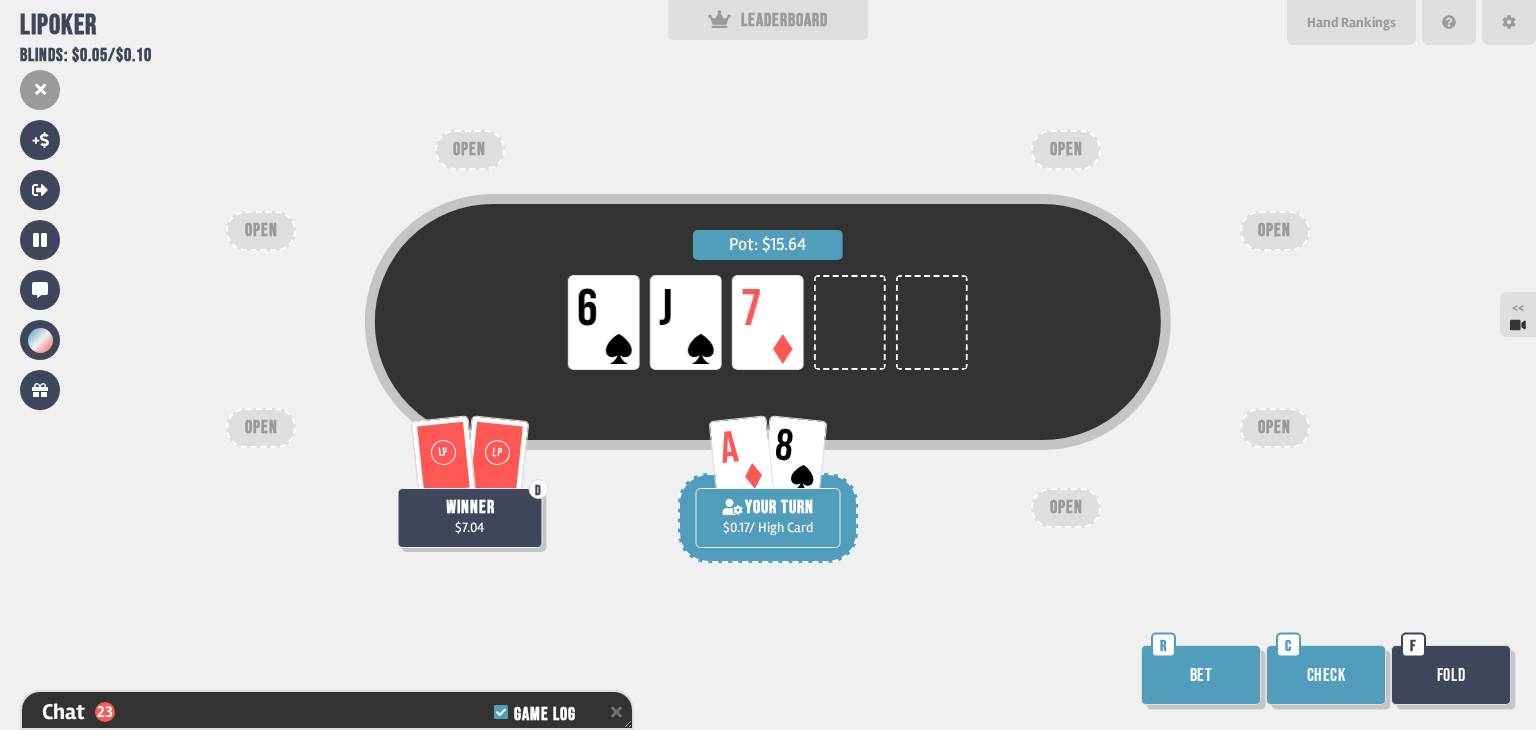 click on "Bet" at bounding box center (1201, 675) 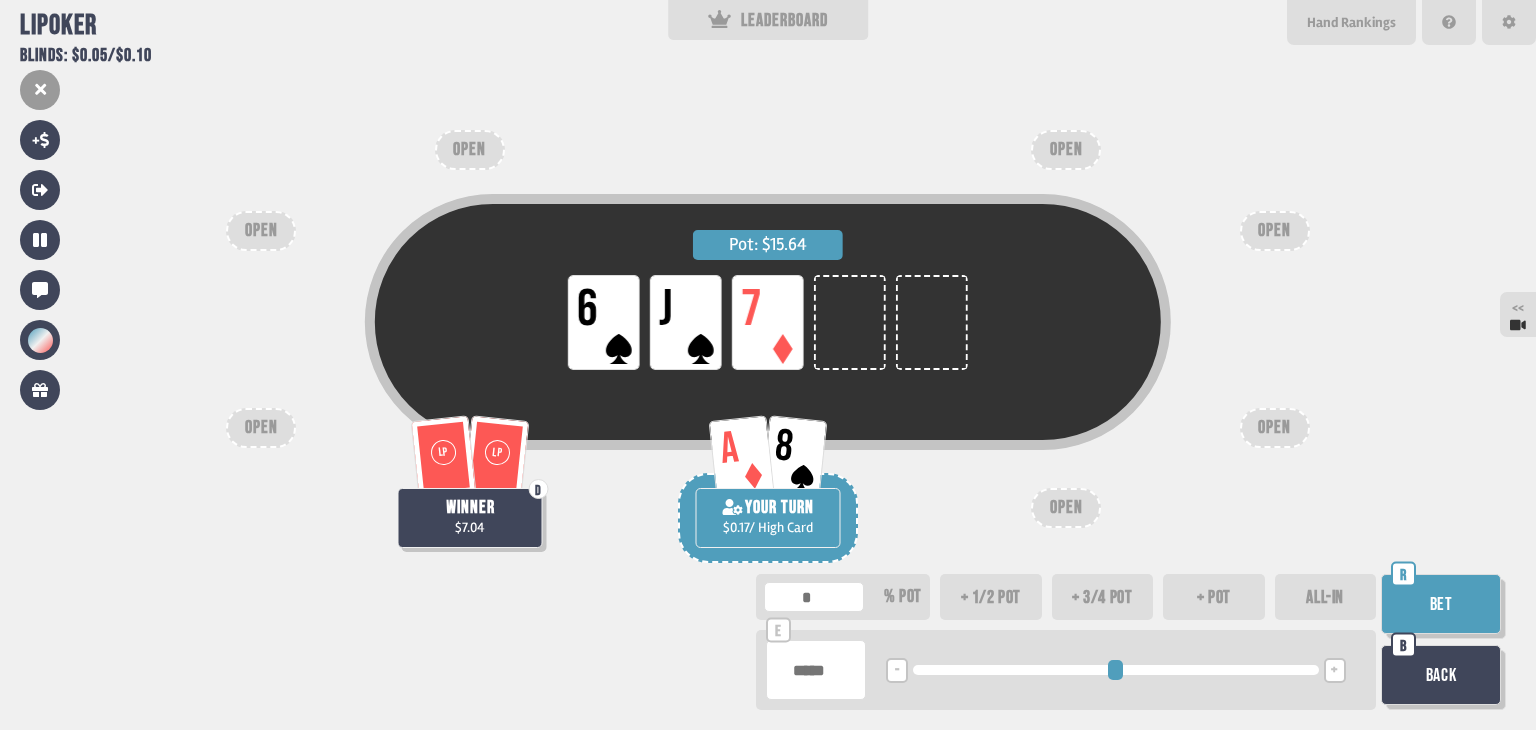 click on "ALL-IN" at bounding box center (1326, 597) 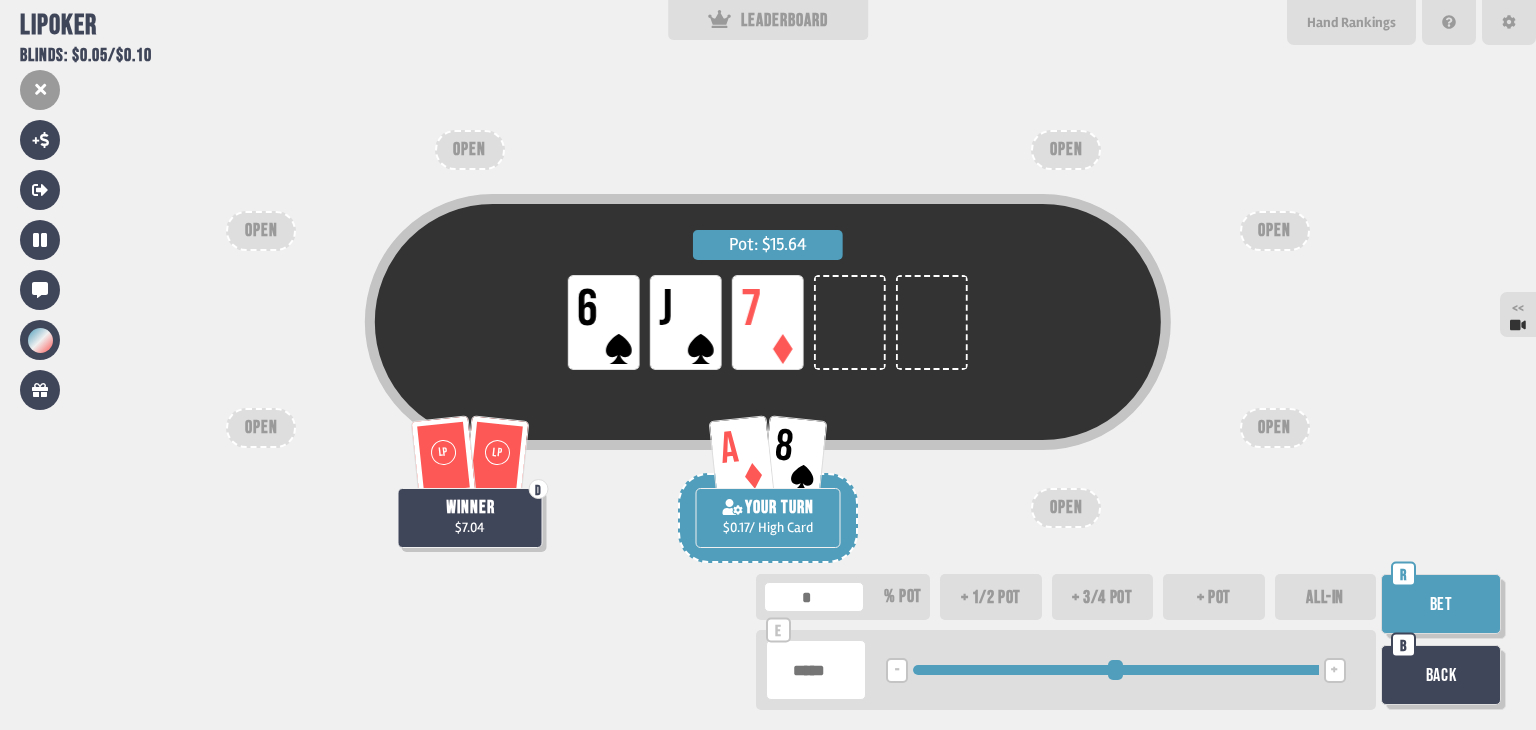 click on "Bet" at bounding box center [1441, 604] 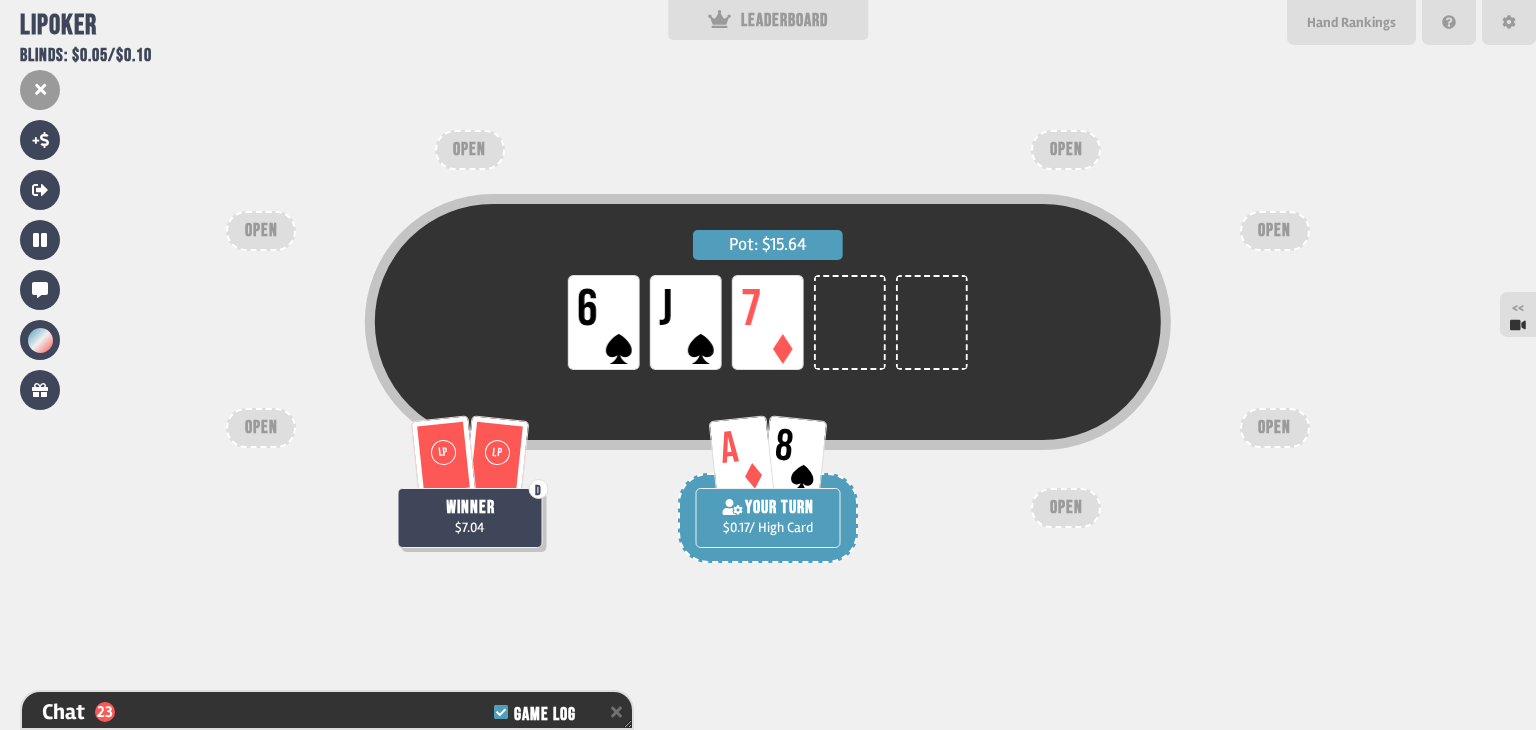 scroll, scrollTop: 6168, scrollLeft: 0, axis: vertical 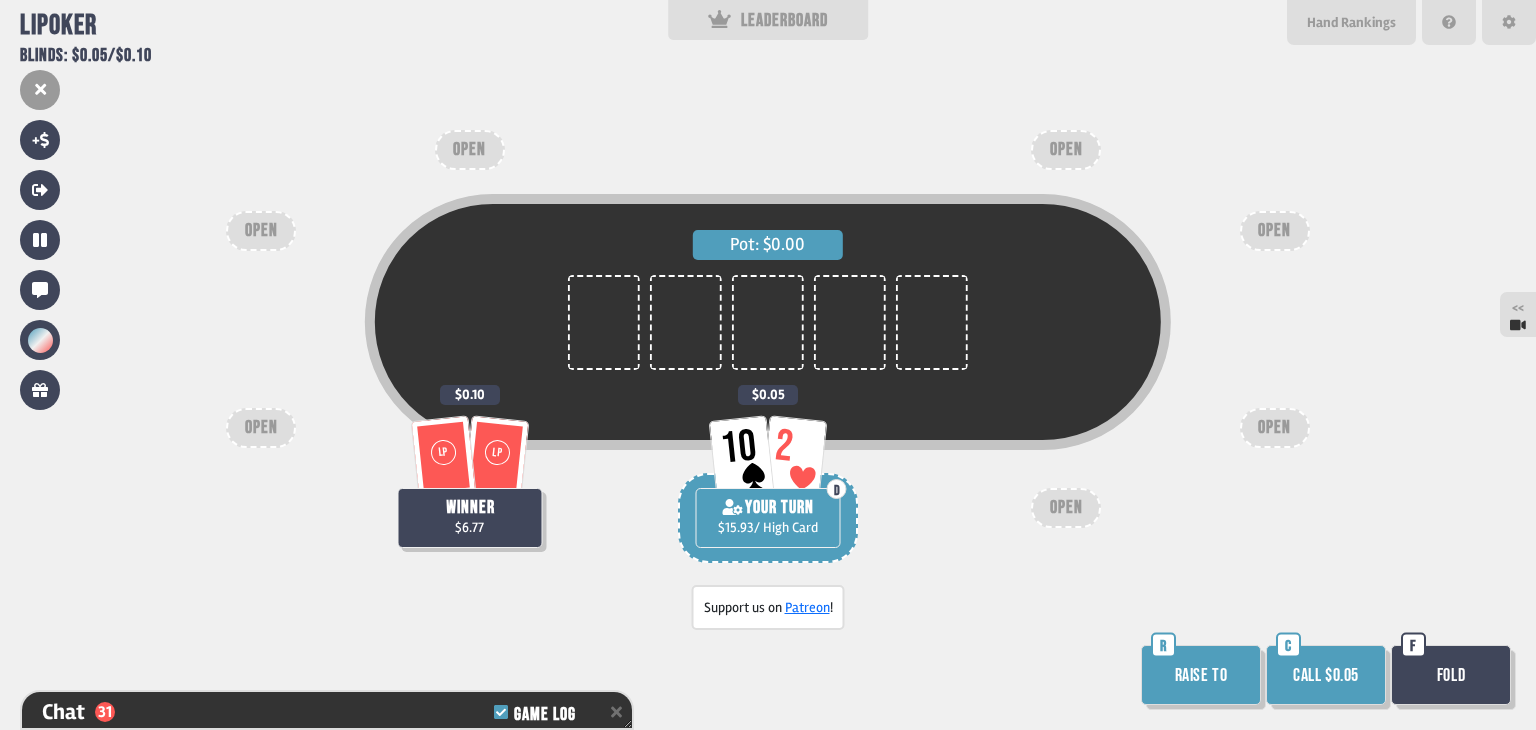 click on "Raise to" at bounding box center [1201, 675] 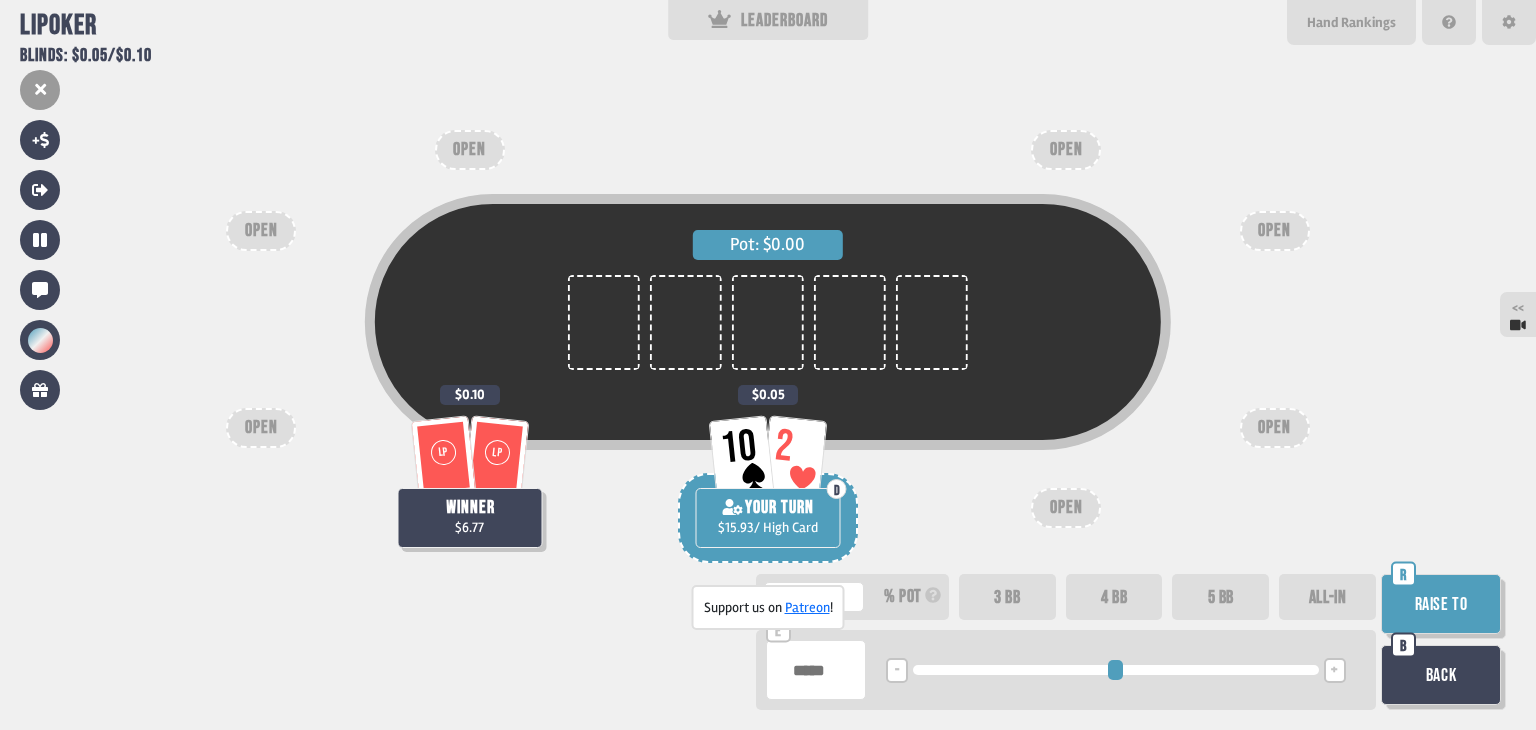 click on "ALL-IN" at bounding box center [1327, 597] 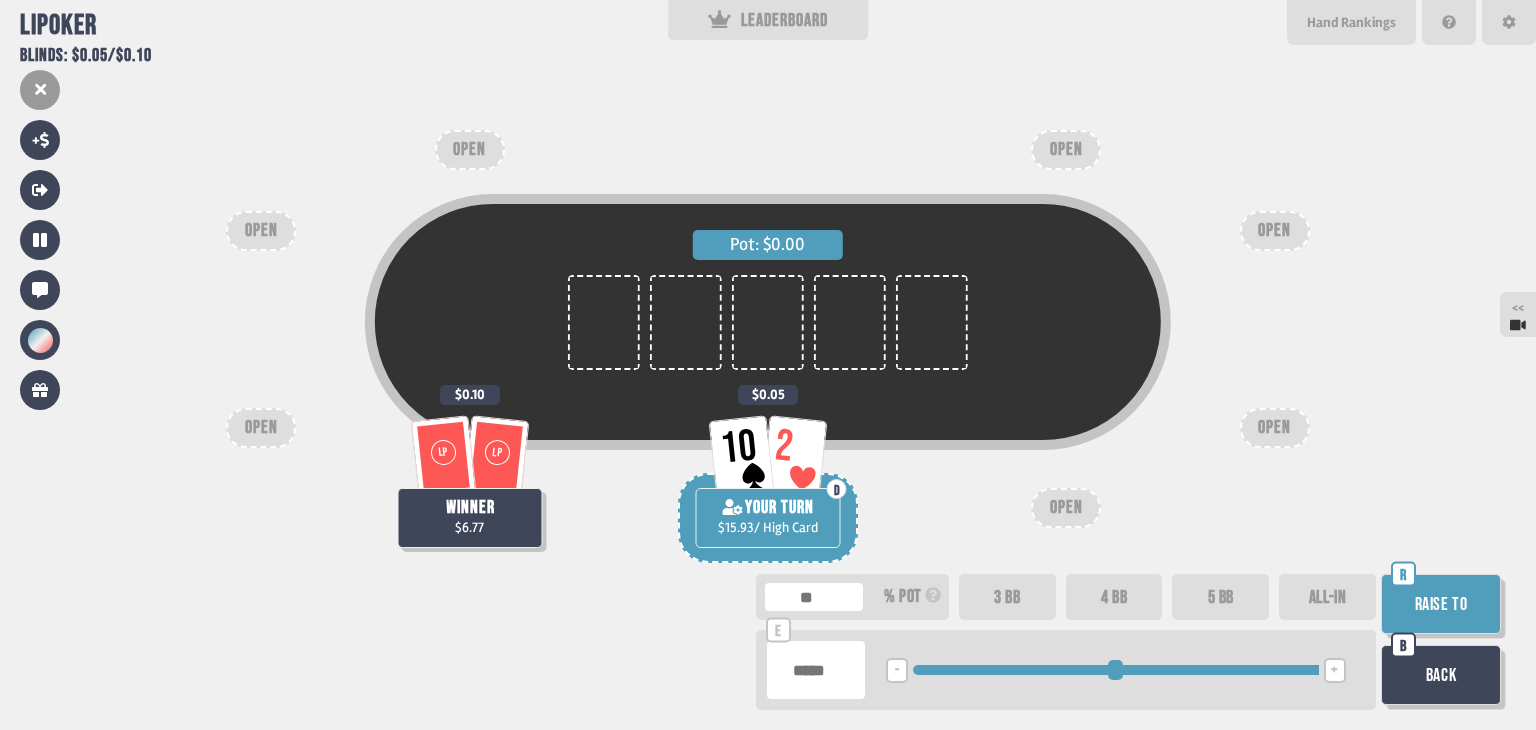 click on "Pot: $[AMOUNT]   LP LP winner $[AMOUNT]  $[AMOUNT]  10 2 D YOUR TURN $[AMOUNT]   / High Card $[AMOUNT]  OPEN OPEN OPEN OPEN OPEN OPEN OPEN **** % pot 3 BB 4 BB 5 BB ALL-IN ***** e - <LEFT> <DOWN> + <UP> <RIGHT> Raise to R Back B" at bounding box center [768, 365] 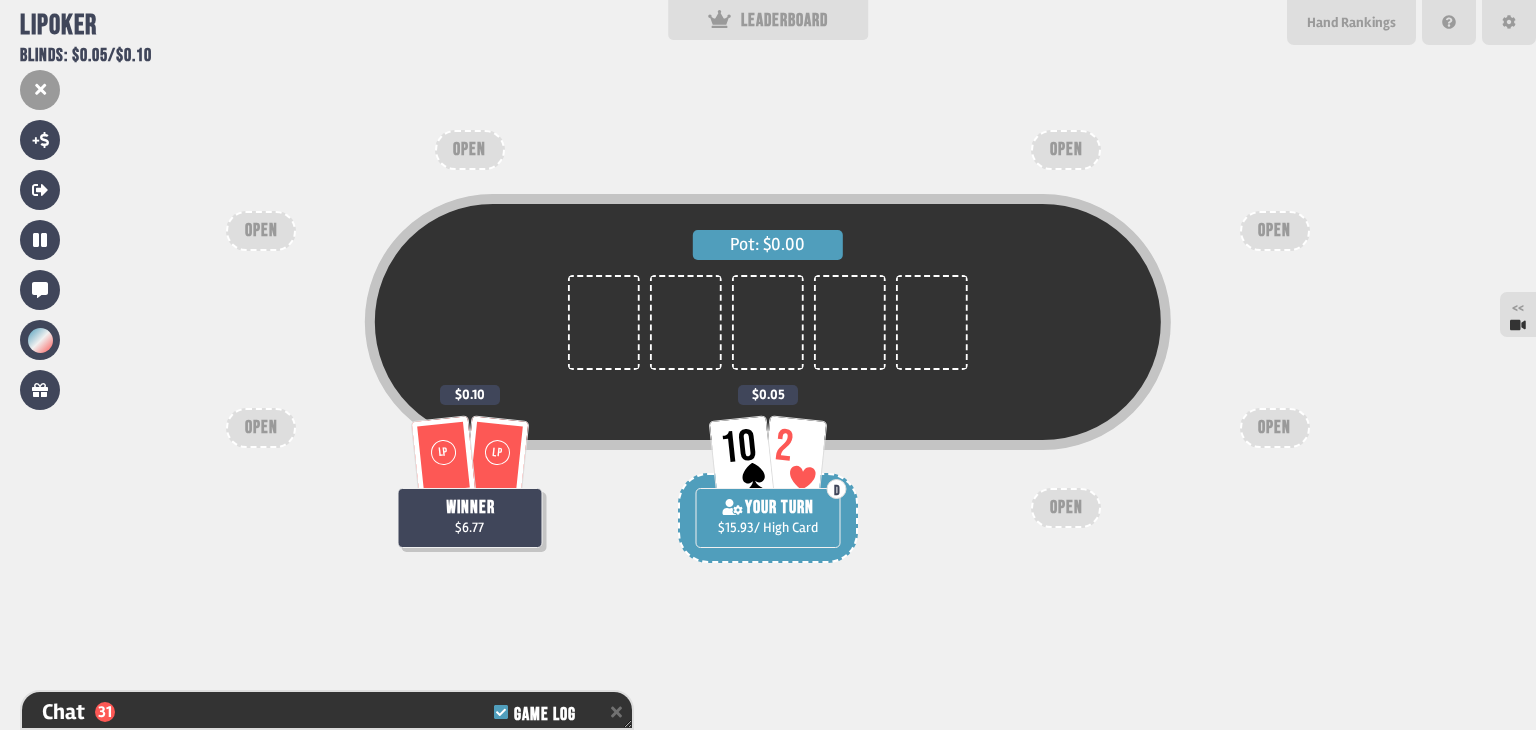 scroll, scrollTop: 6400, scrollLeft: 0, axis: vertical 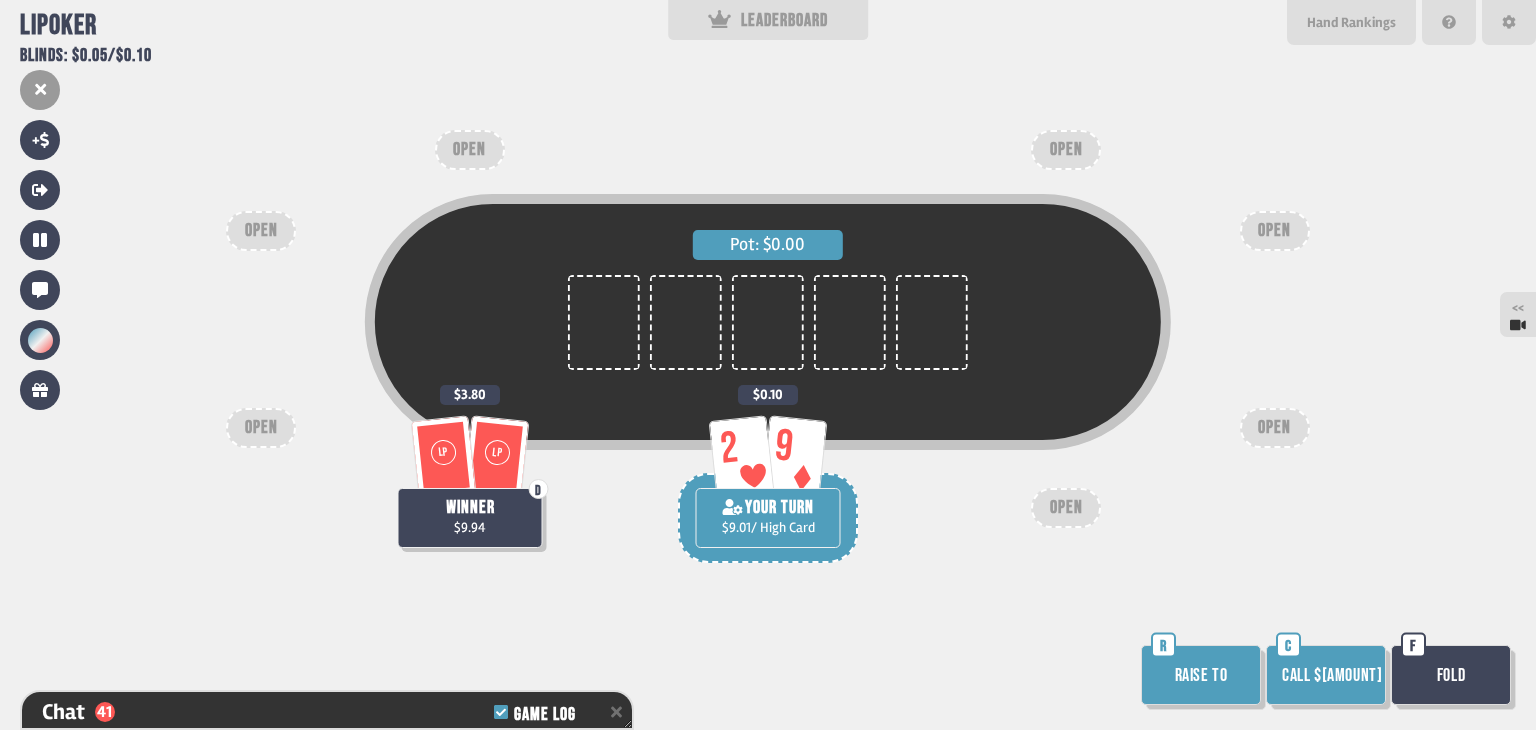 click on "Call $[AMOUNT]" at bounding box center [1326, 675] 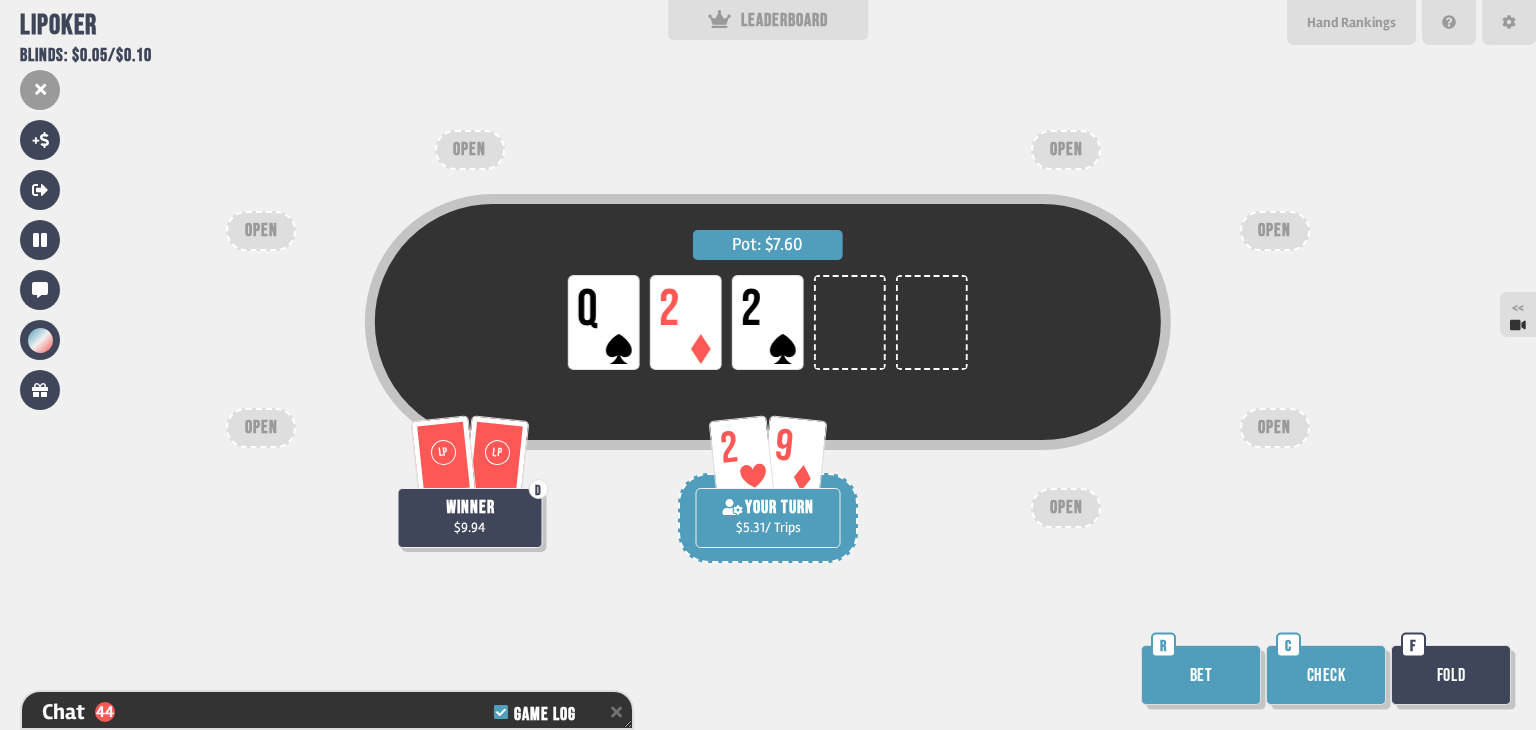 click on "Bet" at bounding box center [1201, 675] 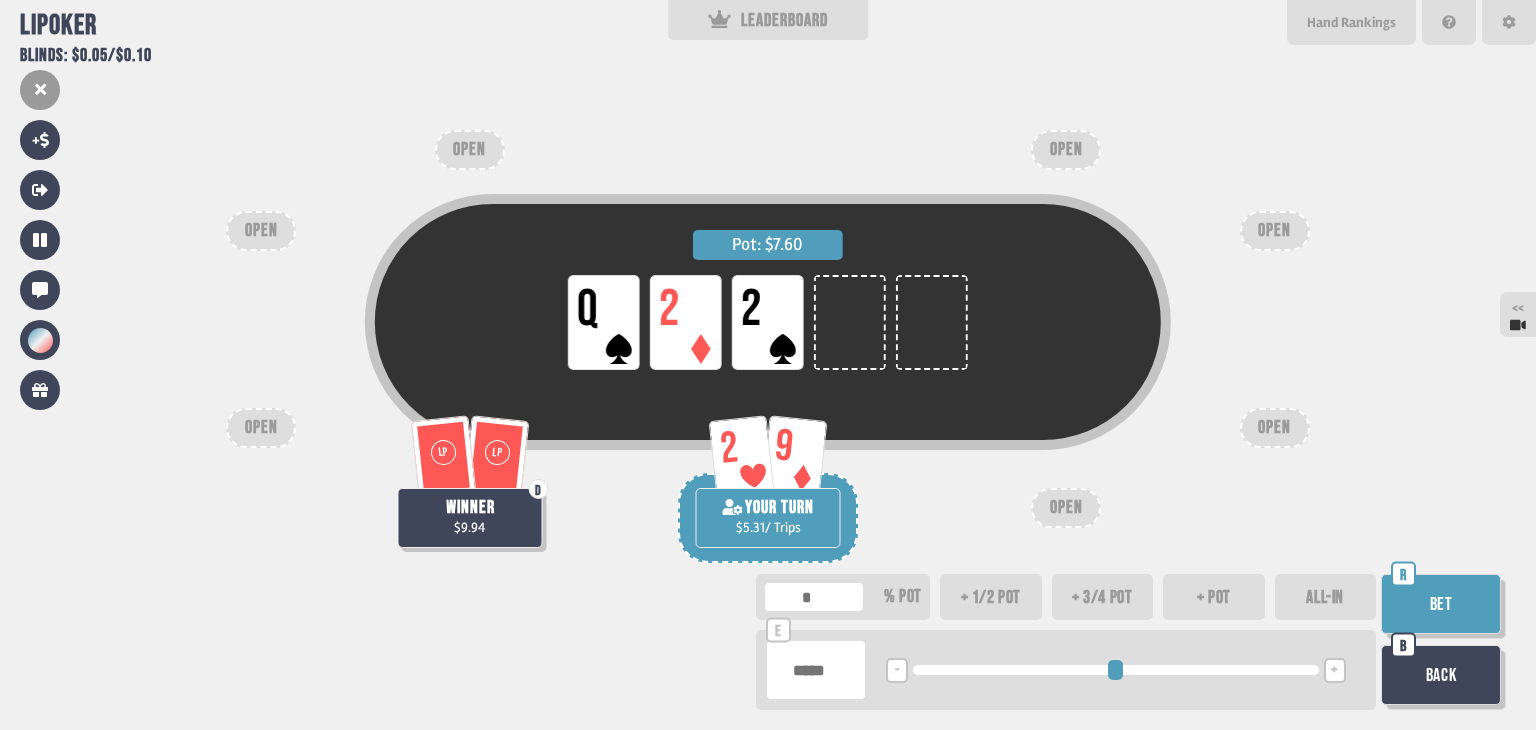 click on "ALL-IN" at bounding box center (1326, 597) 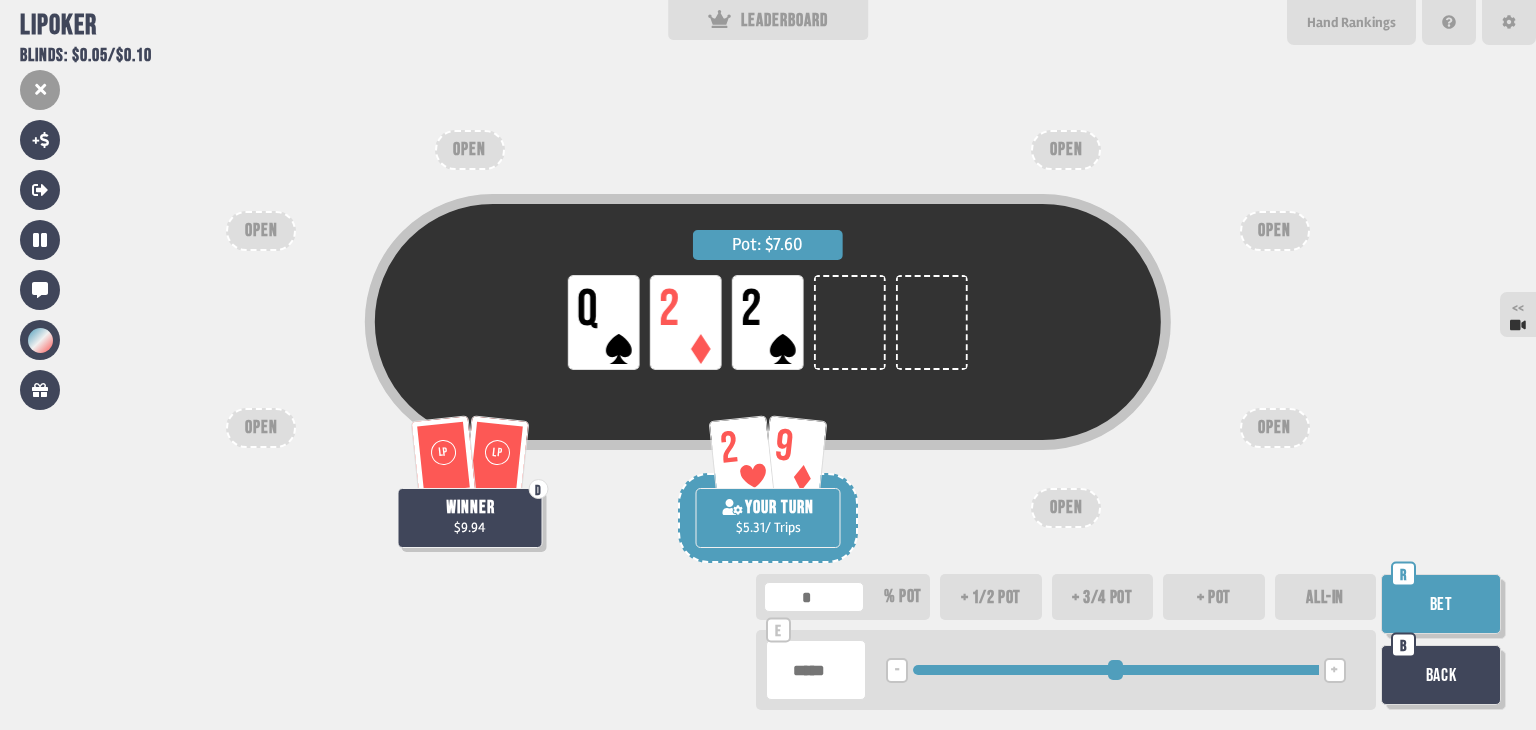 click on "Bet" at bounding box center (1441, 604) 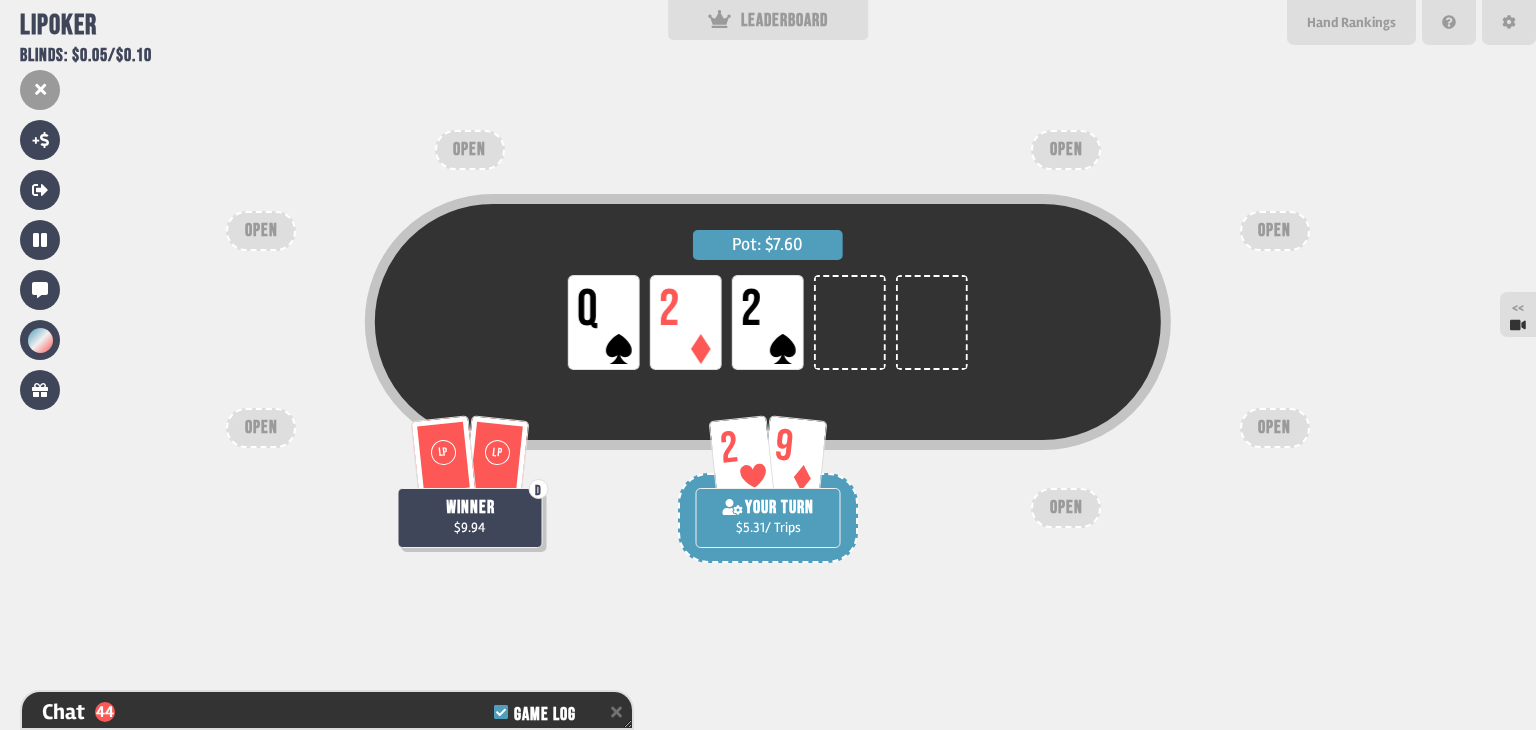 scroll, scrollTop: 6778, scrollLeft: 0, axis: vertical 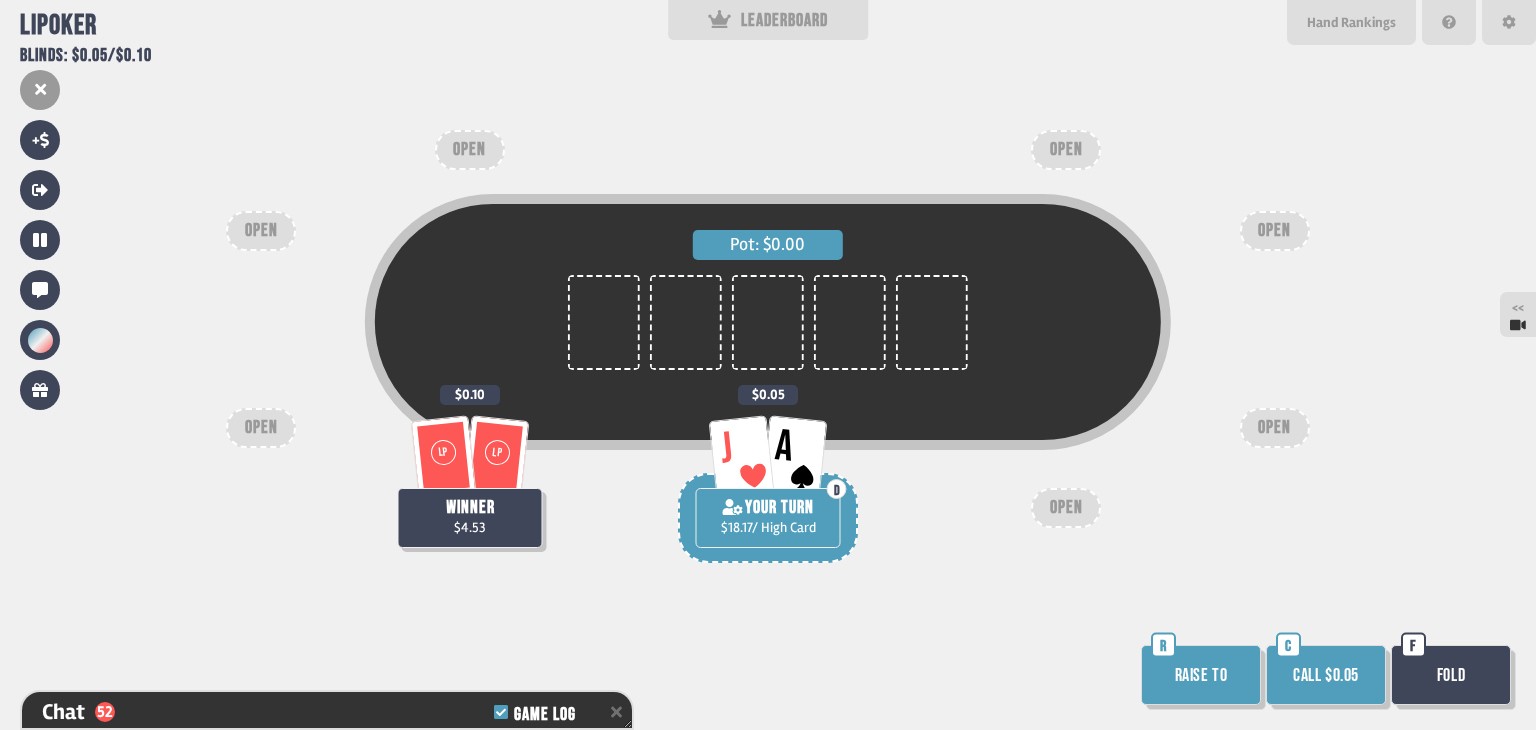 click on "Raise to" at bounding box center [1201, 675] 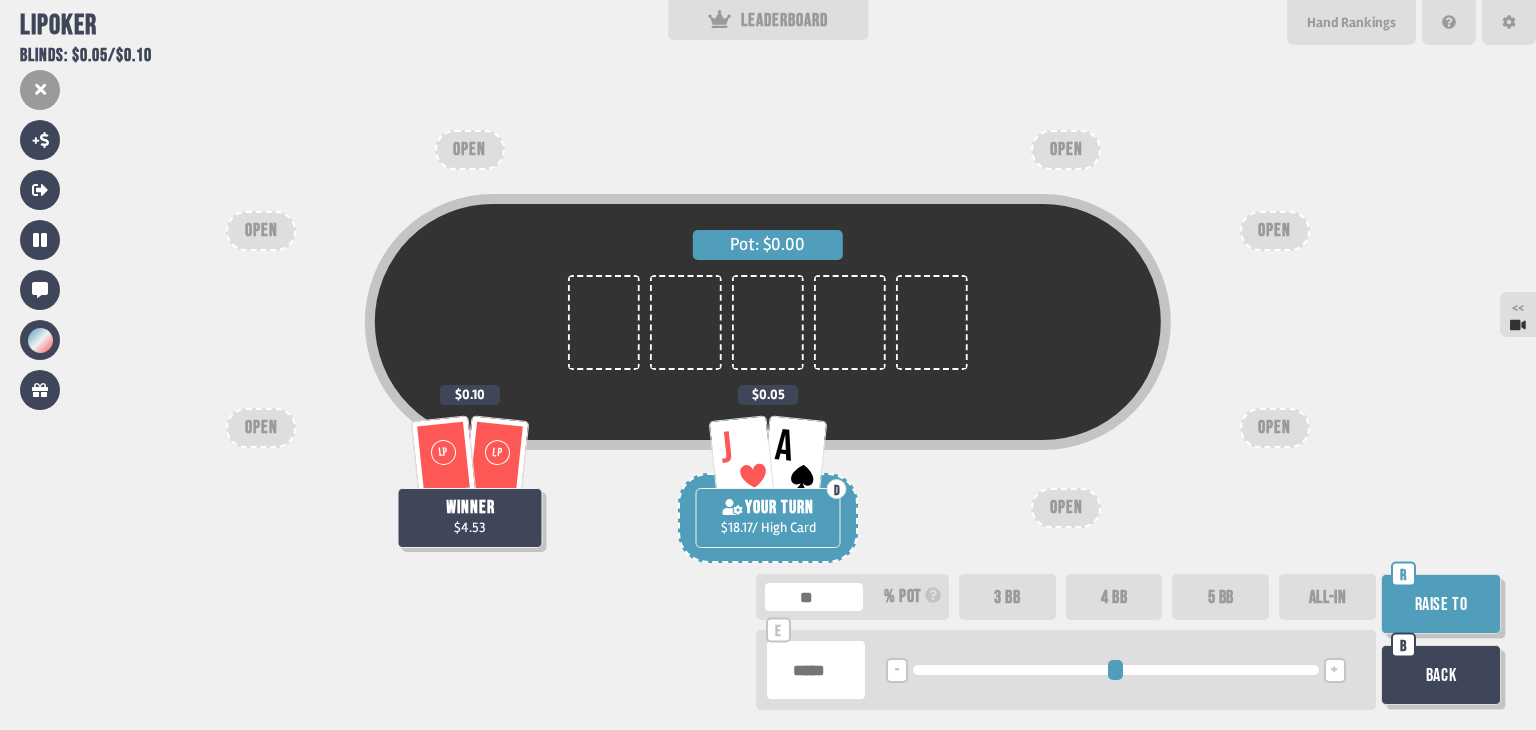 click at bounding box center (816, 670) 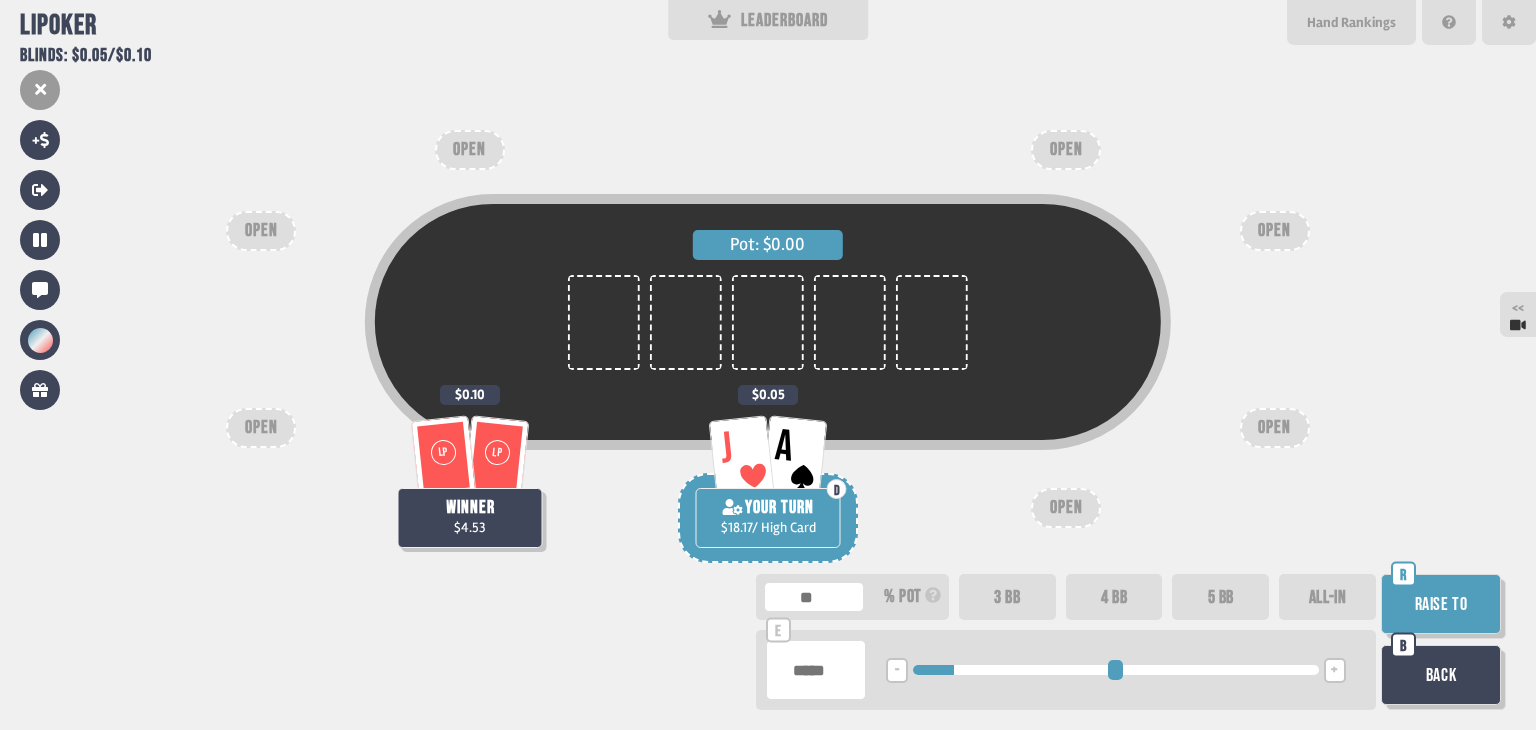 drag, startPoint x: 824, startPoint y: 673, endPoint x: 711, endPoint y: 673, distance: 113 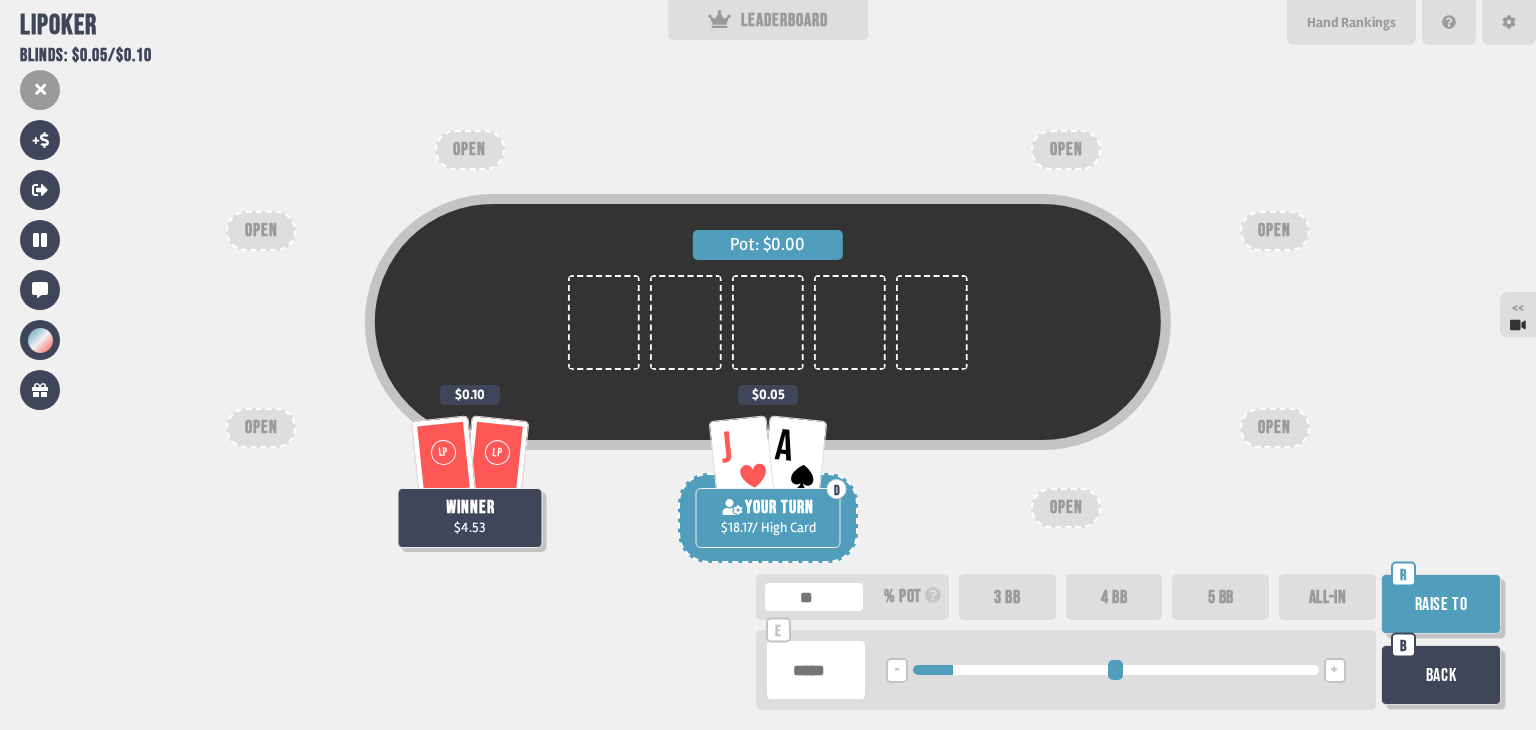 type on "****" 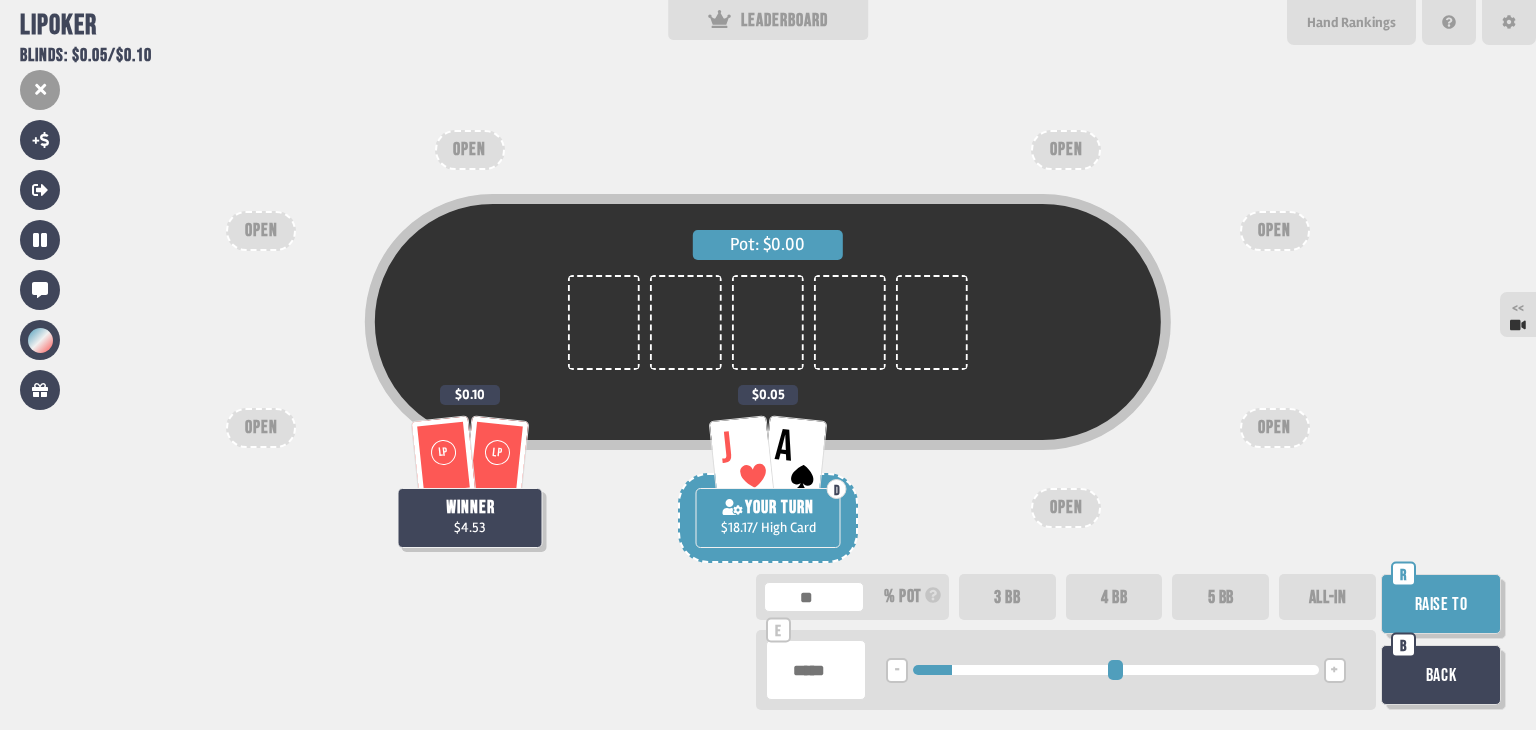 type on "***" 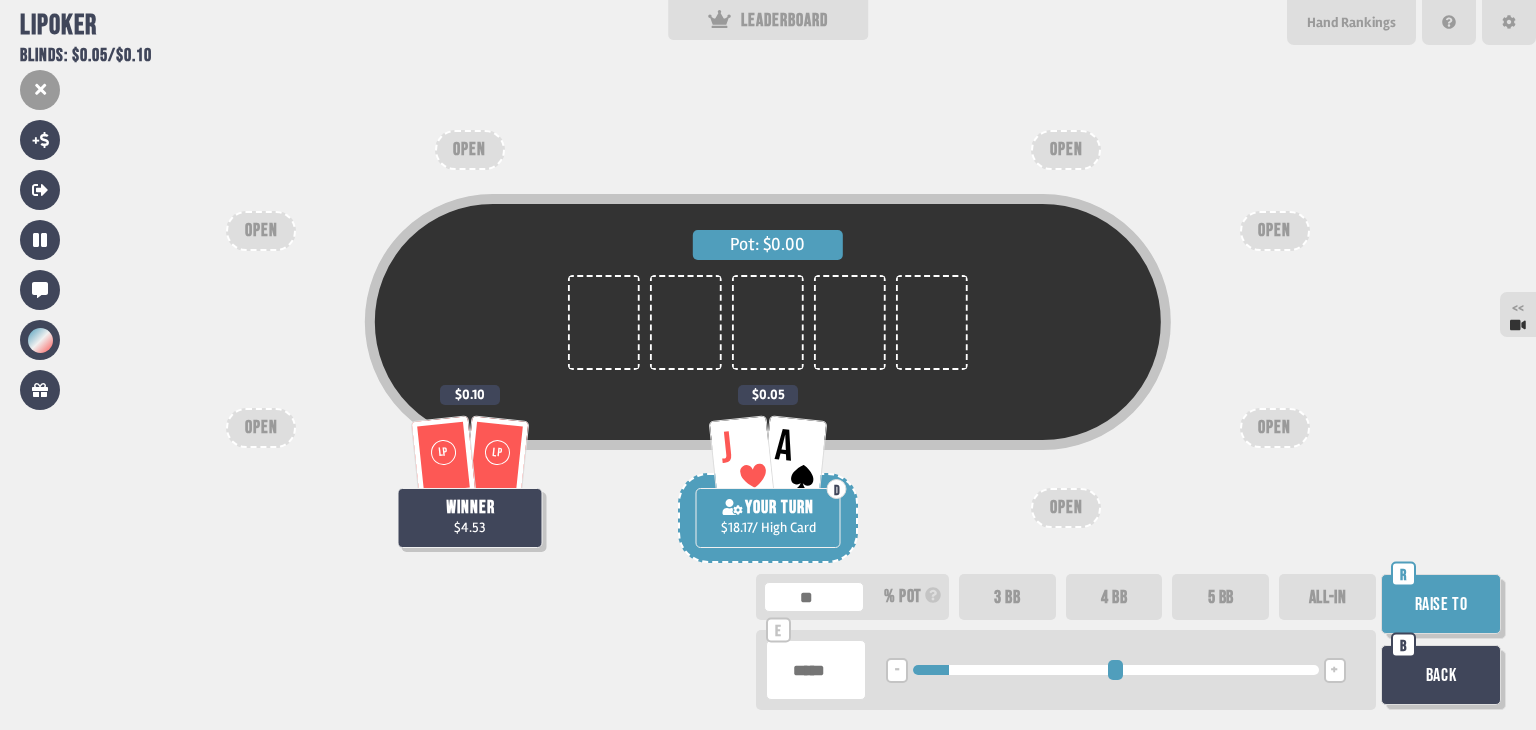 type on "***" 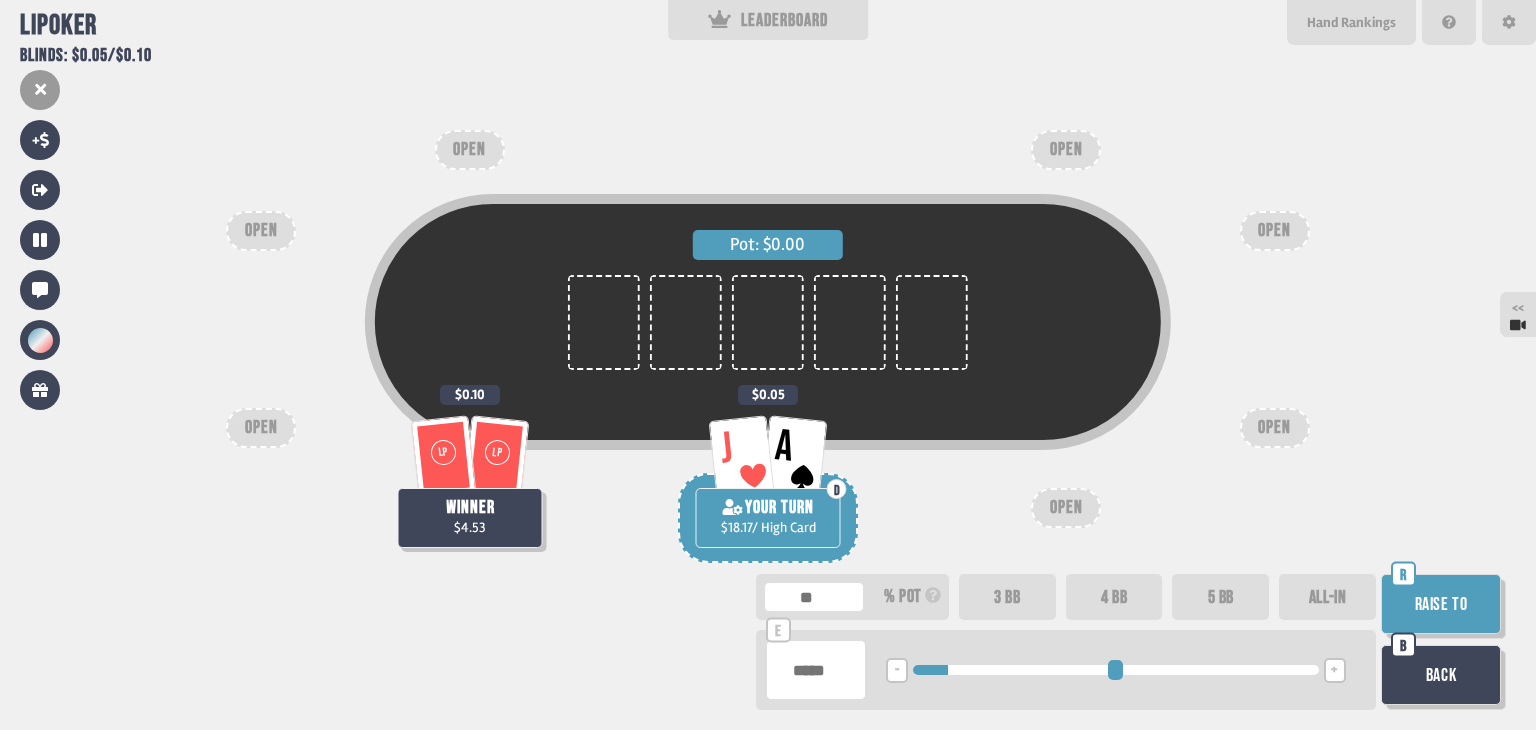 type on "****" 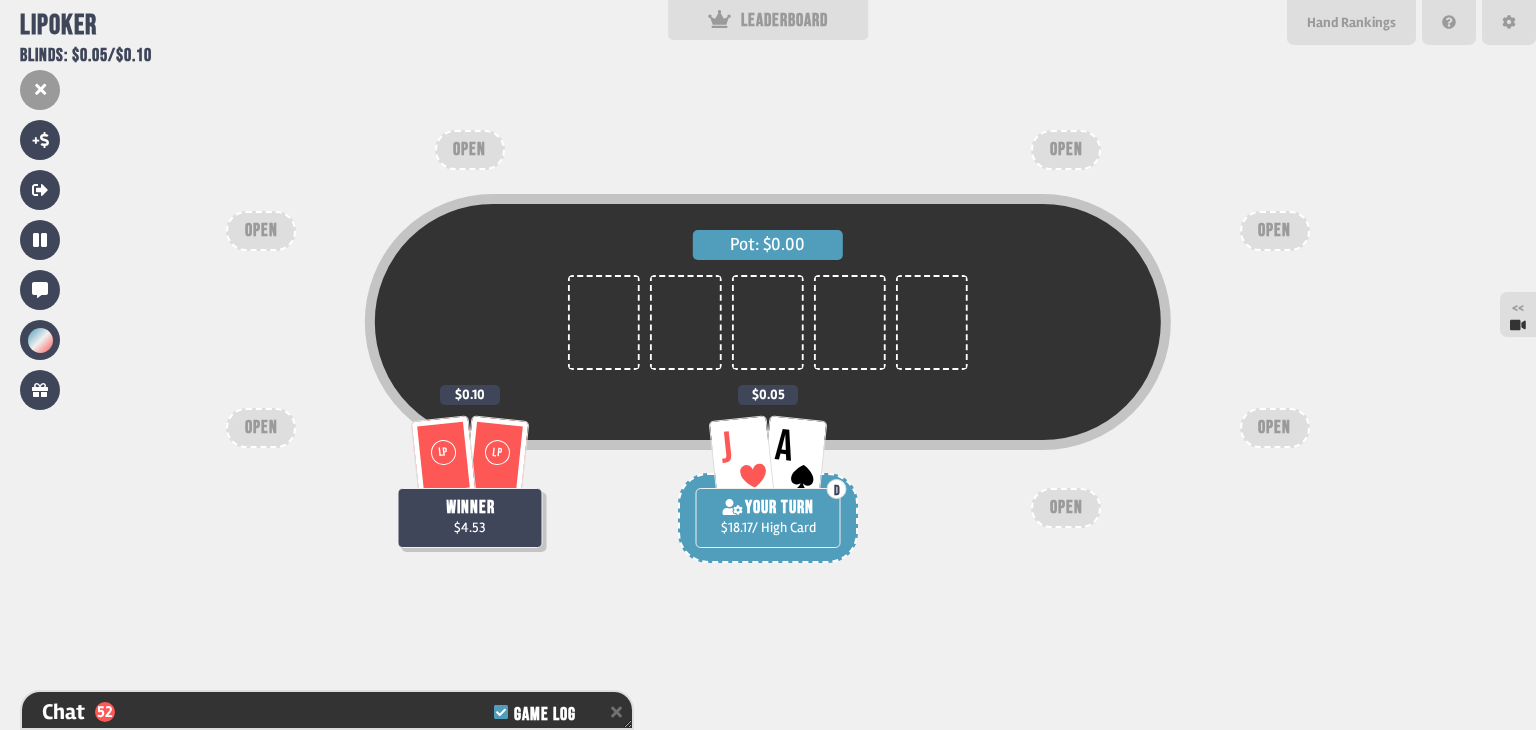 scroll, scrollTop: 7010, scrollLeft: 0, axis: vertical 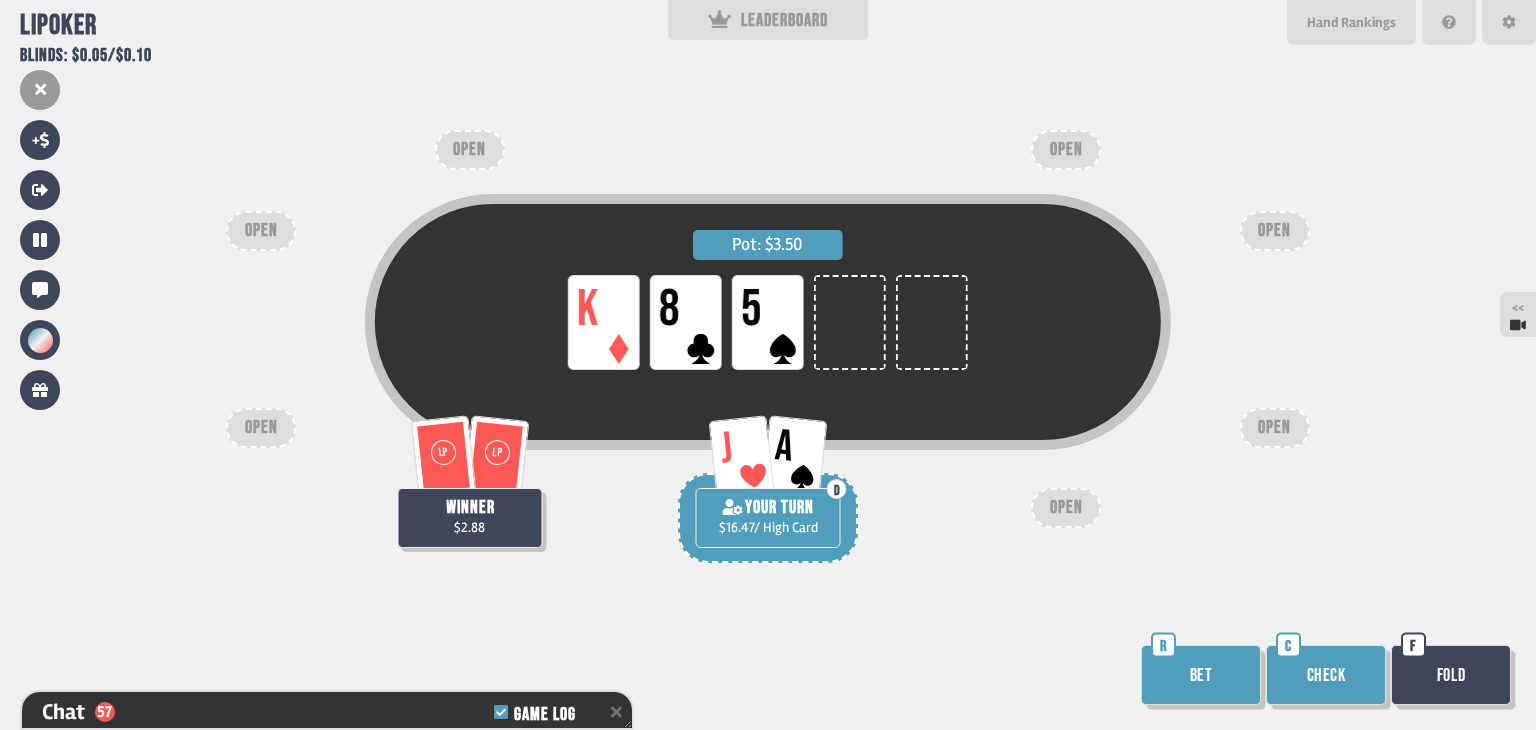 click on "Bet" at bounding box center [1201, 675] 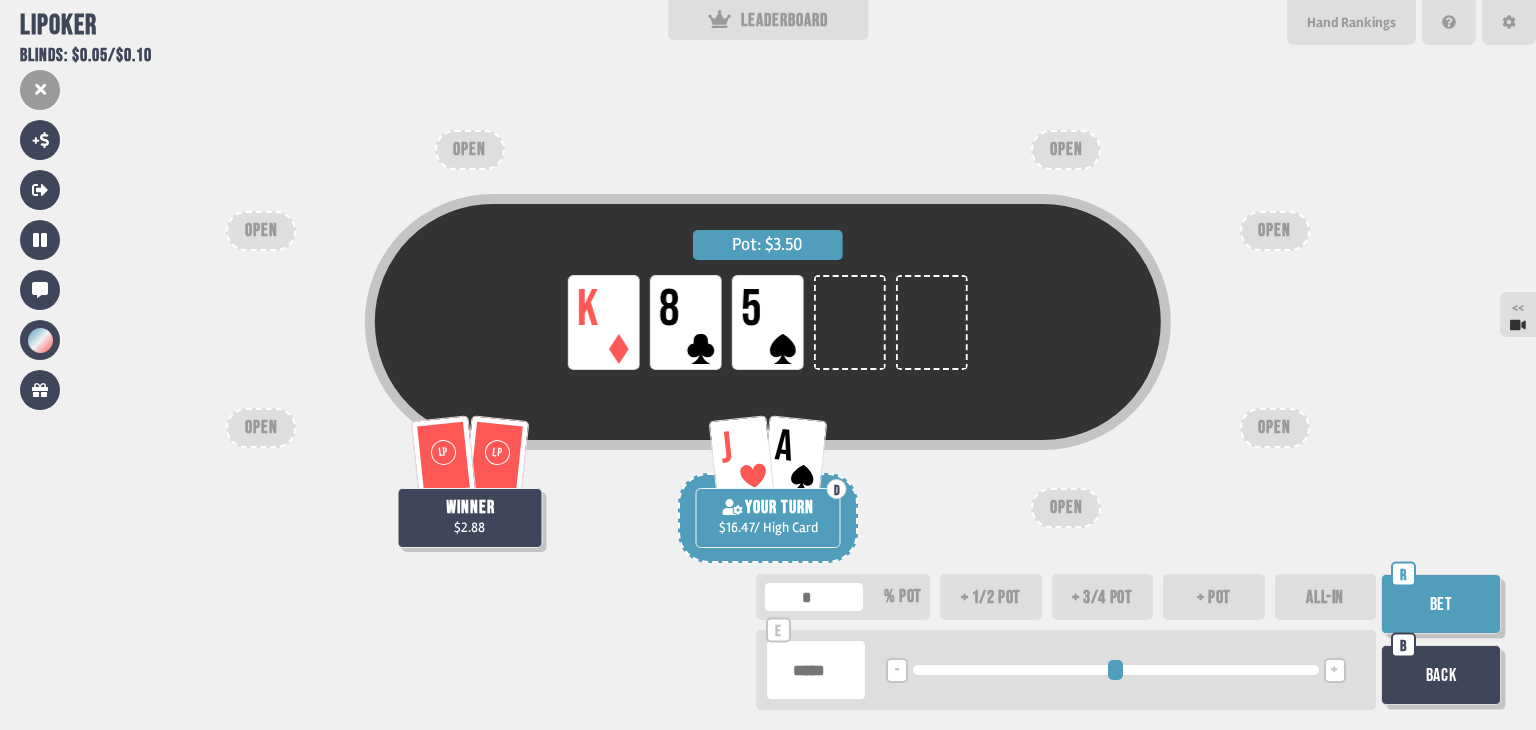 type on "*" 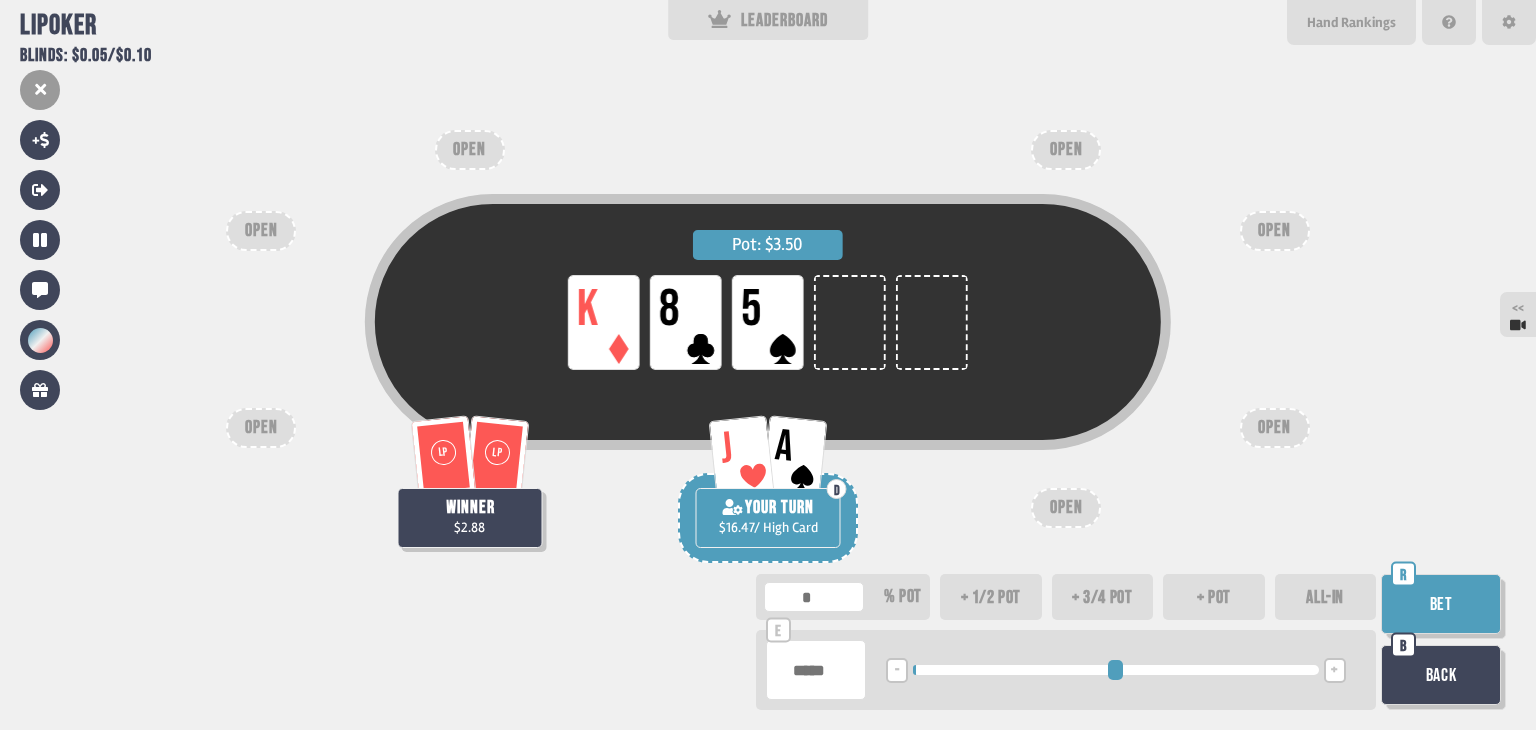 type on "***" 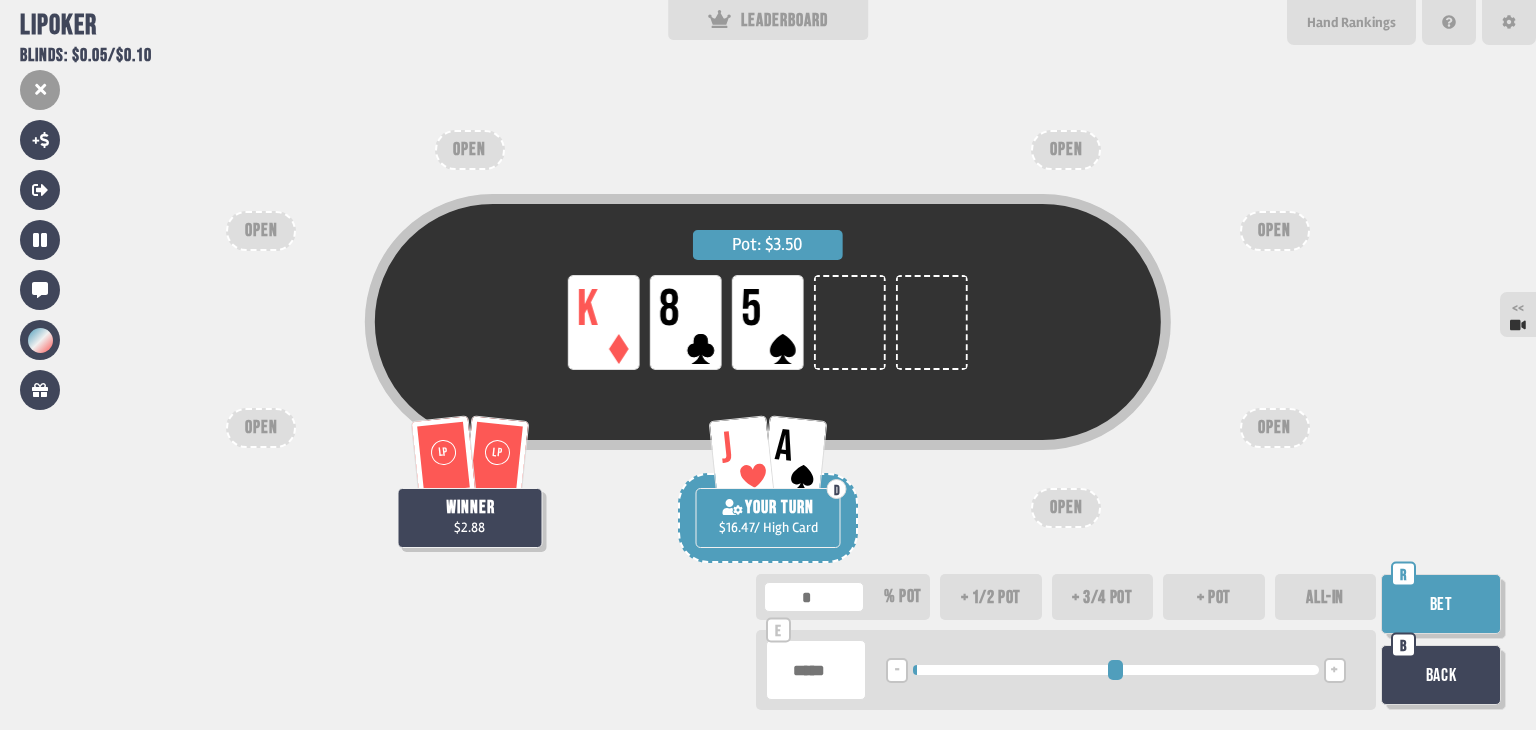 type on "*" 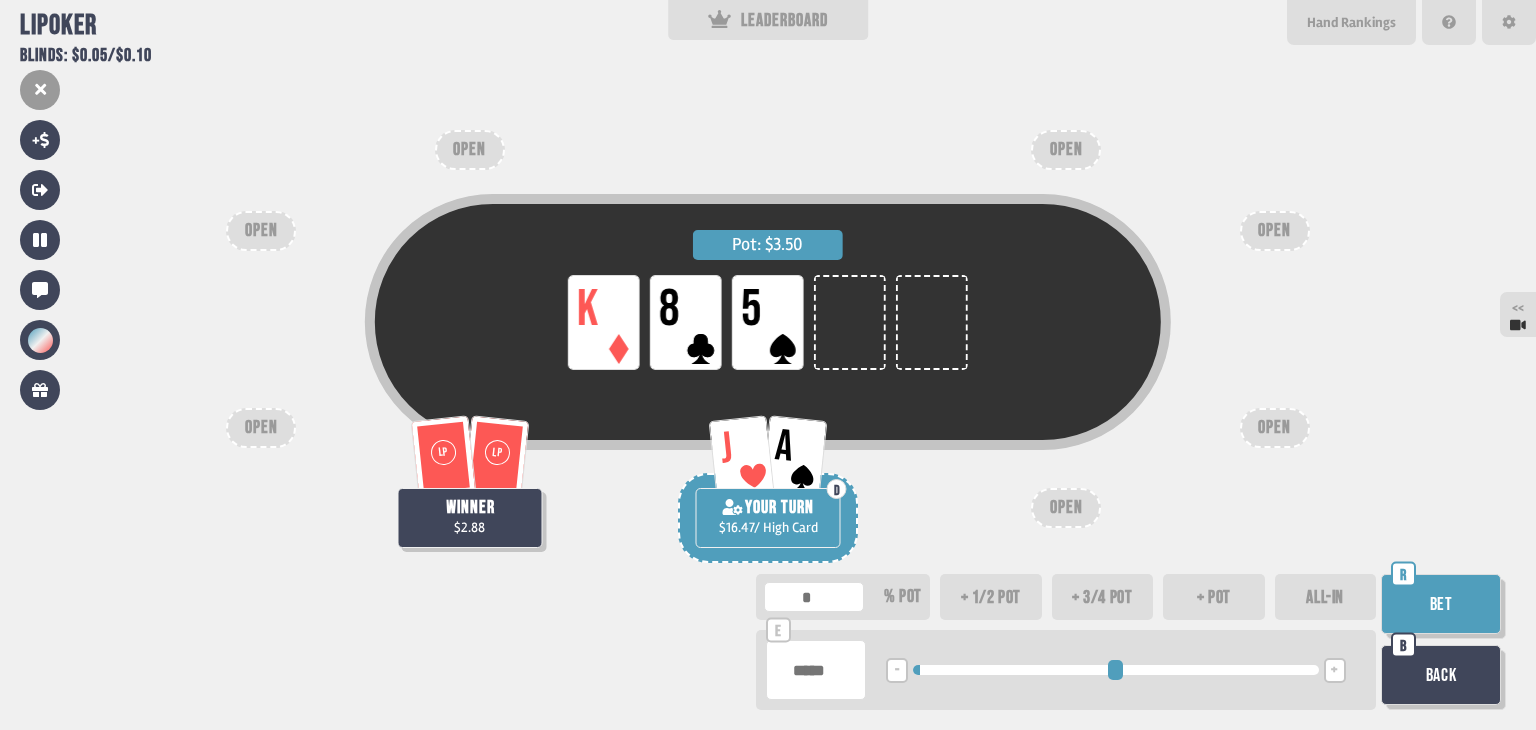 type on "****" 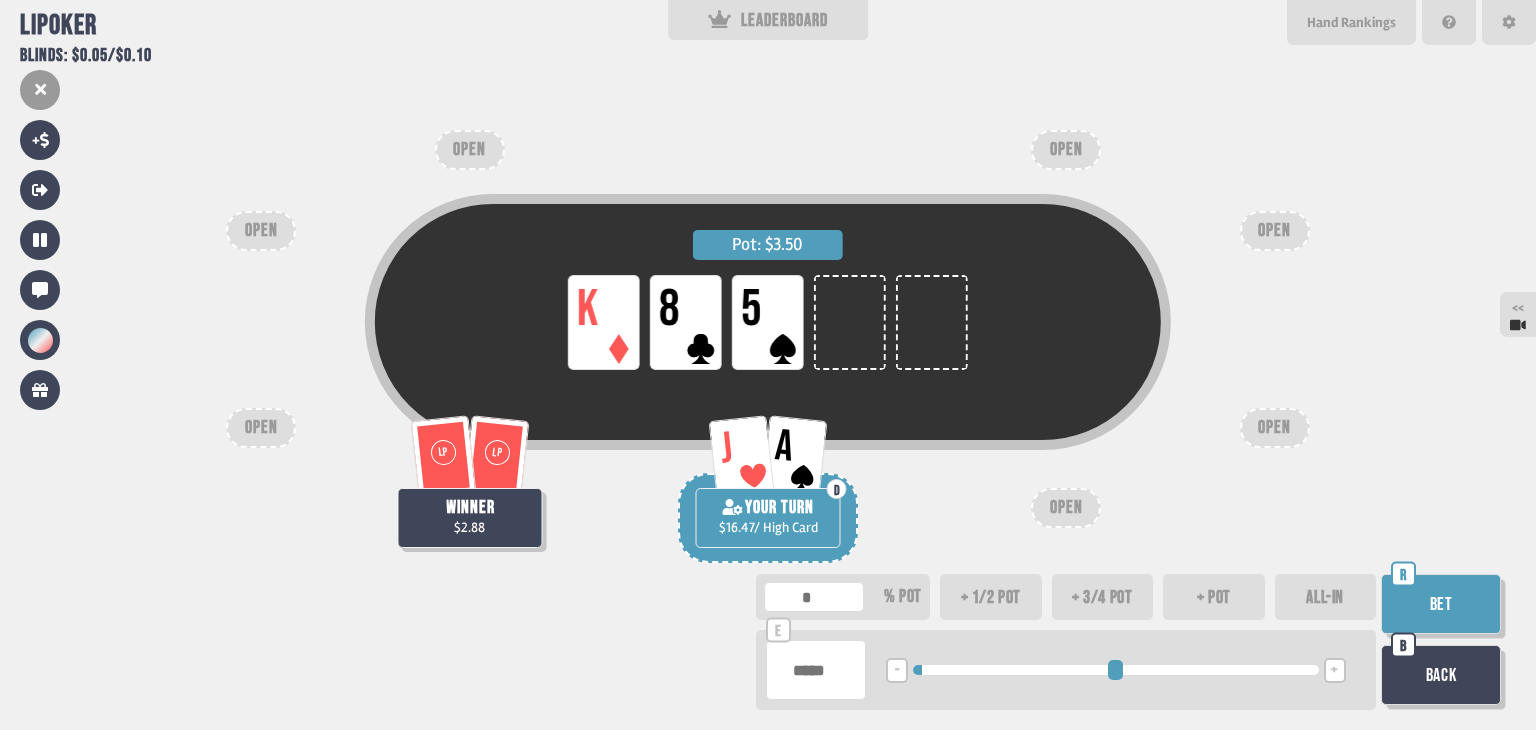 type on "****" 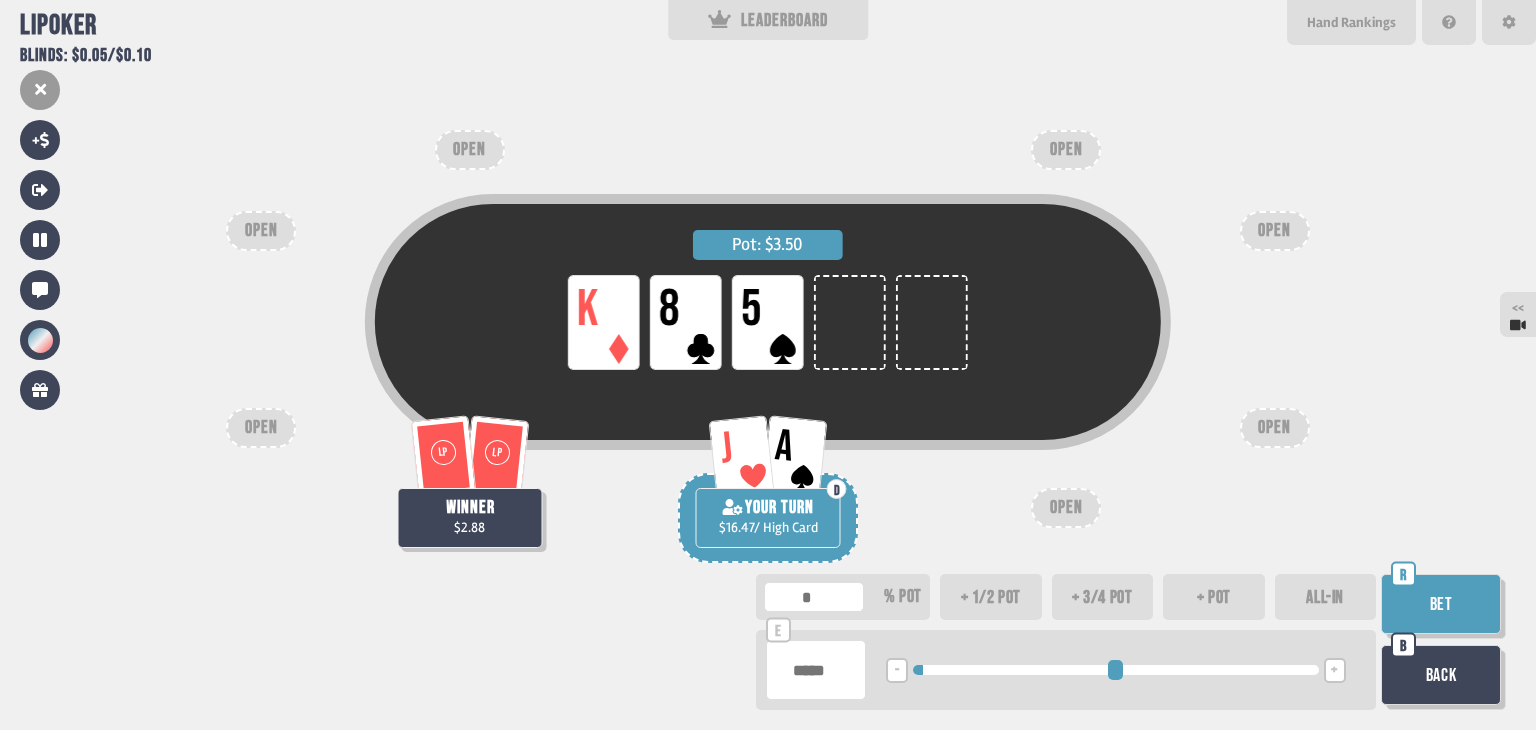 click on "****" at bounding box center (816, 670) 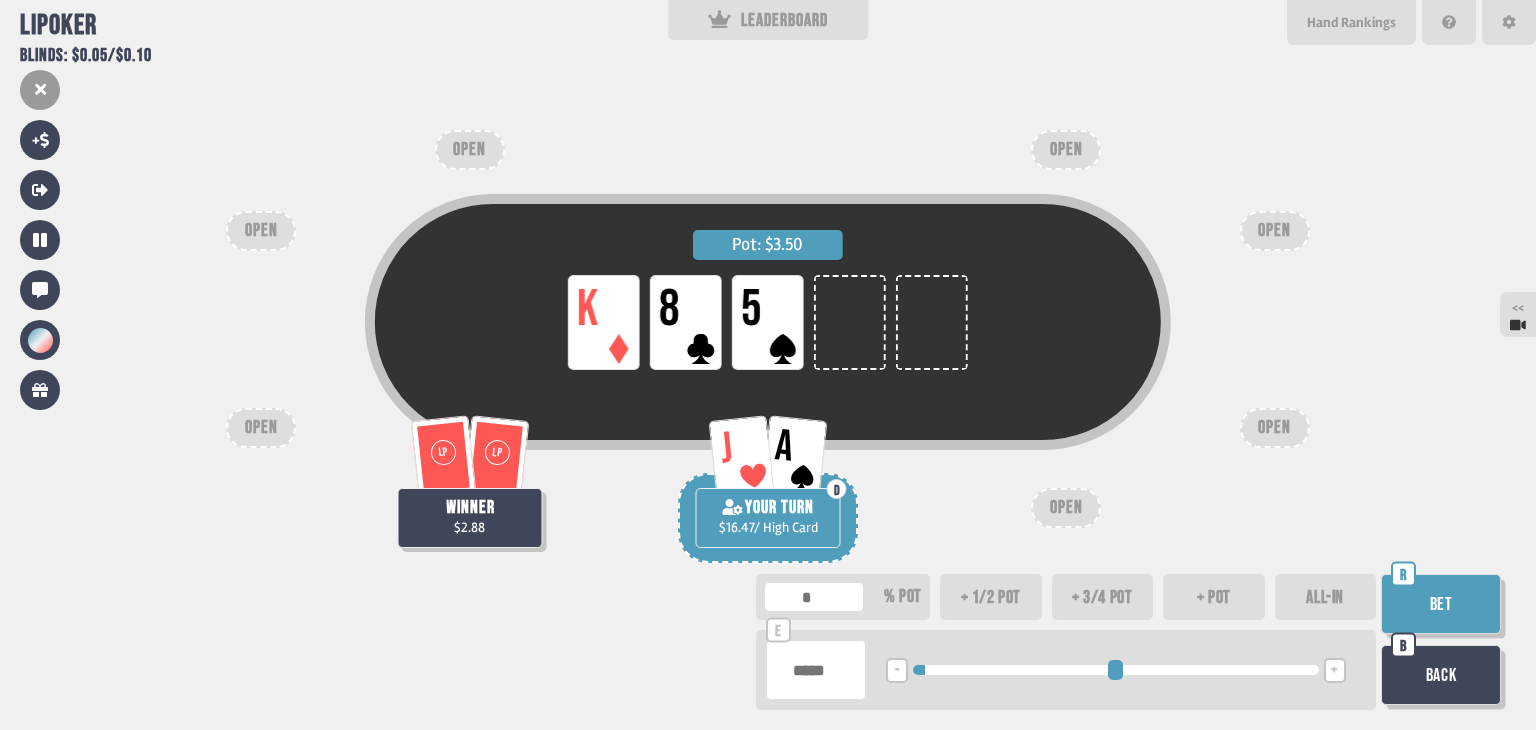 click on "***" at bounding box center [816, 670] 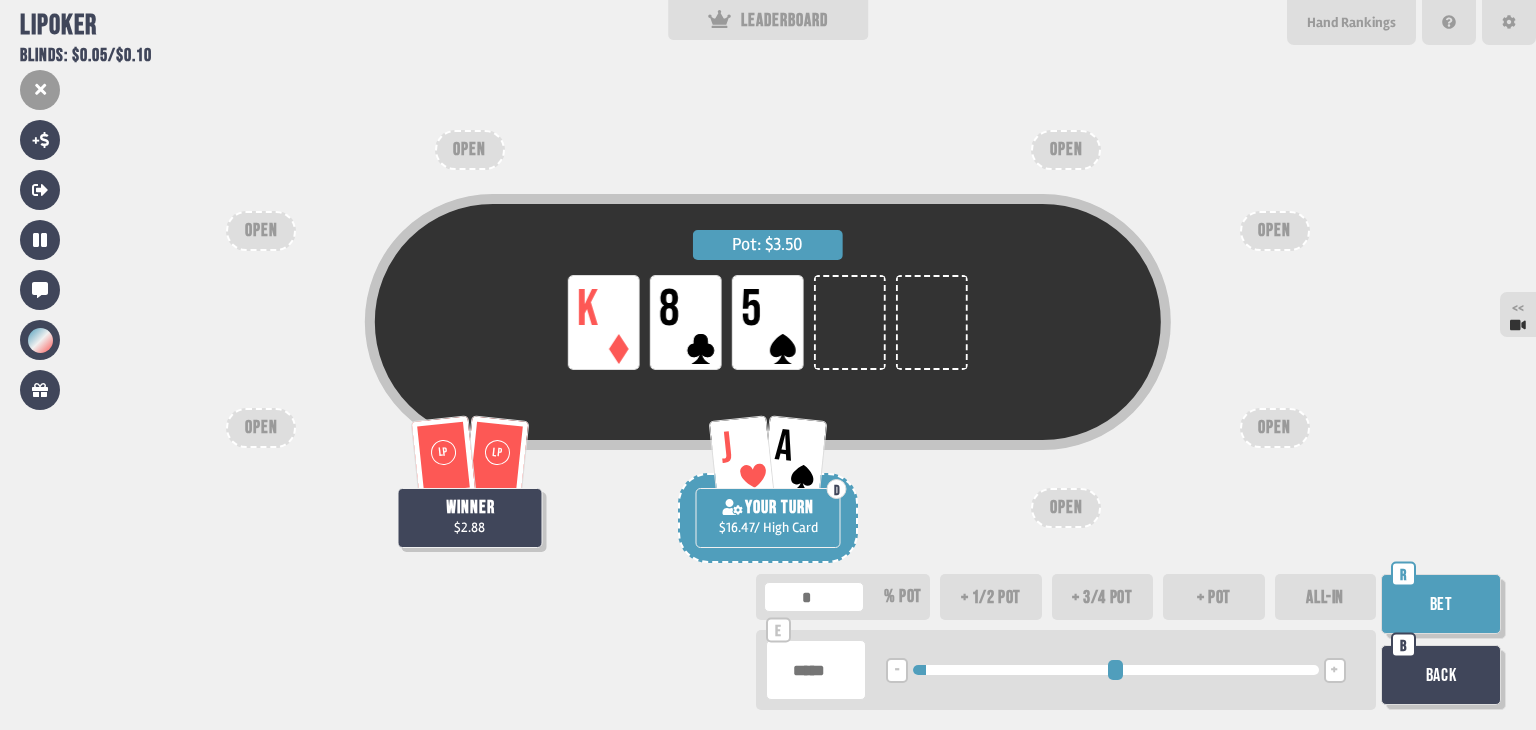 click on "****" at bounding box center (816, 670) 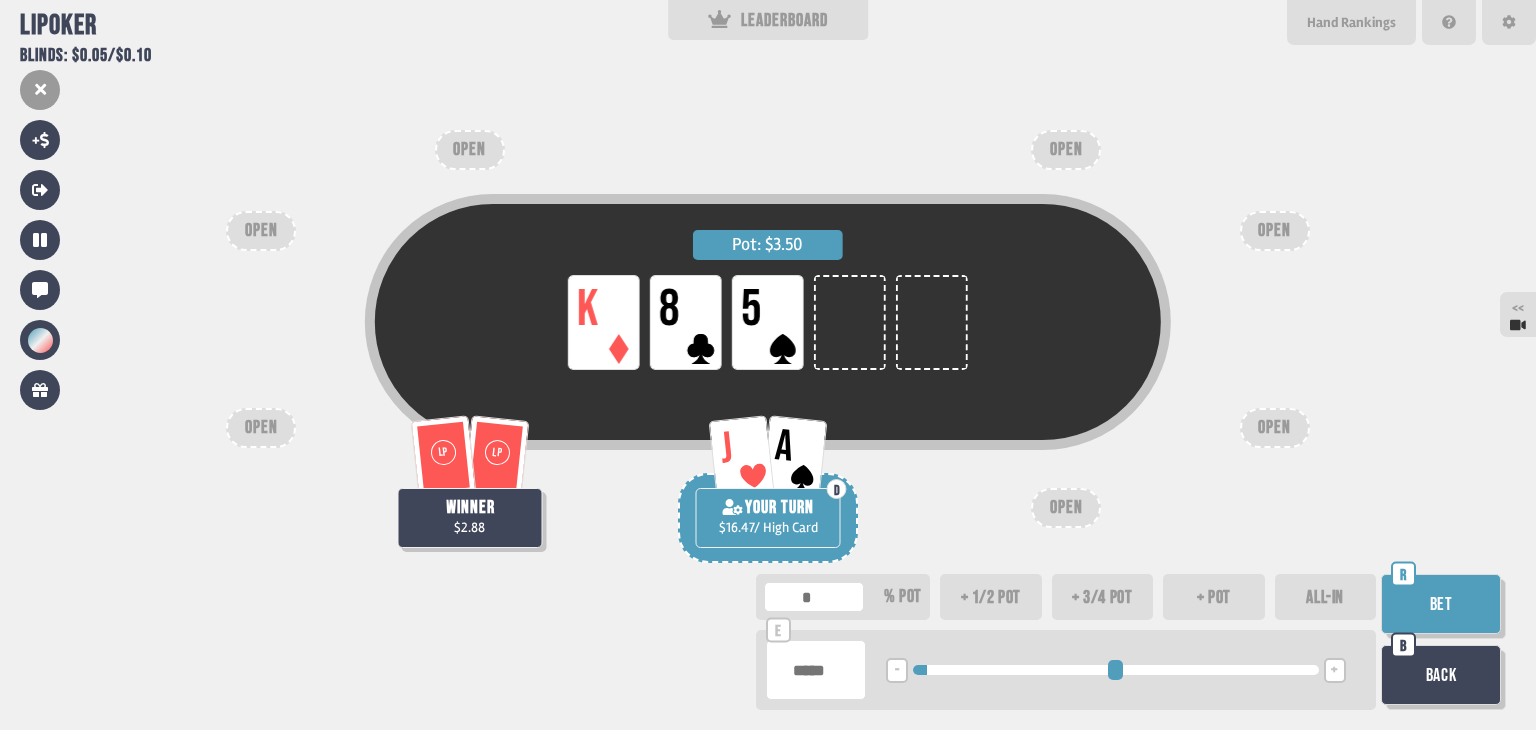 click on "***" at bounding box center [816, 670] 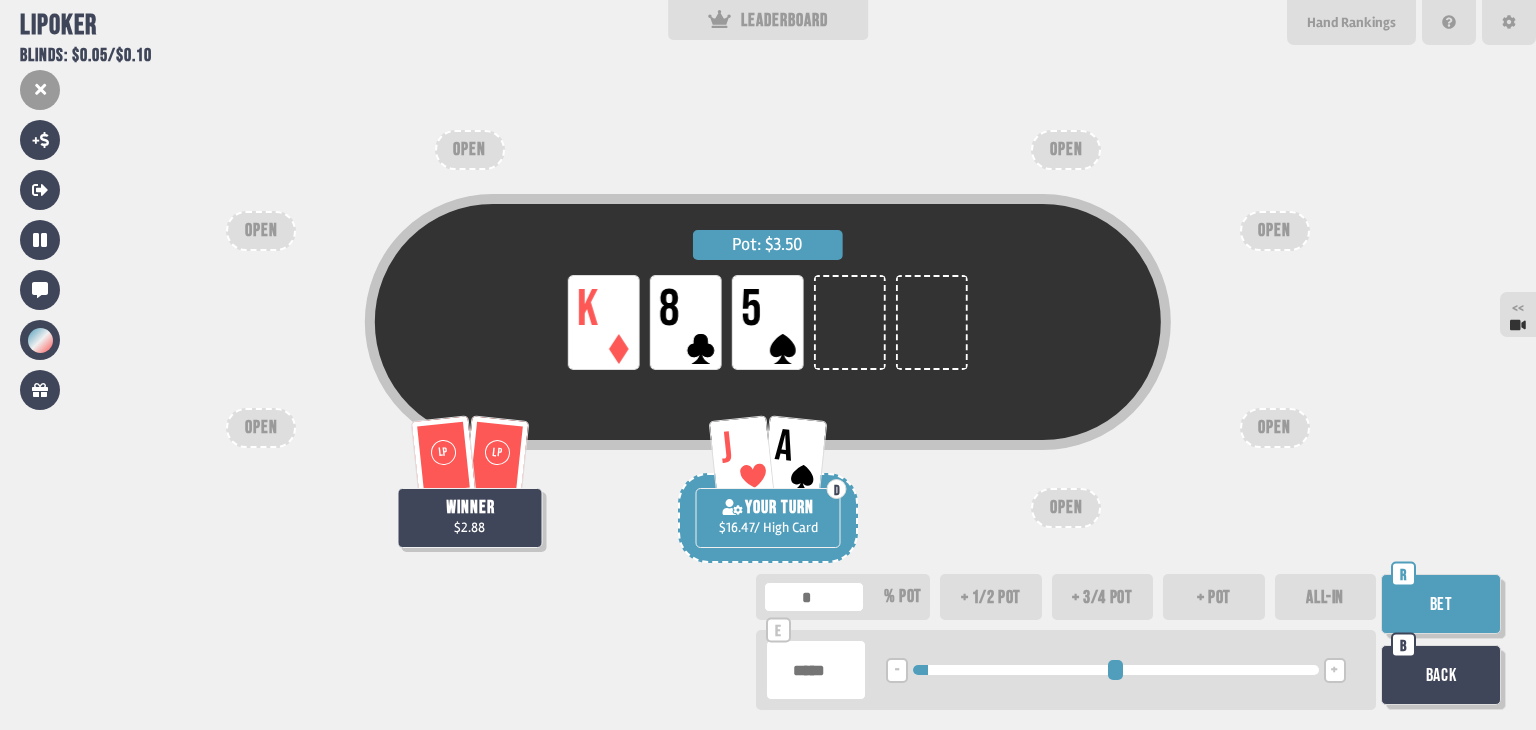 click on "****" at bounding box center [816, 670] 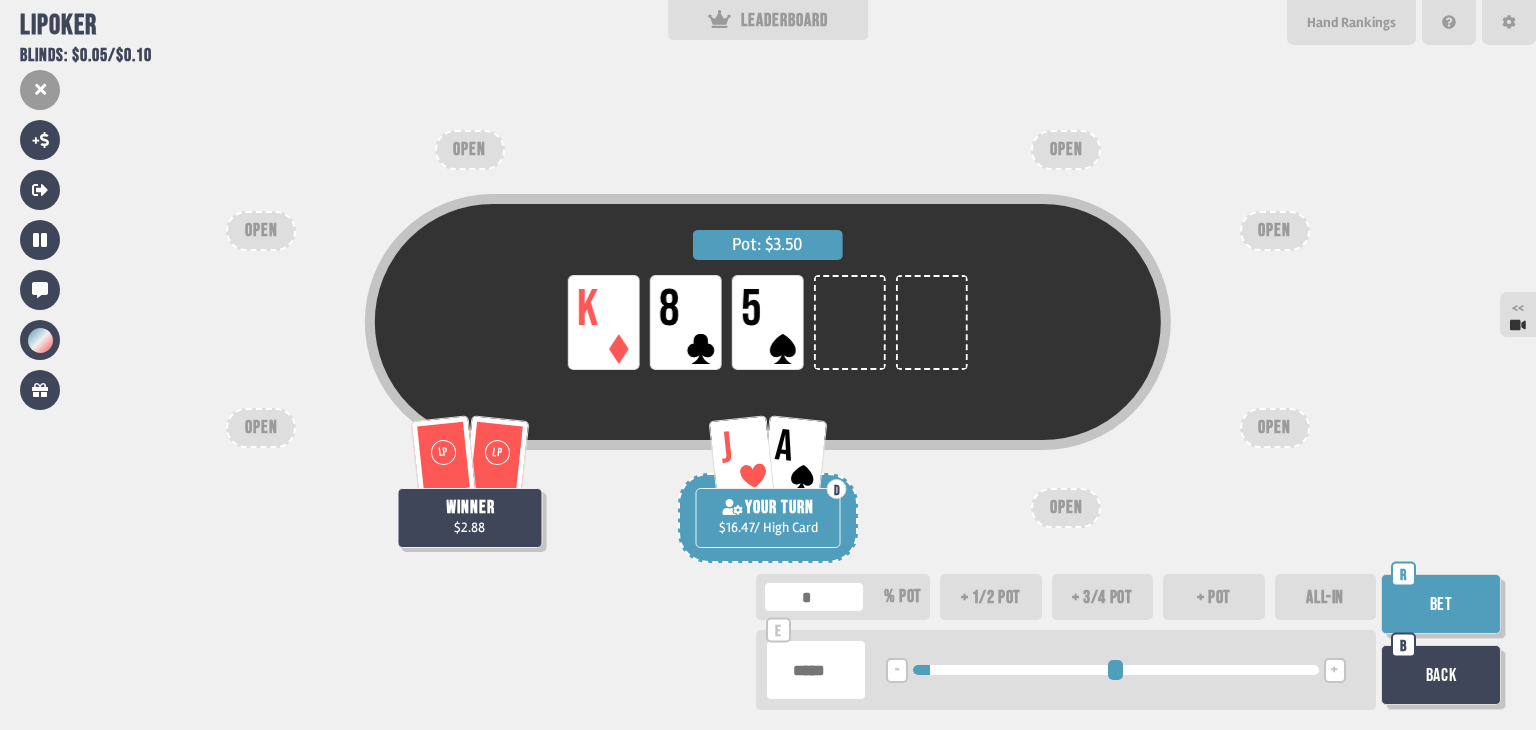 click on "***" at bounding box center [816, 670] 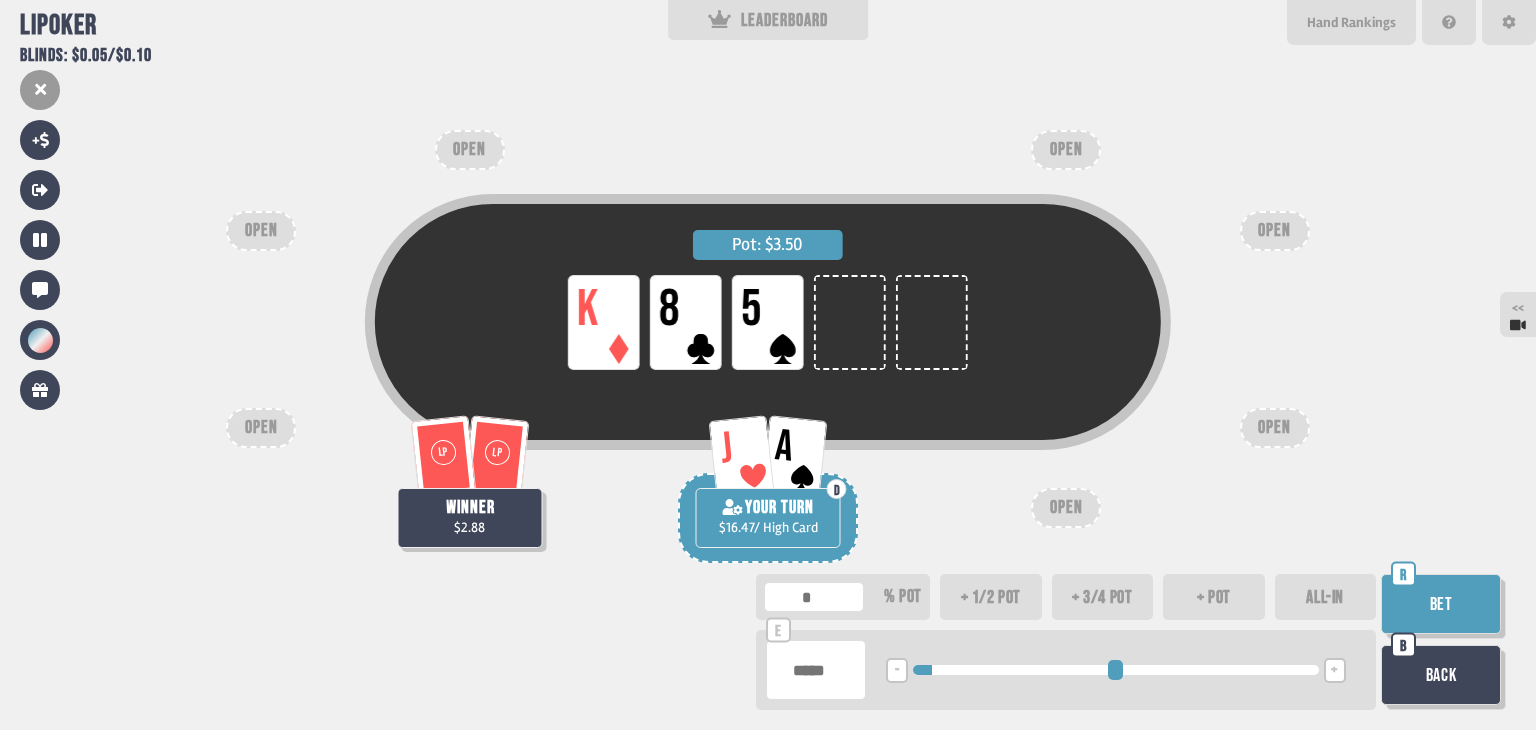click on "****" at bounding box center [816, 670] 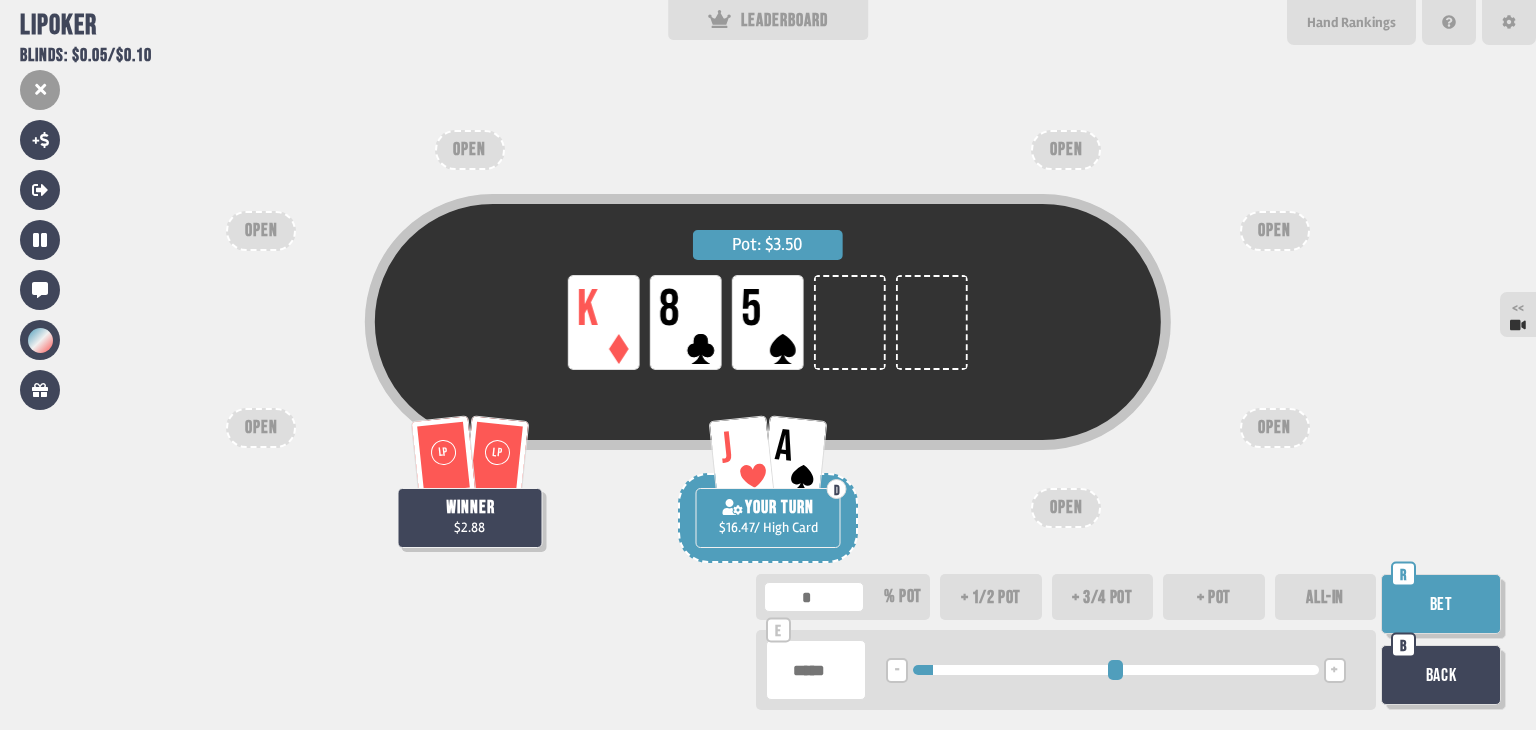 click on "Bet" at bounding box center [1441, 604] 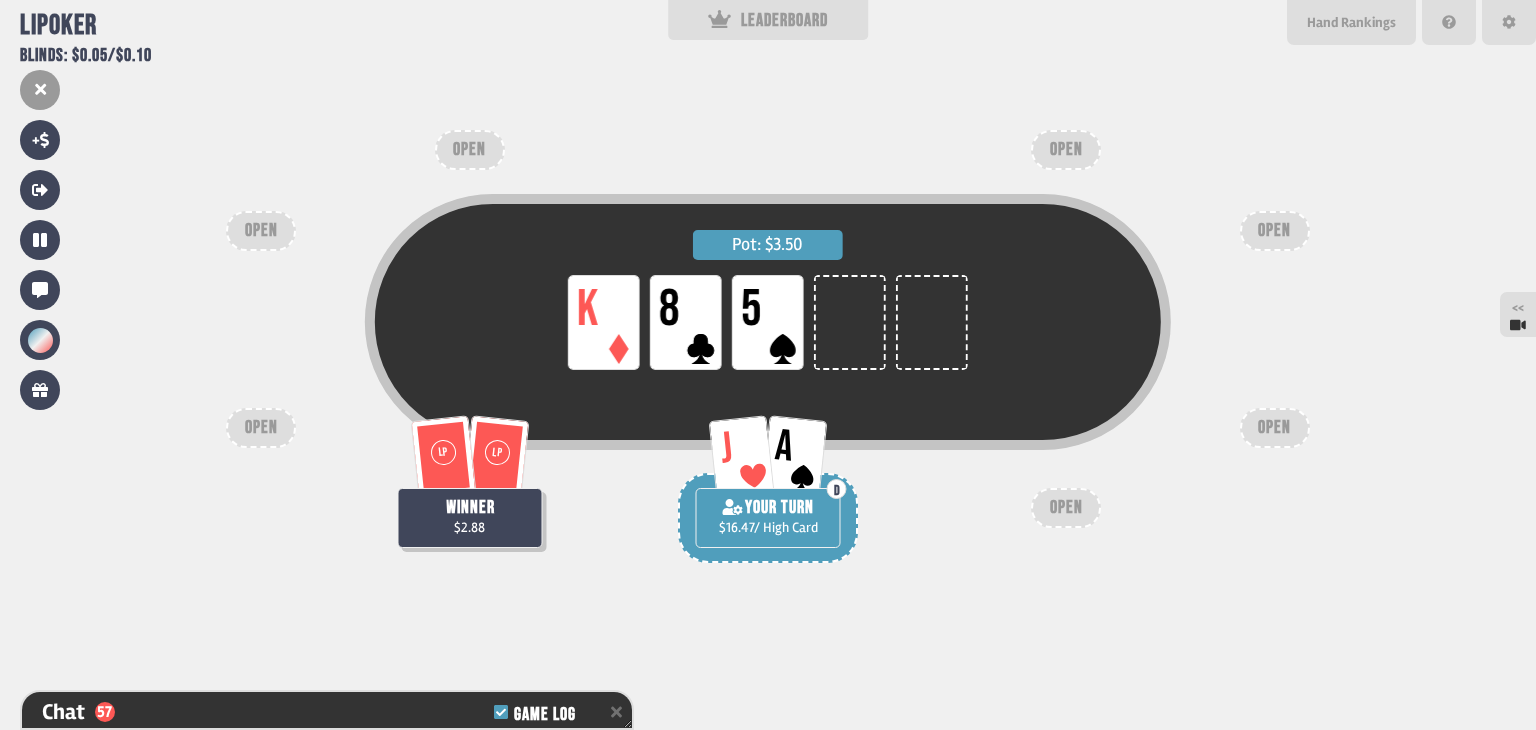 scroll, scrollTop: 7155, scrollLeft: 0, axis: vertical 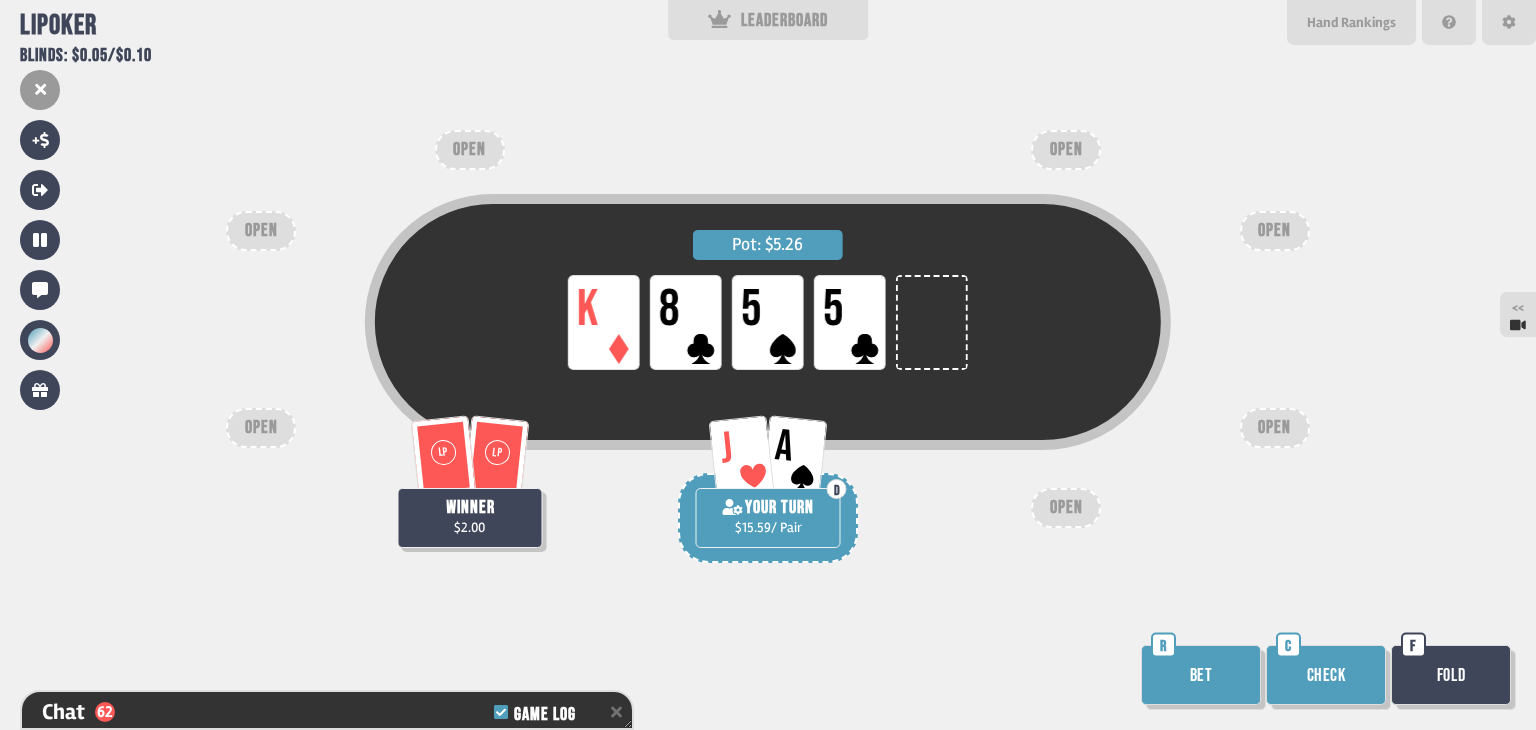 click on "Check" at bounding box center [1326, 675] 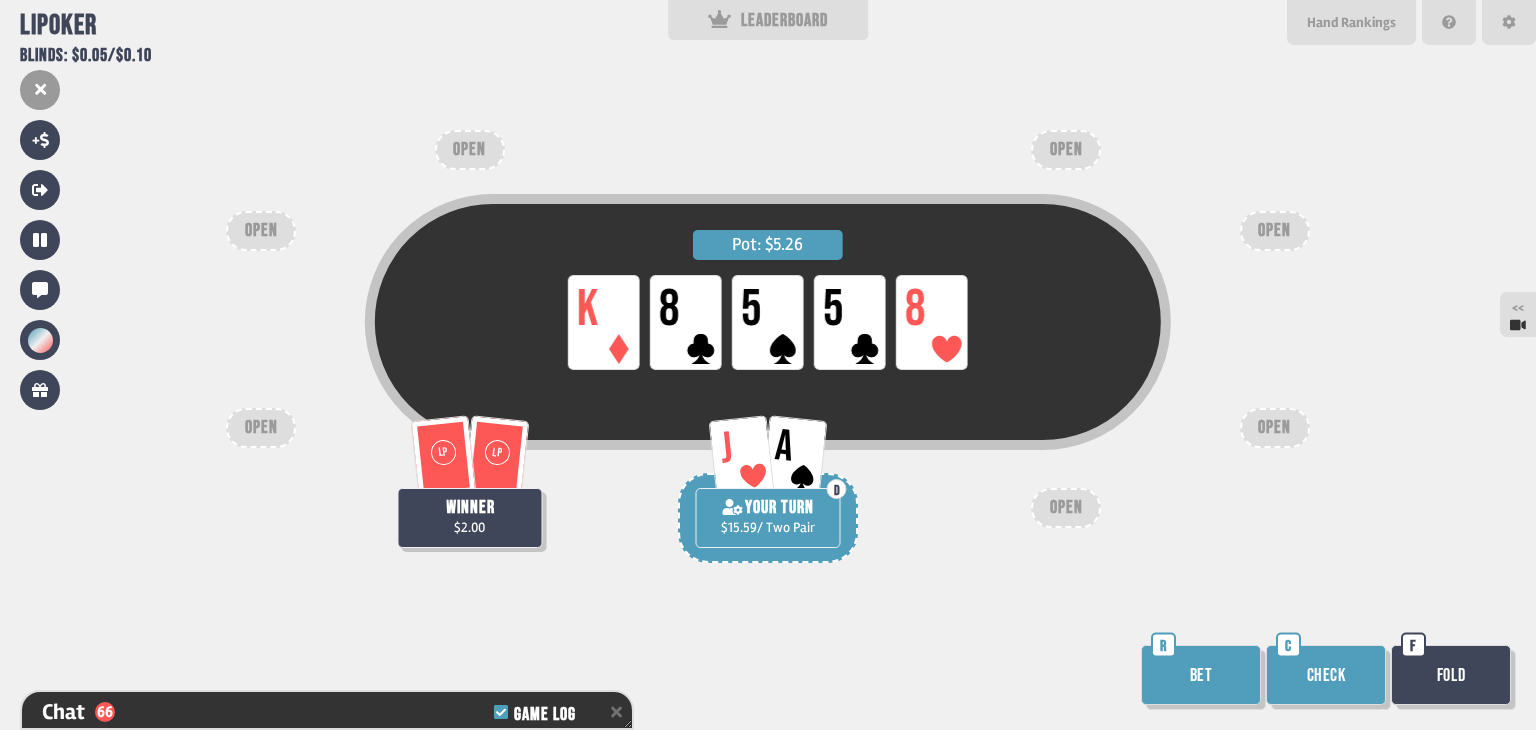 click on "Check" at bounding box center [1326, 675] 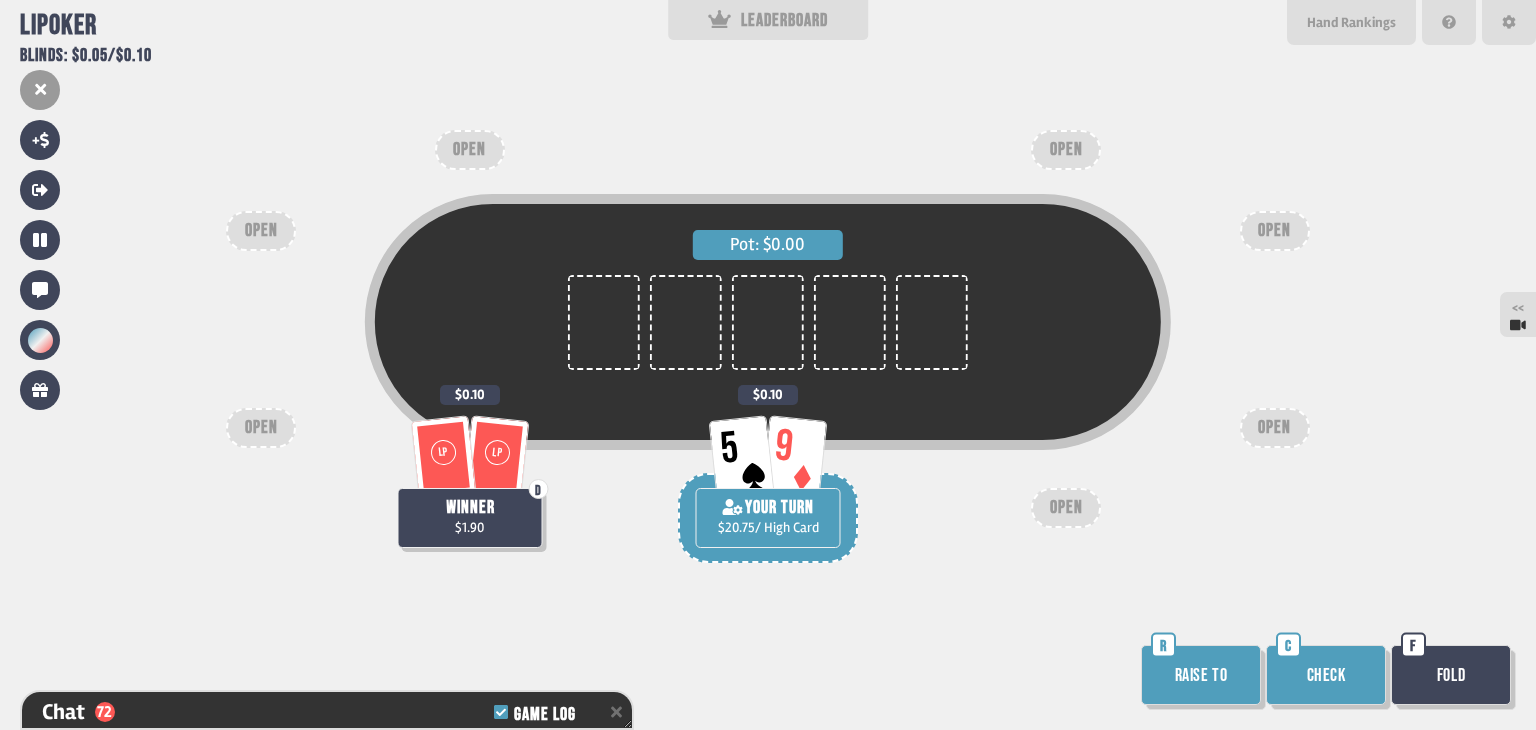 click on "Raise to" at bounding box center [1201, 675] 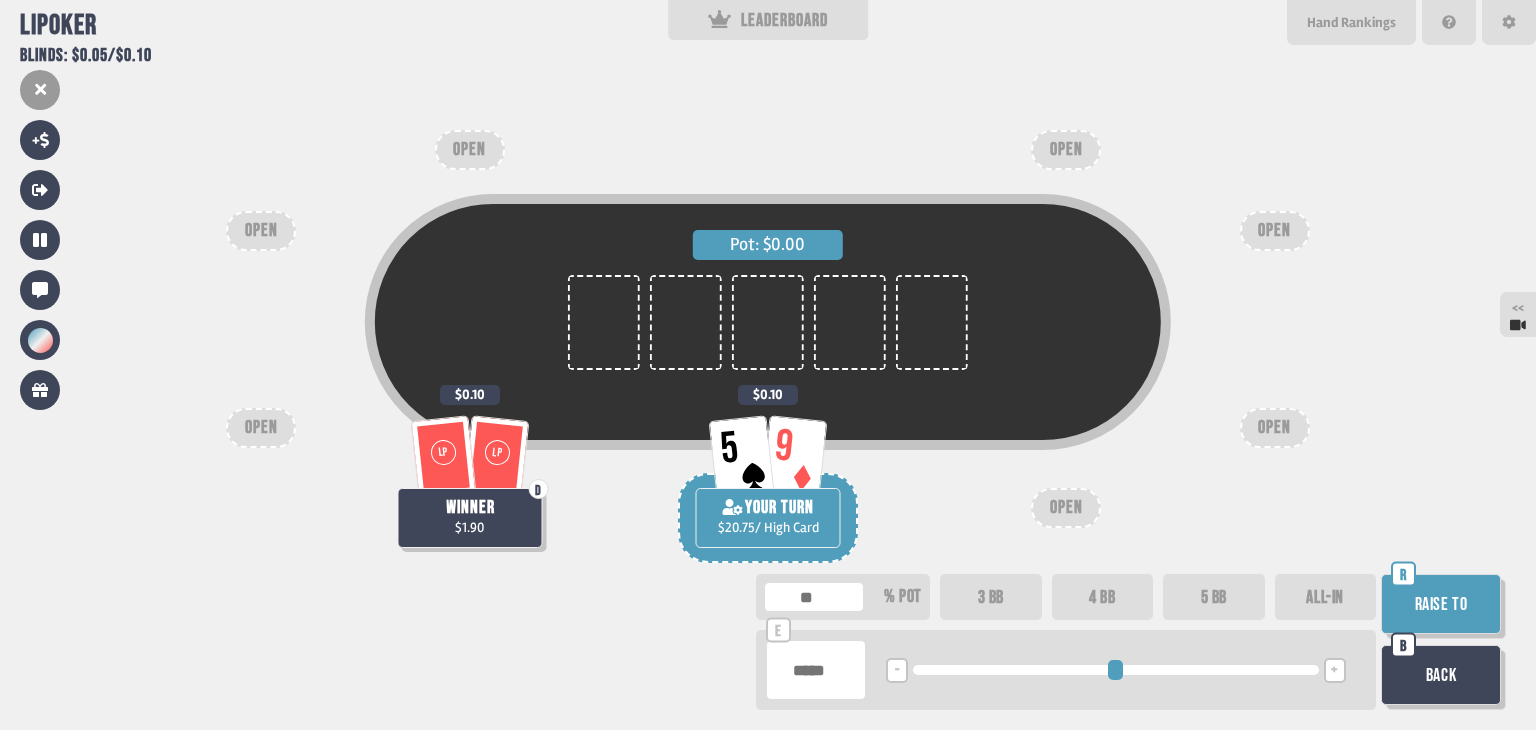 click on "****" at bounding box center (816, 670) 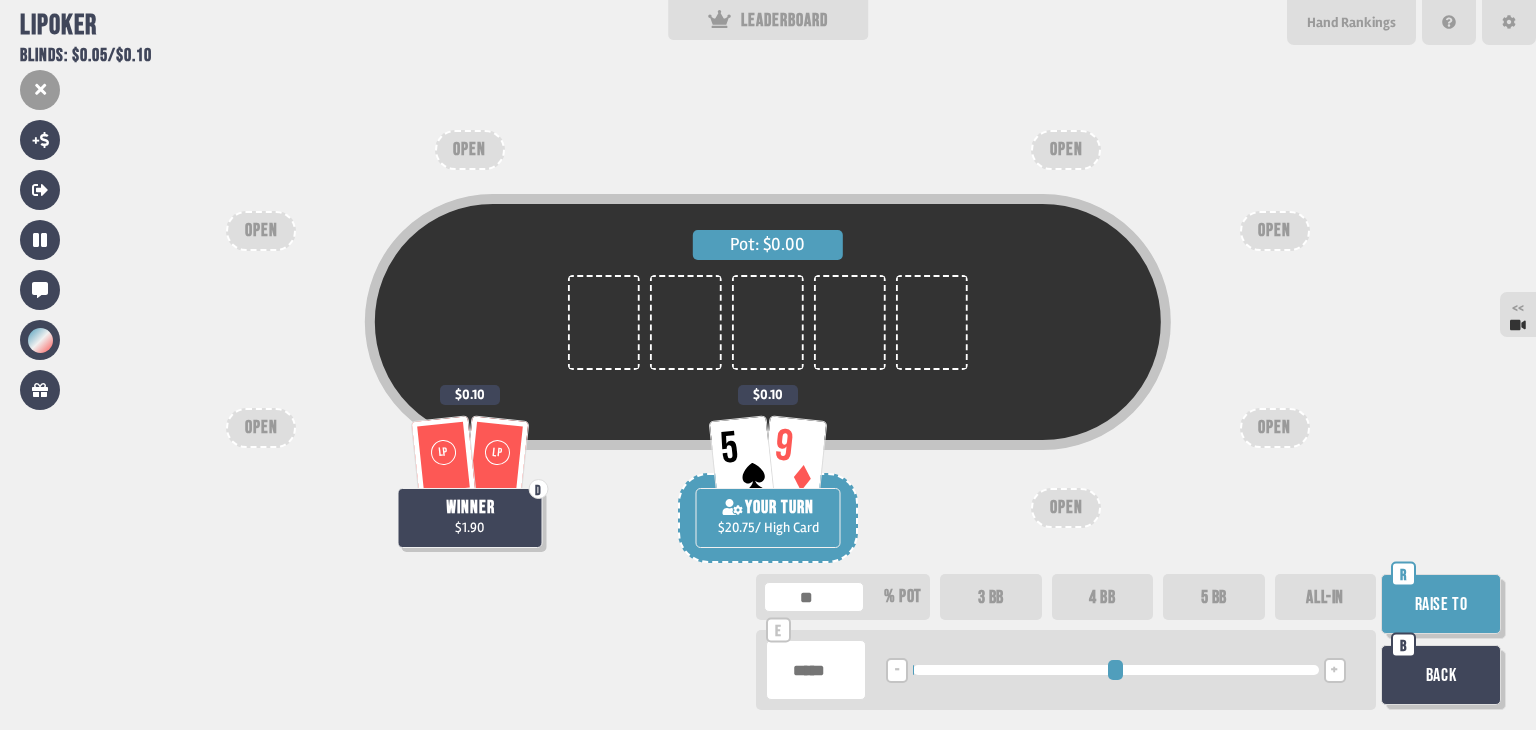 click on "***" at bounding box center (816, 670) 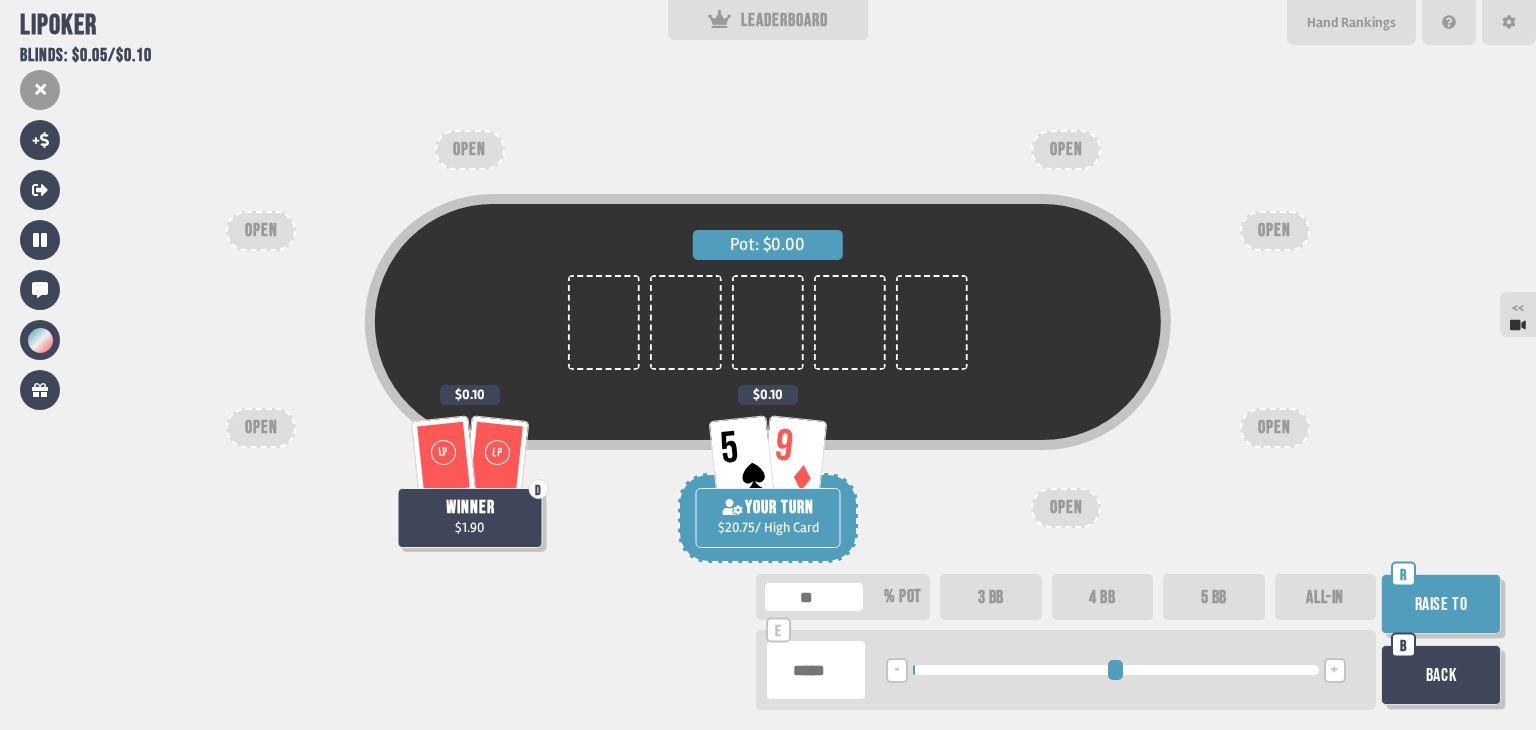 click on "Raise to" at bounding box center [1441, 604] 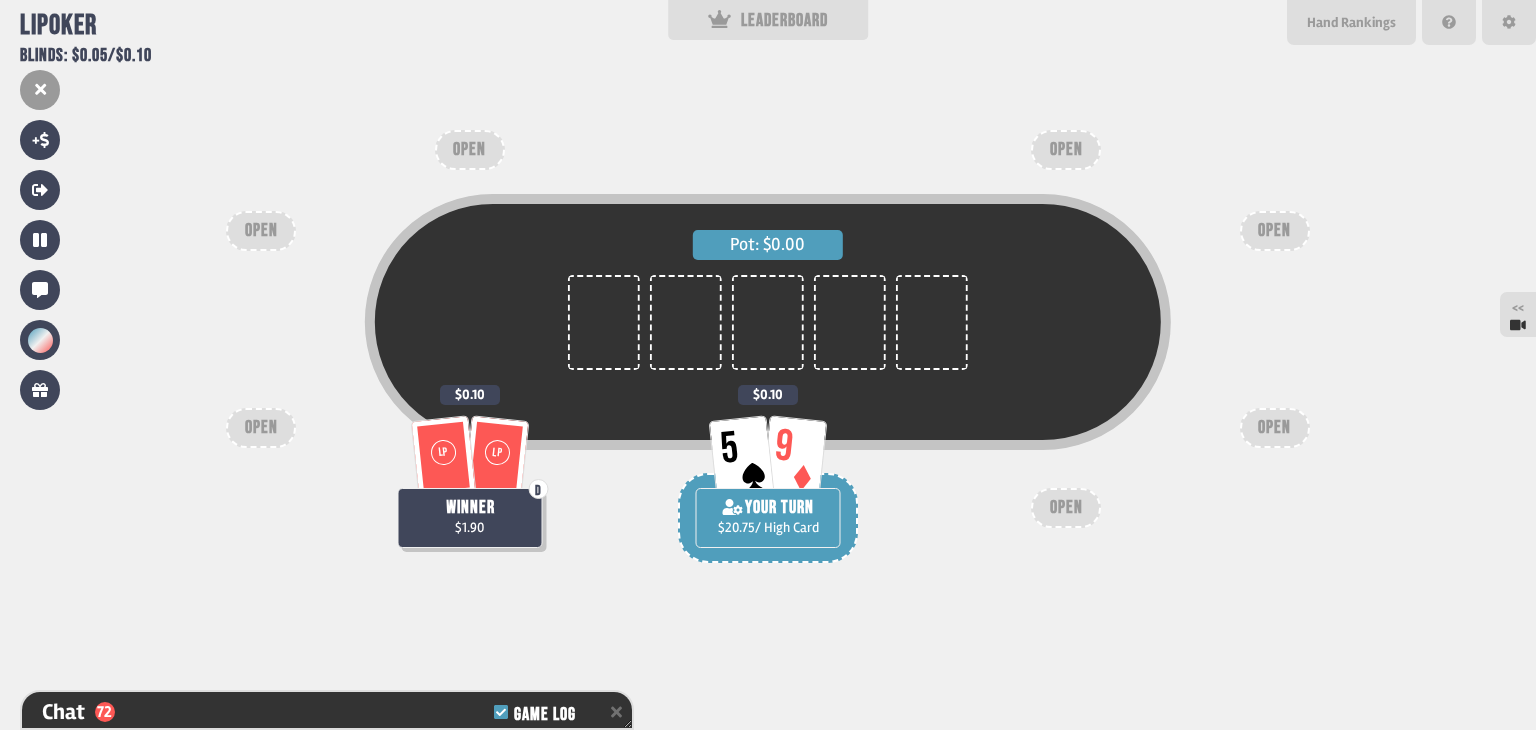 scroll, scrollTop: 7590, scrollLeft: 0, axis: vertical 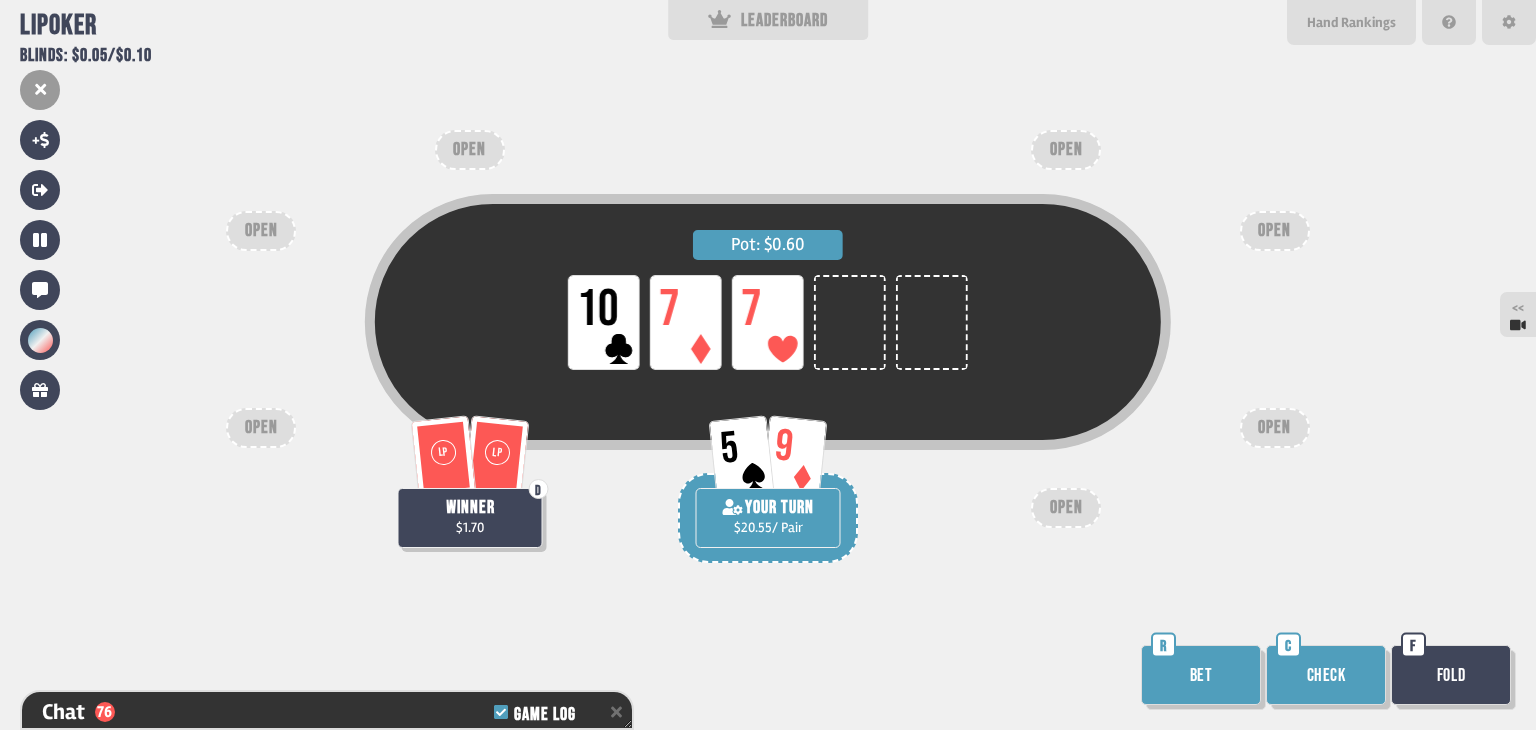 click on "C" at bounding box center (1288, 645) 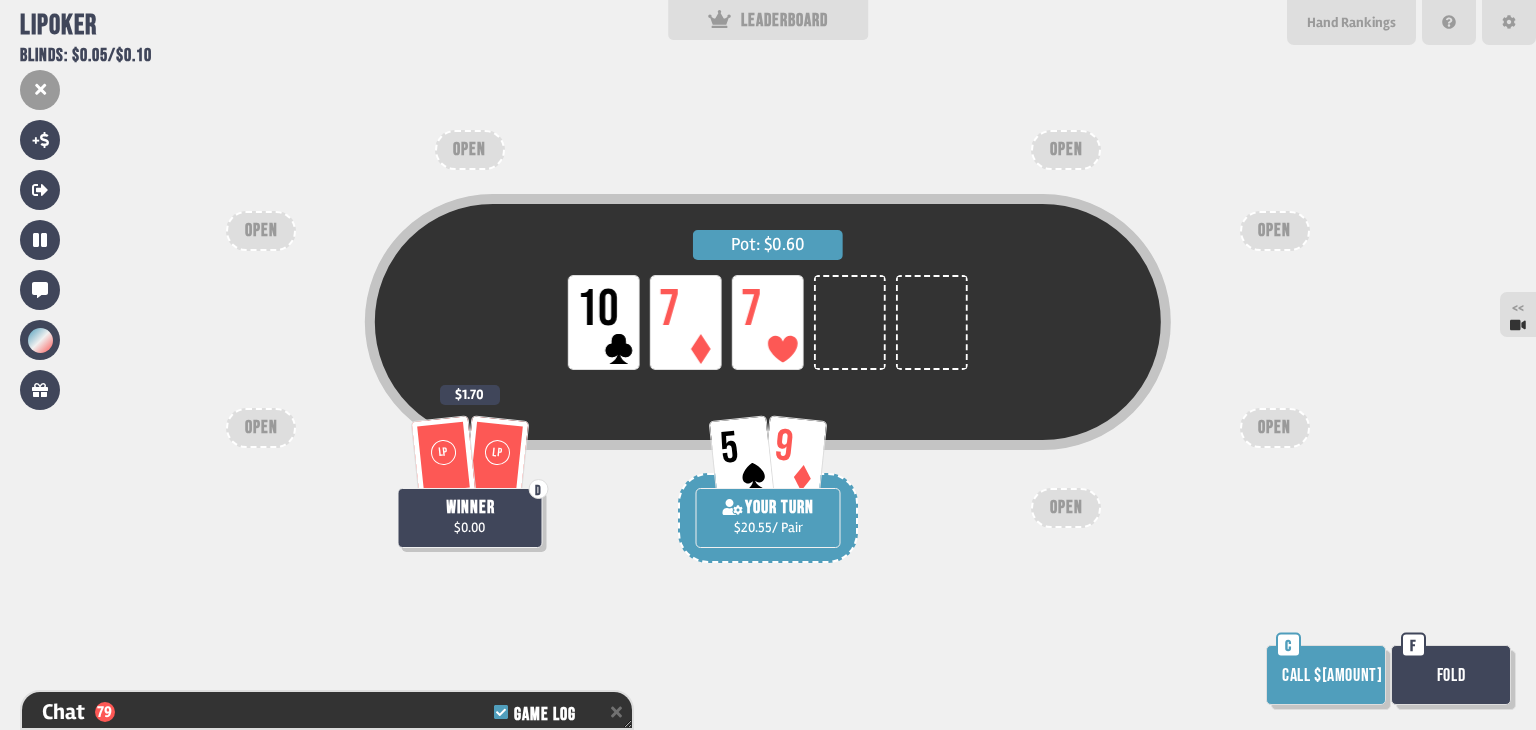 click on "Call $[AMOUNT]" at bounding box center (1326, 675) 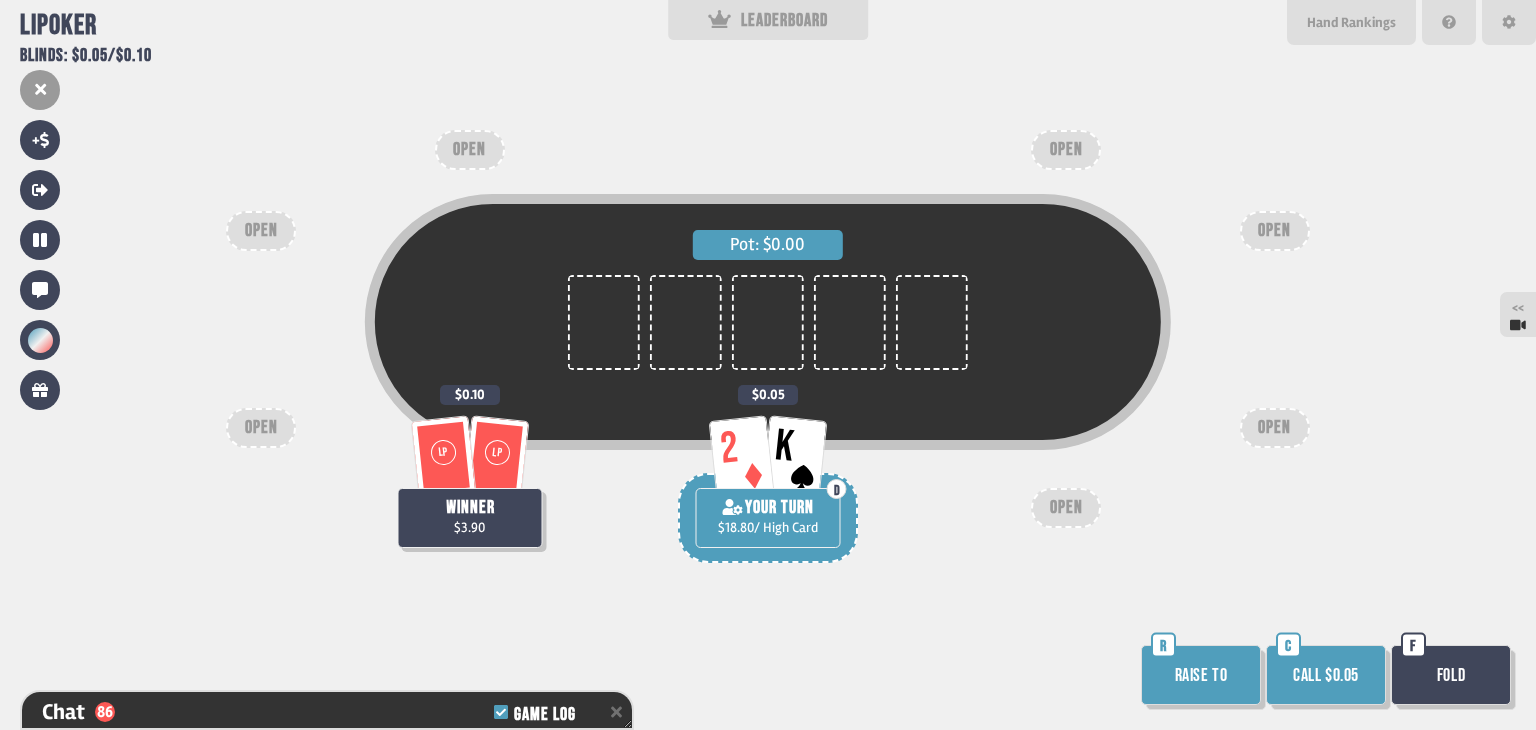 click on "Raise to" at bounding box center [1201, 675] 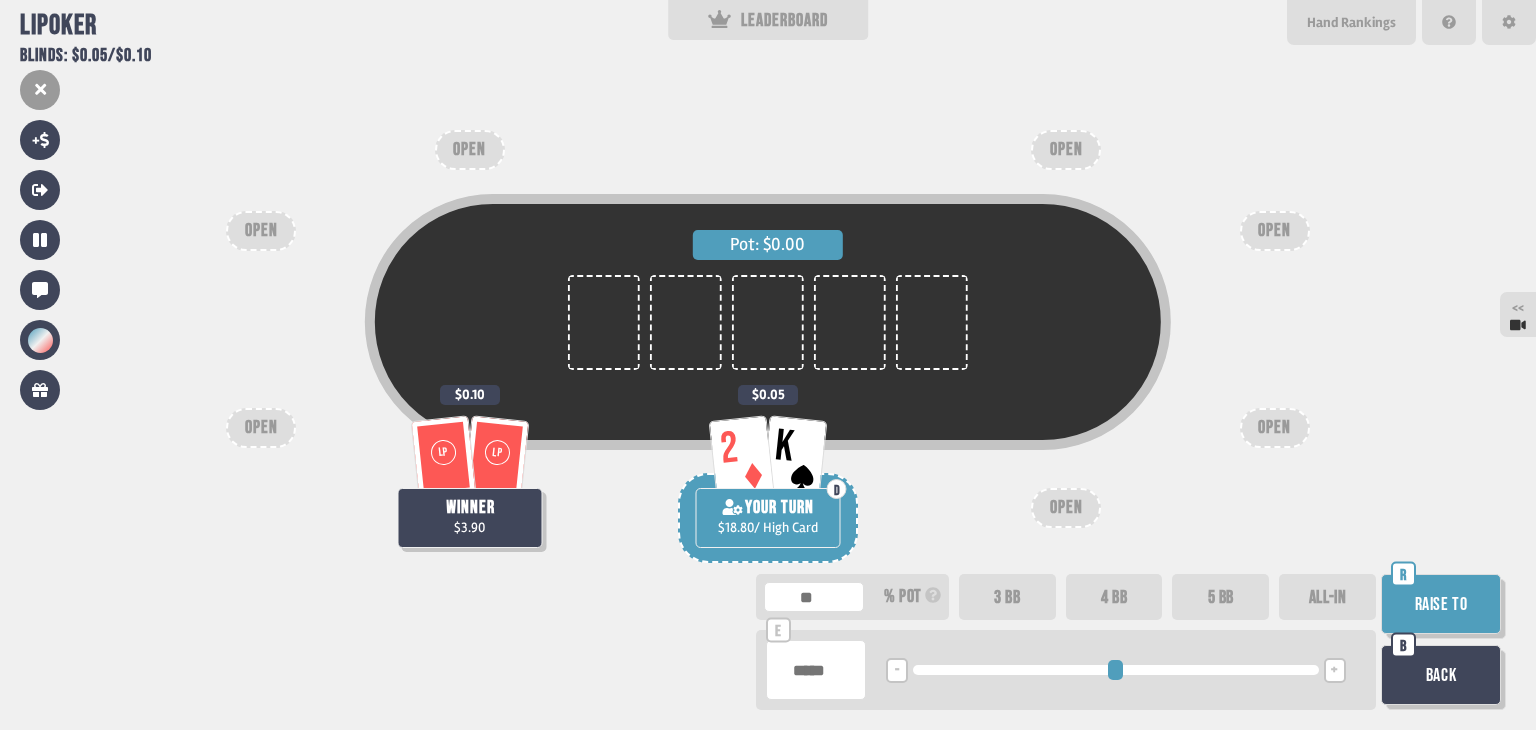 click on "****" at bounding box center [816, 670] 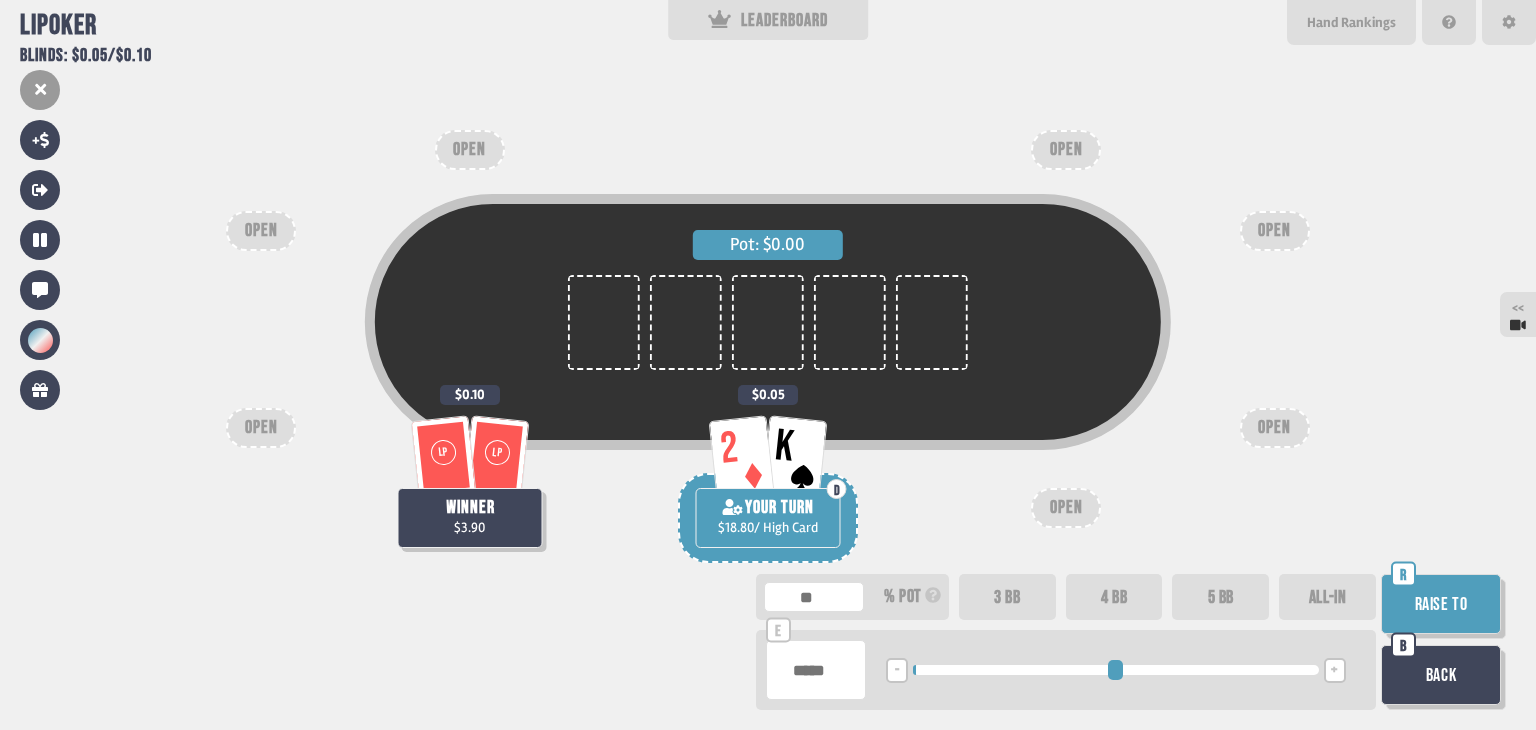 click on "****" at bounding box center [816, 670] 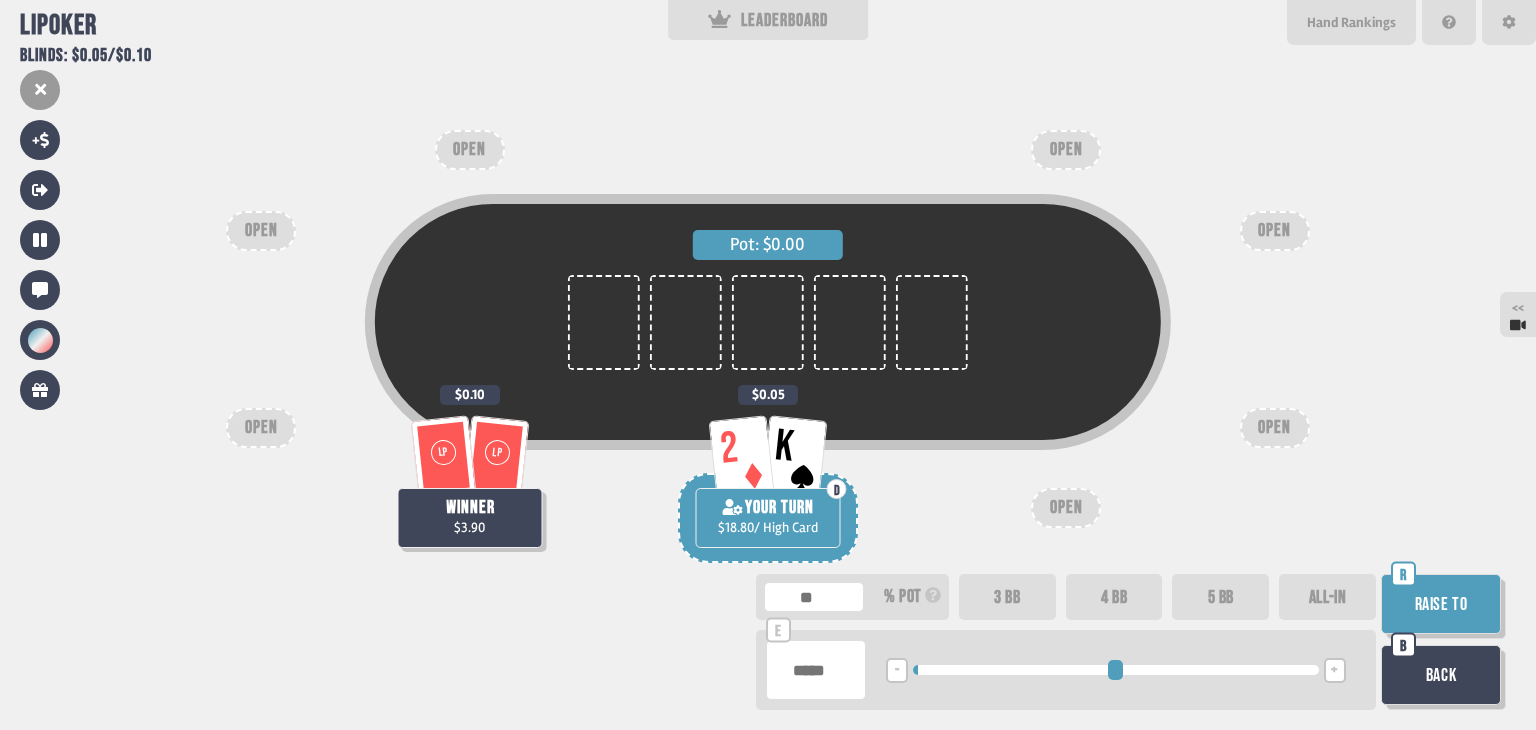 click on "***" at bounding box center [816, 670] 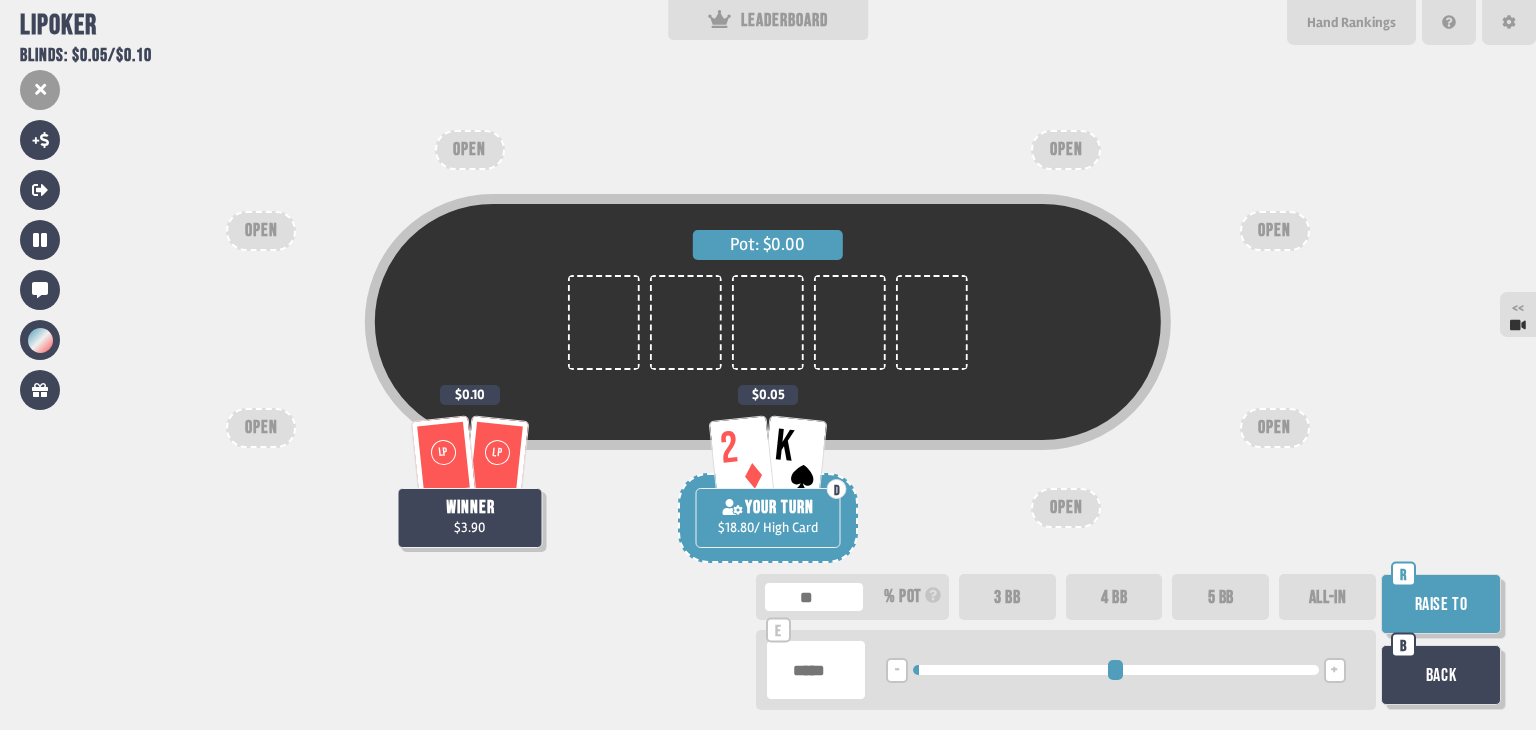 click on "***" at bounding box center [816, 670] 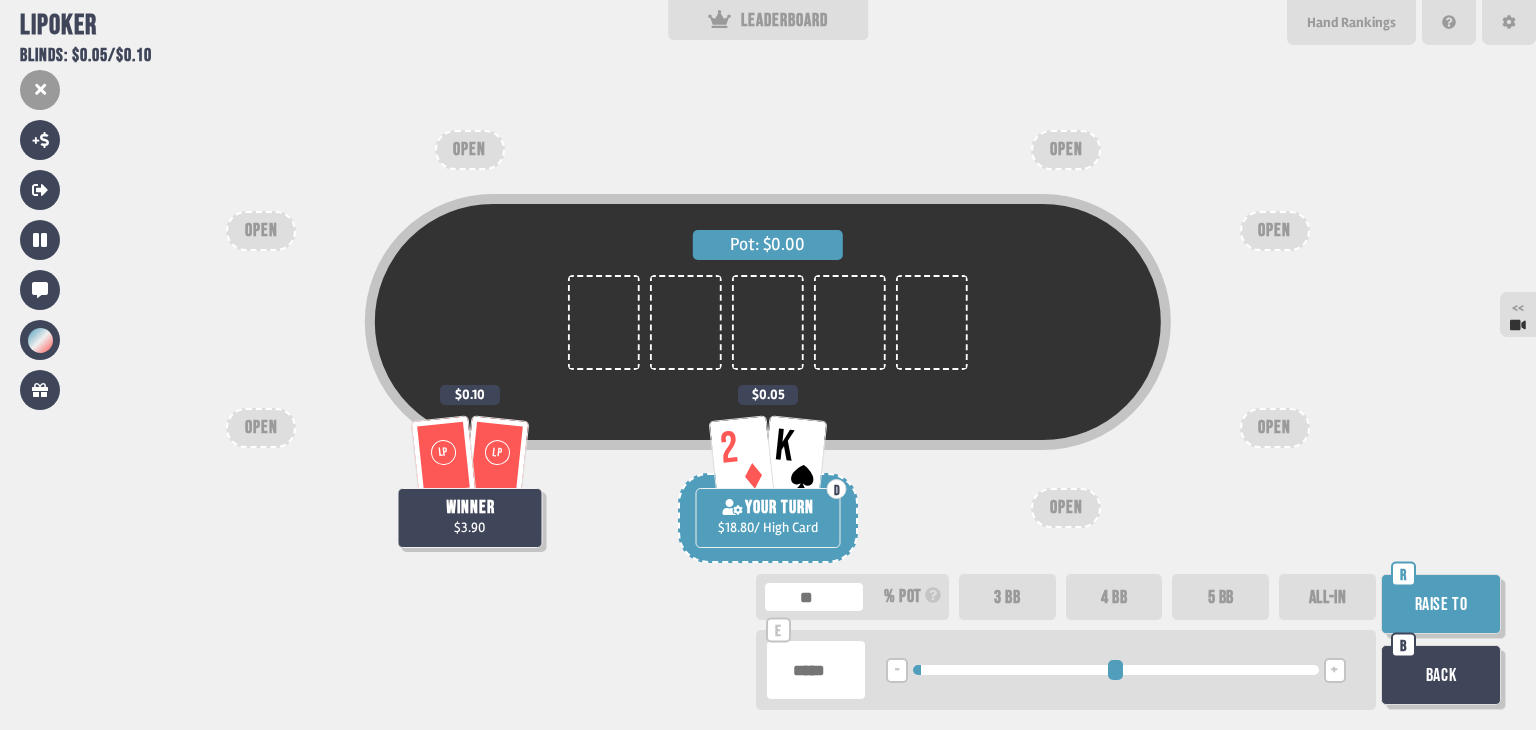 click on "****" at bounding box center (816, 670) 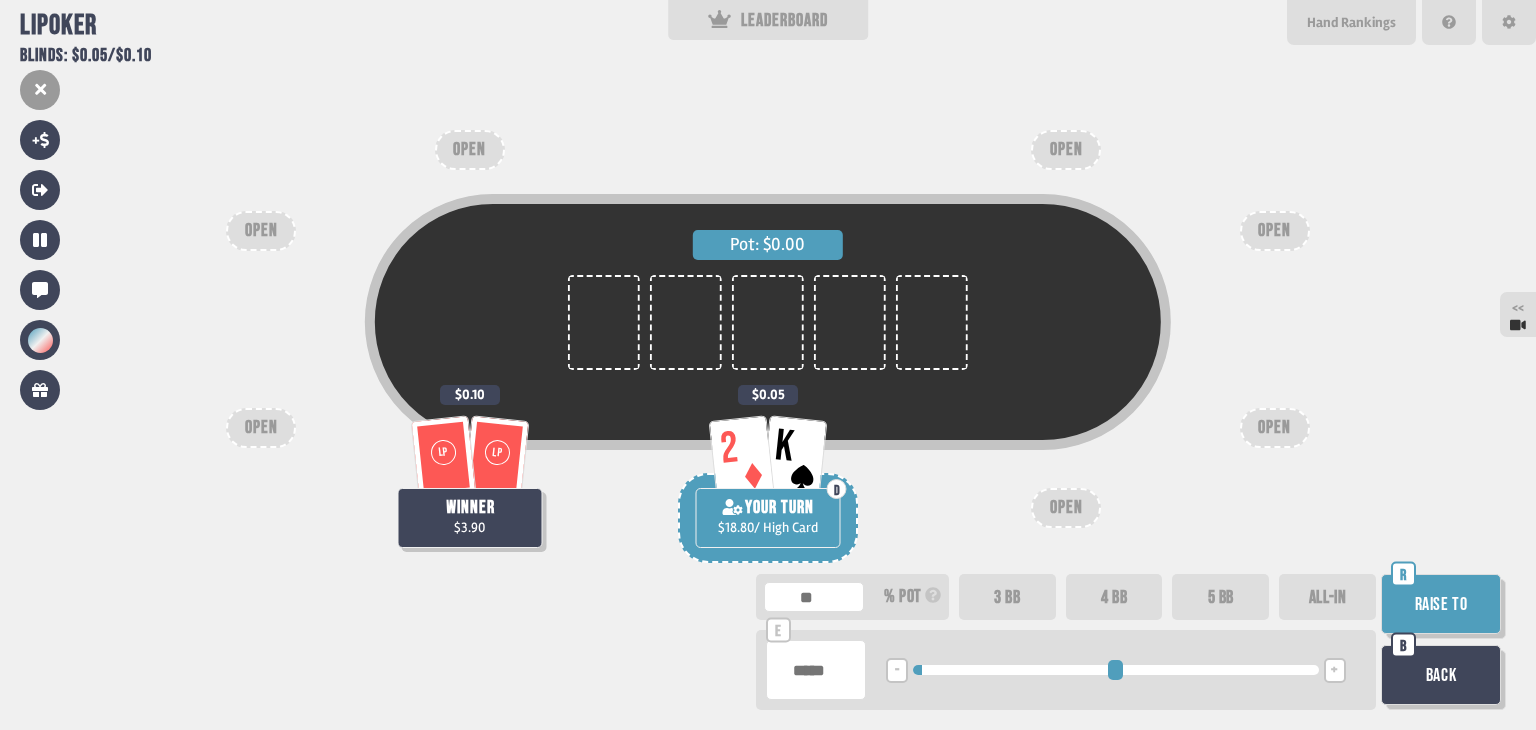 click on "***" at bounding box center (816, 670) 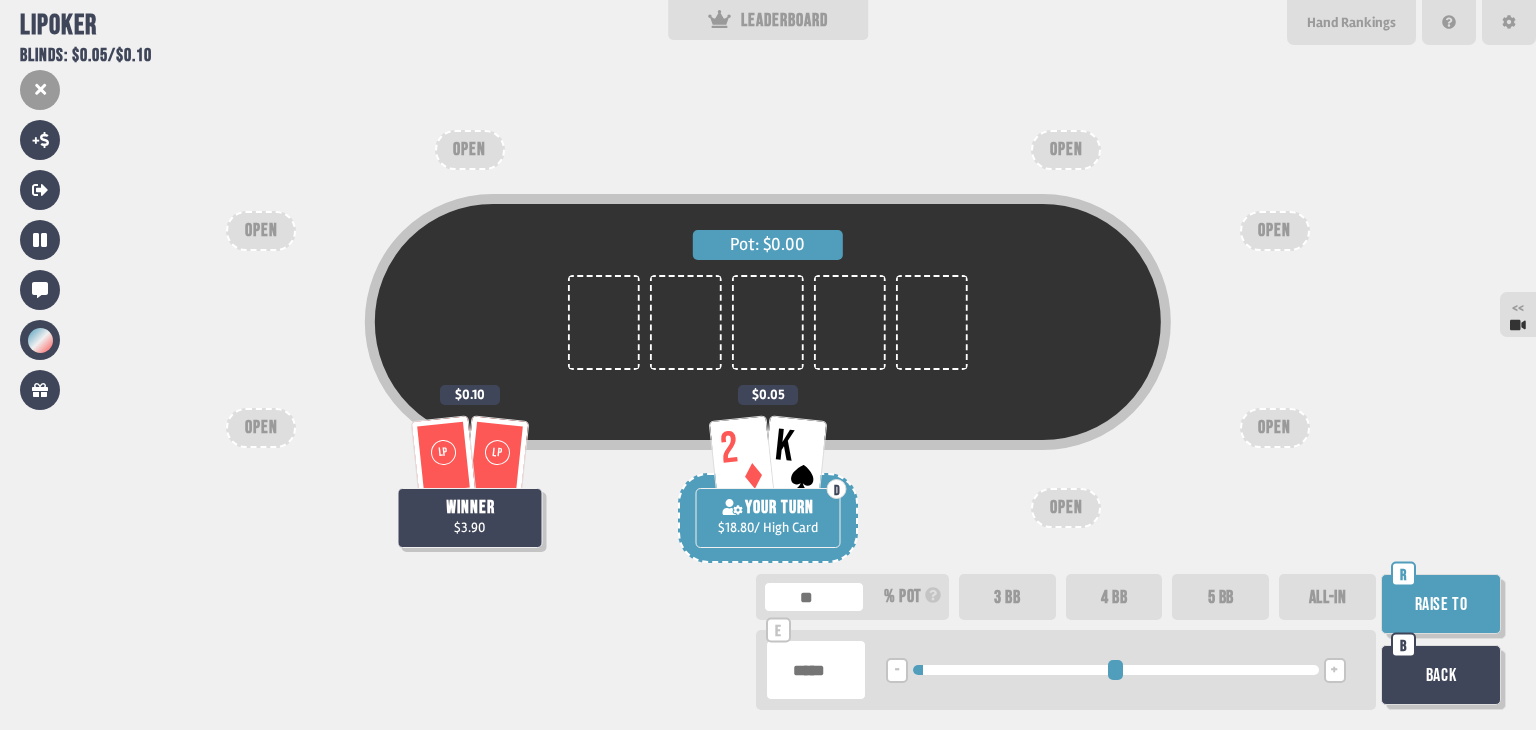 click on "***" at bounding box center (816, 670) 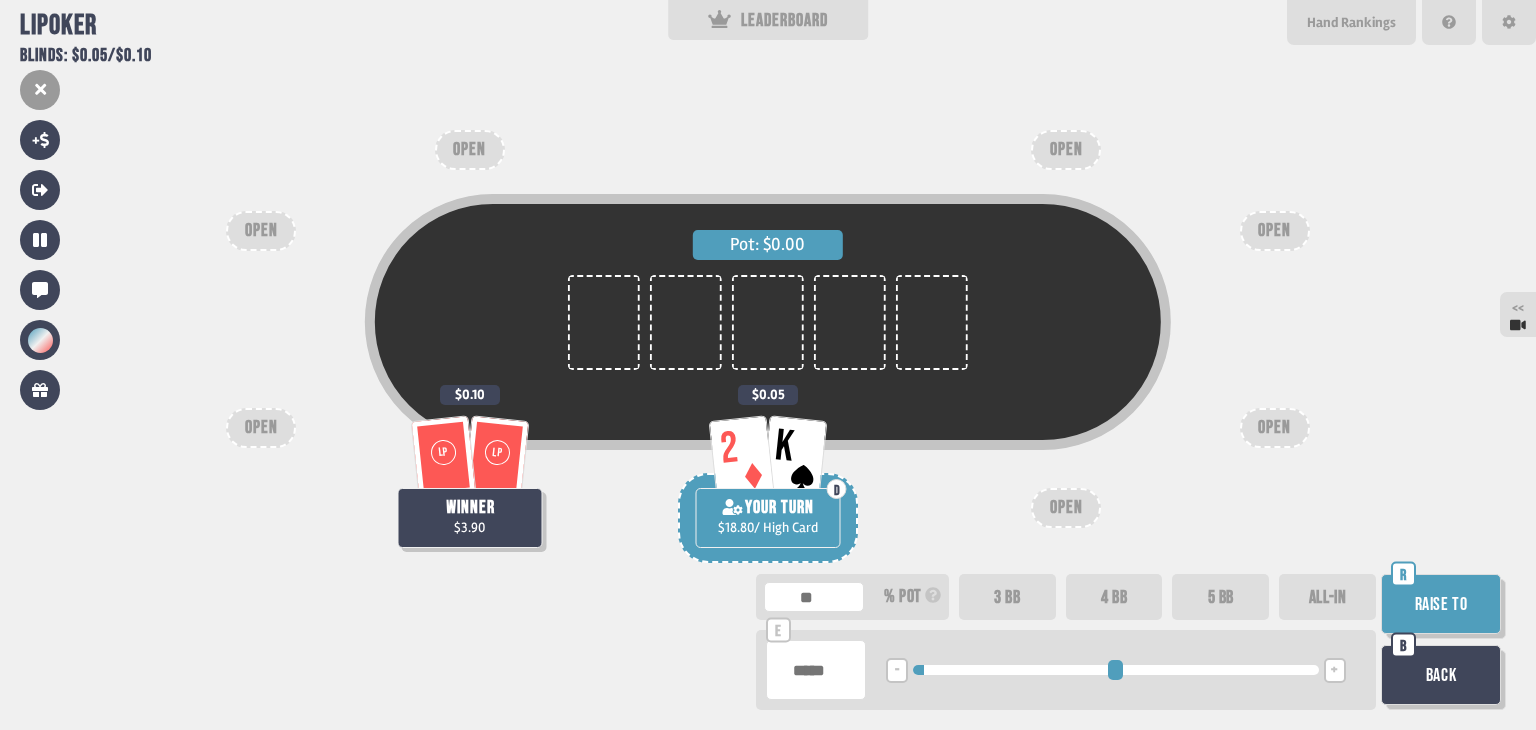 click on "Raise to" at bounding box center [1441, 604] 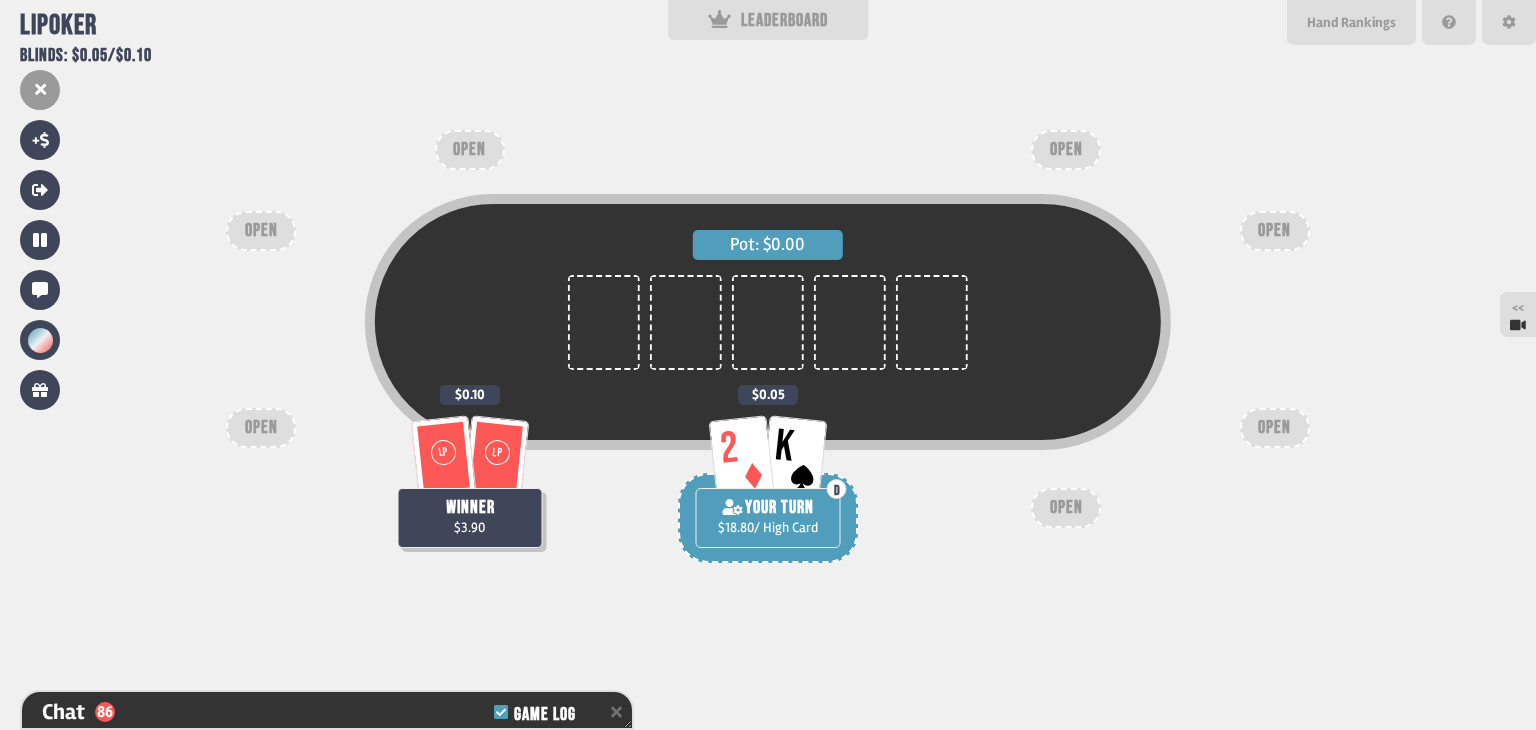 scroll, scrollTop: 8024, scrollLeft: 0, axis: vertical 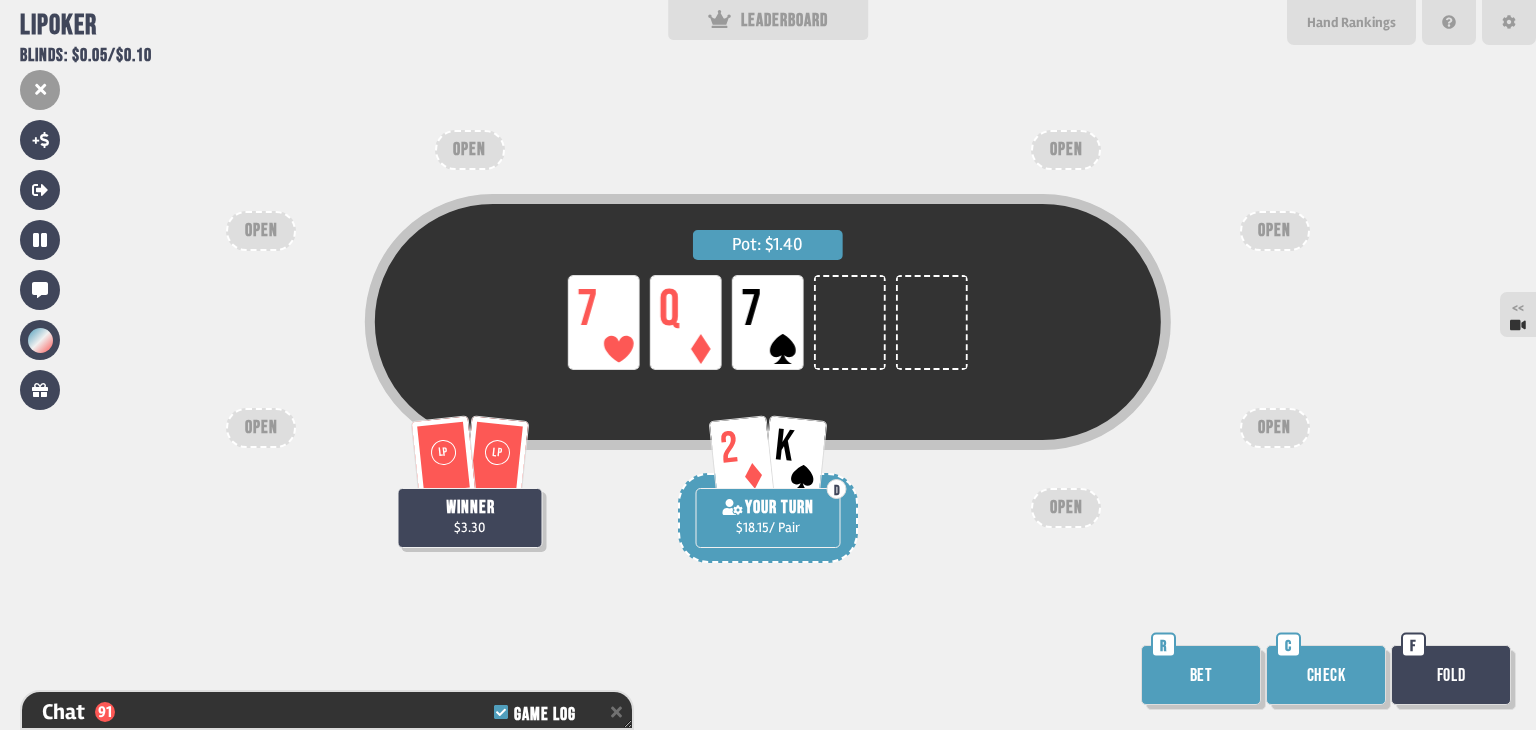 drag, startPoint x: 1320, startPoint y: 669, endPoint x: 1331, endPoint y: 669, distance: 11 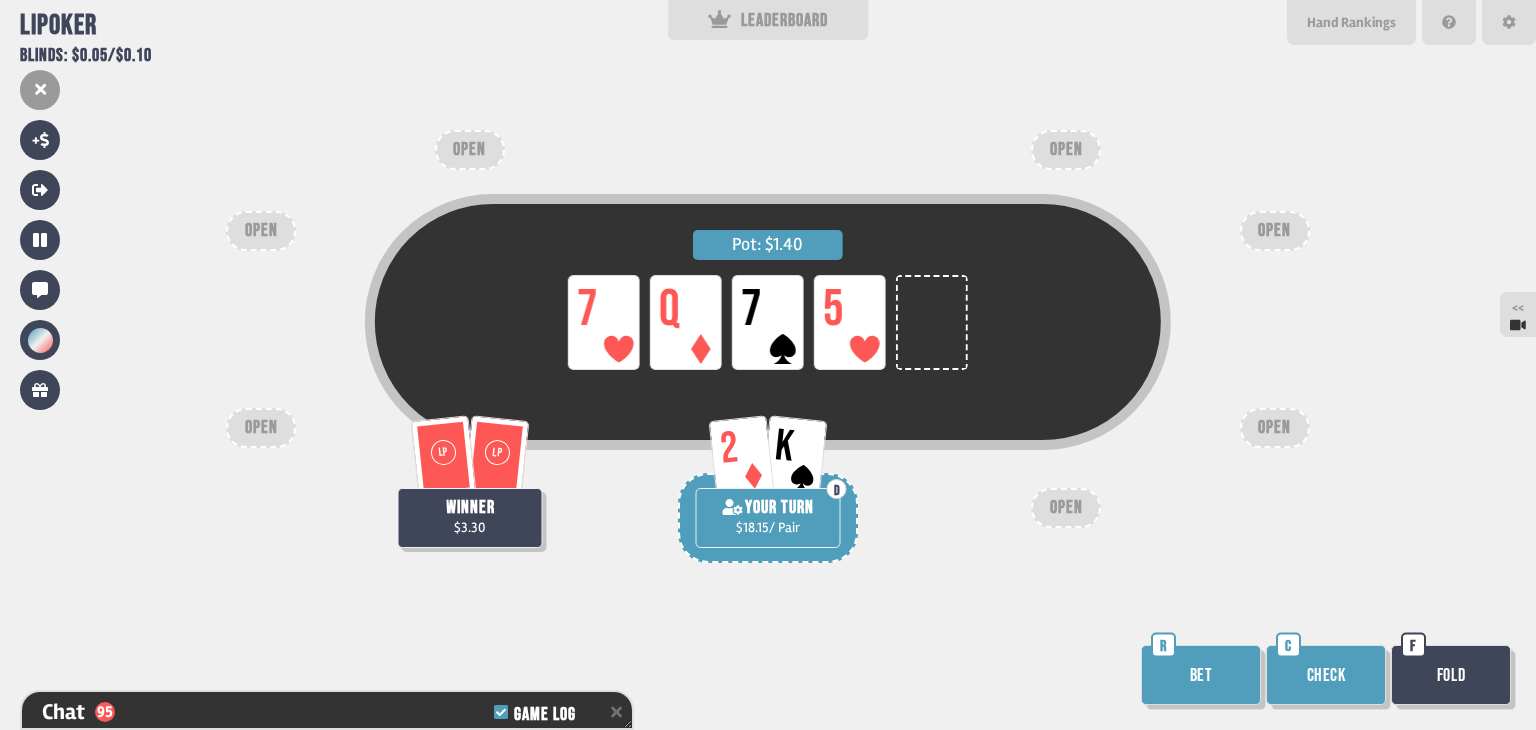 click on "Check" at bounding box center [1326, 675] 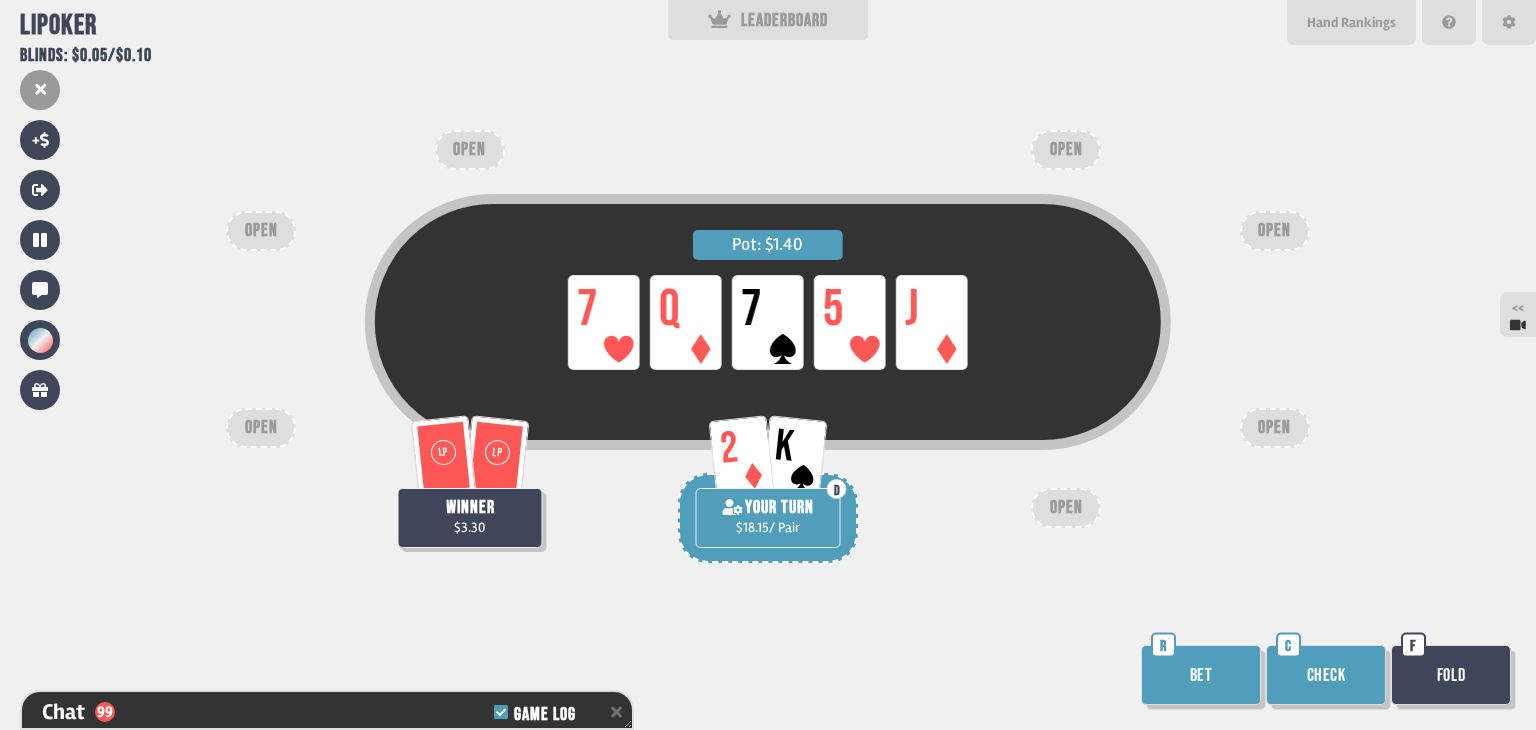 click on "Check" at bounding box center (1326, 675) 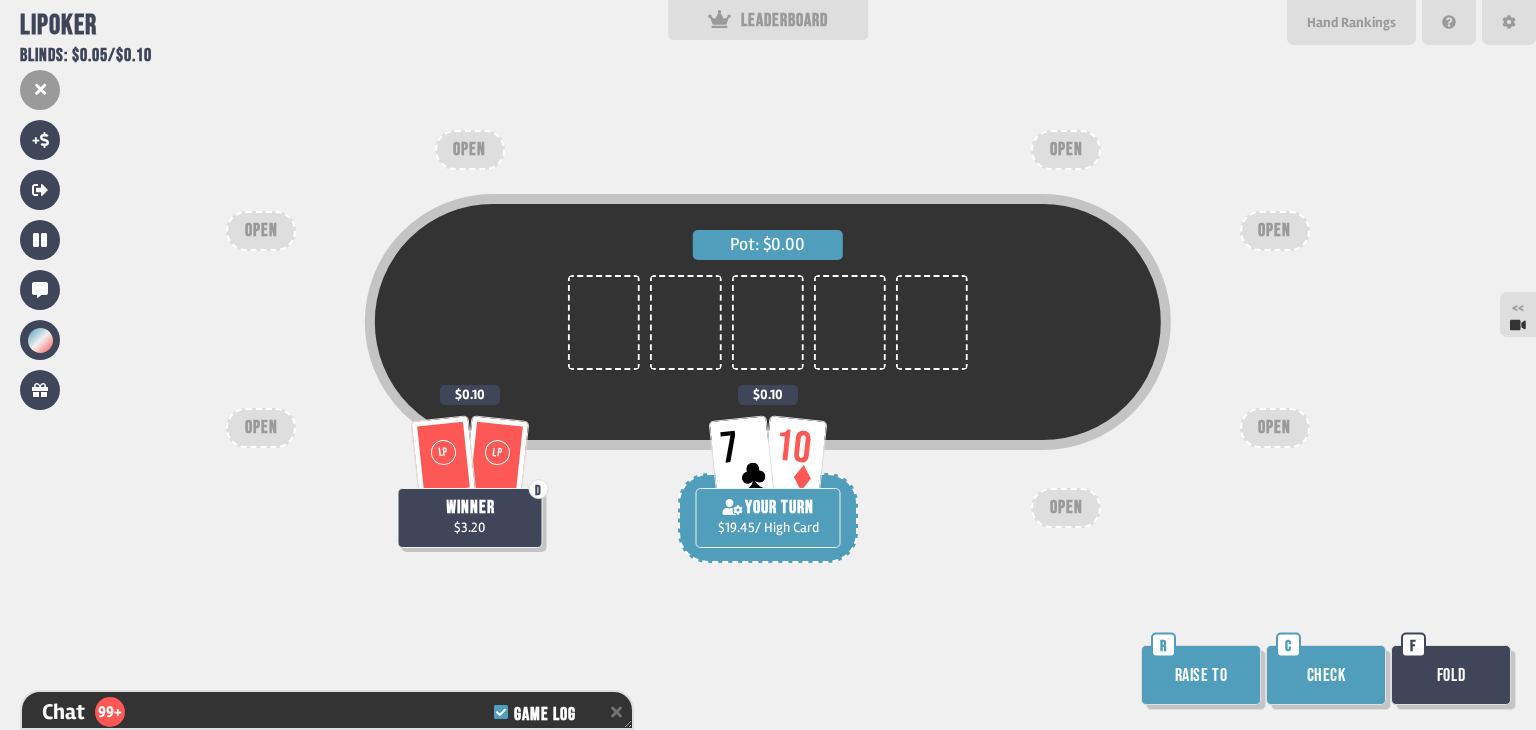 click on "Check" at bounding box center [1326, 675] 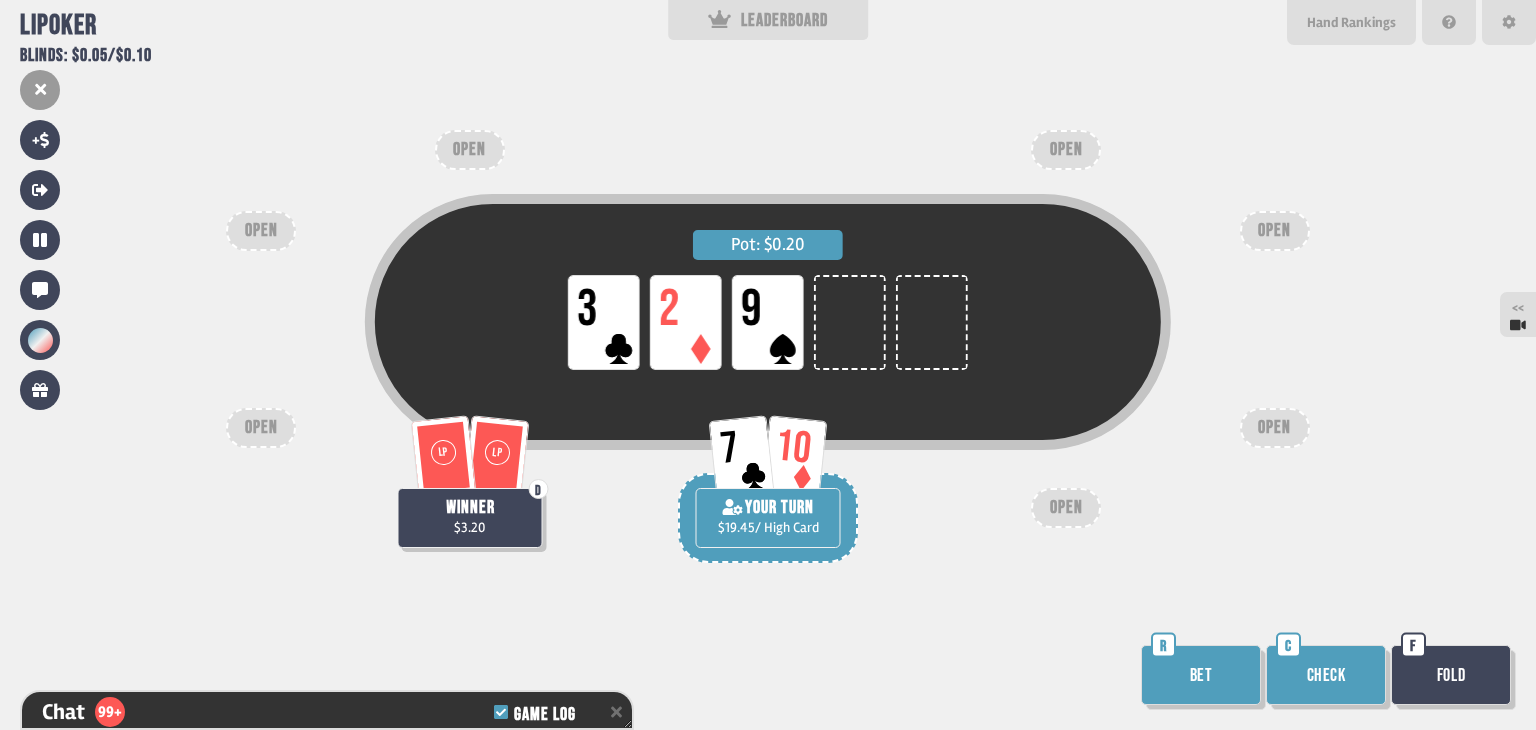 click on "Check" at bounding box center [1326, 675] 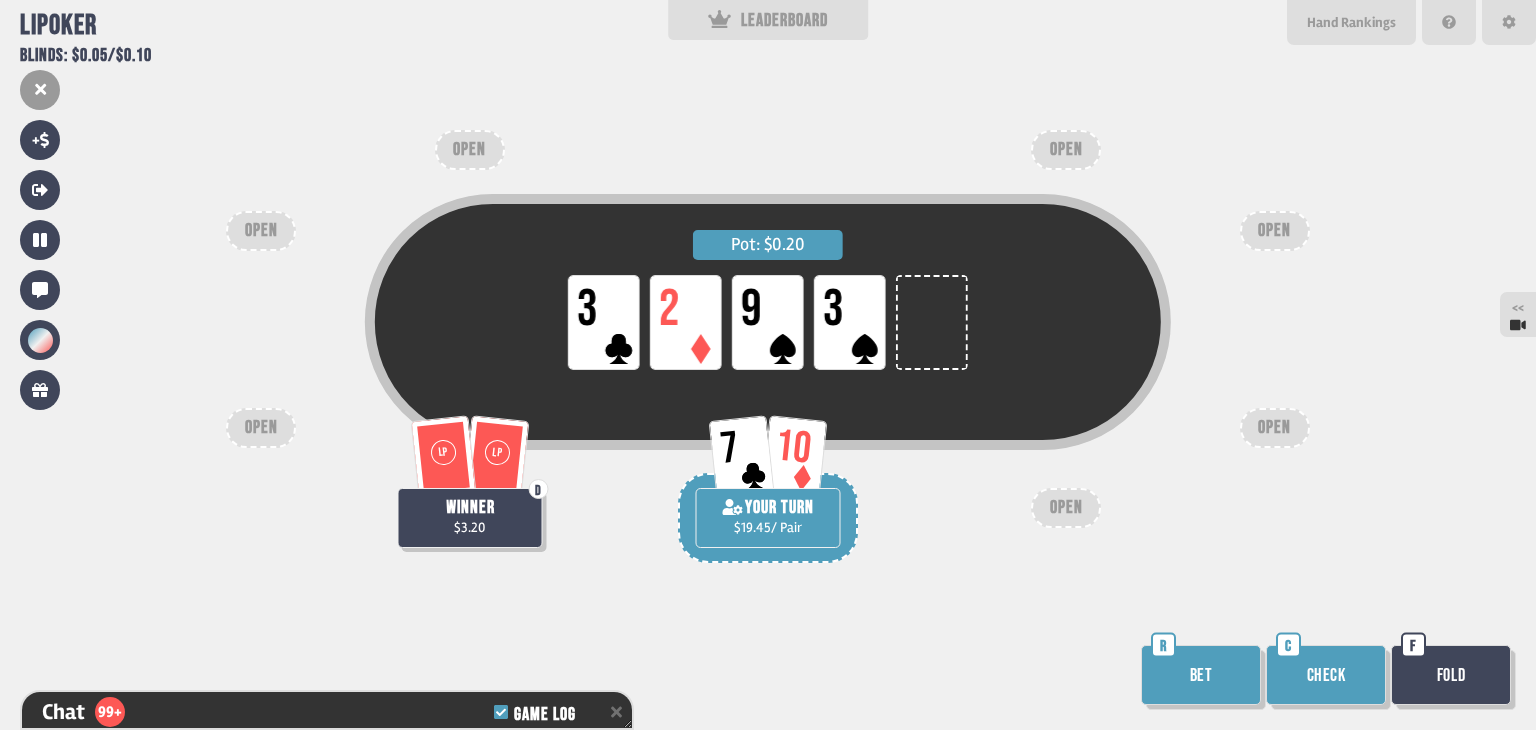 click on "Check" at bounding box center [1326, 675] 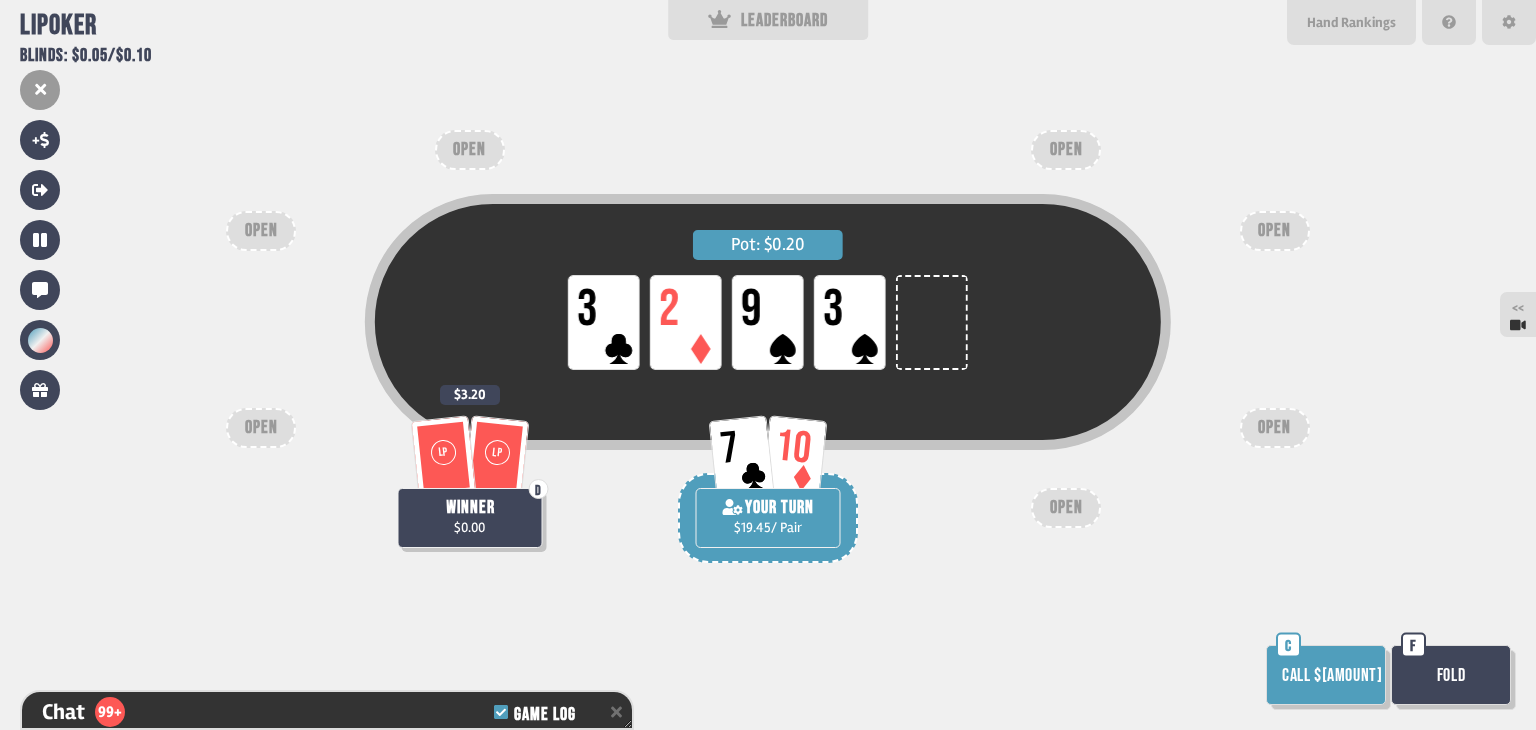 click on "Call $[AMOUNT]" at bounding box center (1326, 675) 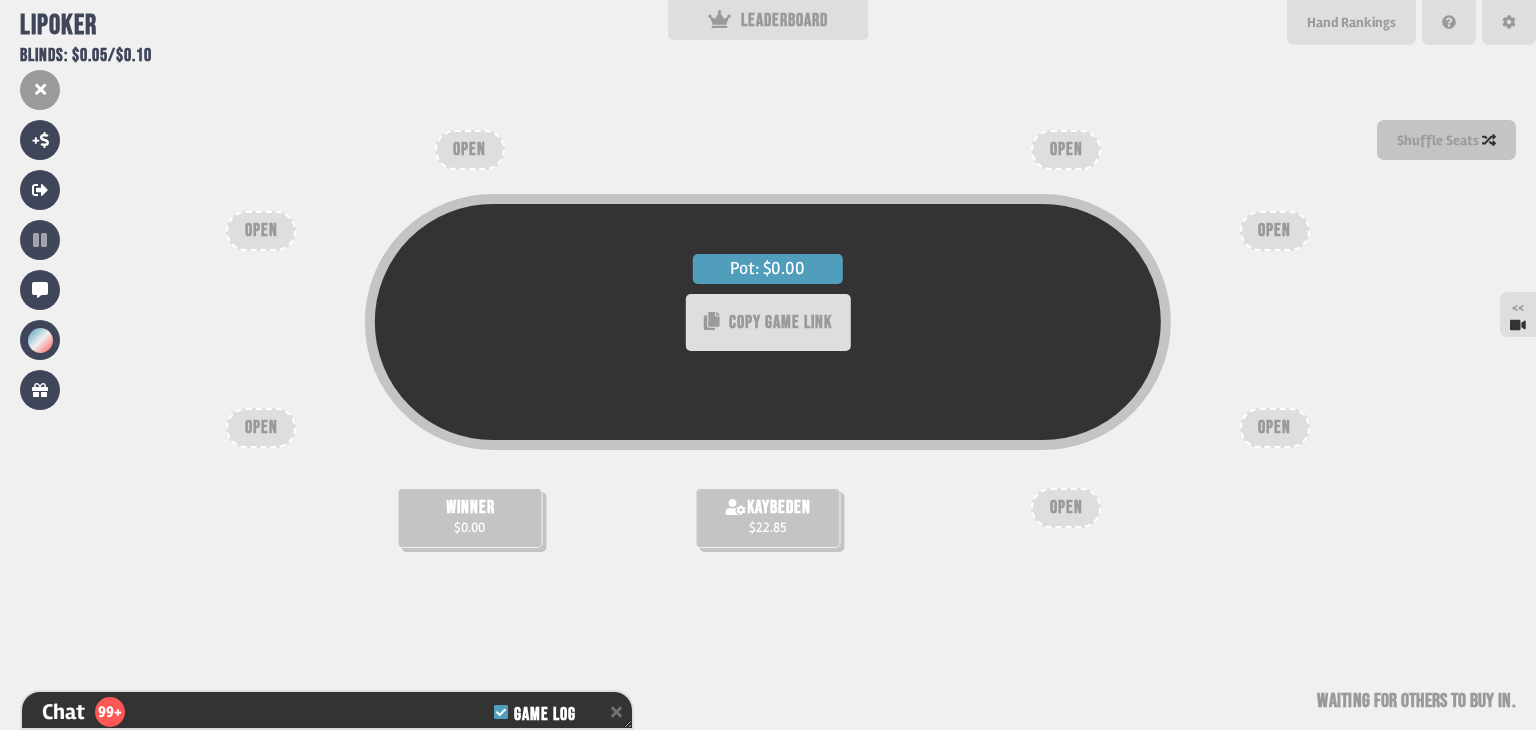scroll, scrollTop: 100, scrollLeft: 0, axis: vertical 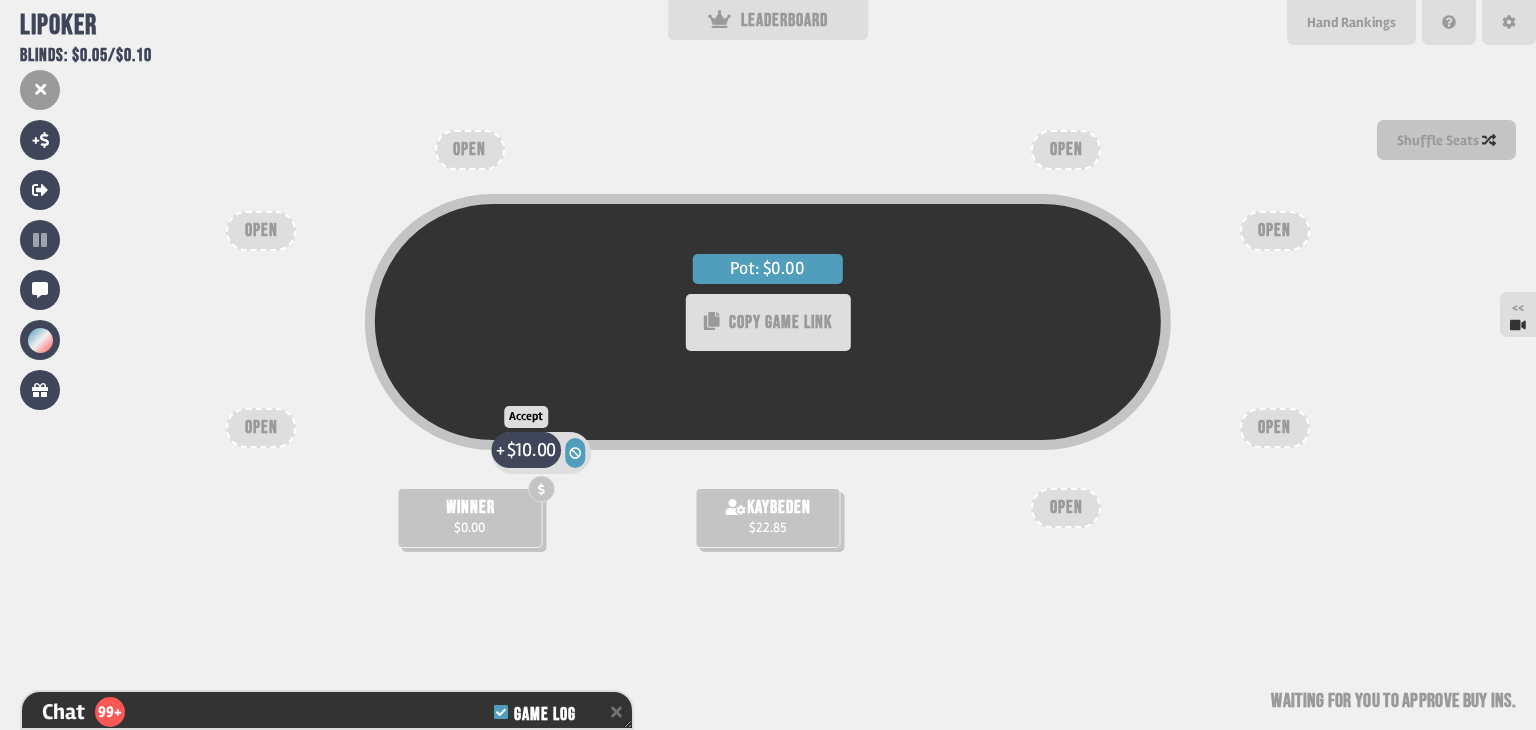click on "$10.00" at bounding box center (531, 450) 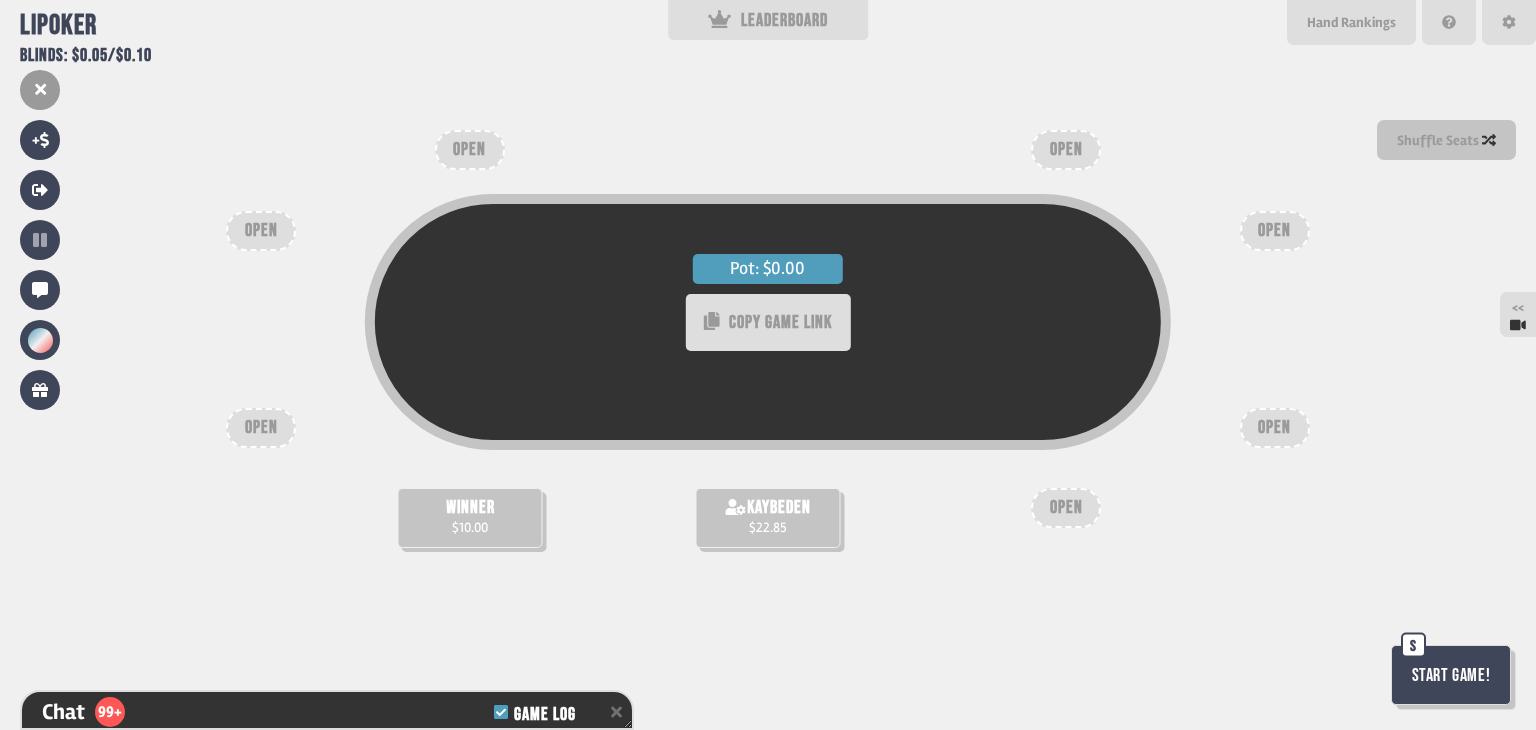 click on "Start Game!" at bounding box center (1451, 675) 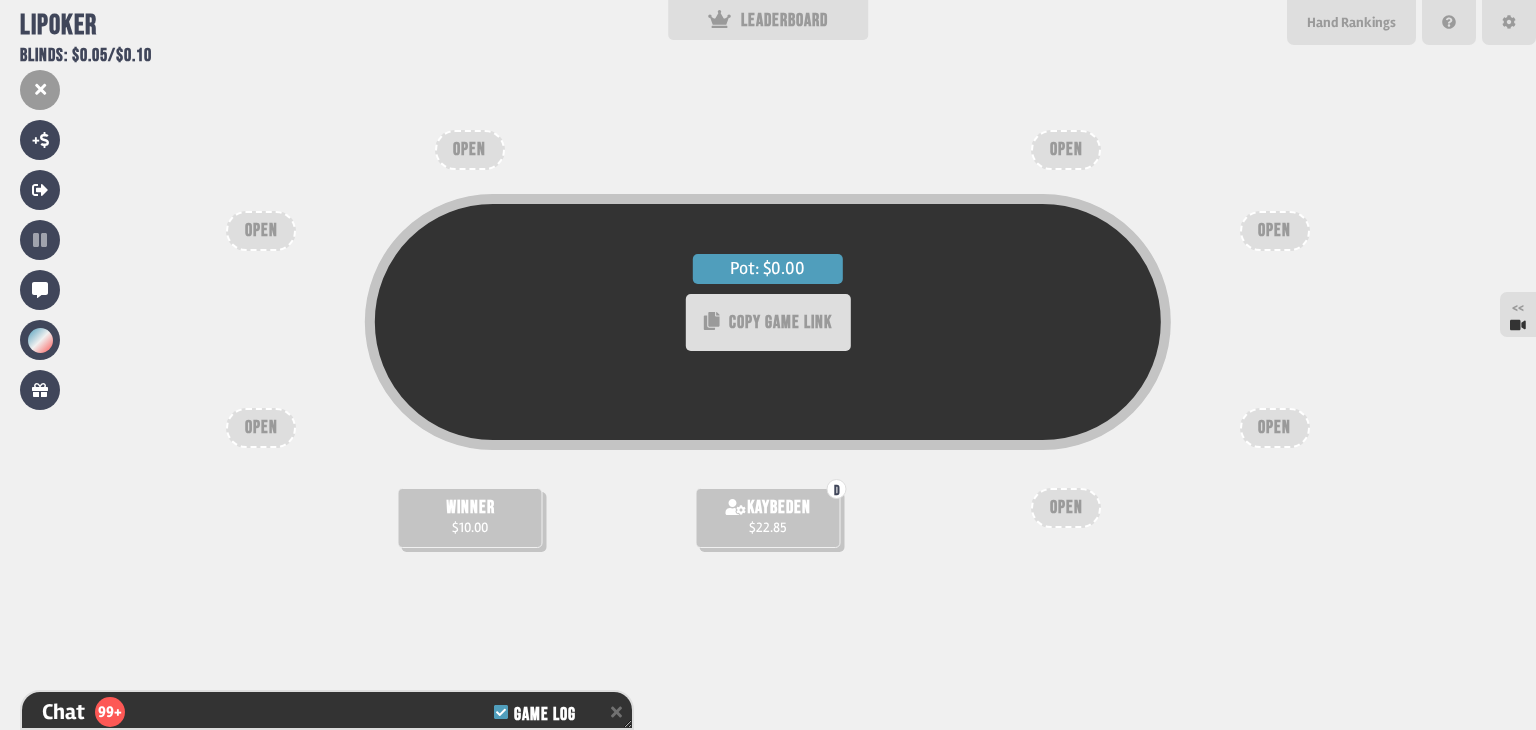 scroll, scrollTop: 98, scrollLeft: 0, axis: vertical 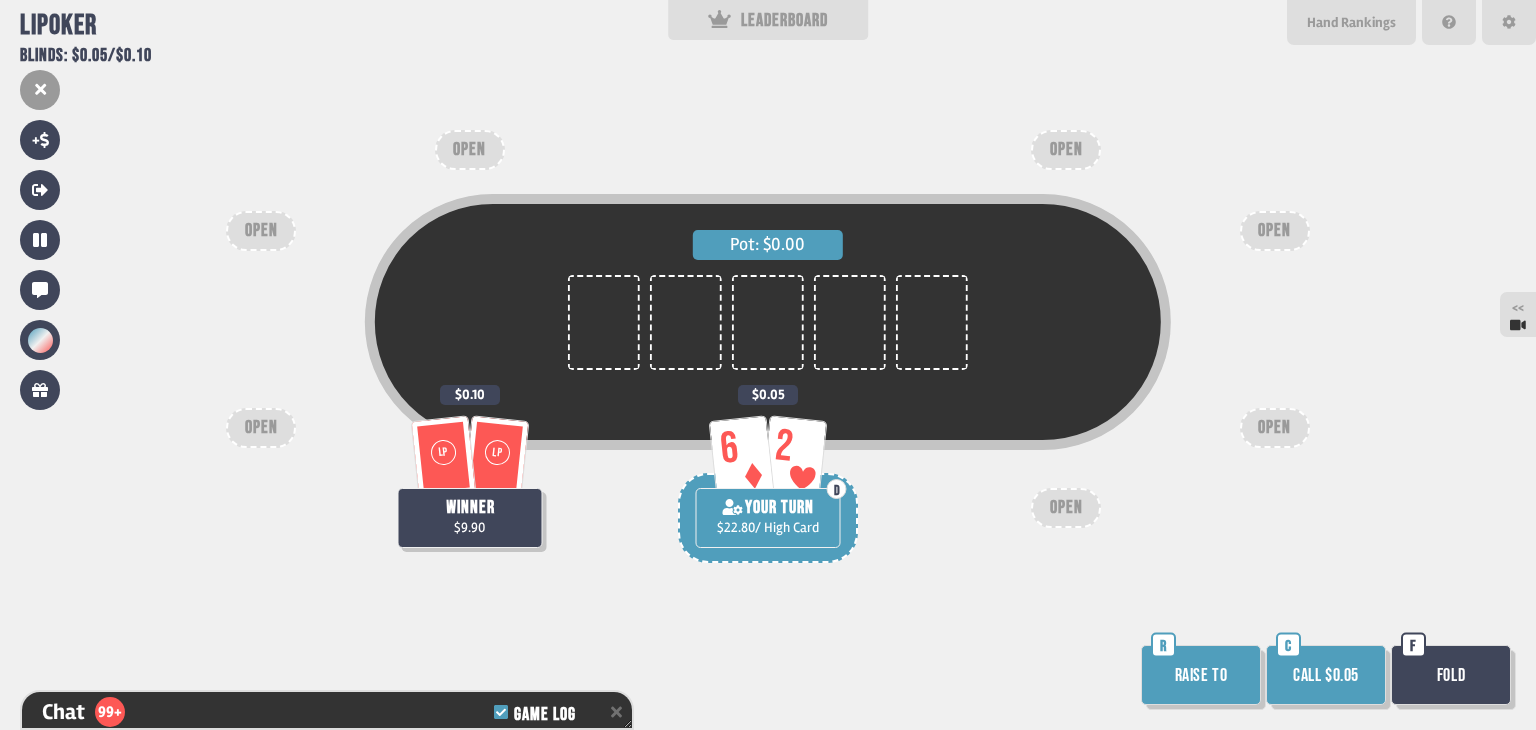 click on "Raise to" at bounding box center [1201, 675] 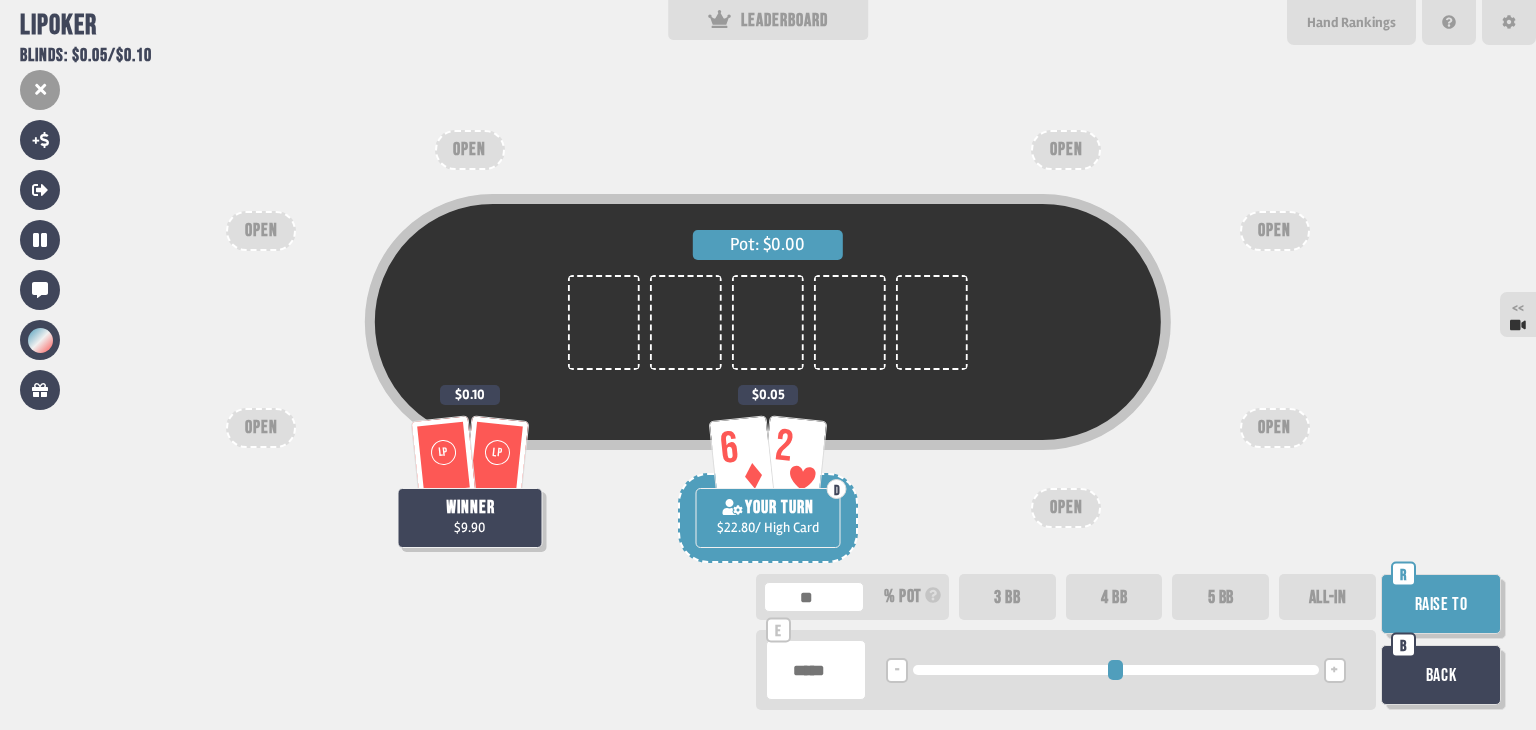 click on "****" at bounding box center (816, 670) 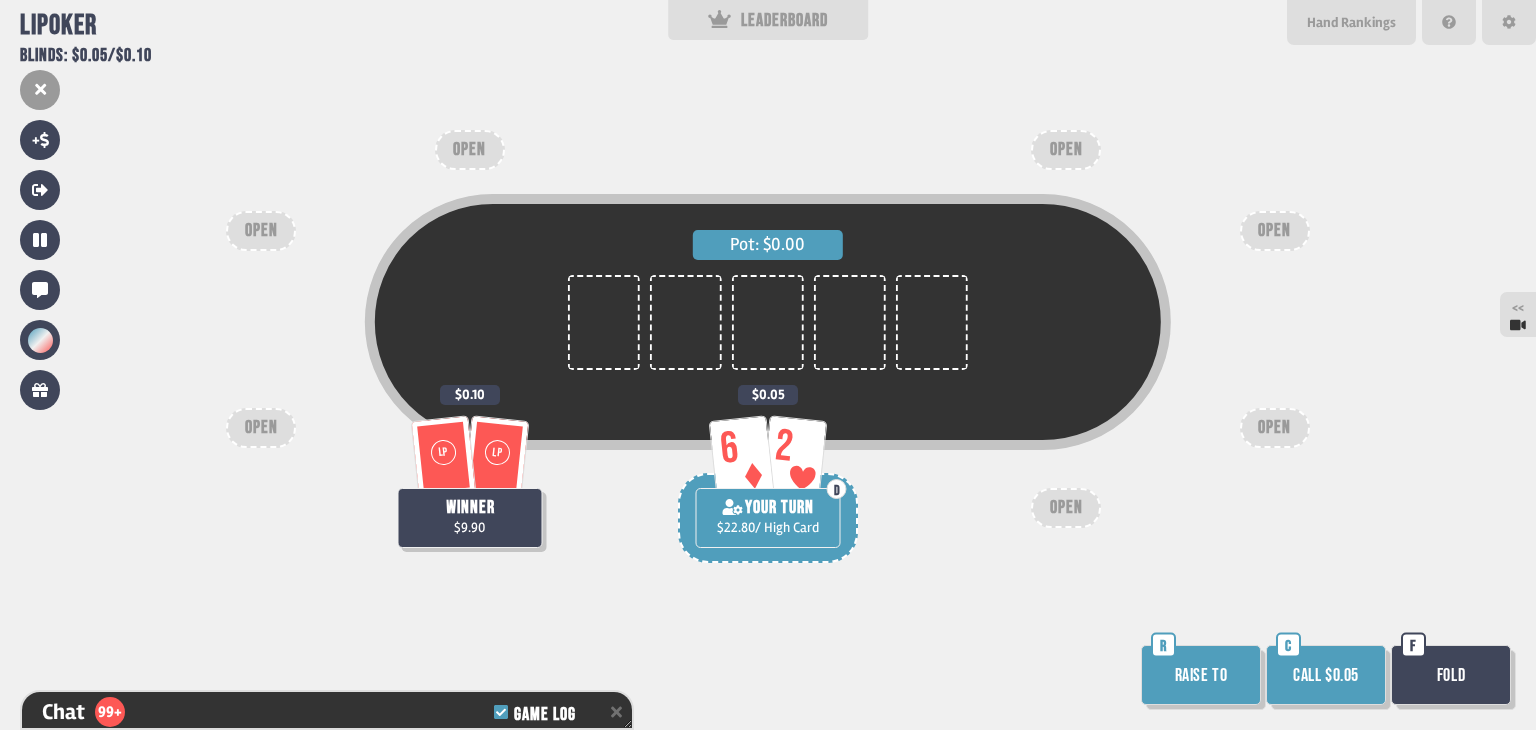 scroll, scrollTop: 9040, scrollLeft: 0, axis: vertical 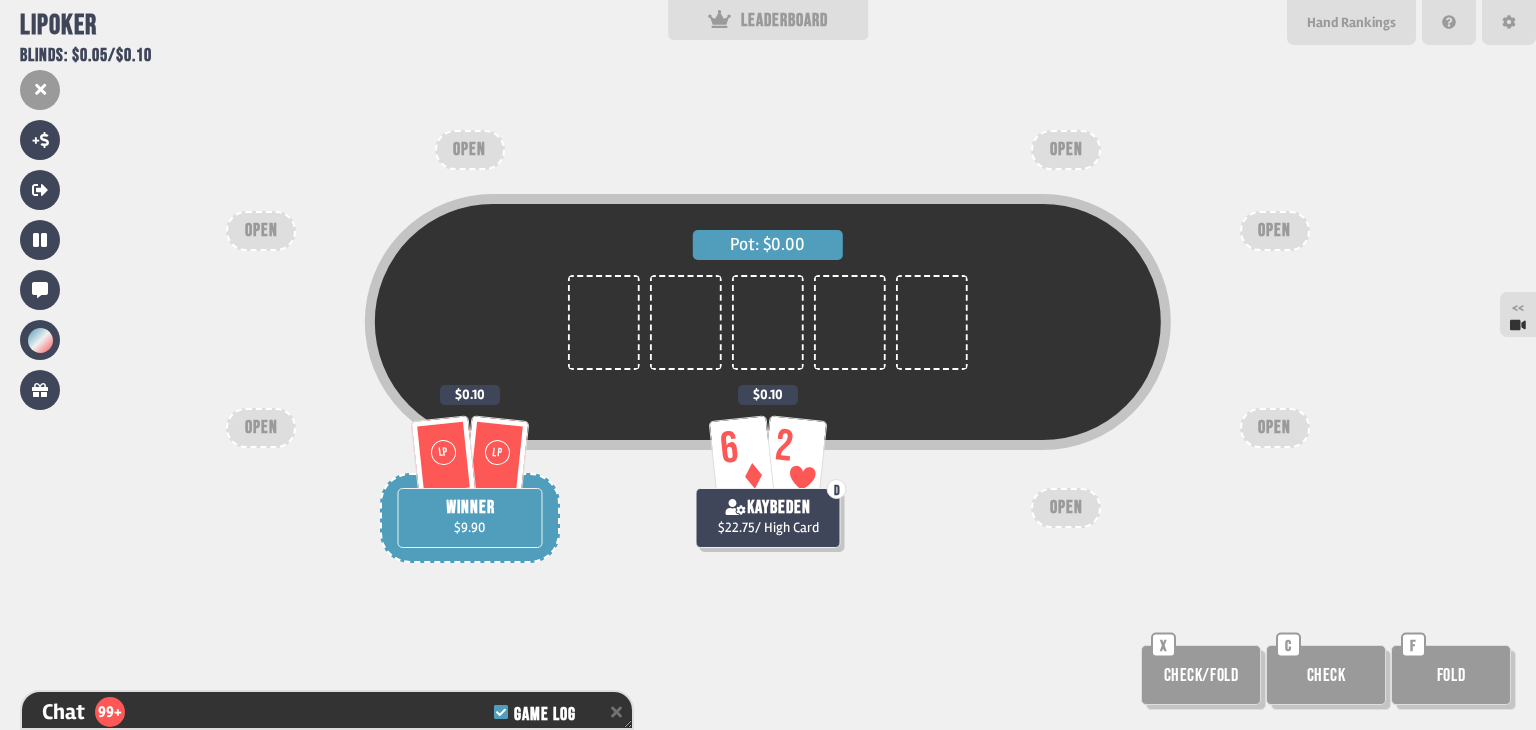 click on "Pot: $0.00" at bounding box center [768, 358] 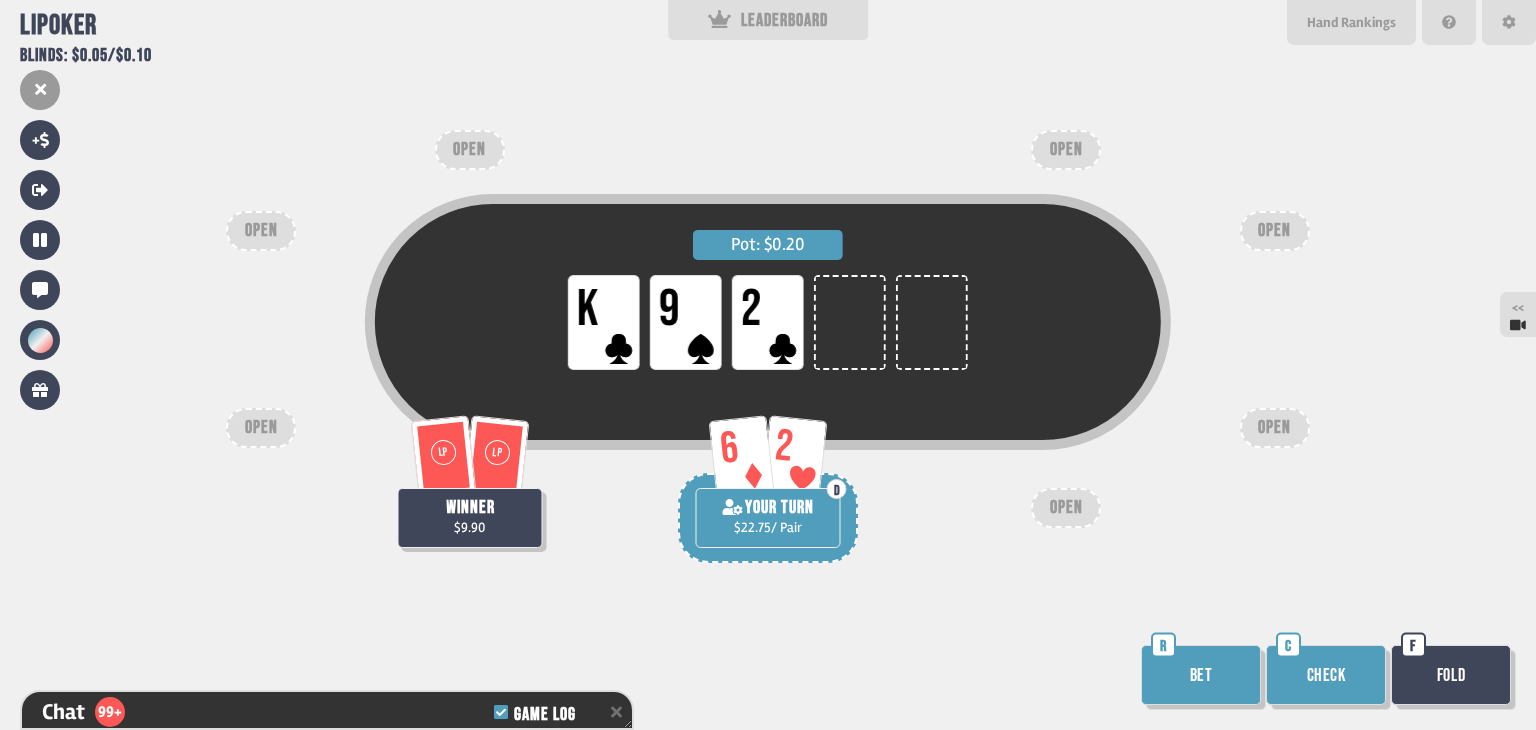 click on "Bet" at bounding box center (1201, 675) 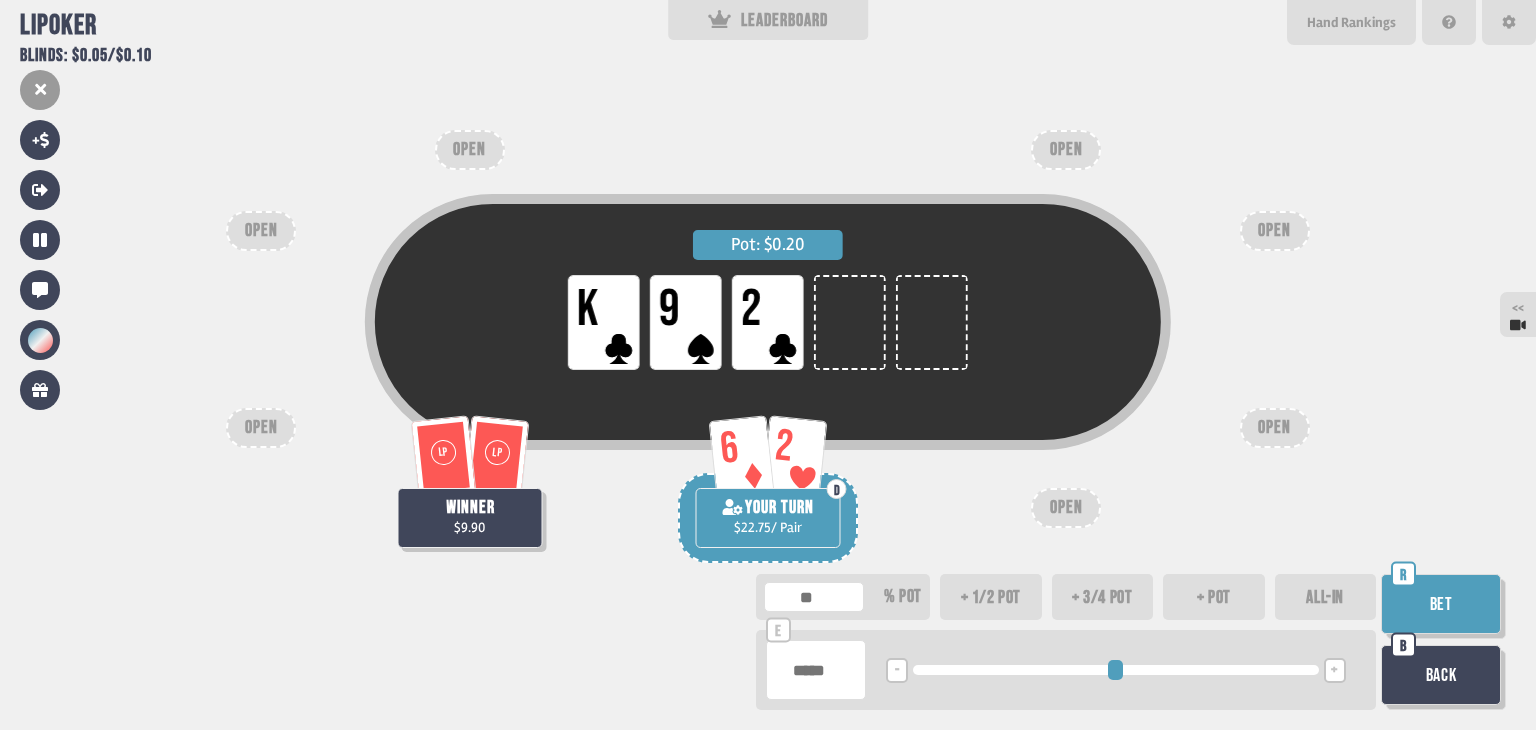 click on "****" at bounding box center [816, 670] 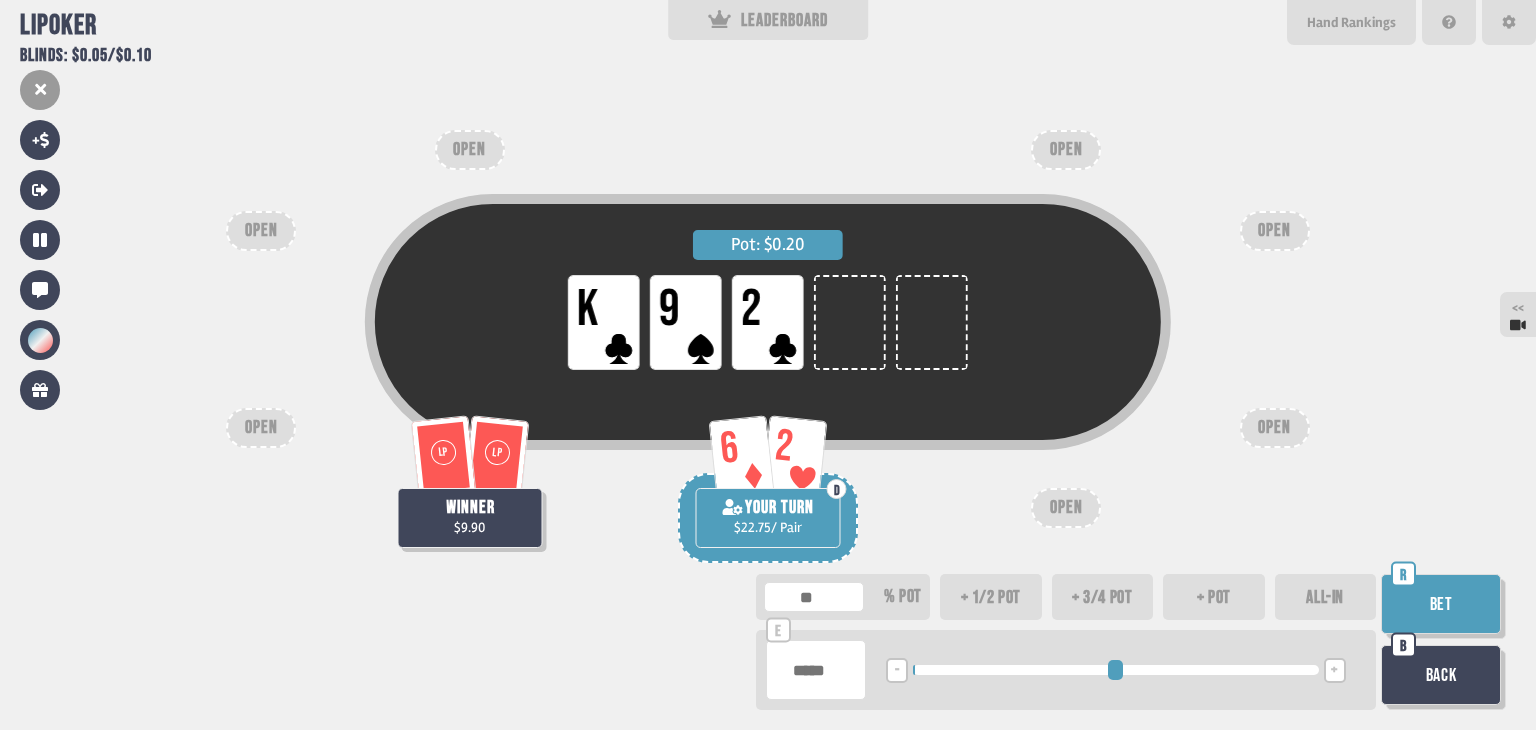 click on "***" at bounding box center (816, 670) 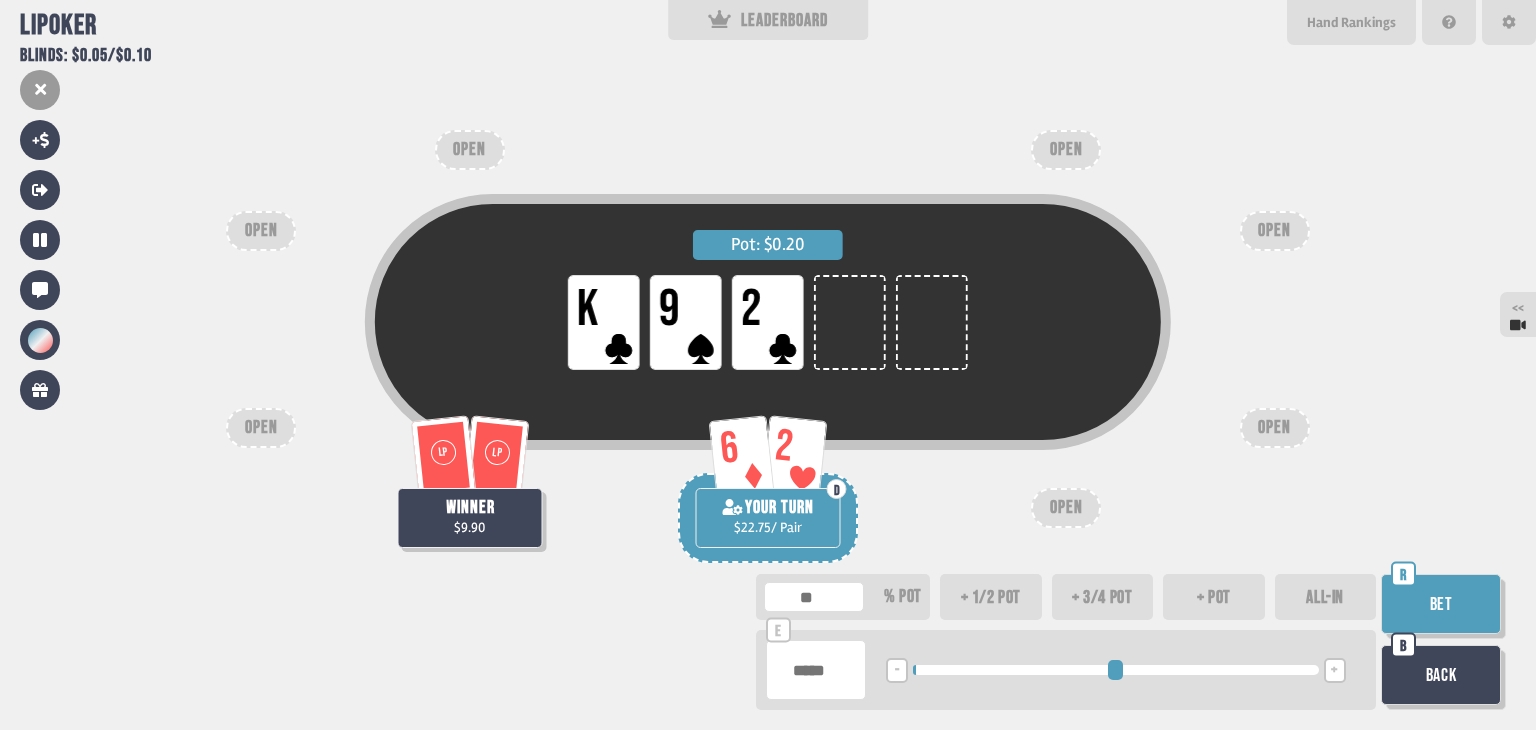 click on "***" at bounding box center [816, 670] 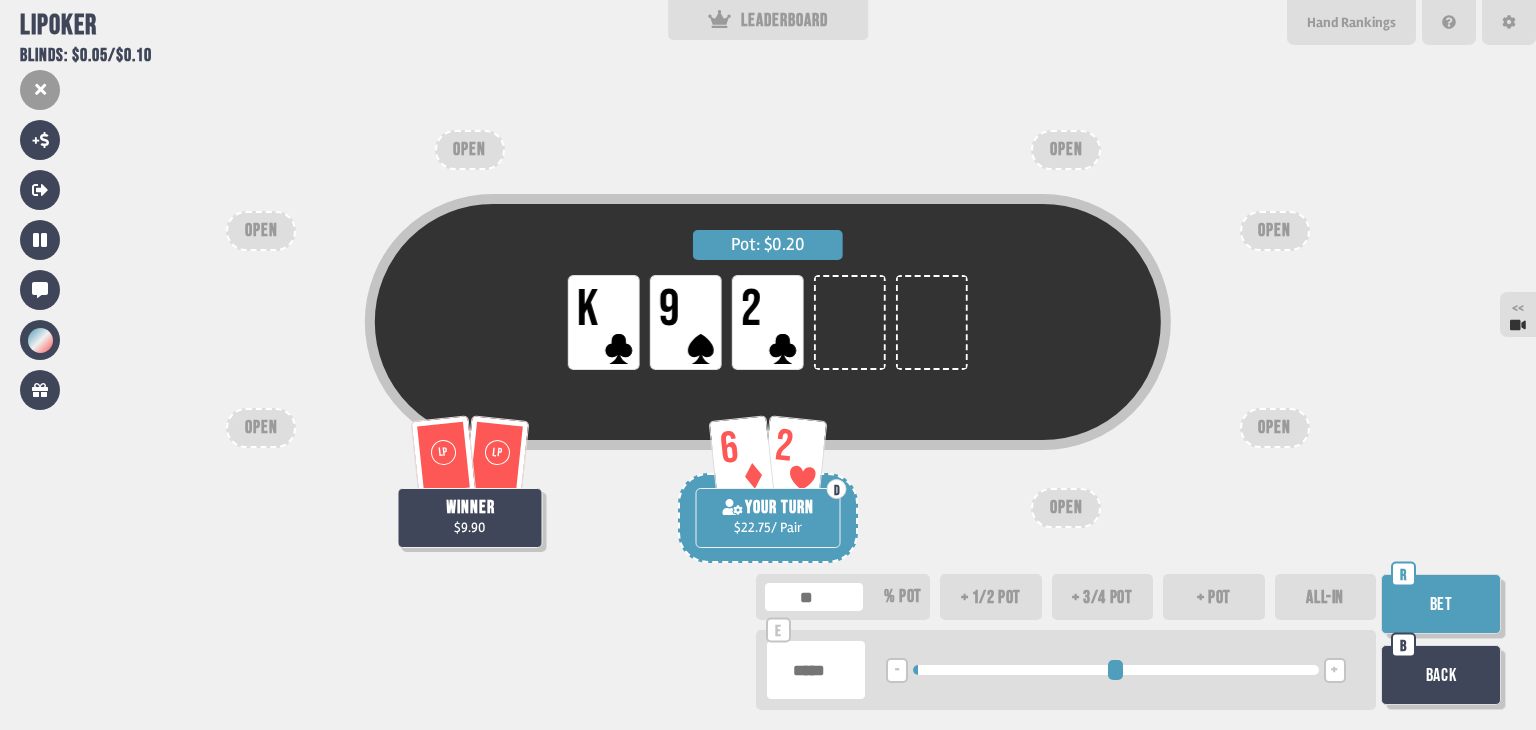 click on "****" at bounding box center [816, 670] 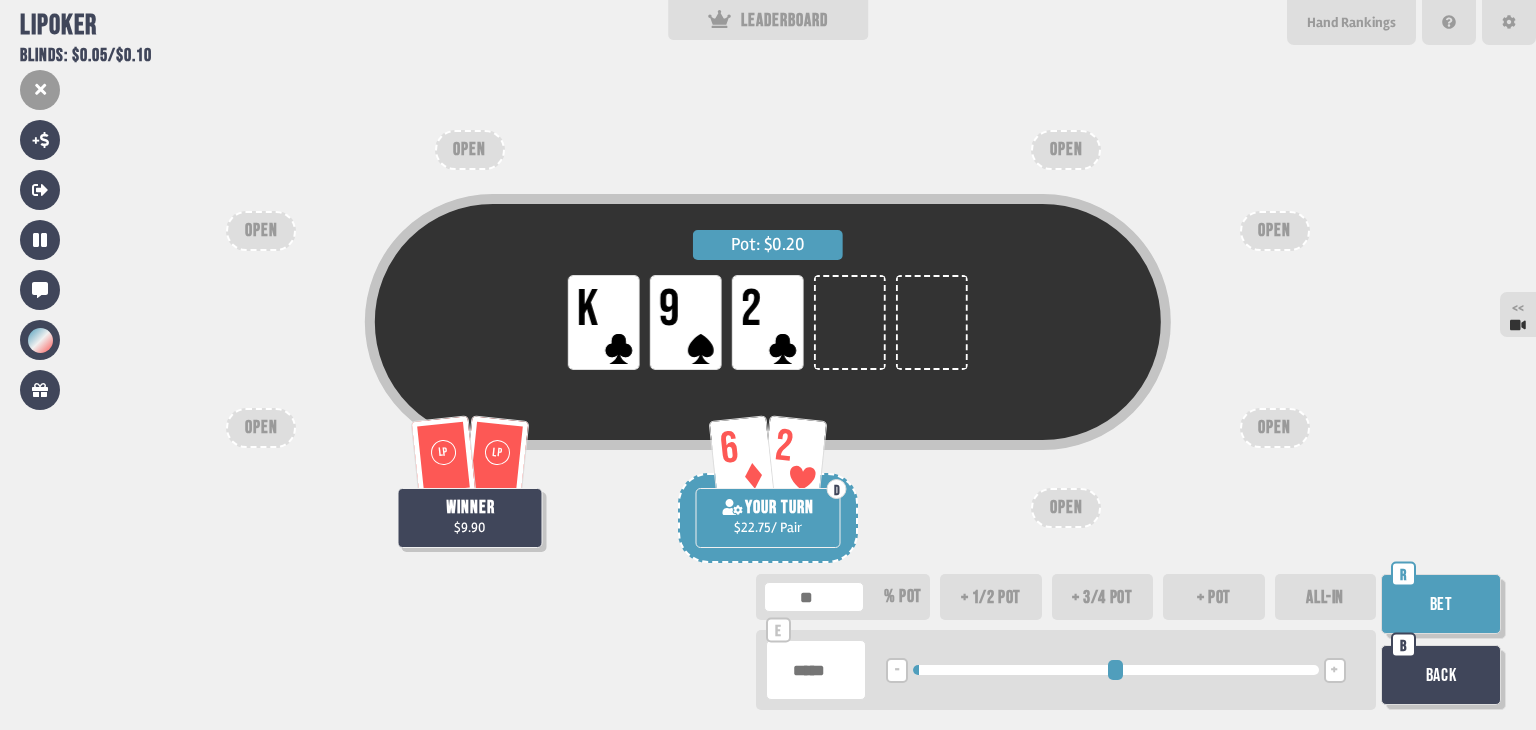 click on "***" at bounding box center (816, 670) 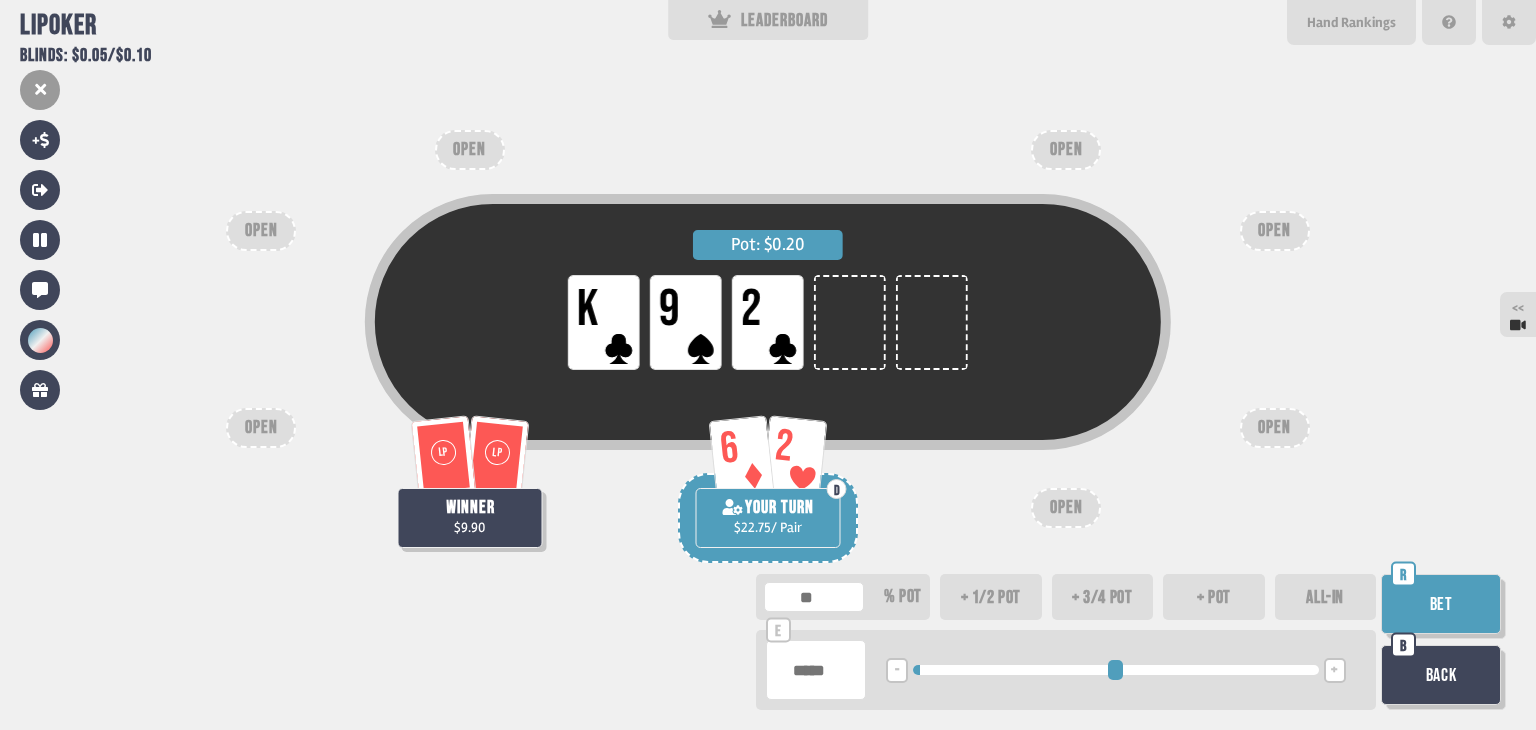 click on "****" at bounding box center [816, 670] 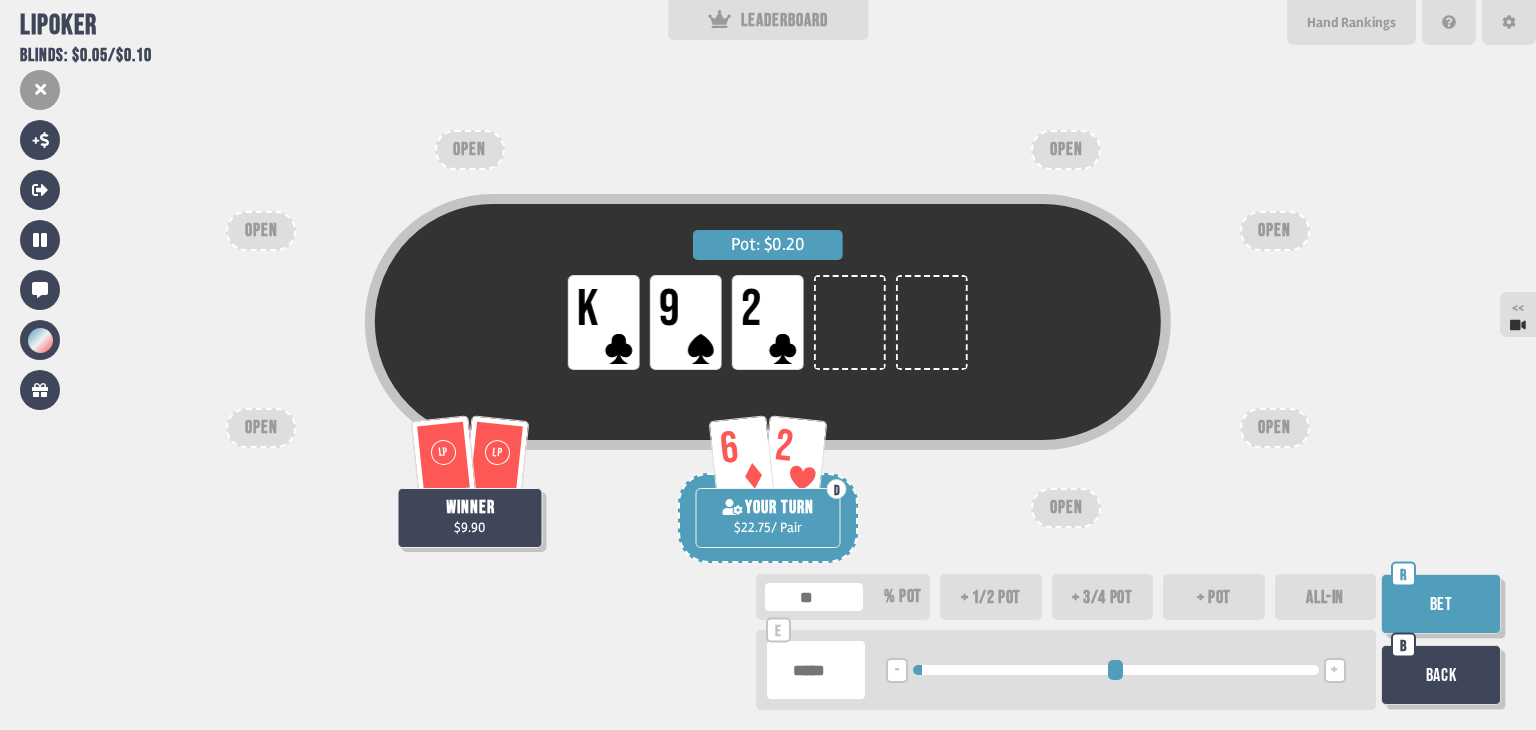 click on "****" at bounding box center [816, 670] 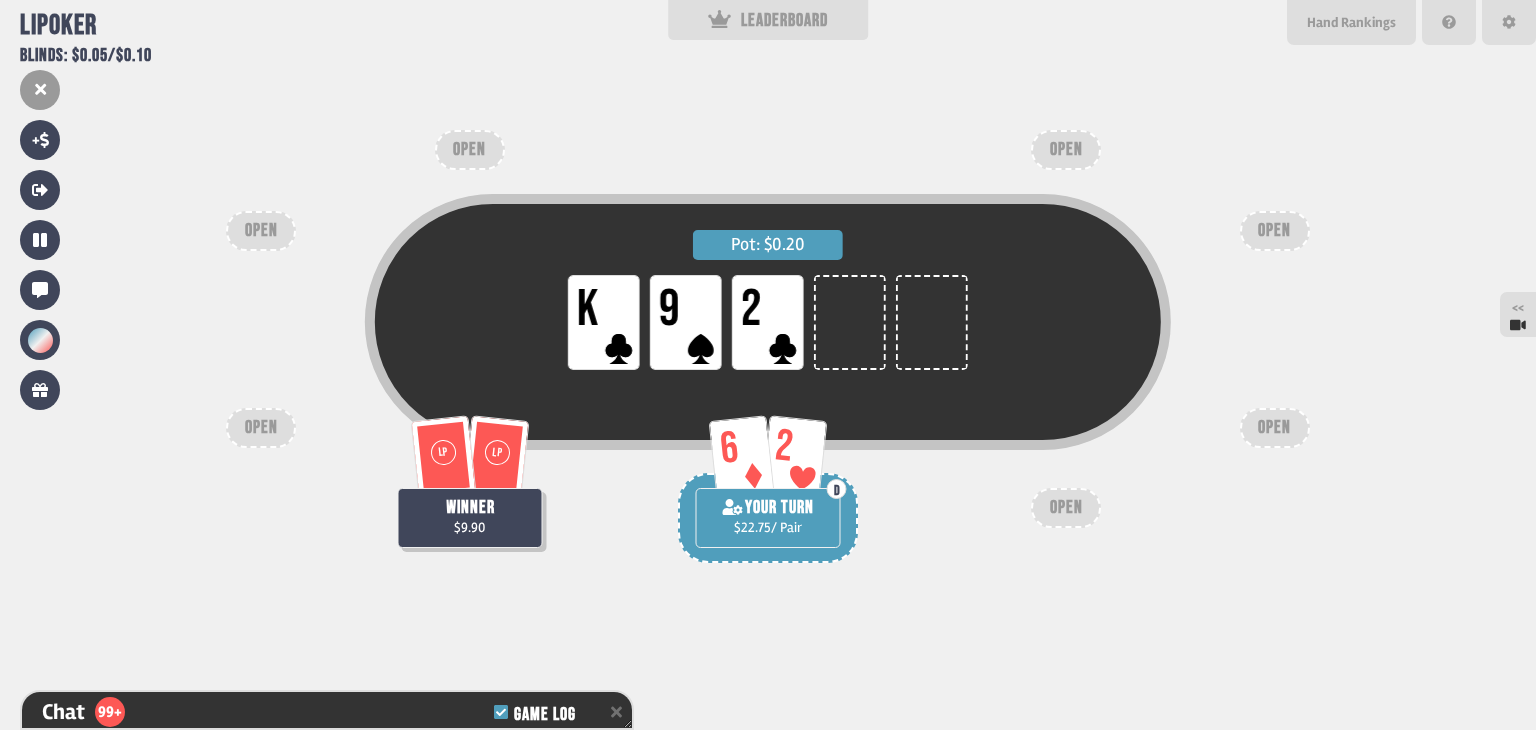 scroll, scrollTop: 9184, scrollLeft: 0, axis: vertical 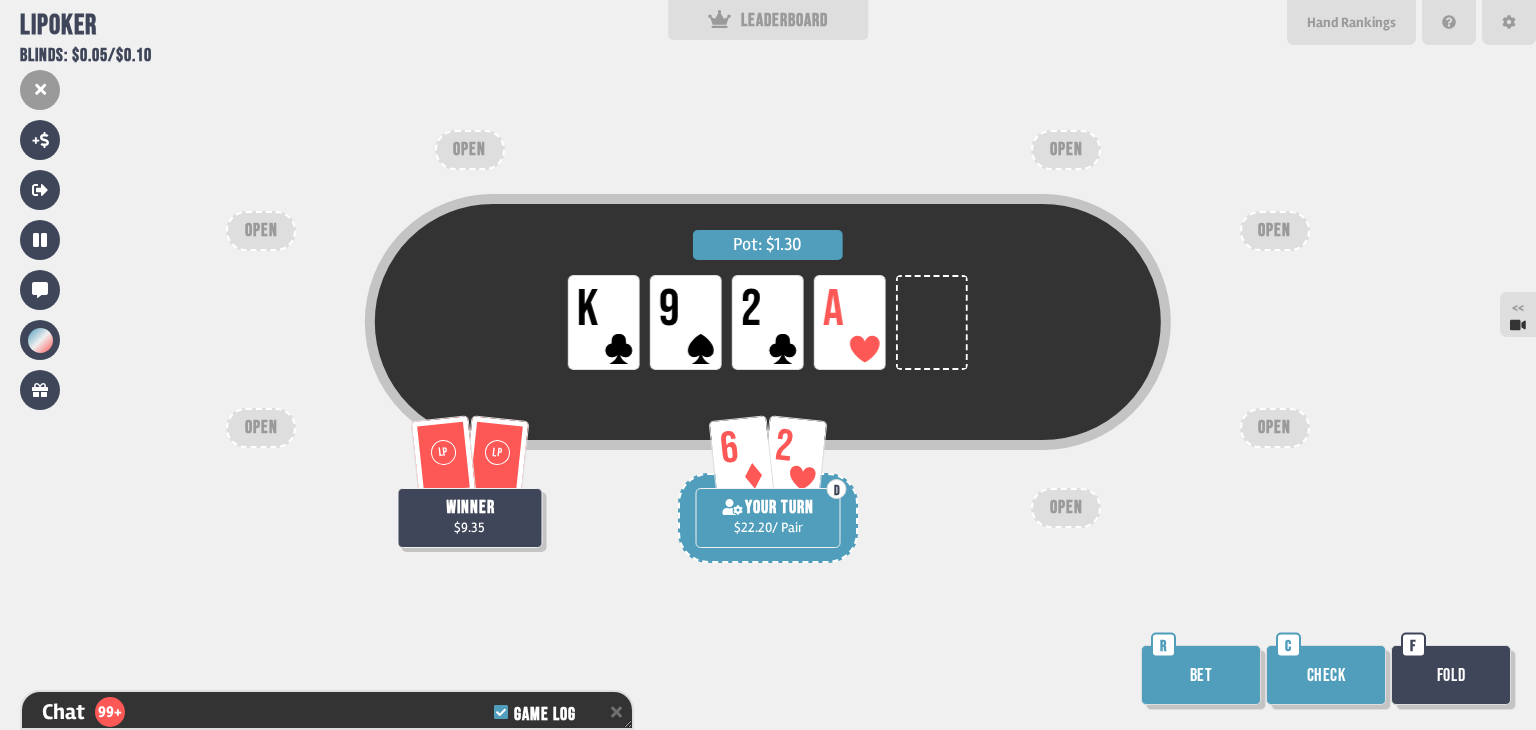 drag, startPoint x: 1316, startPoint y: 664, endPoint x: 1364, endPoint y: 666, distance: 48.04165 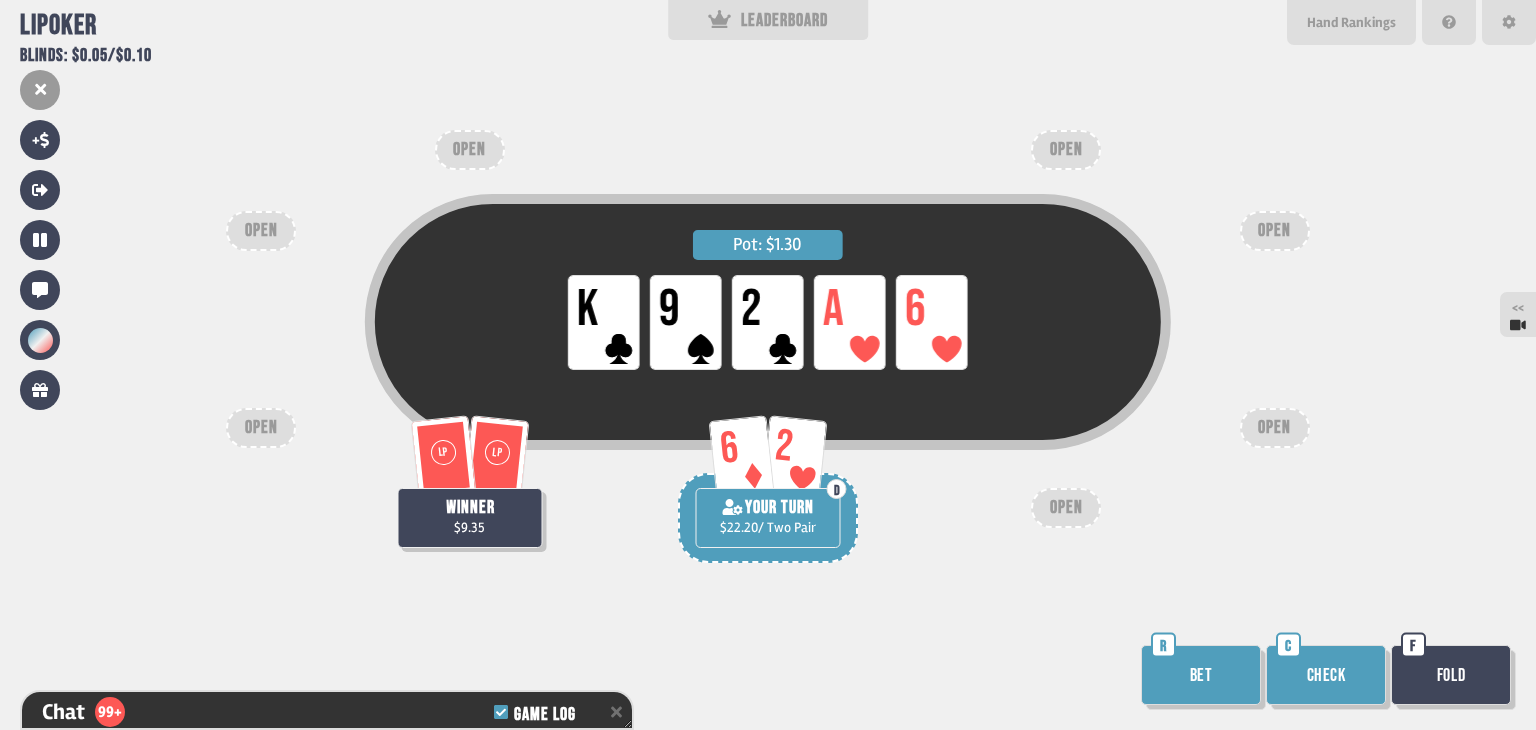 click on "Bet" at bounding box center (1201, 675) 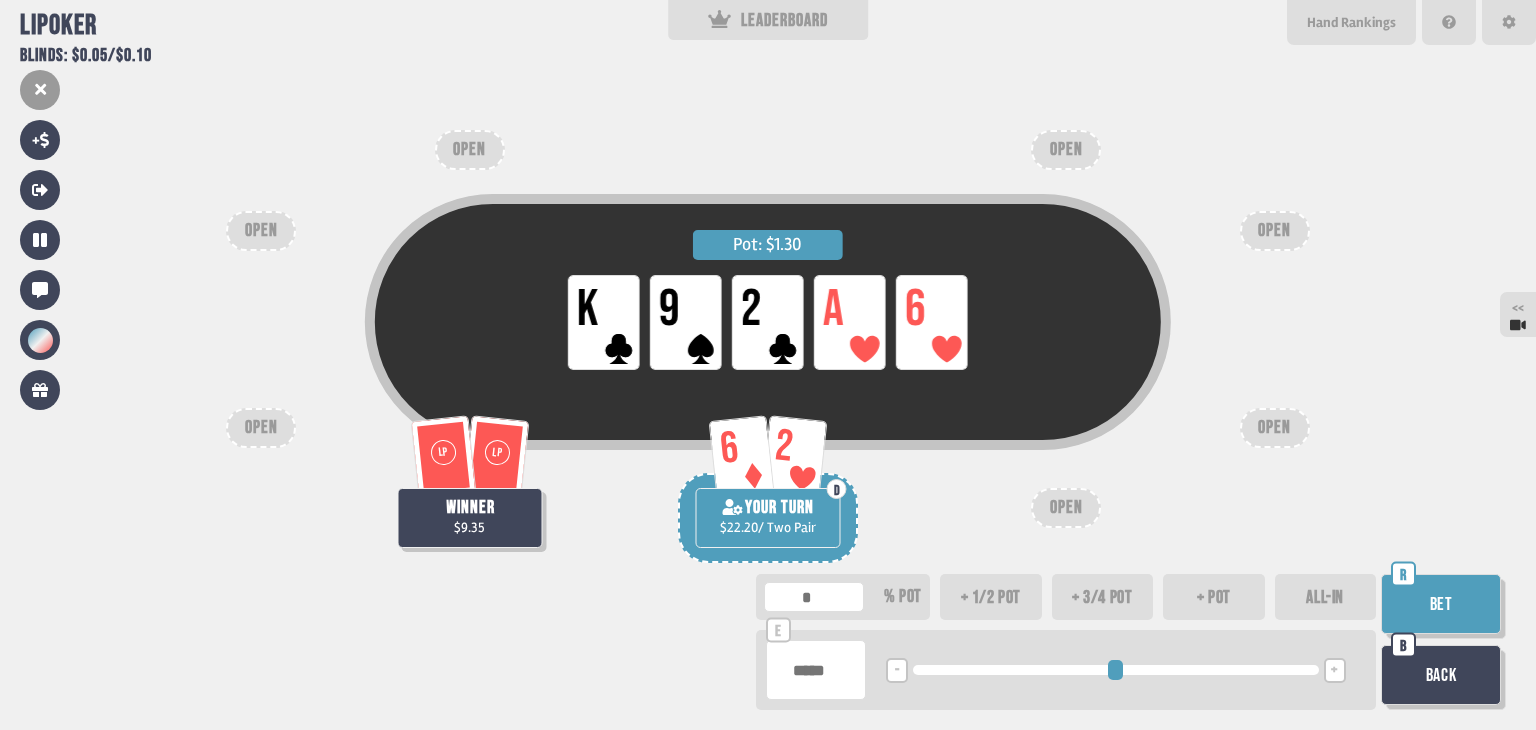 click on "****" at bounding box center (816, 670) 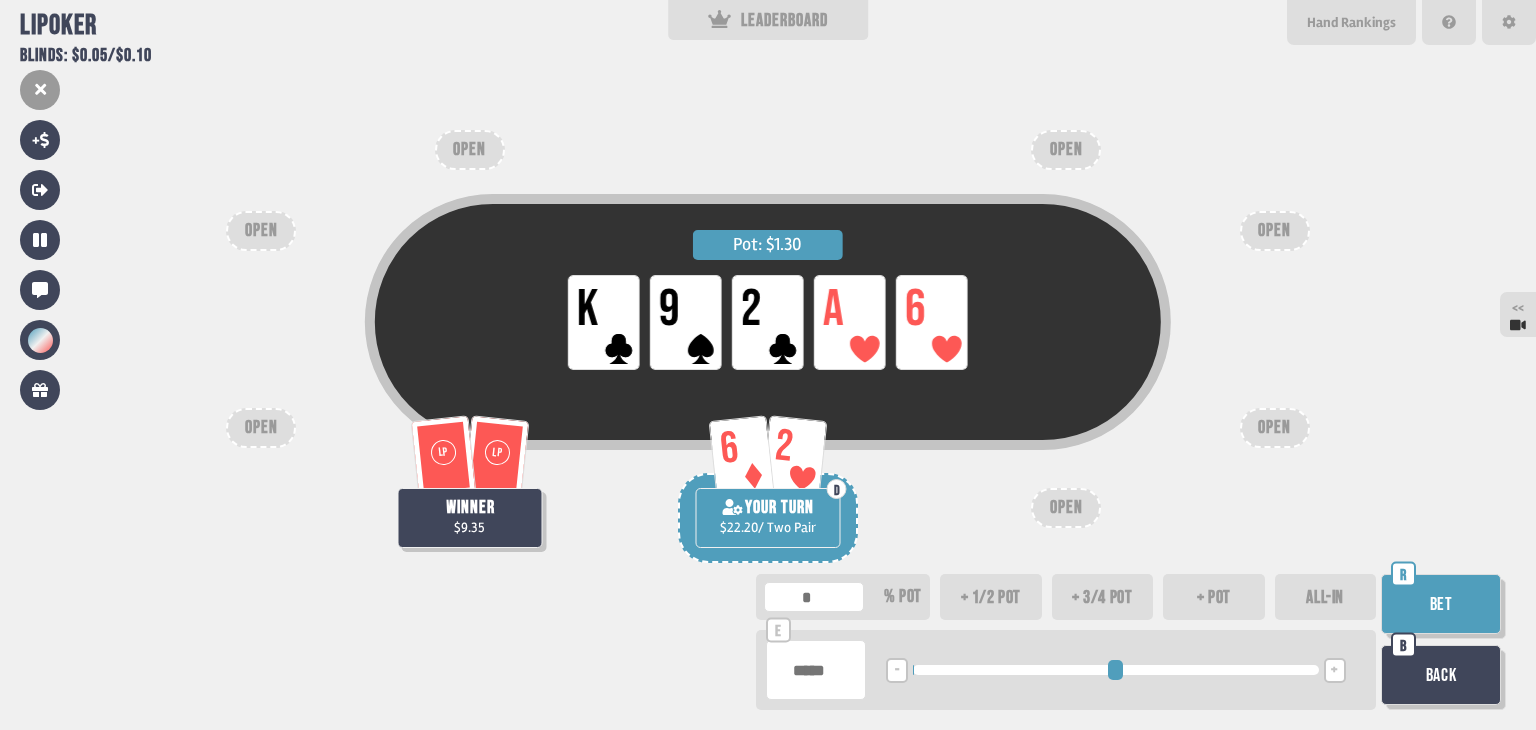 click on "****" at bounding box center [816, 670] 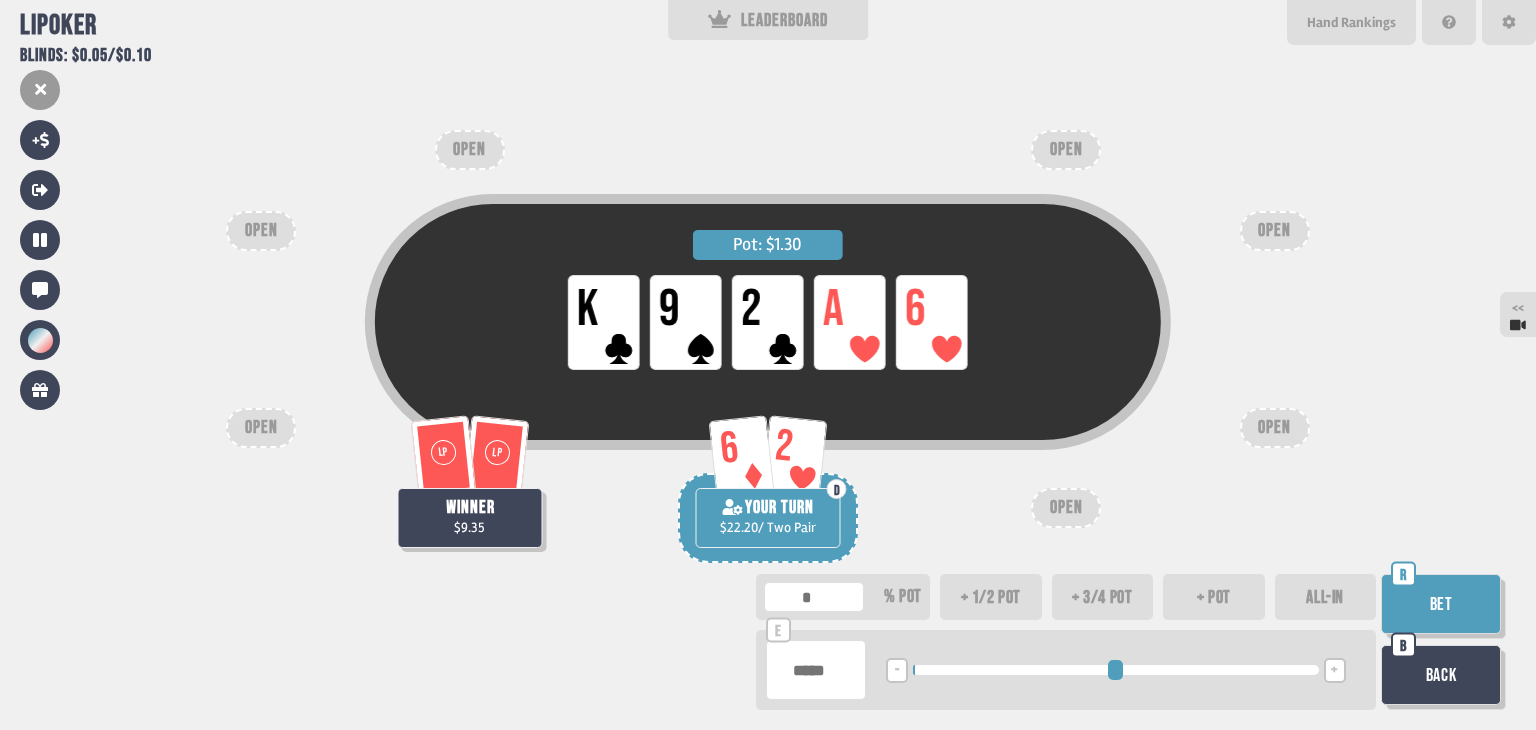 click on "****" at bounding box center [816, 670] 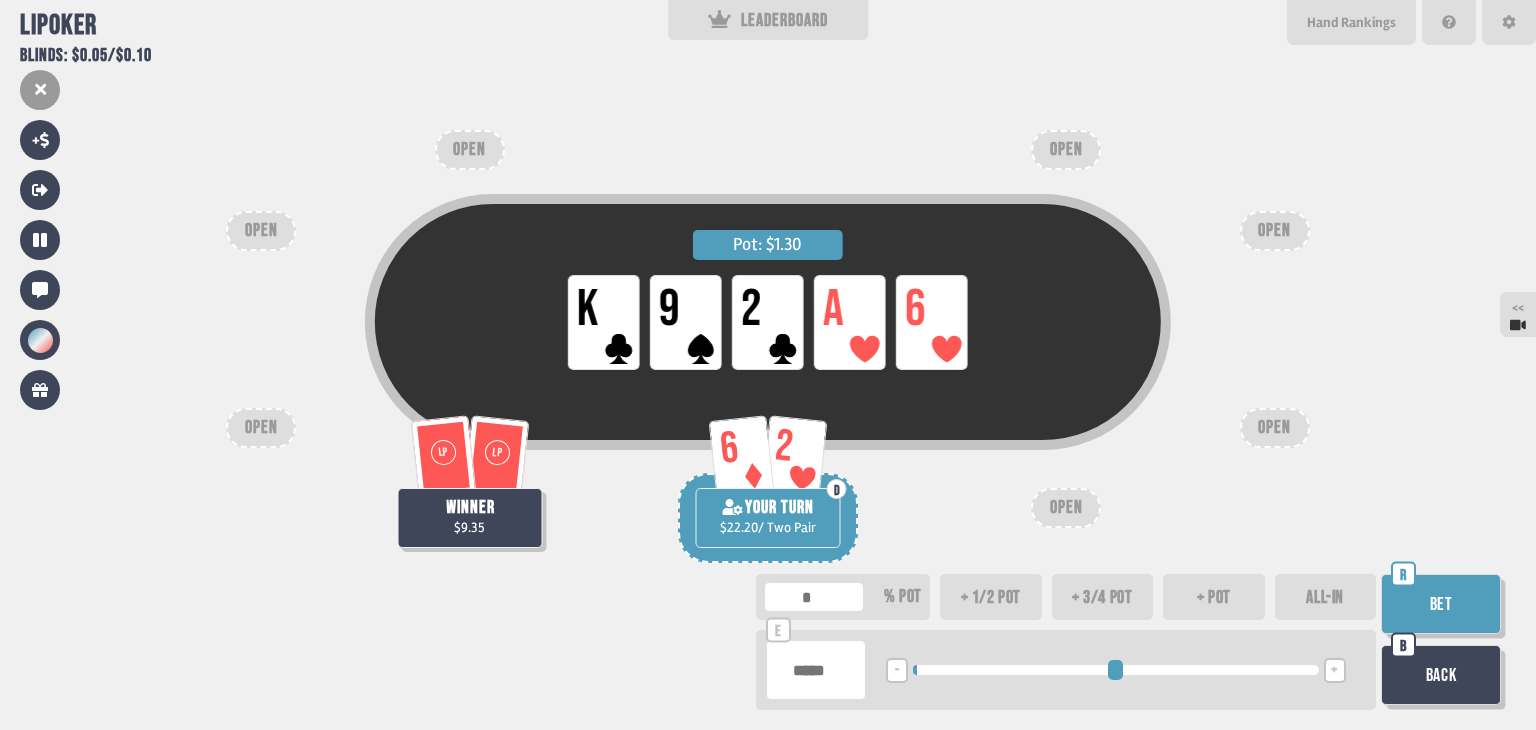 click on "****" at bounding box center [816, 670] 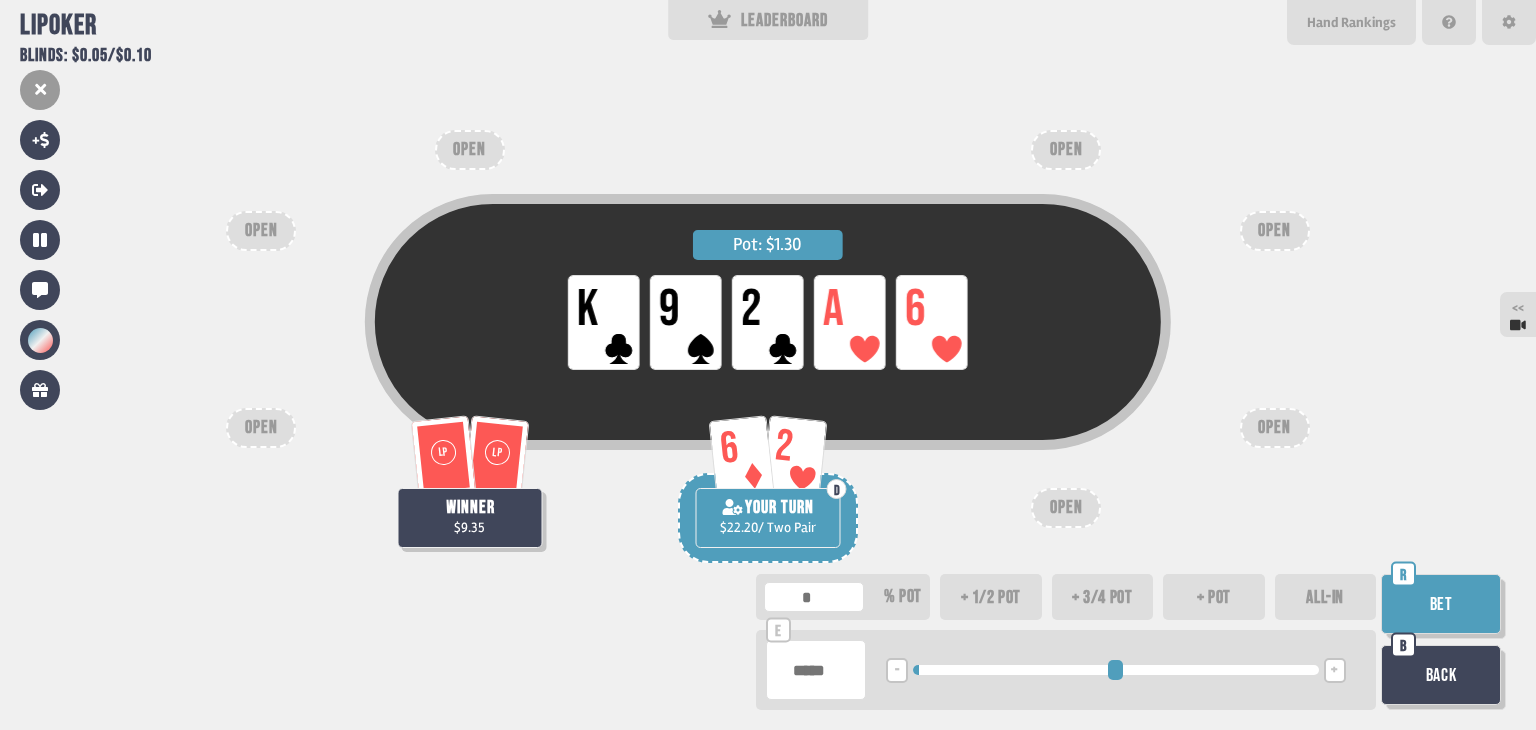 click on "***" at bounding box center [816, 670] 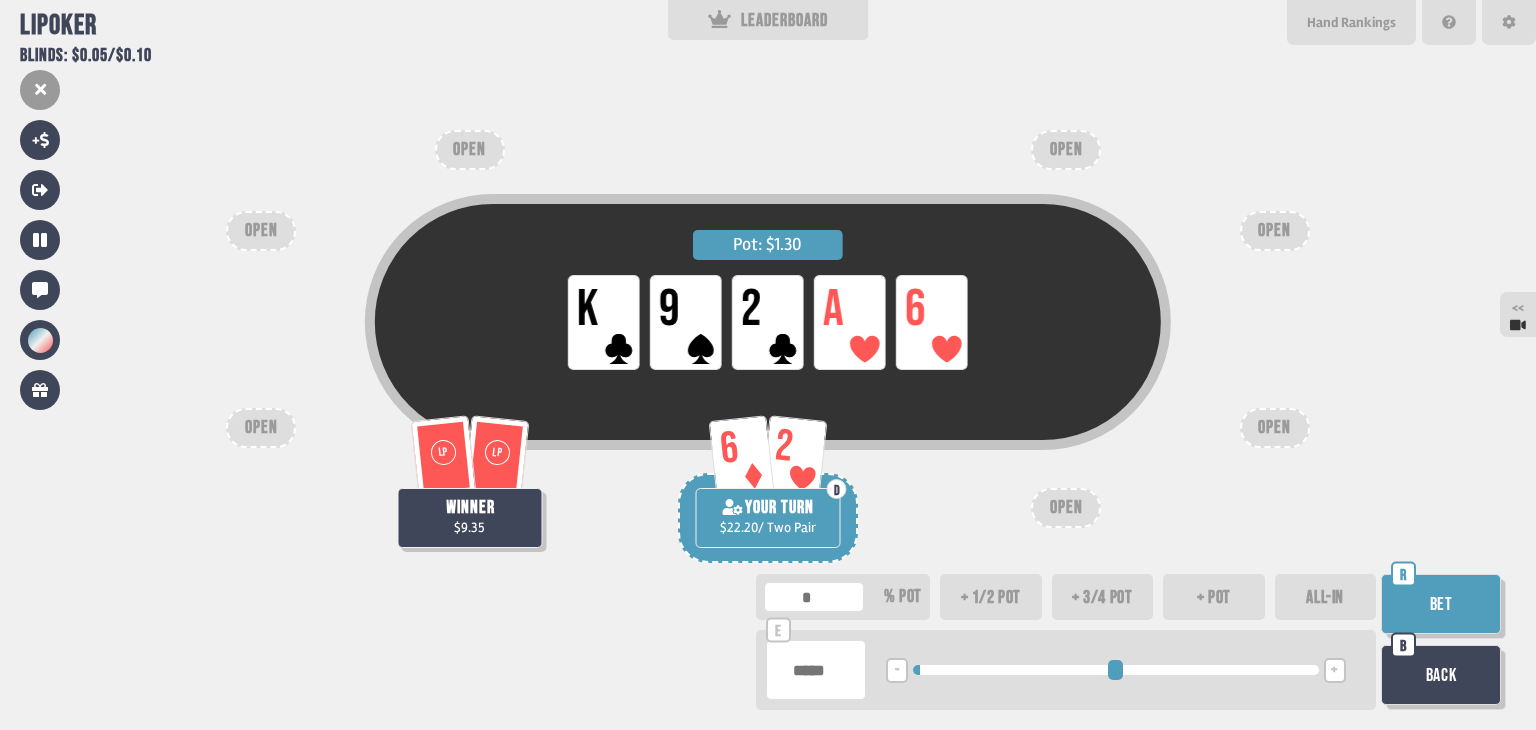 click on "***" at bounding box center (816, 670) 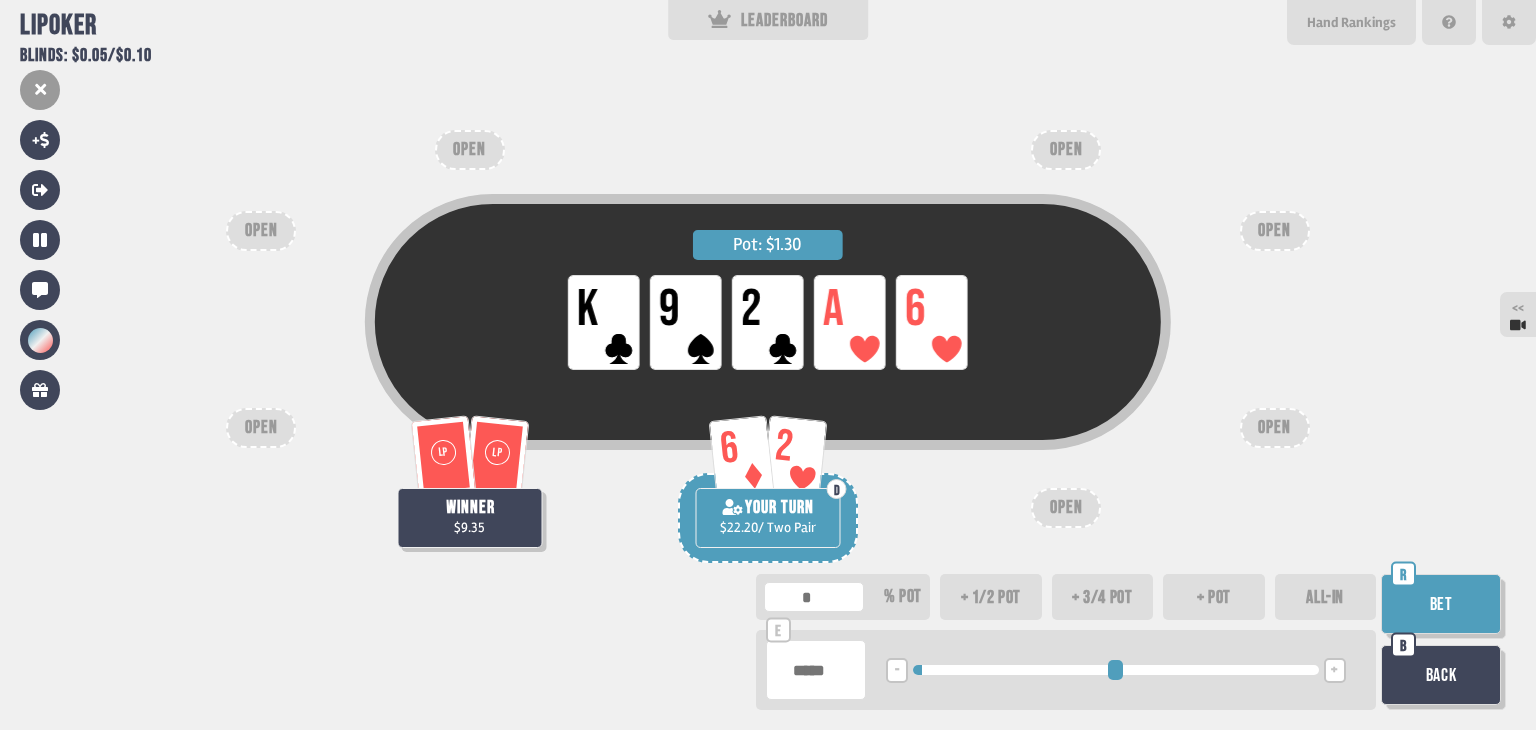 click on "****" at bounding box center (816, 670) 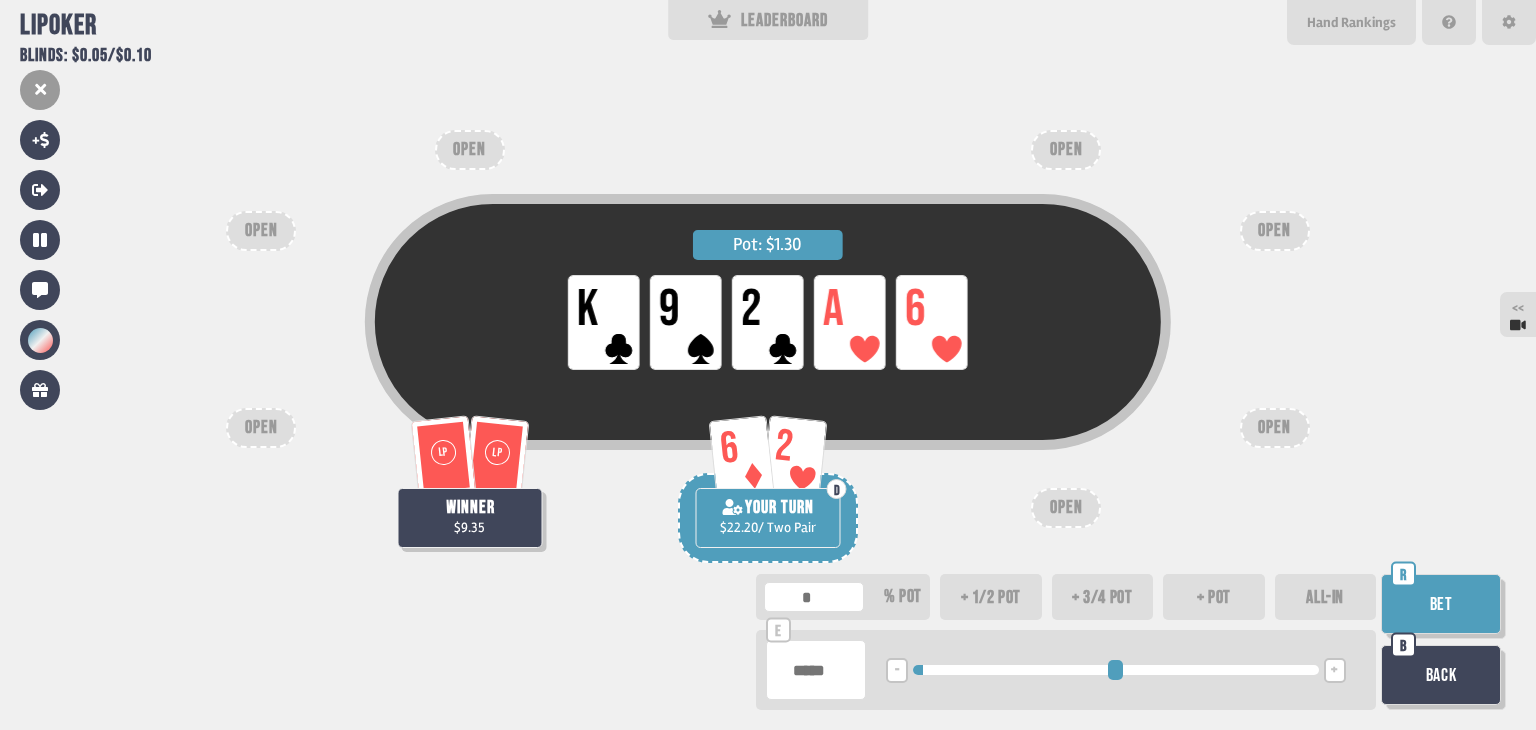 click on "****" at bounding box center (816, 670) 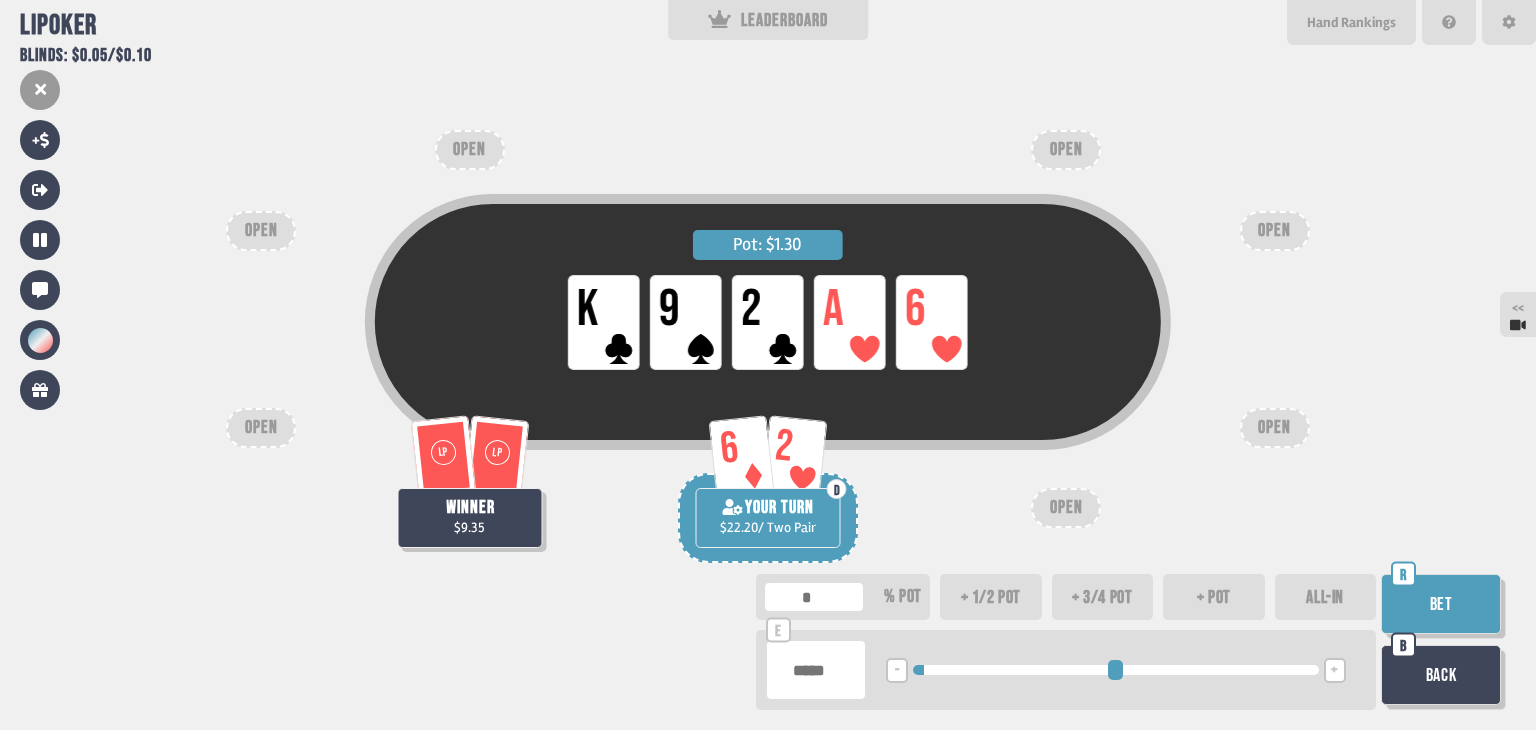 click on "***" at bounding box center [816, 670] 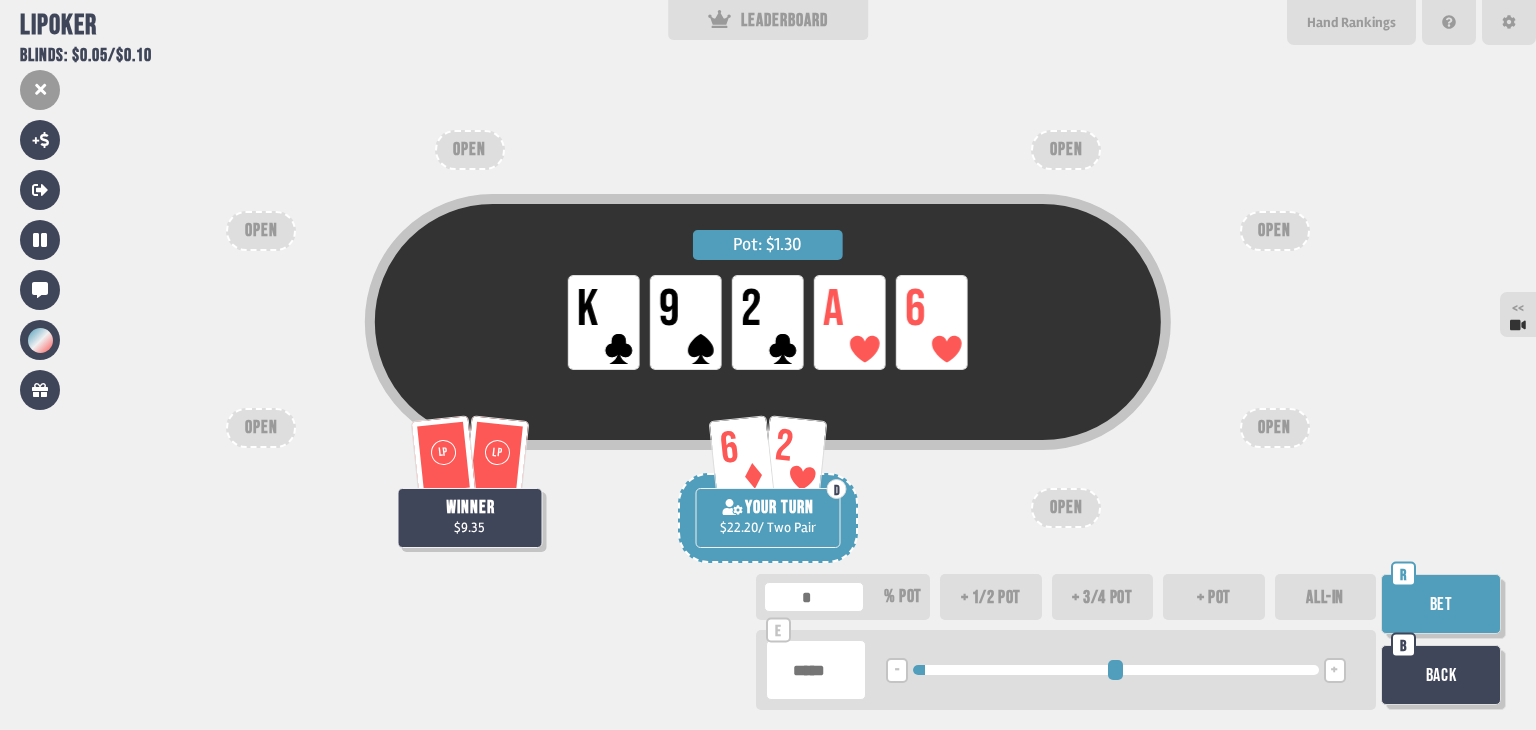 click on "***" at bounding box center [816, 670] 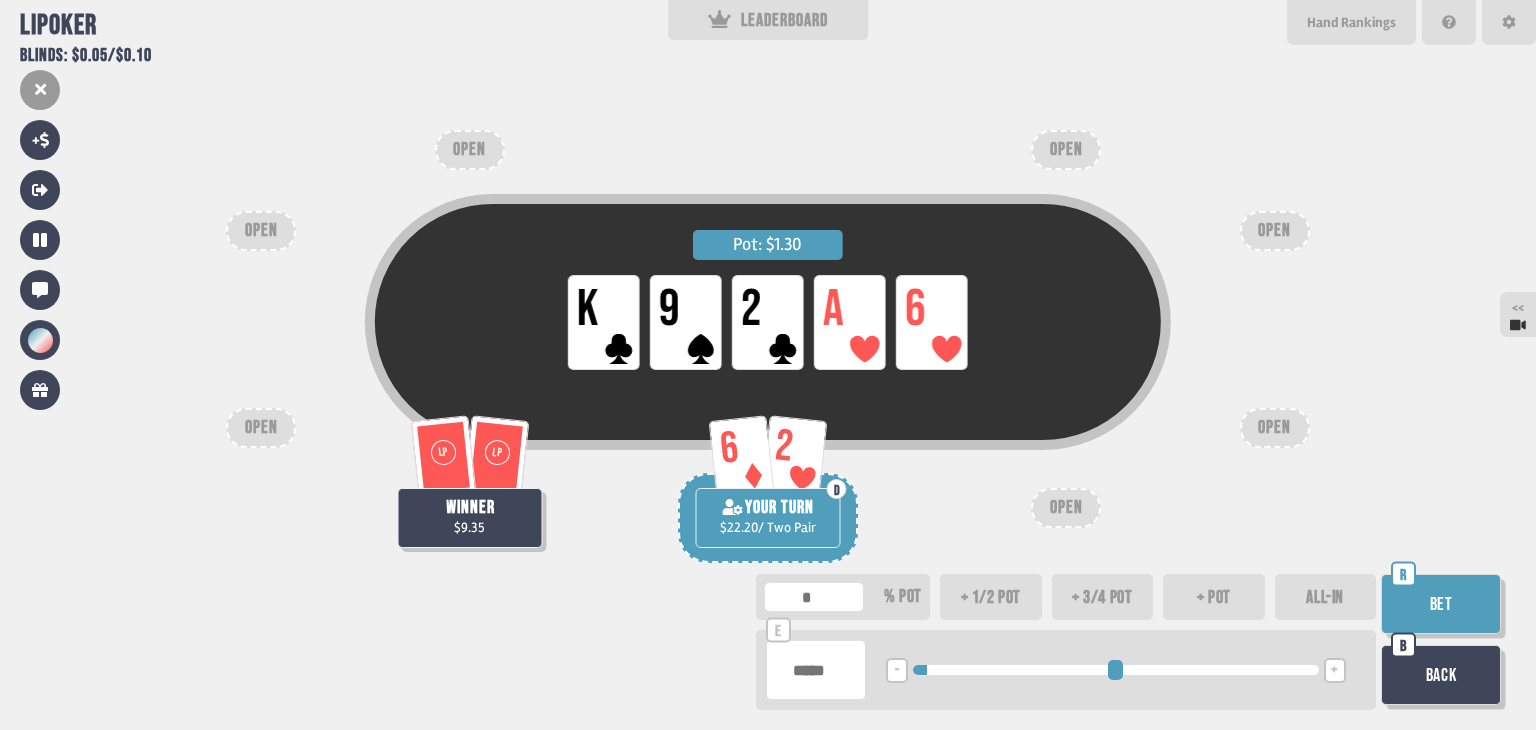 click on "****" at bounding box center (816, 670) 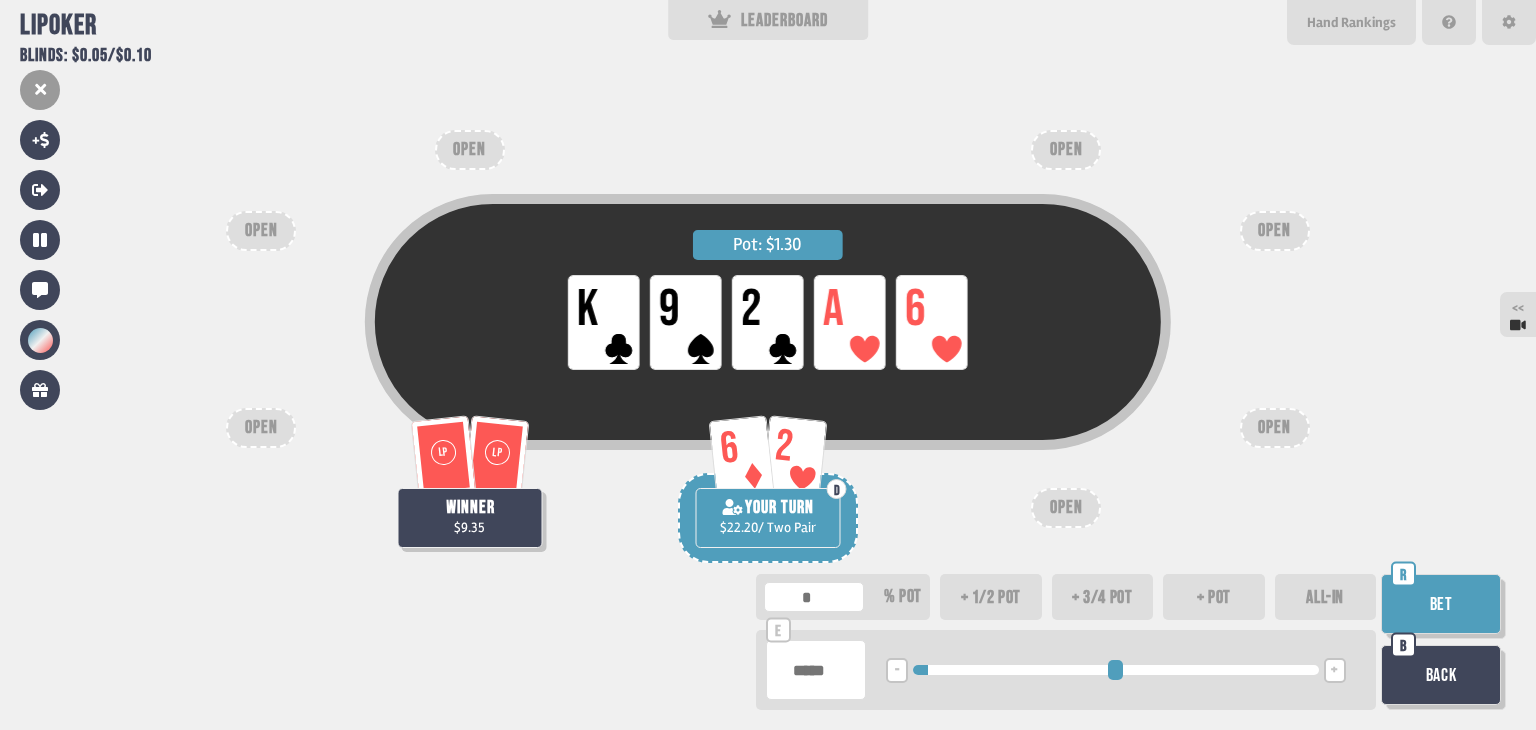 click on "****" at bounding box center [816, 670] 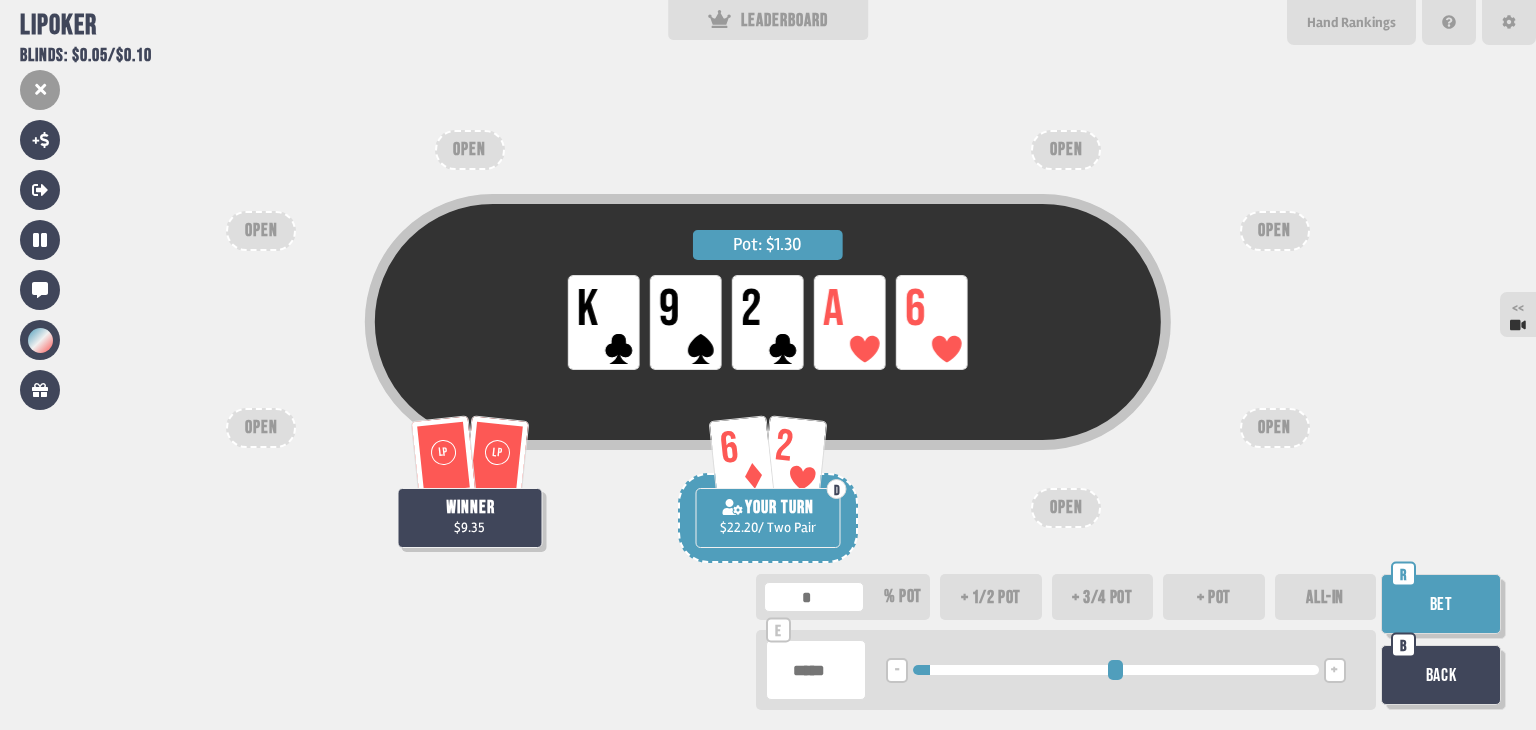 click on "*" at bounding box center [816, 670] 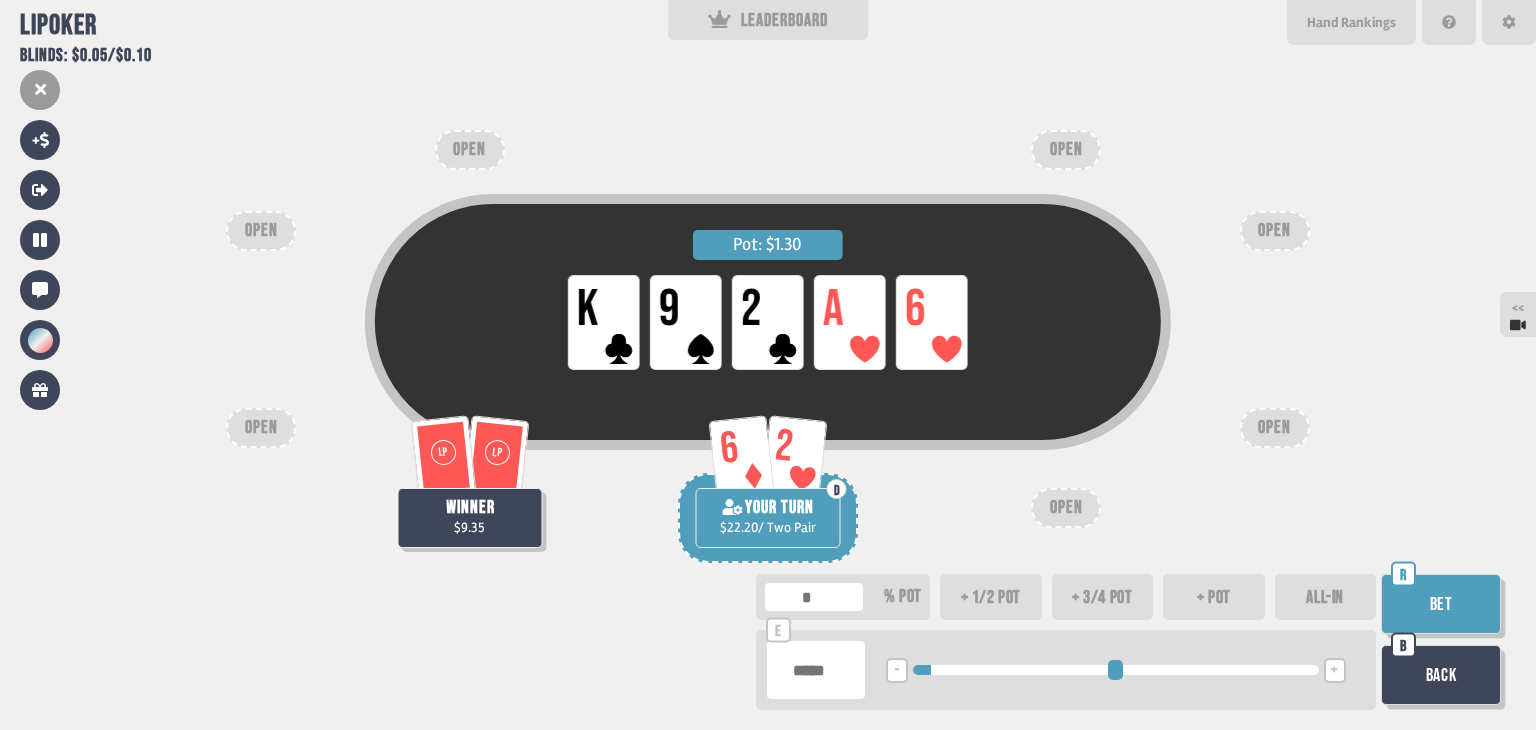 click on "***" at bounding box center (816, 670) 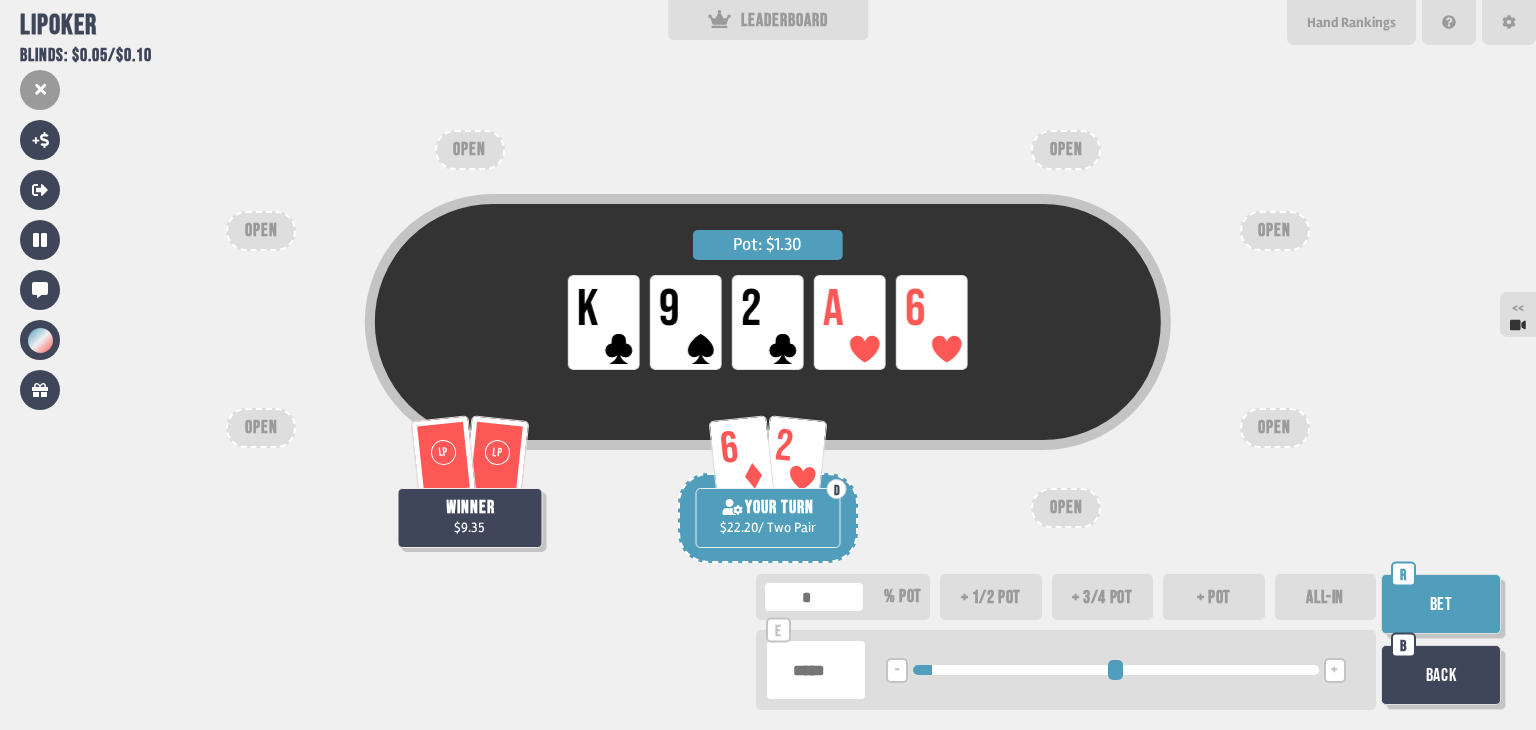 click on "****" at bounding box center (816, 670) 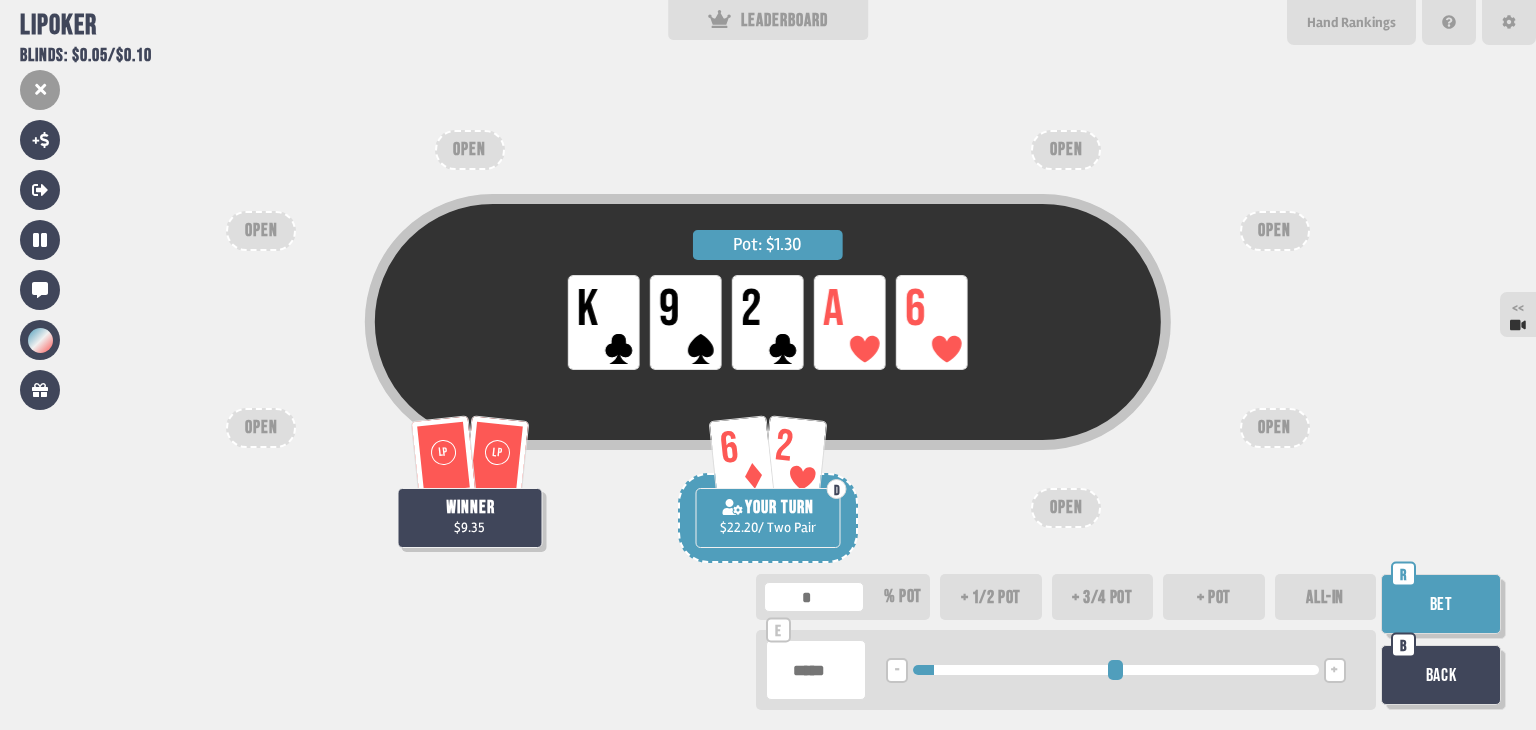 click on "****" at bounding box center (816, 670) 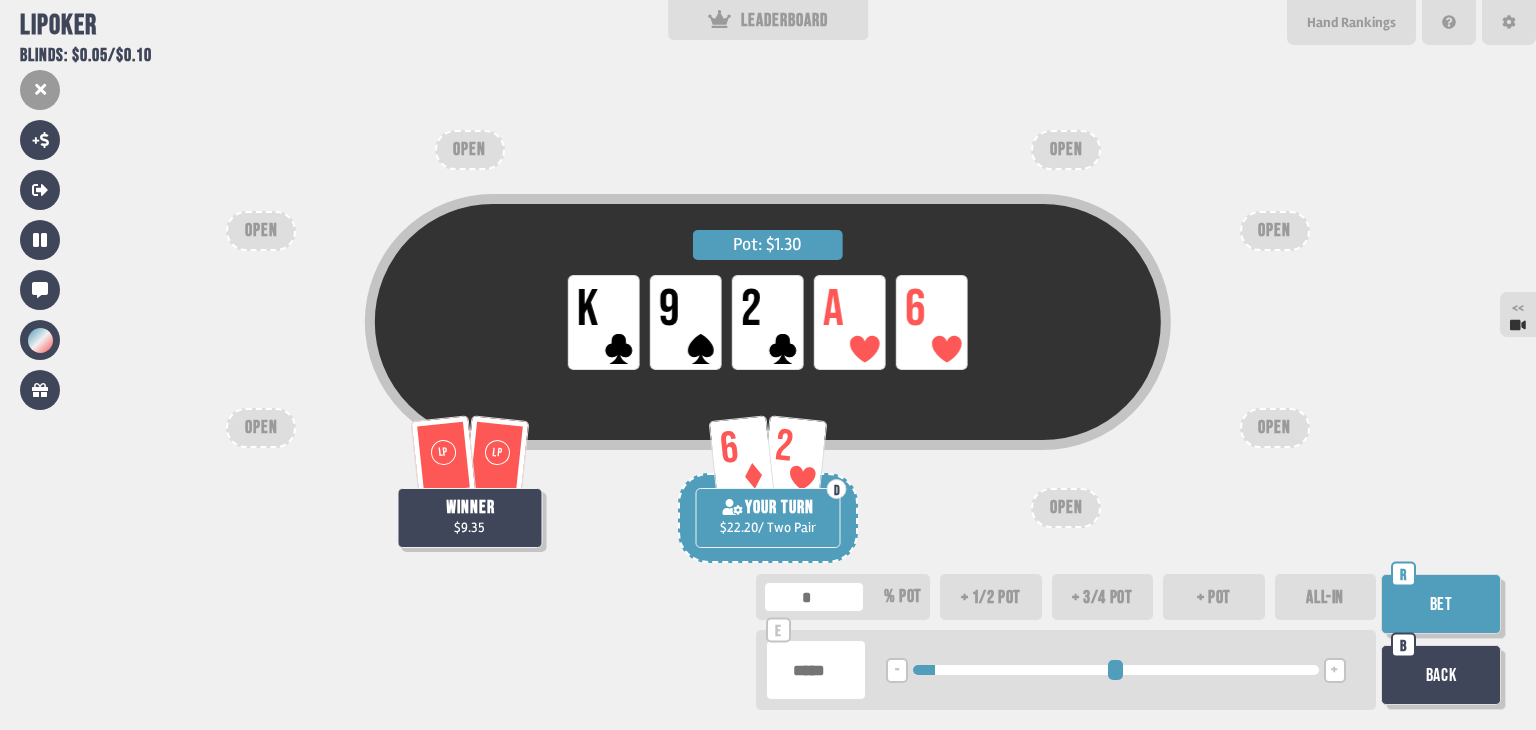 click on "***" at bounding box center [816, 670] 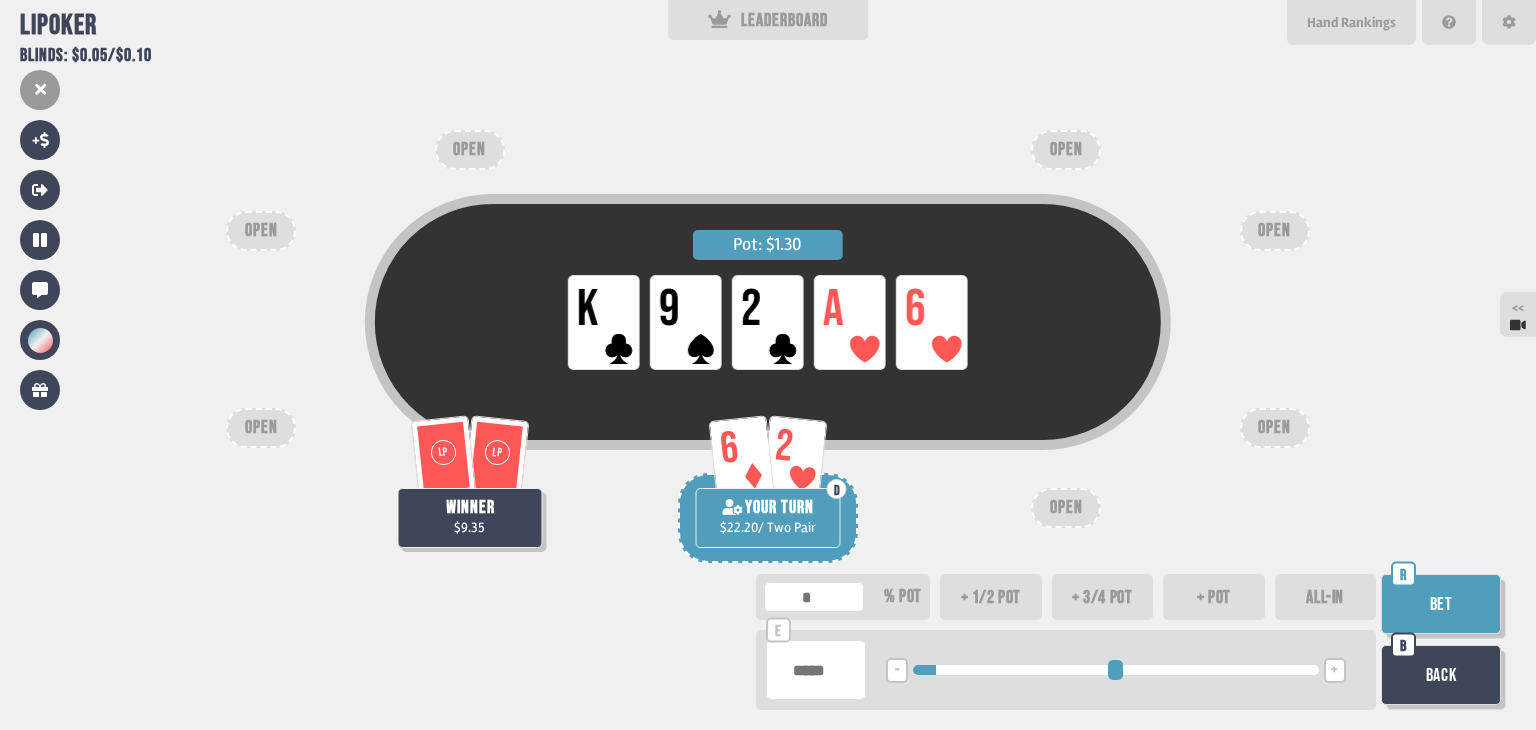 click on "****" at bounding box center (816, 670) 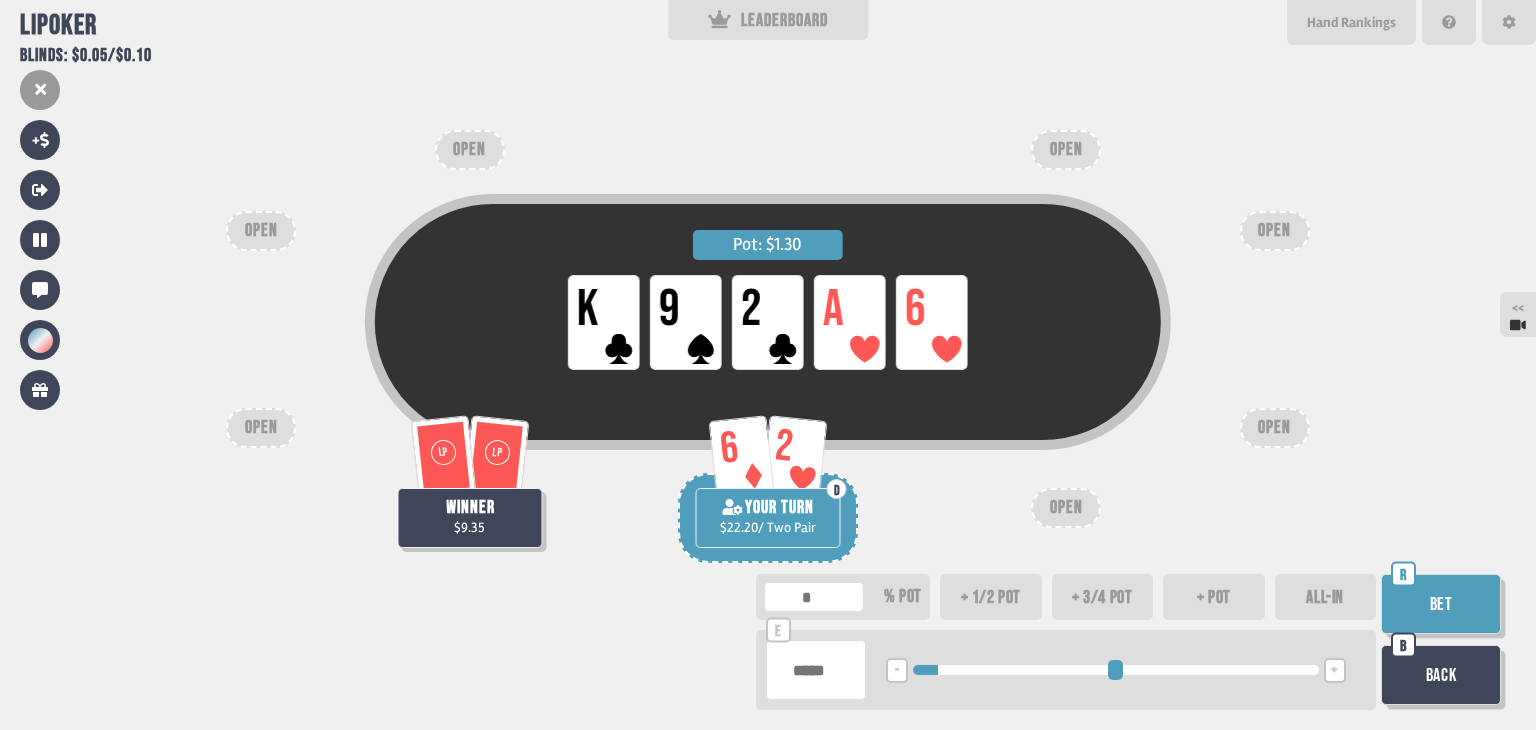 click on "****" at bounding box center (816, 670) 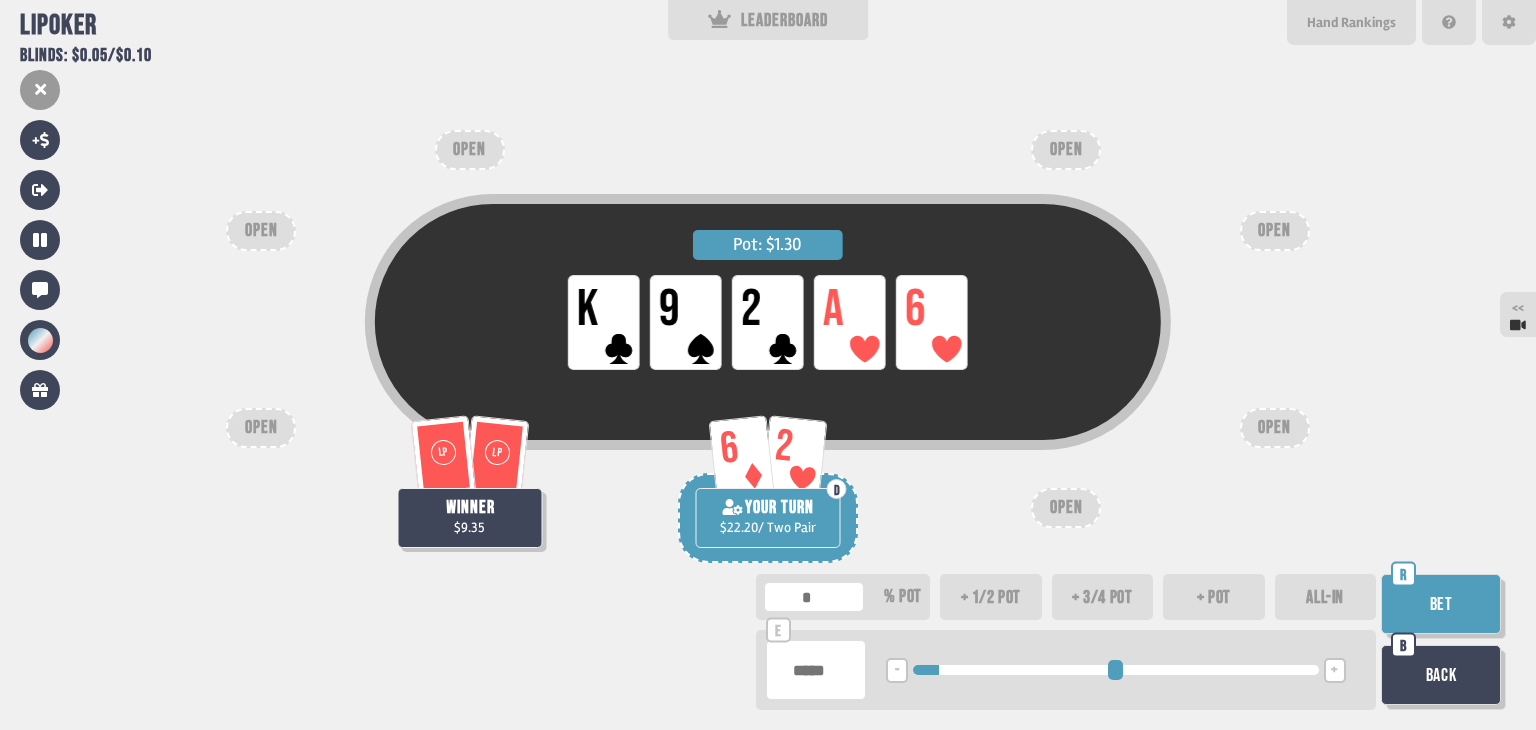 click on "***" at bounding box center [816, 670] 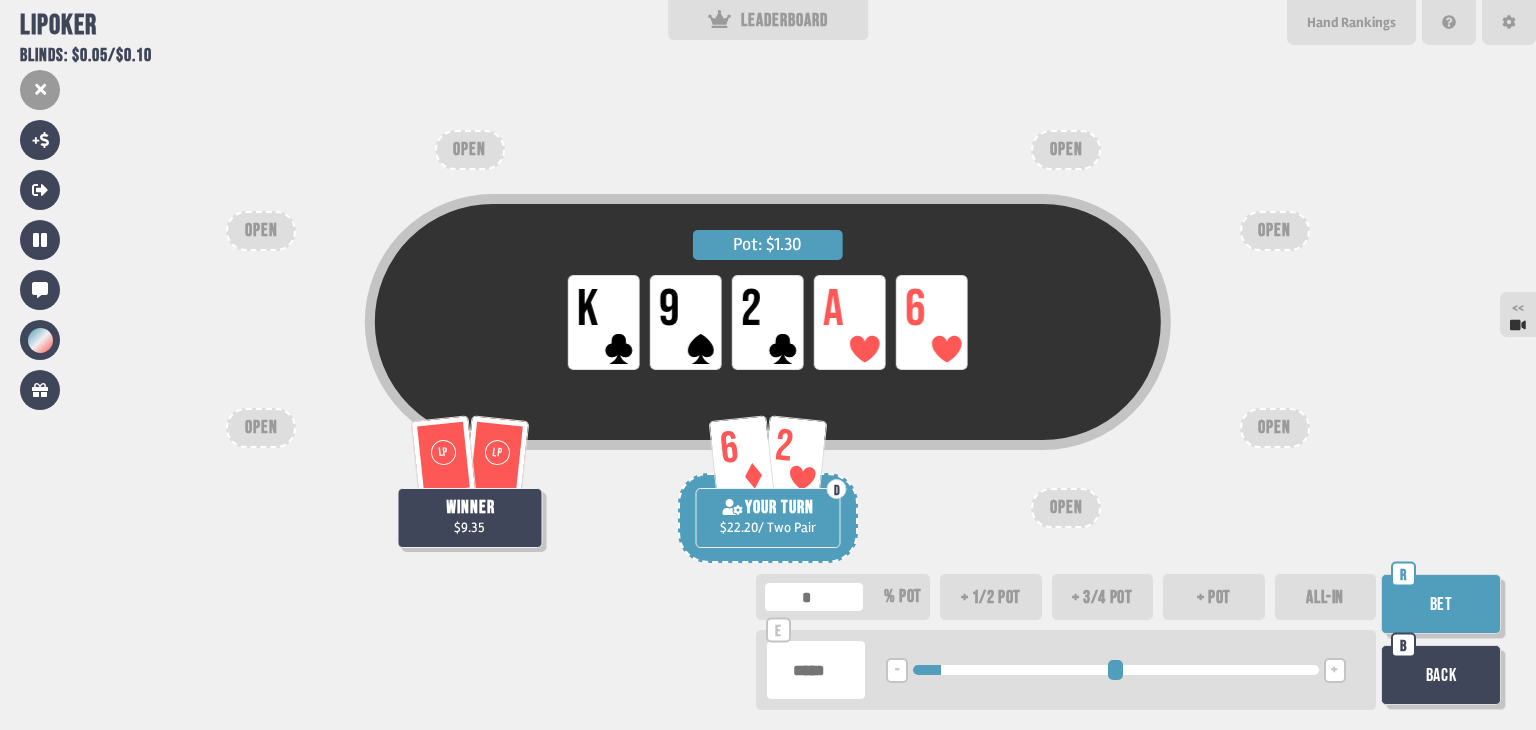 click on "***" at bounding box center (816, 670) 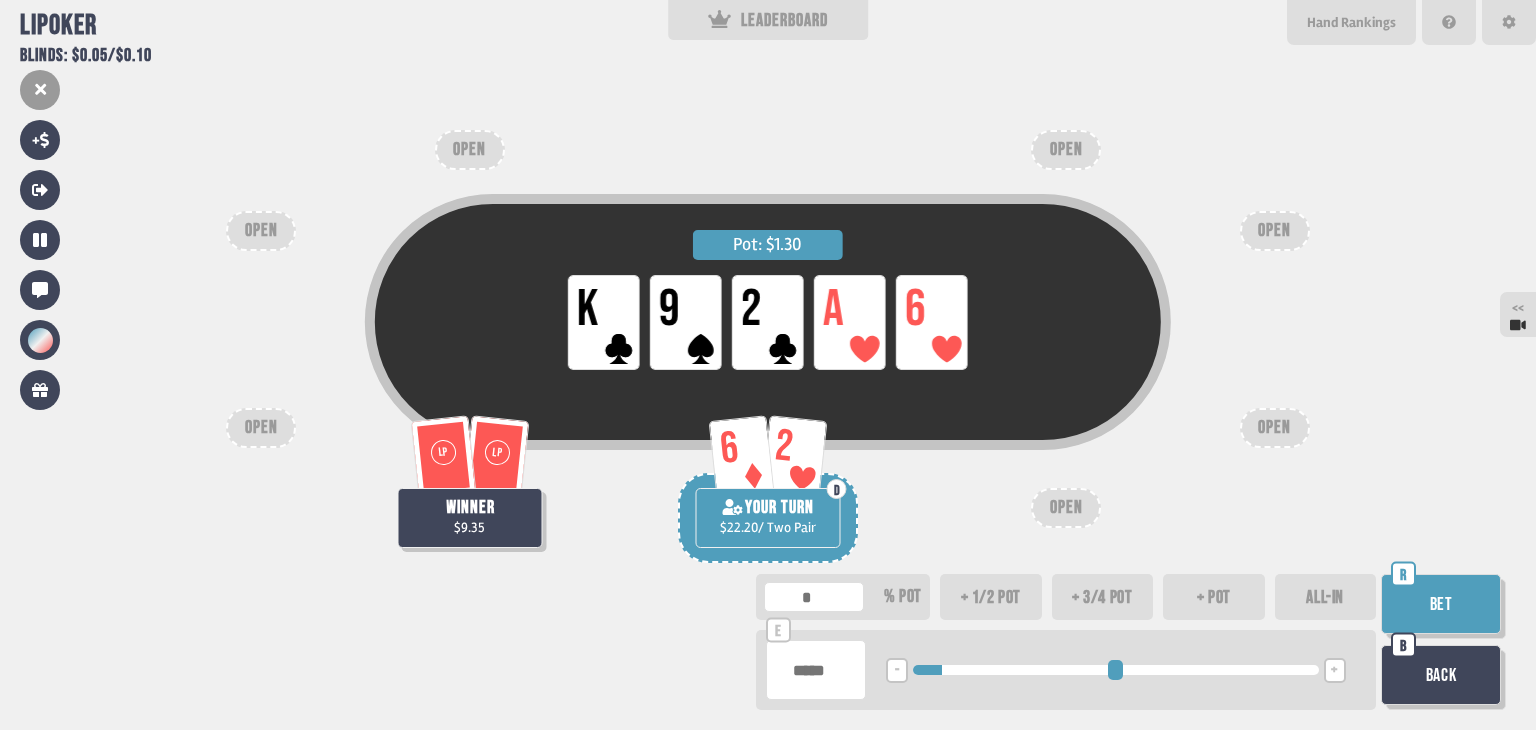 click on "****" at bounding box center (816, 670) 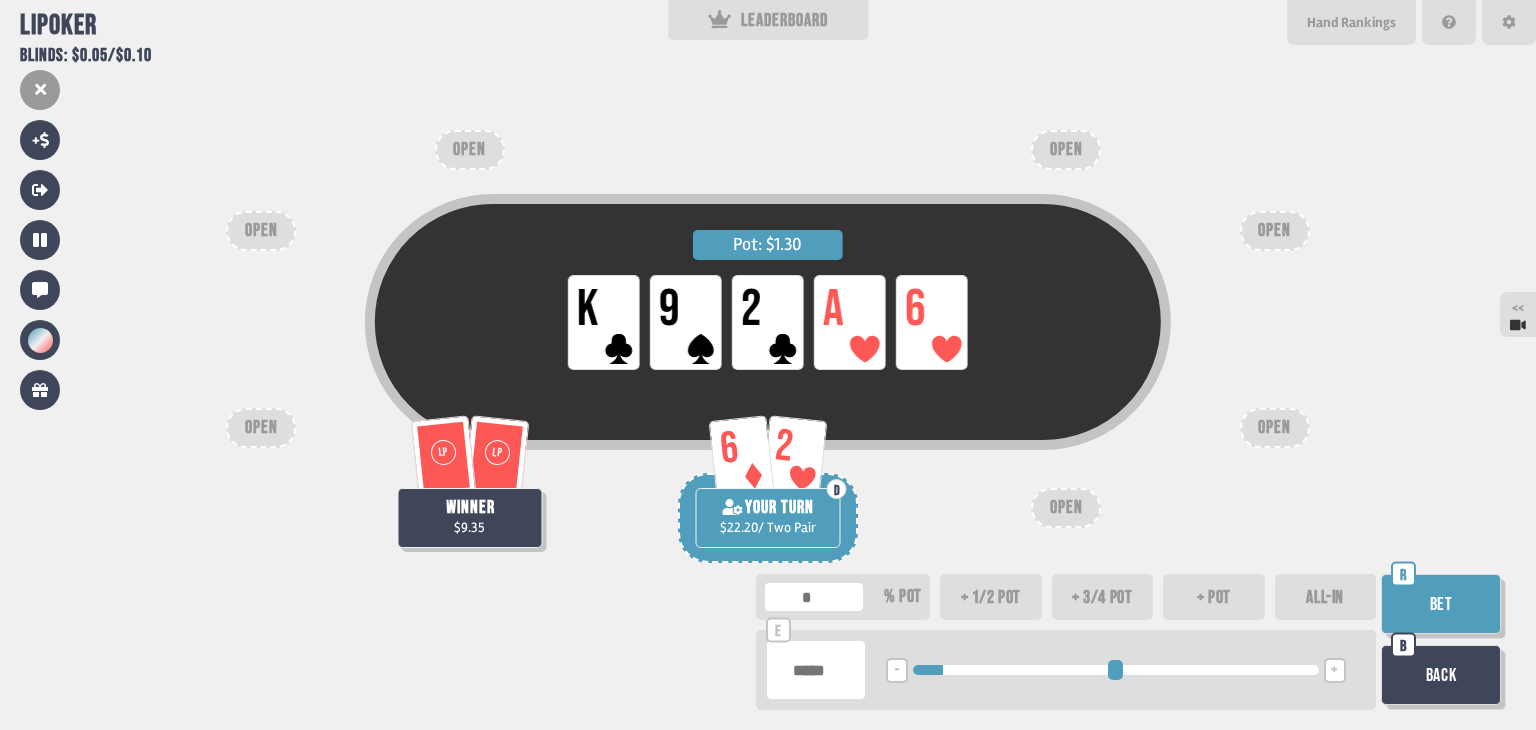 click on "***" at bounding box center (816, 670) 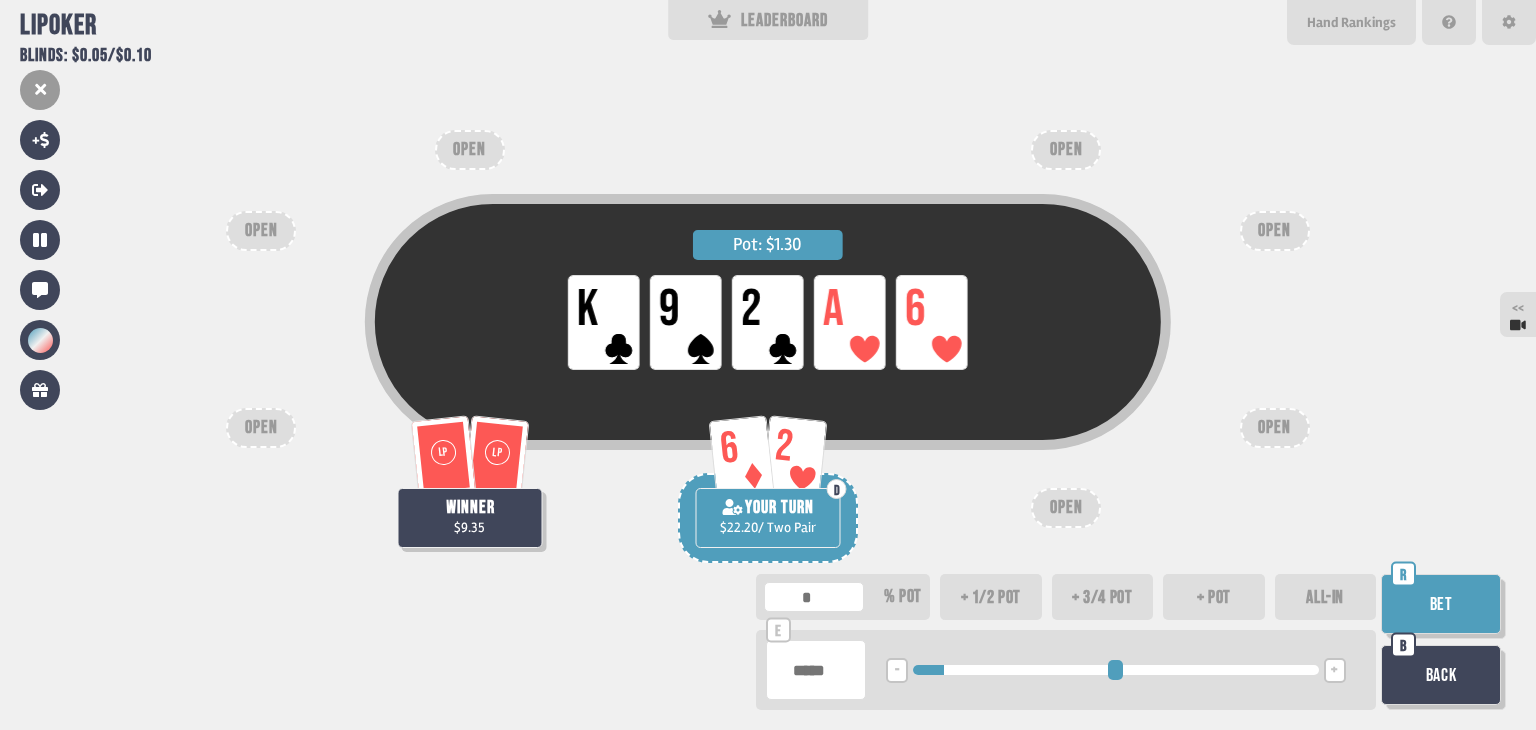 click on "***" at bounding box center [816, 670] 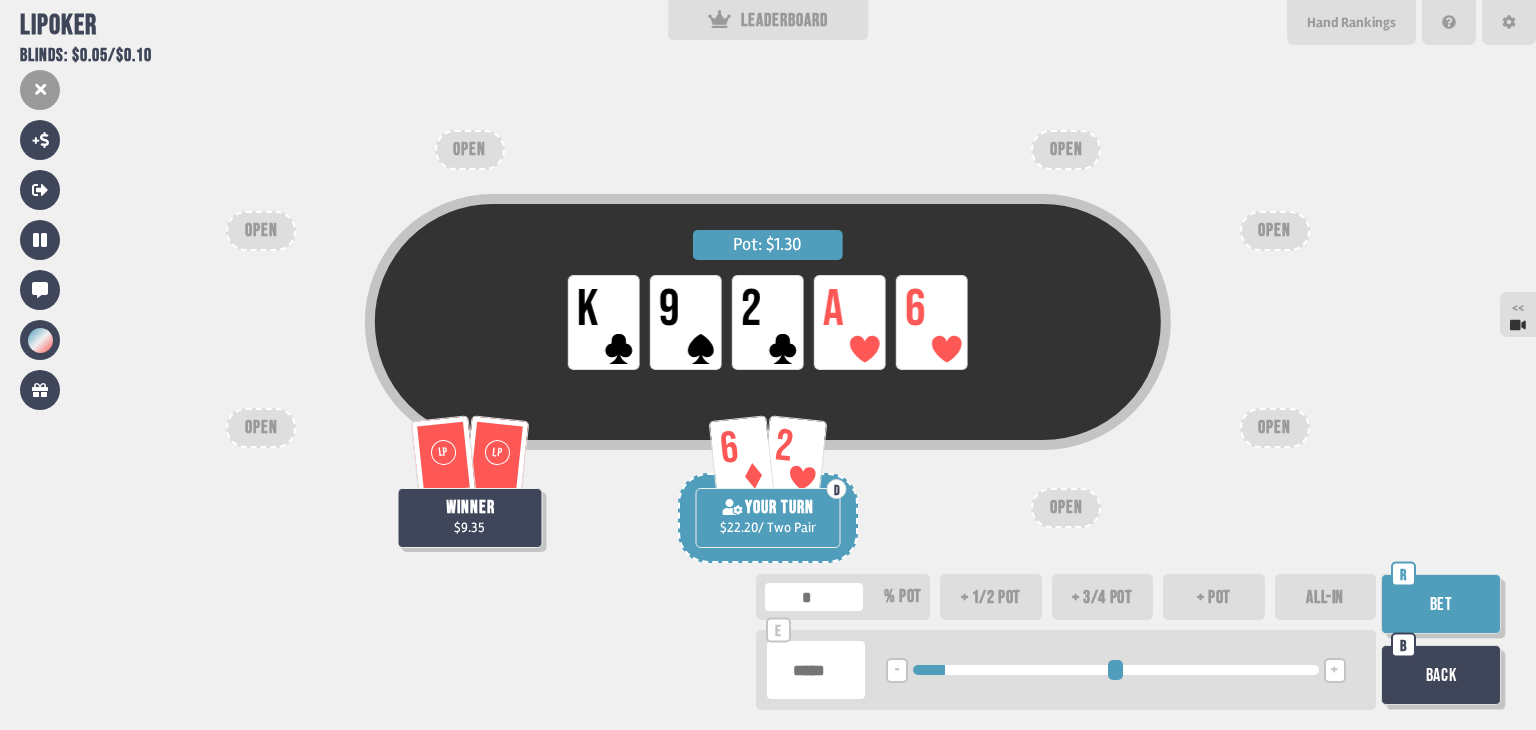 click on "****" at bounding box center (816, 670) 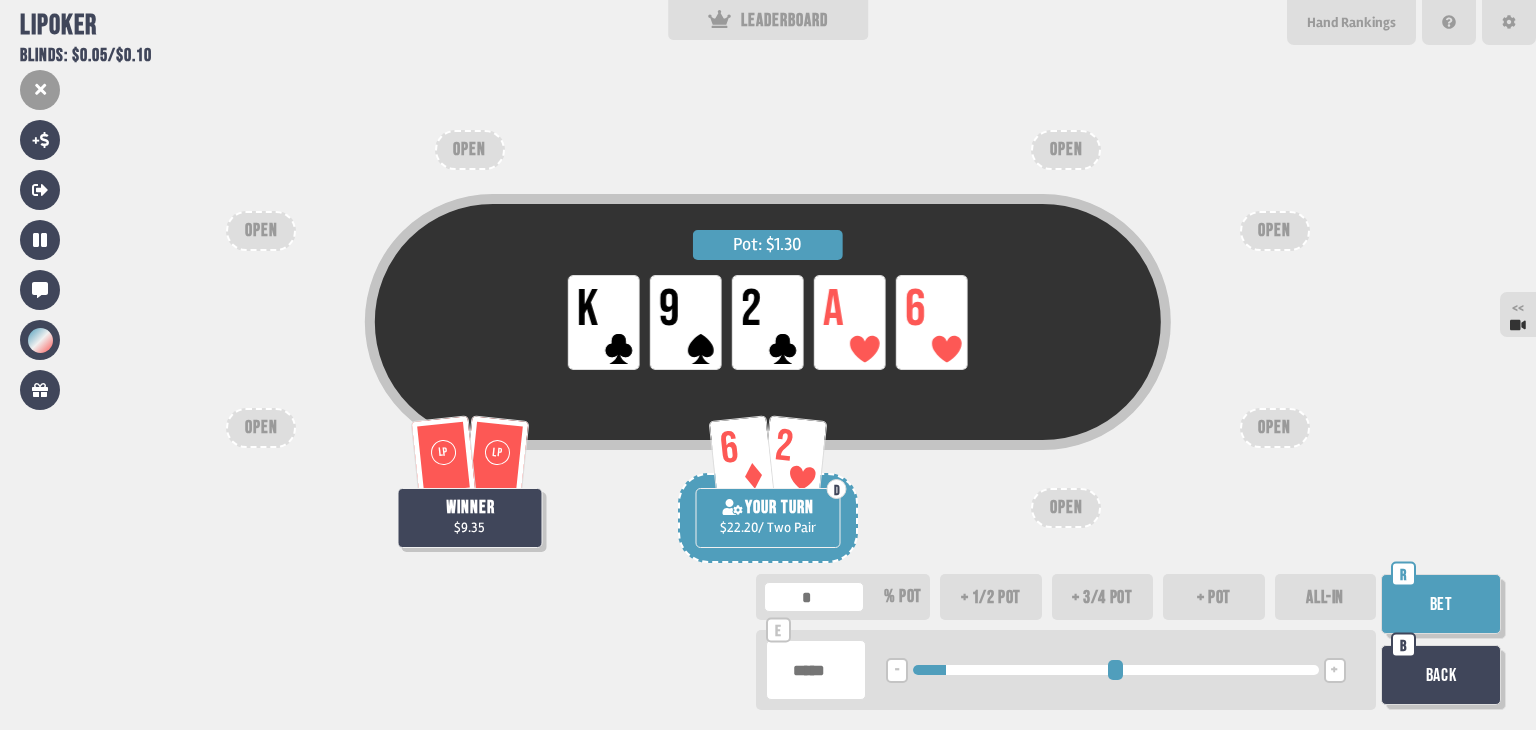 click on "***" at bounding box center (816, 670) 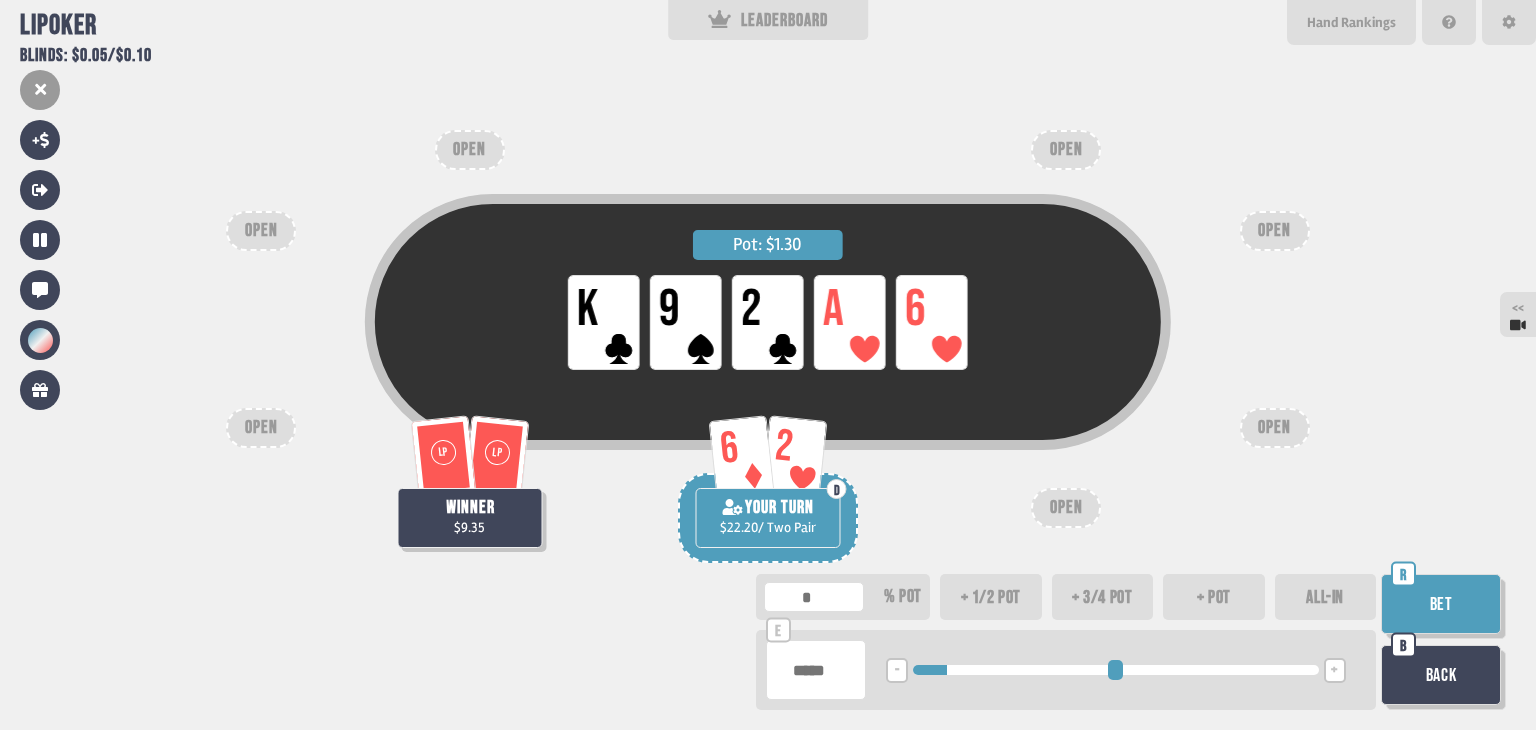 click on "****" at bounding box center (816, 670) 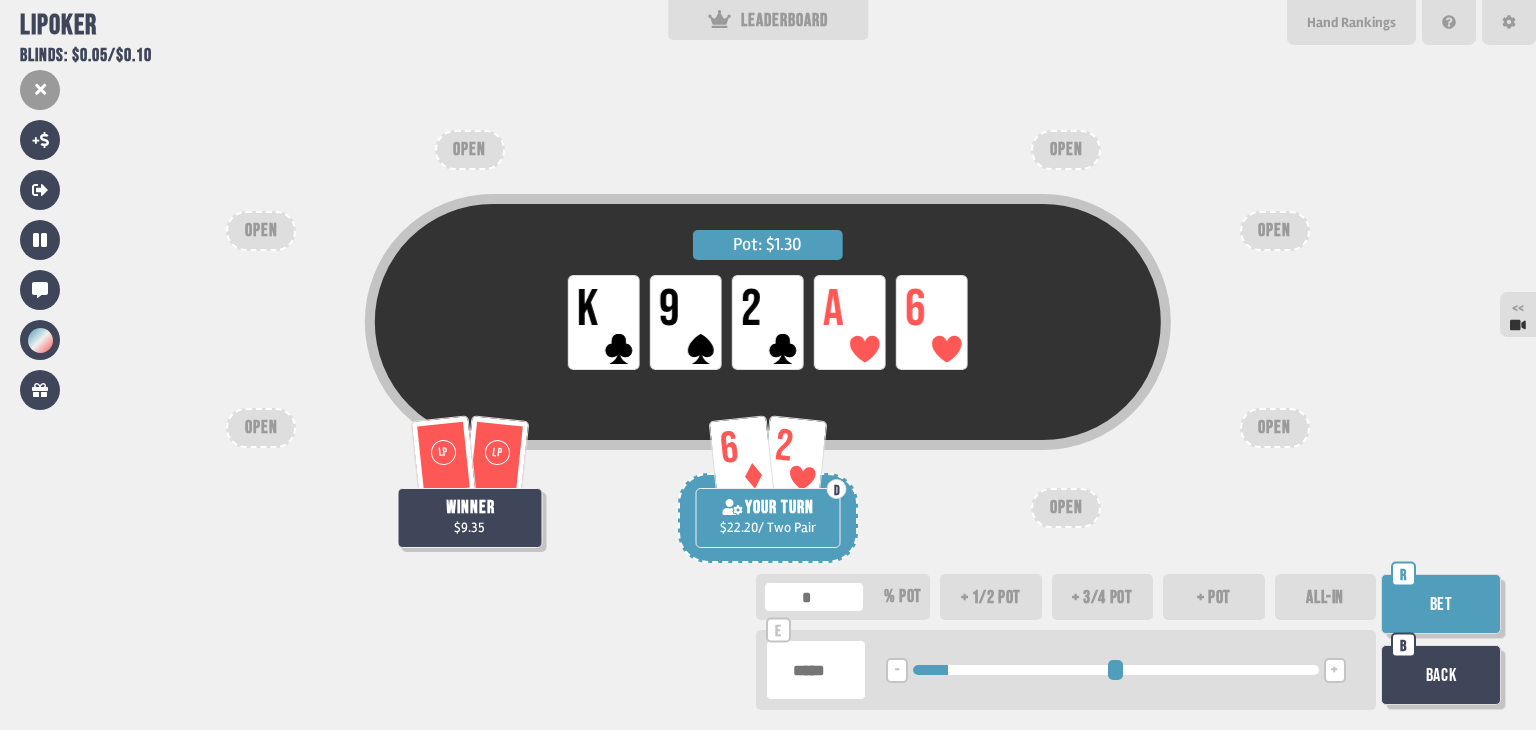 click on "****" at bounding box center (816, 670) 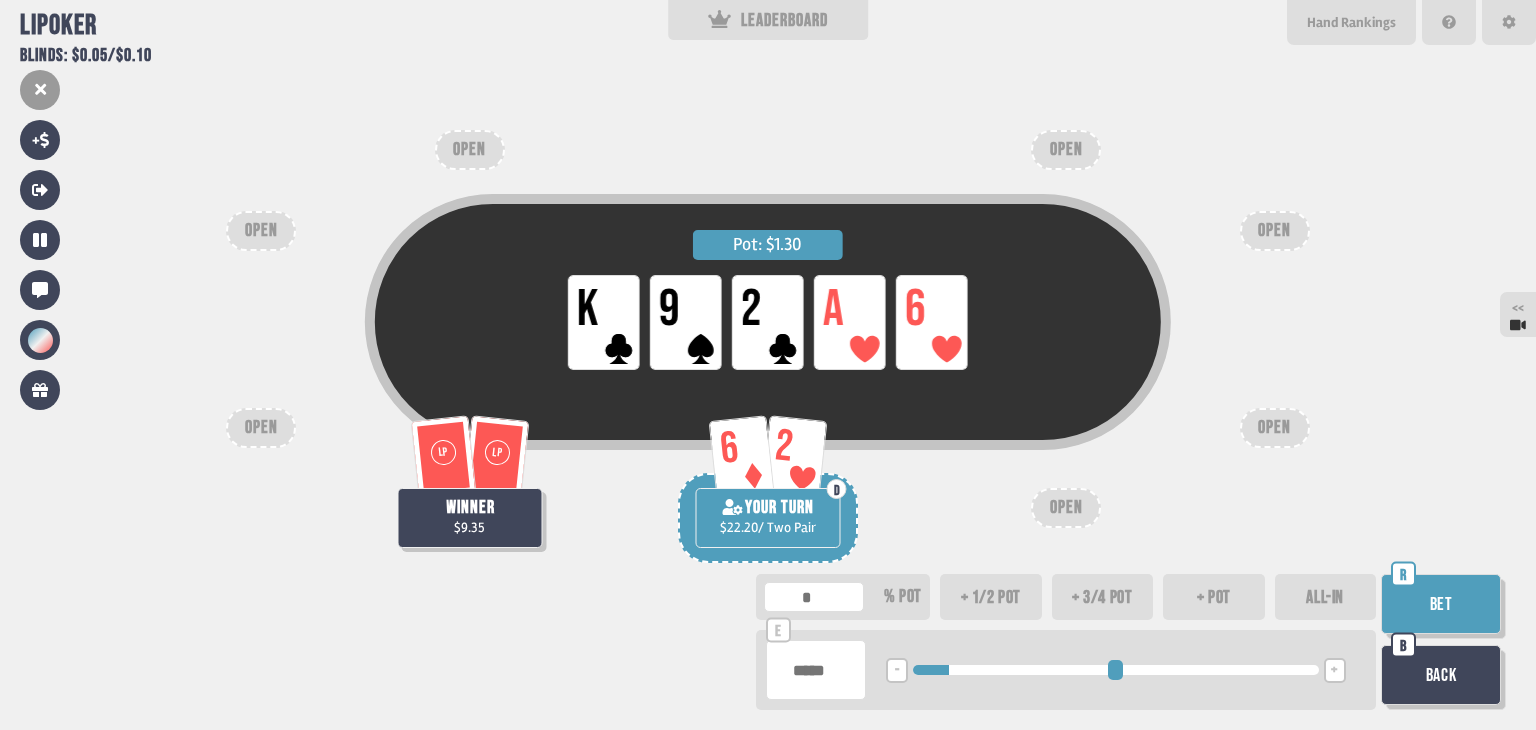 click on "***" at bounding box center (816, 670) 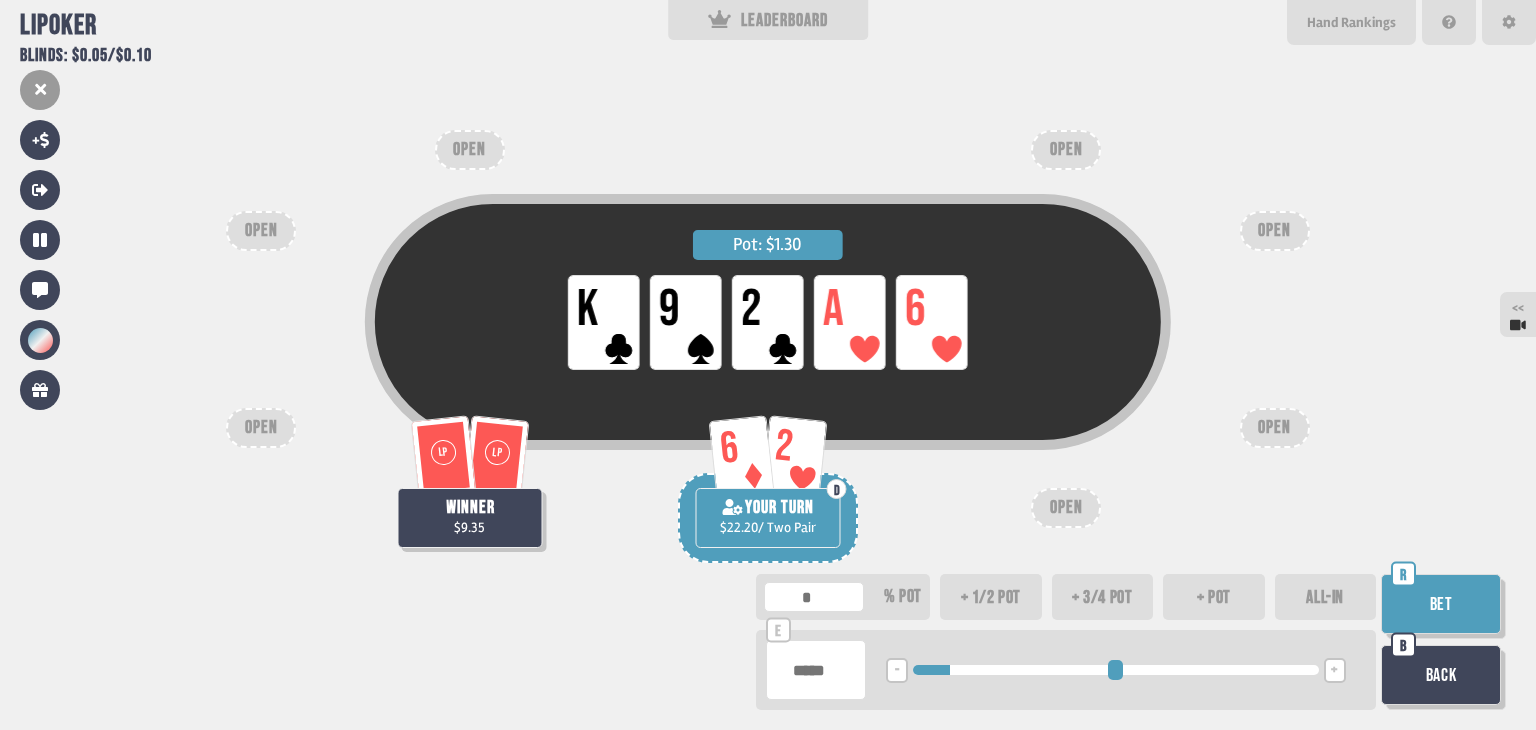click on "****" at bounding box center (816, 670) 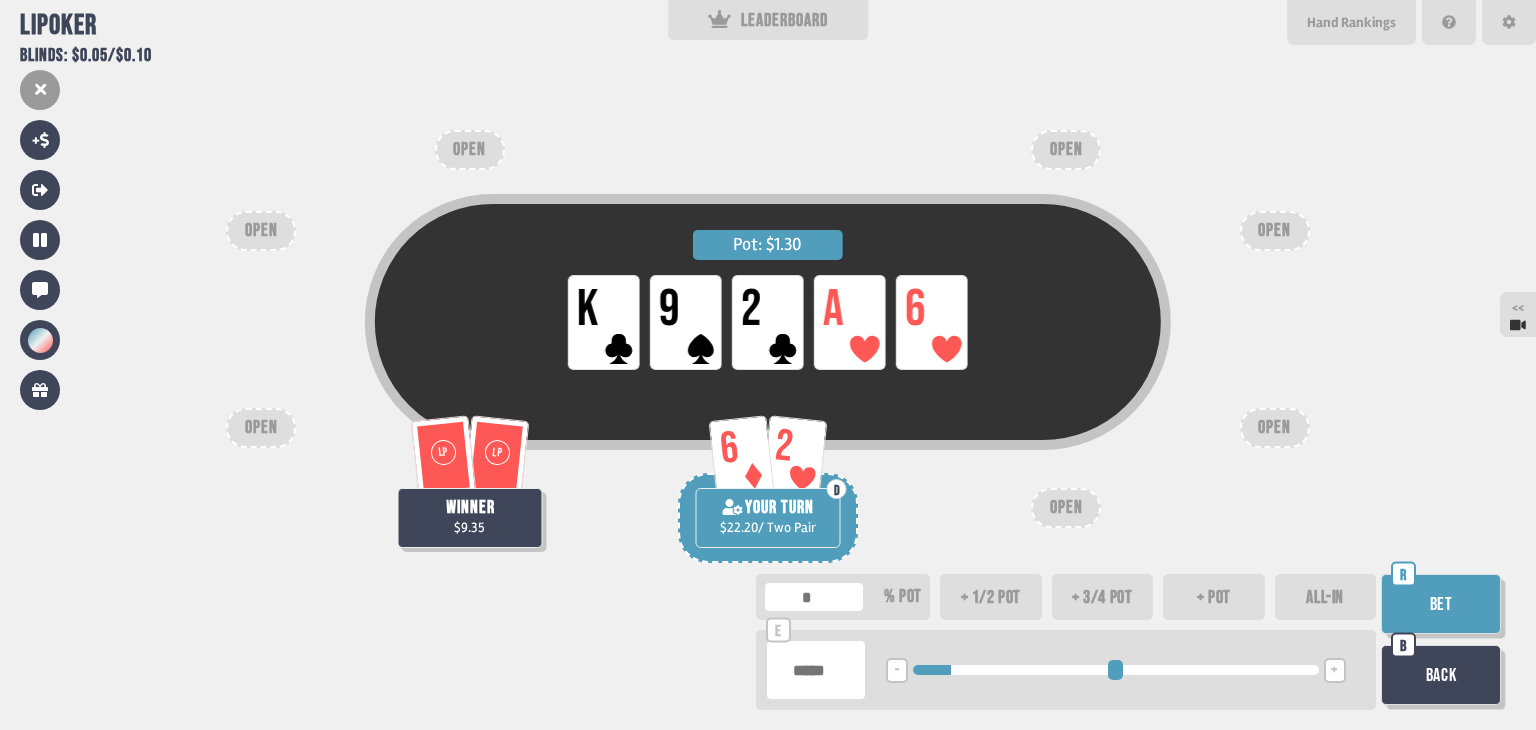click on "***" at bounding box center (816, 670) 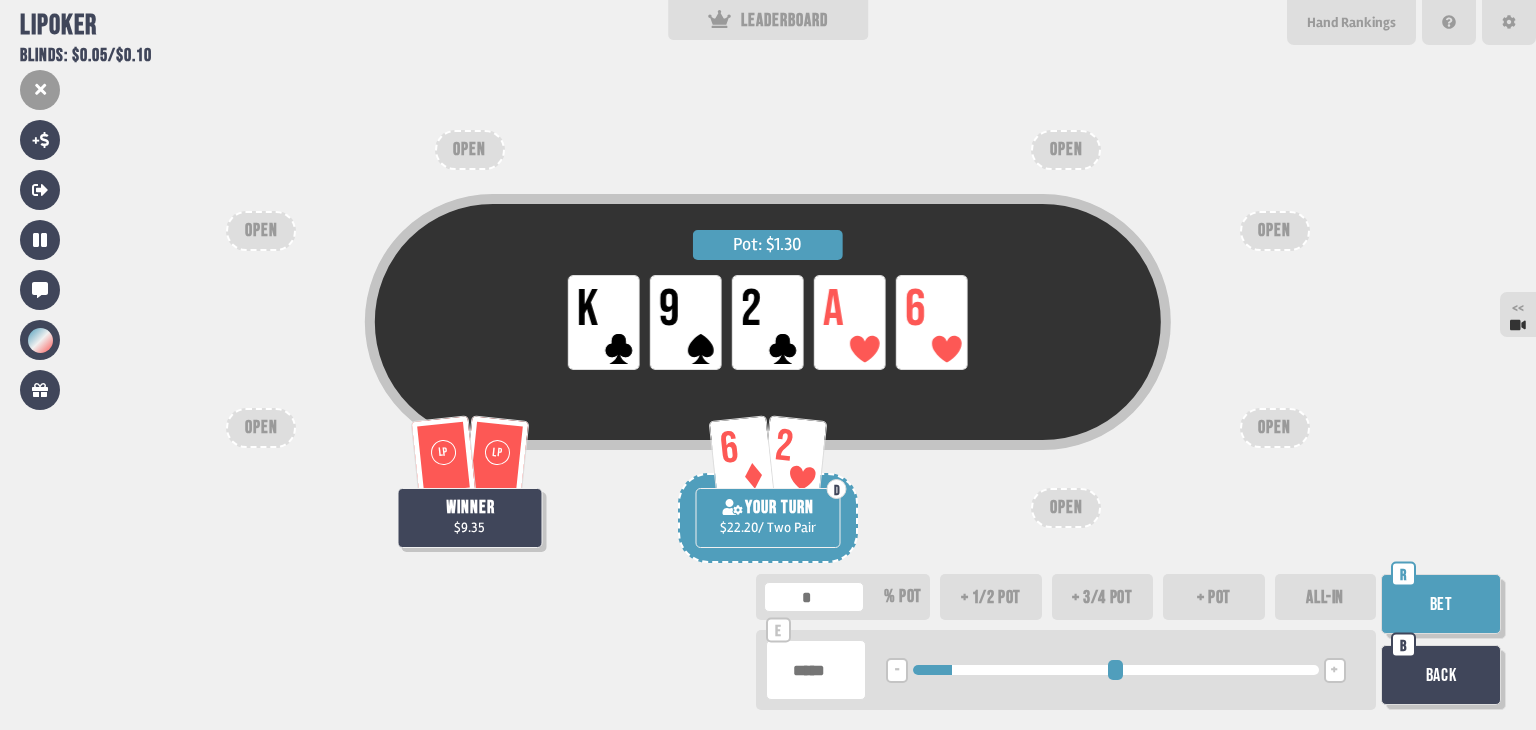click on "****" at bounding box center [816, 670] 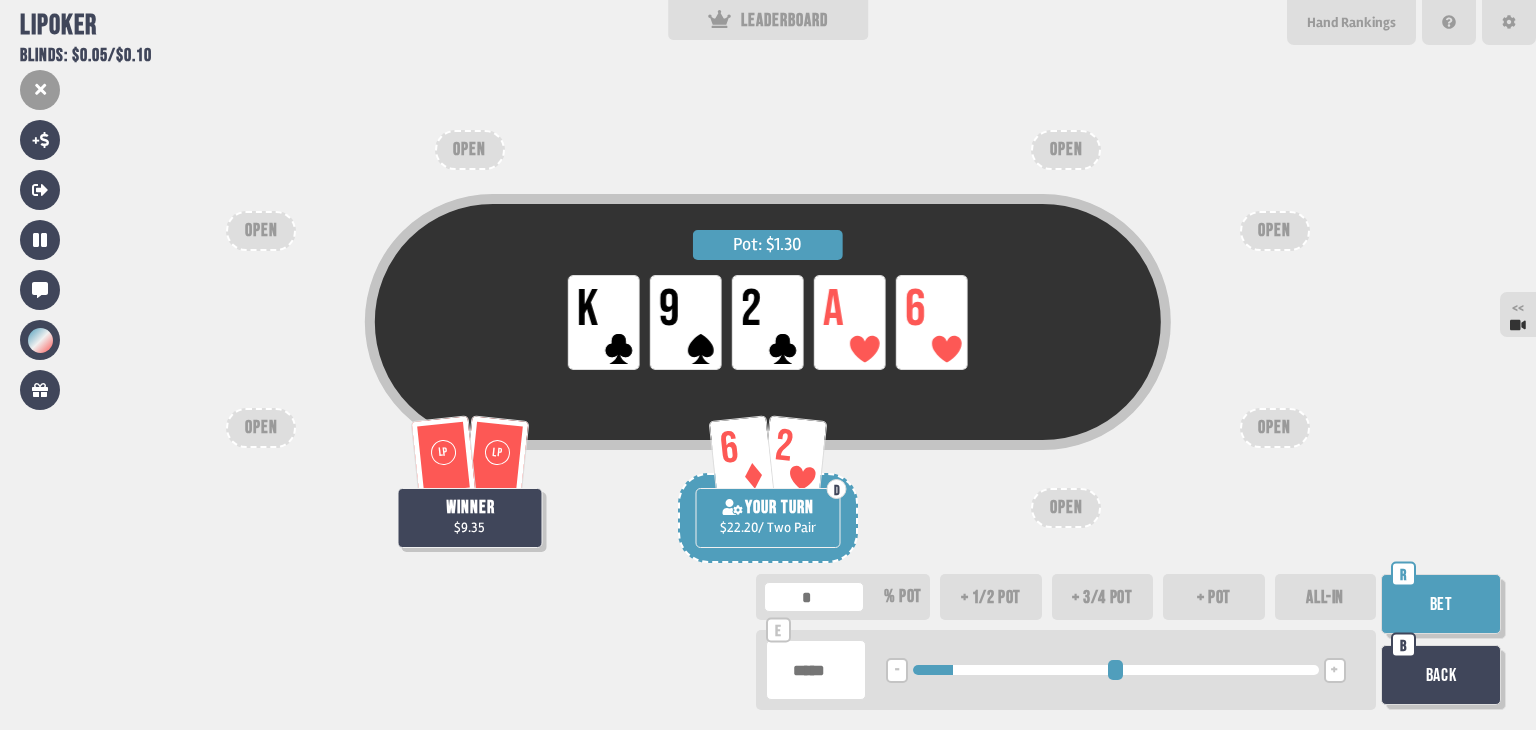 click on "Bet" at bounding box center (1441, 604) 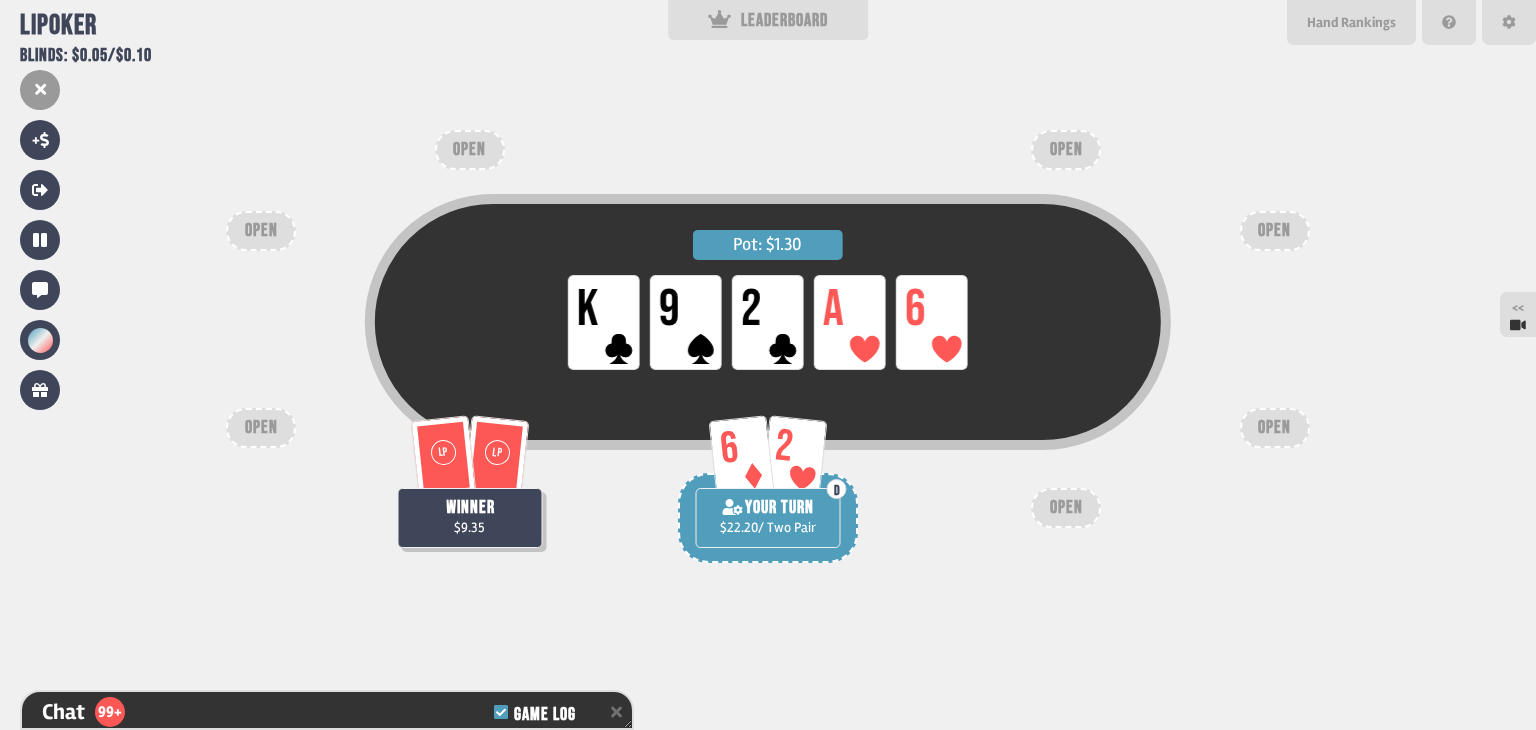 scroll, scrollTop: 9446, scrollLeft: 0, axis: vertical 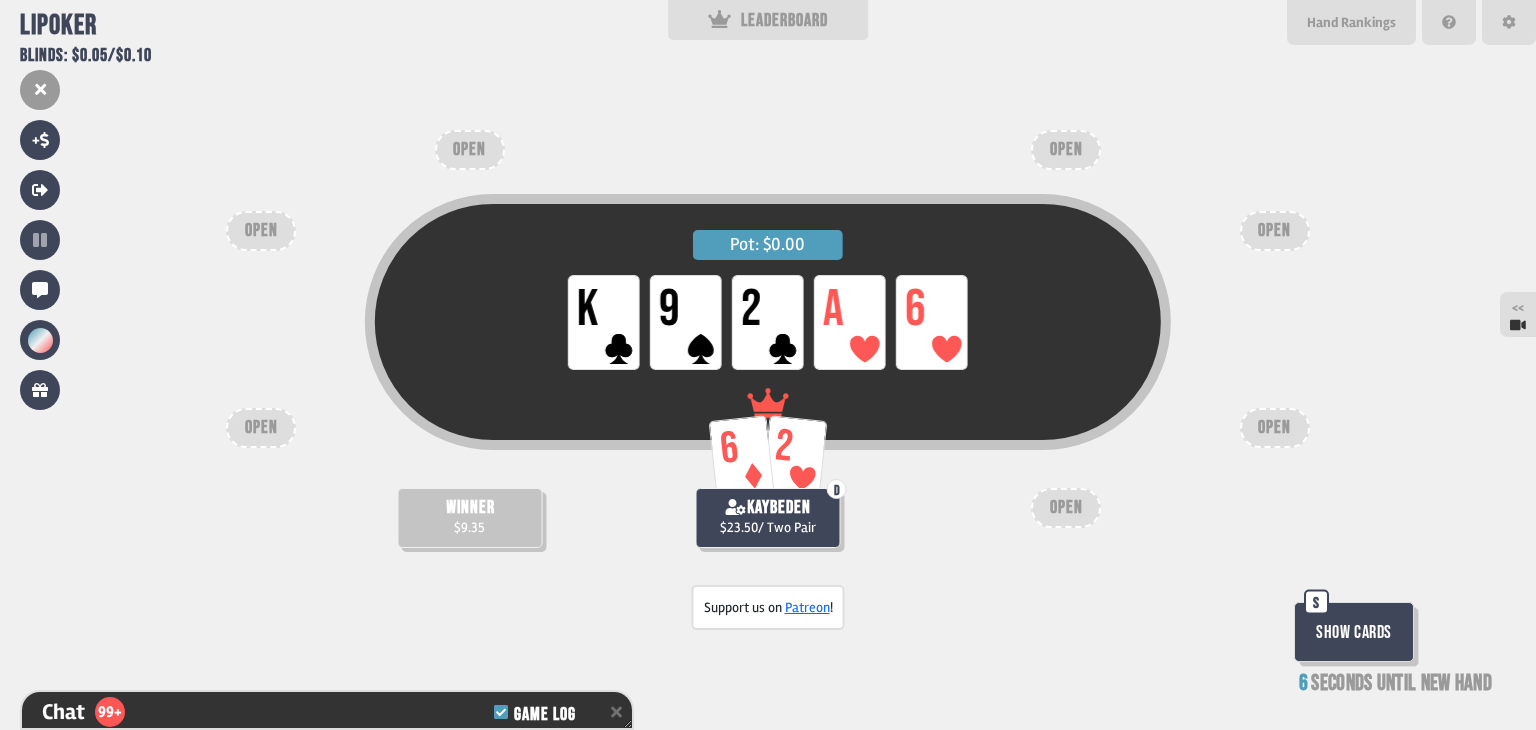click on "Show Cards" at bounding box center (1354, 632) 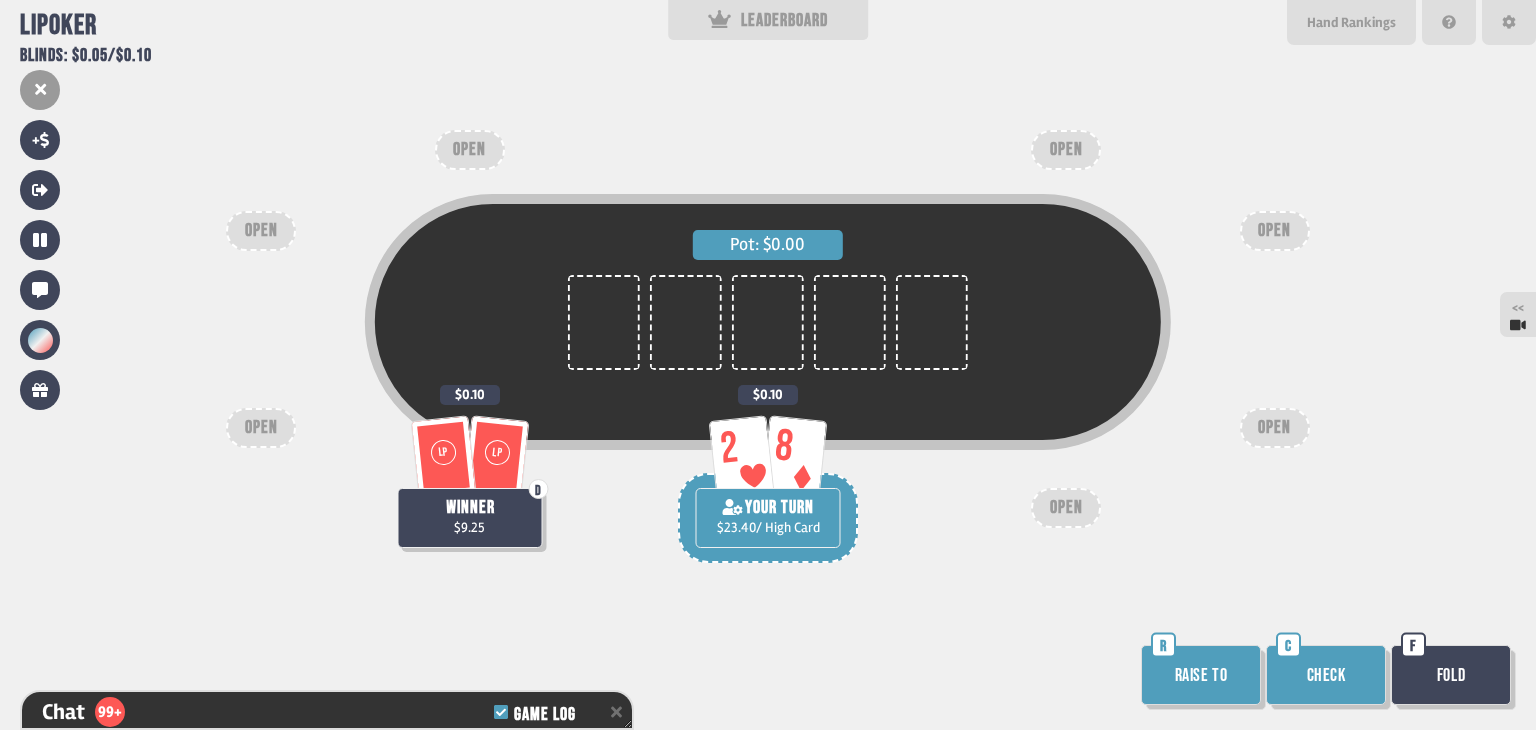 click on "C" at bounding box center (1288, 645) 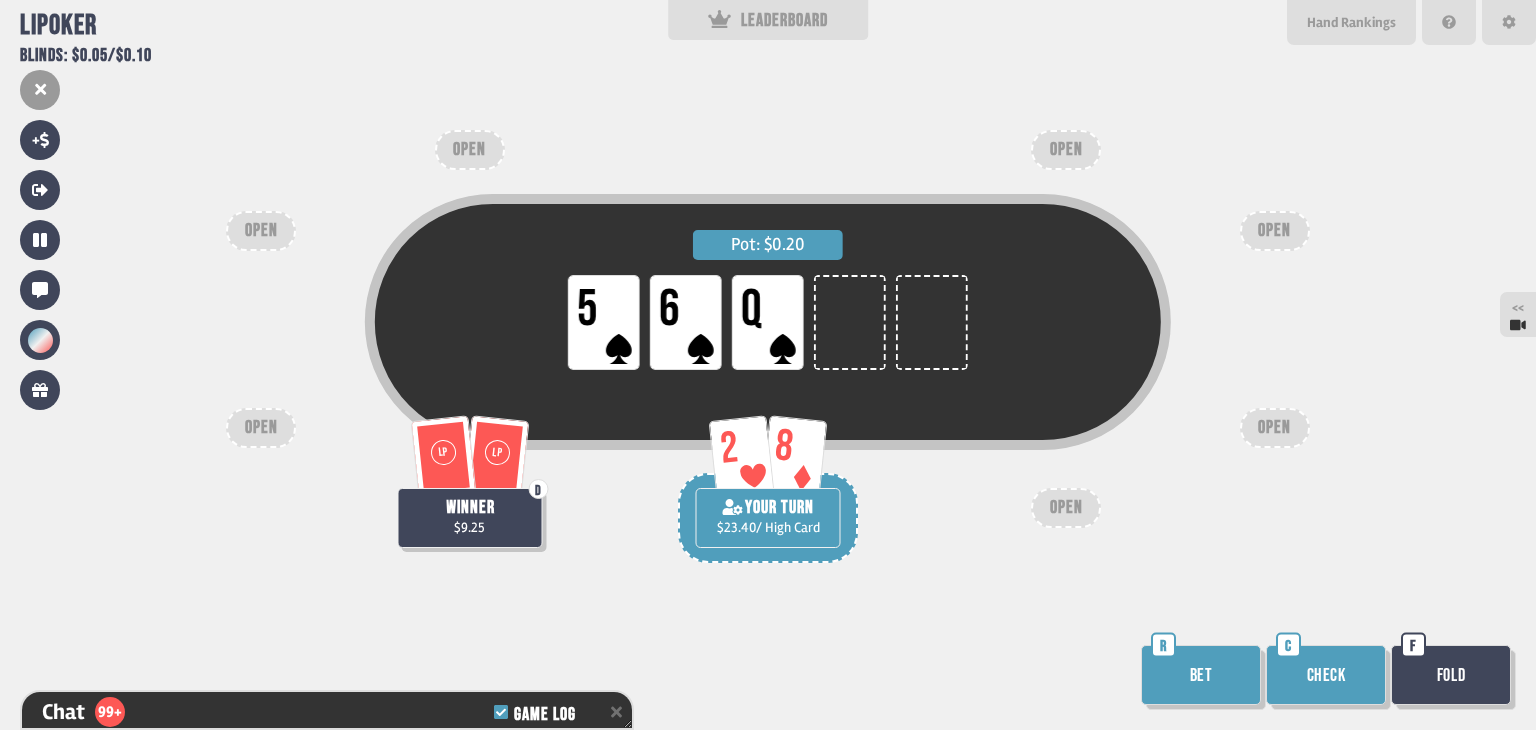 click on "Check" at bounding box center [1326, 675] 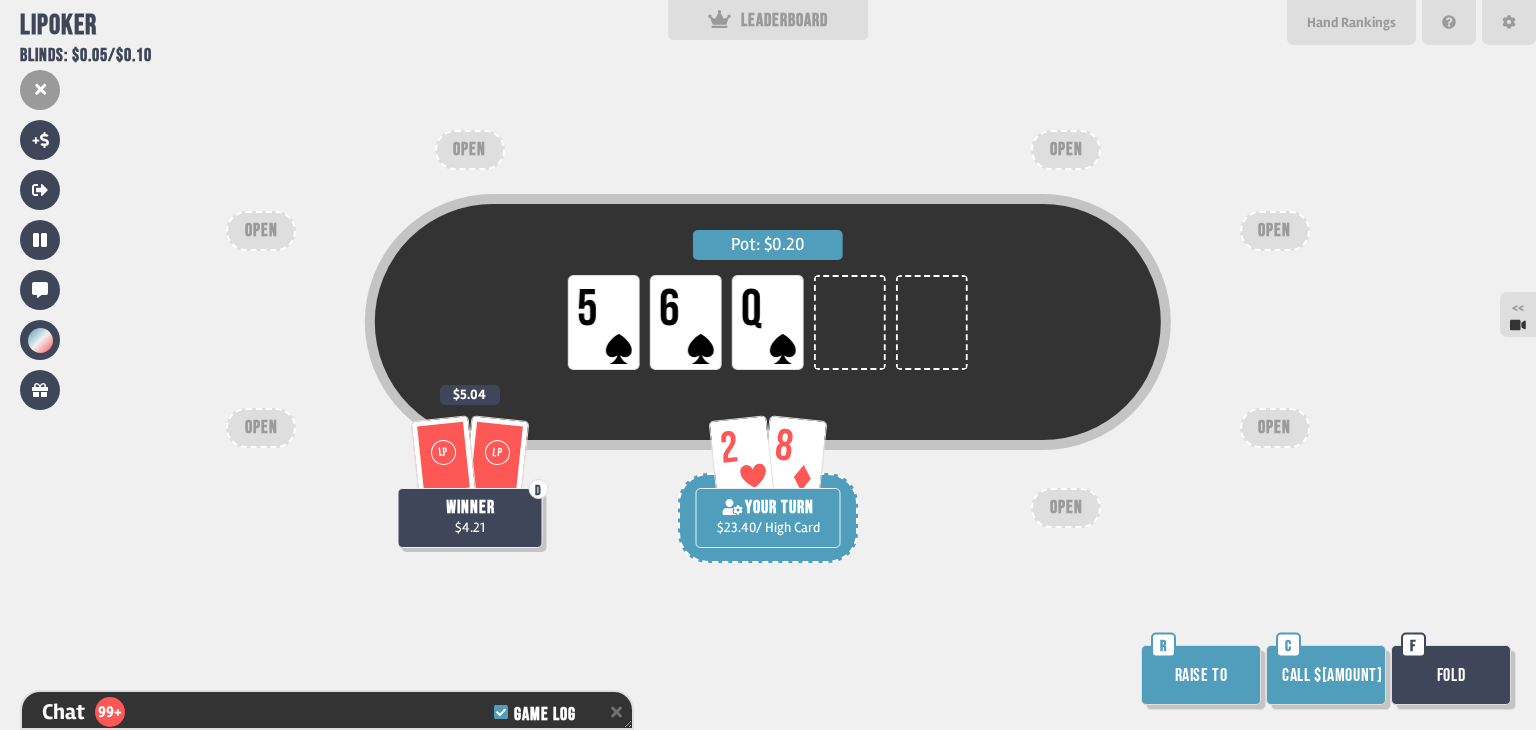 click on "Call $[AMOUNT]" at bounding box center [1326, 675] 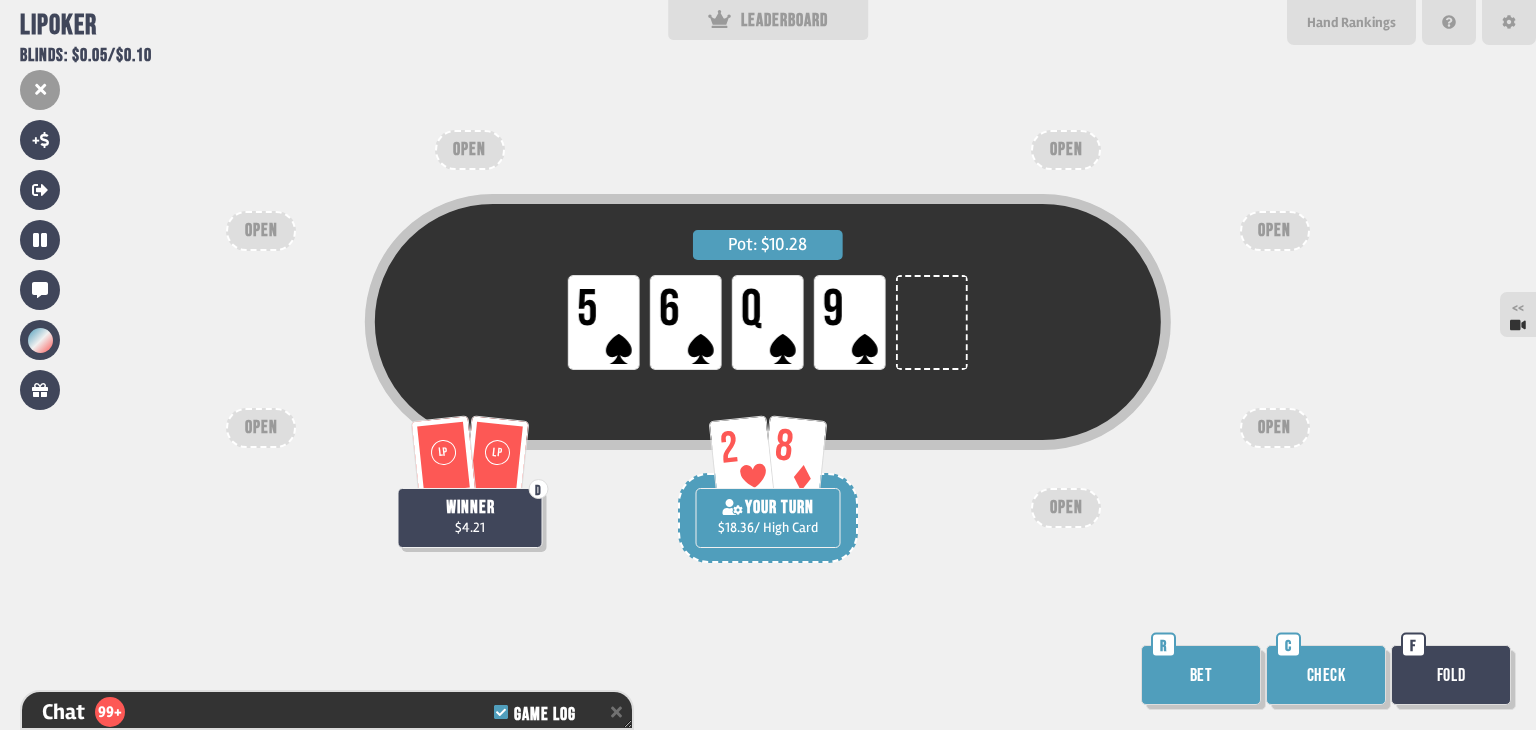 click on "Check" at bounding box center [1326, 675] 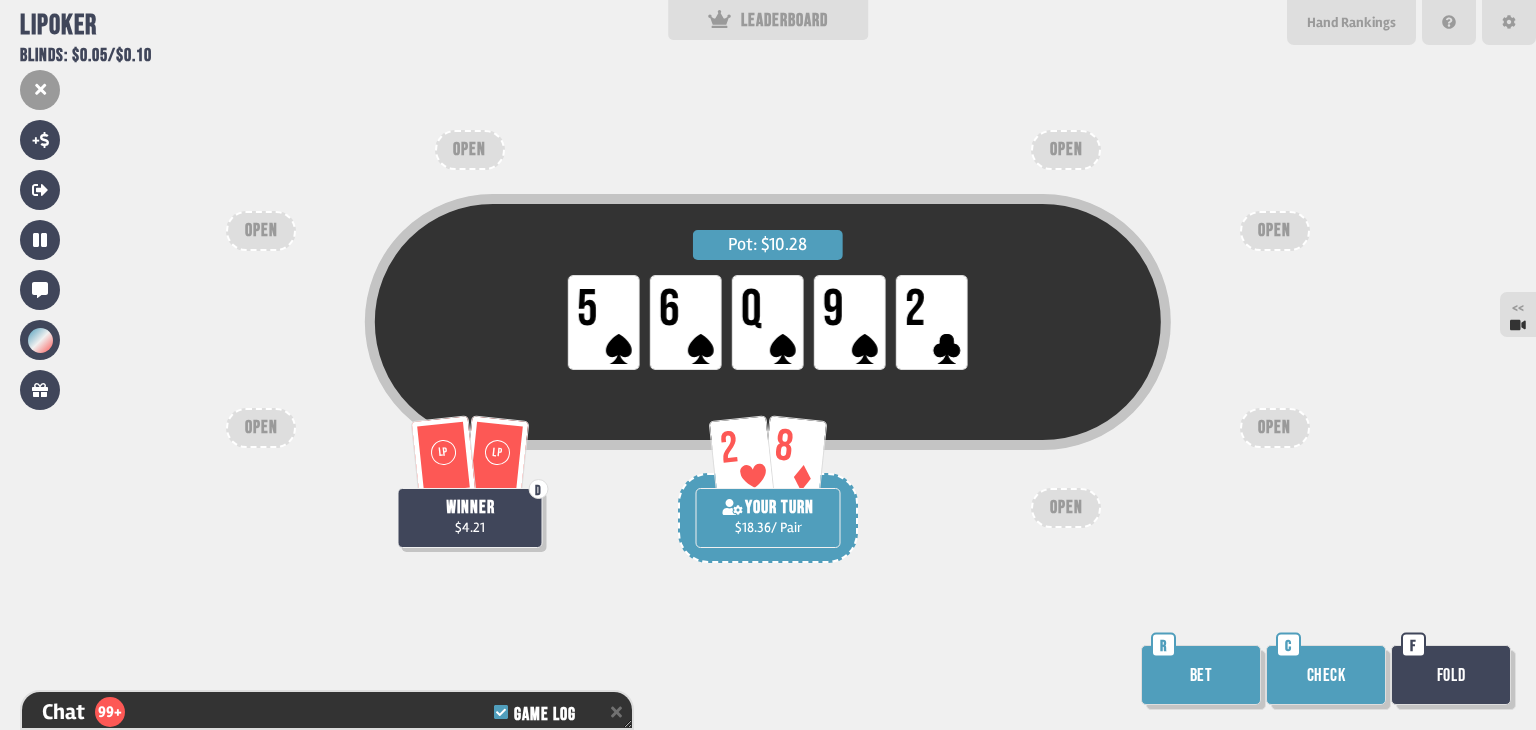 click on "Check" at bounding box center (1326, 675) 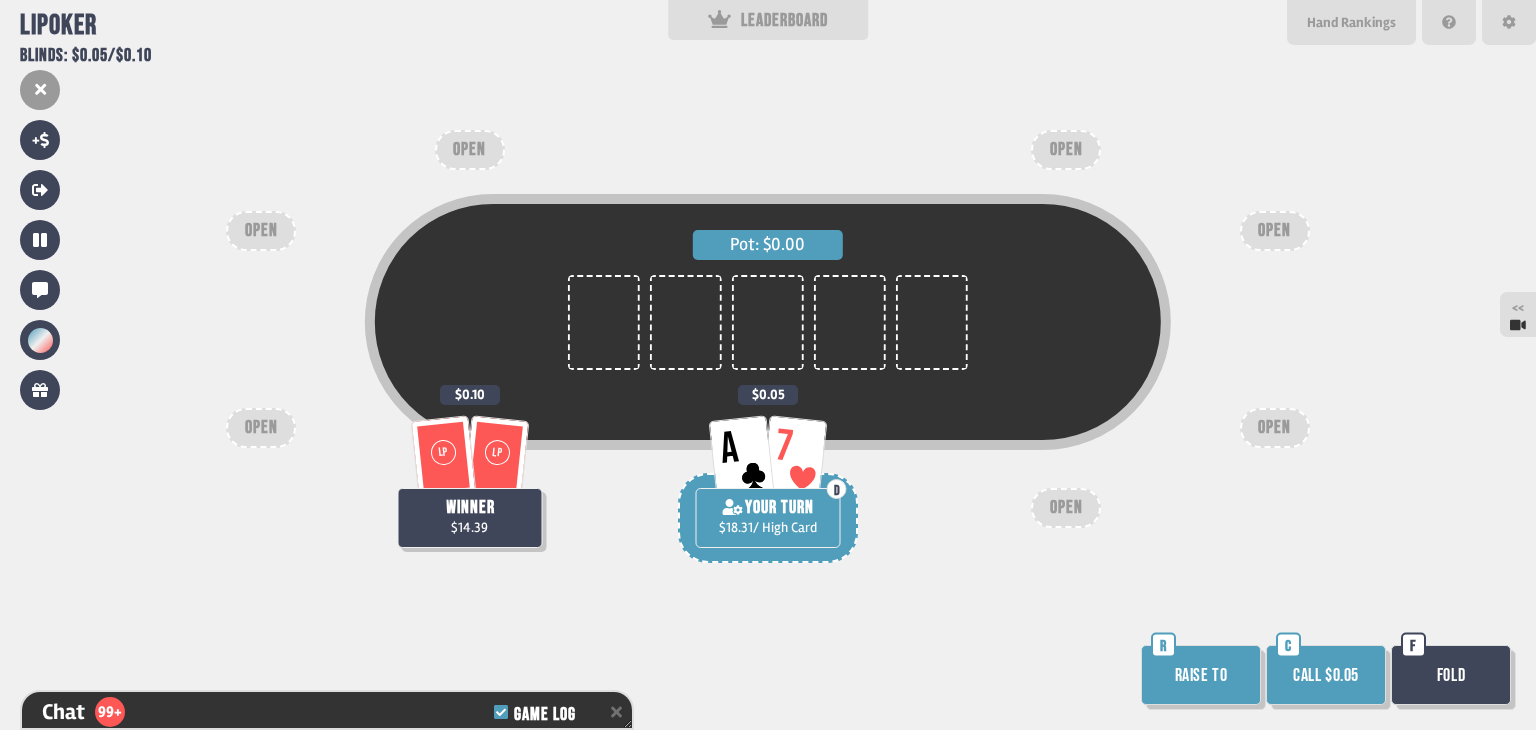 click on "Raise to" at bounding box center (1201, 675) 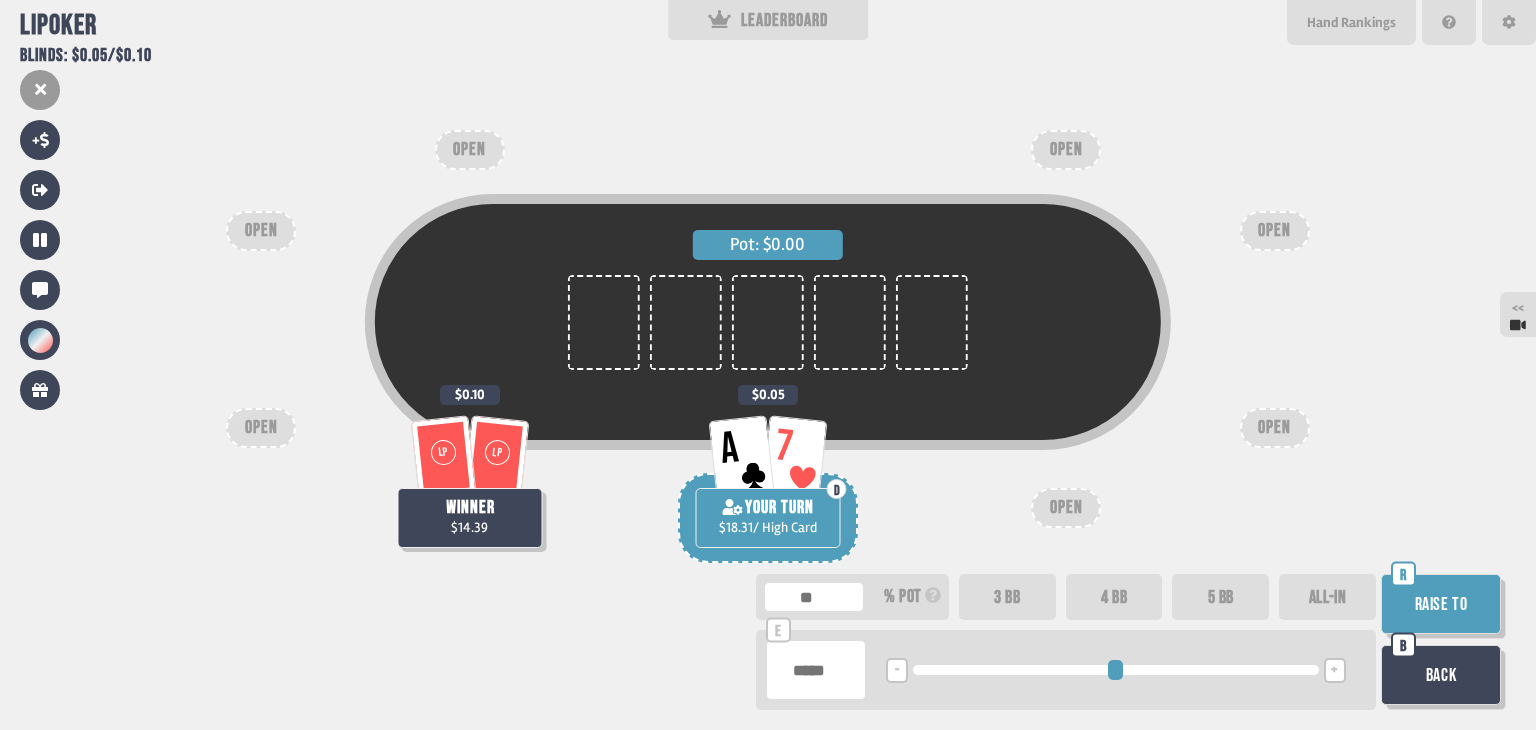 click on "****" at bounding box center [816, 670] 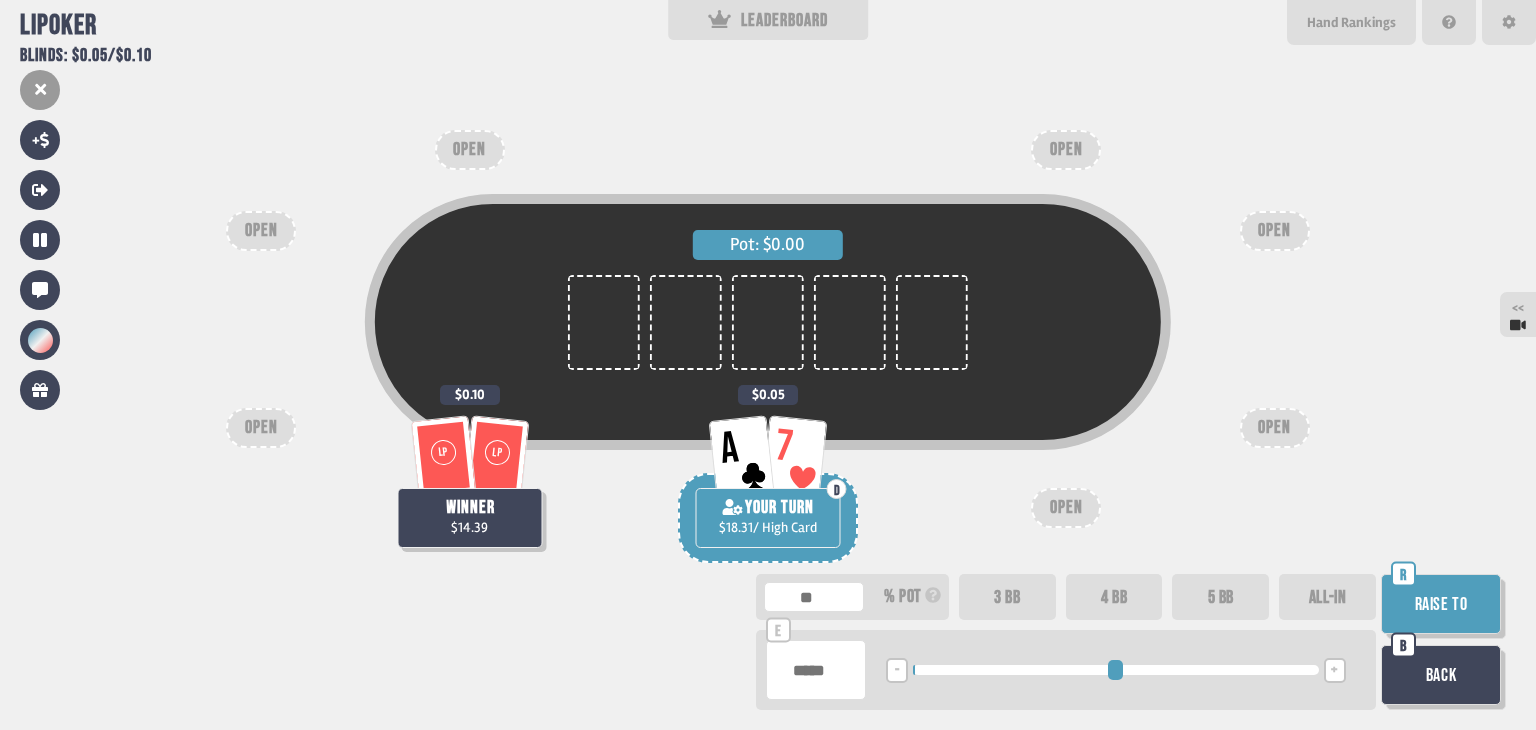 click on "****" at bounding box center (816, 670) 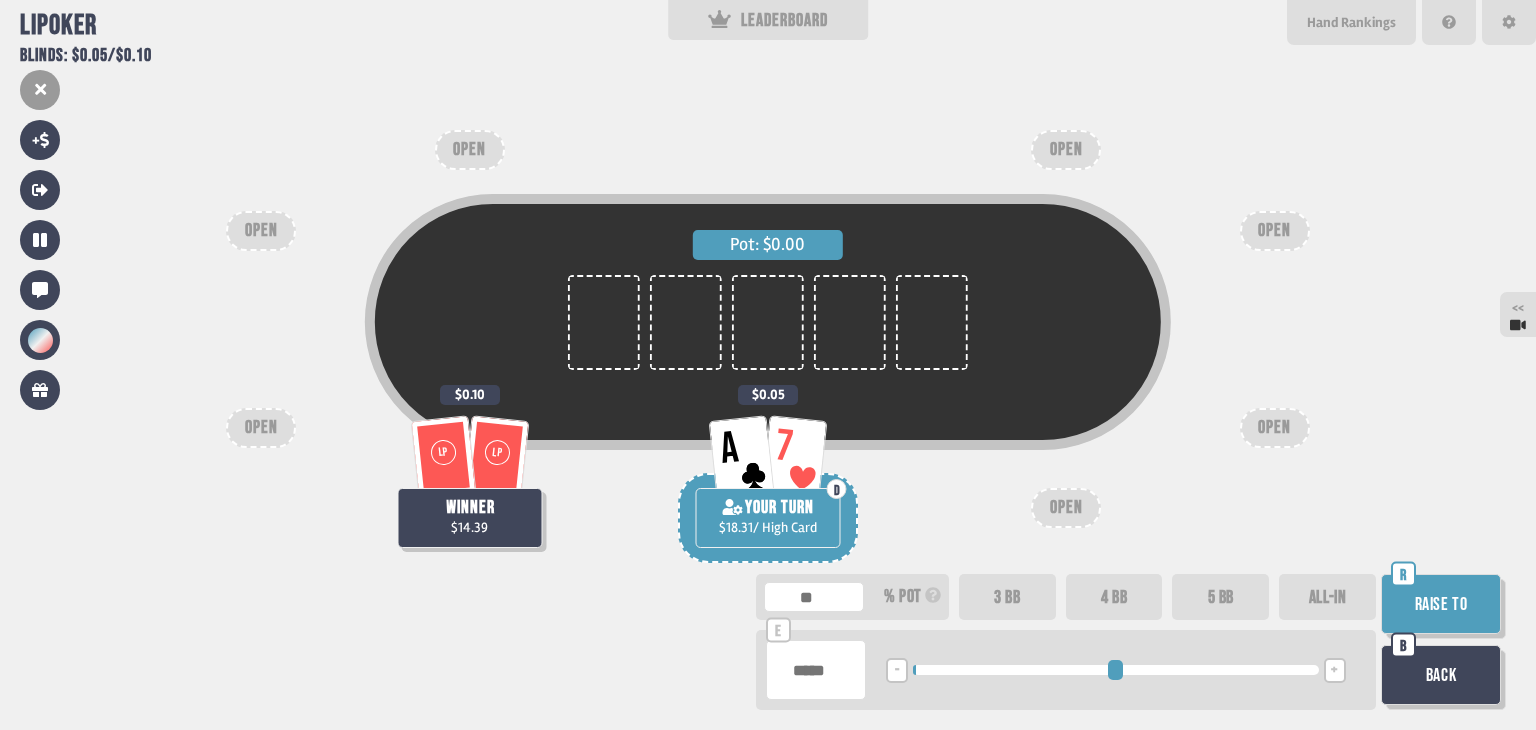 click on "****" at bounding box center (816, 670) 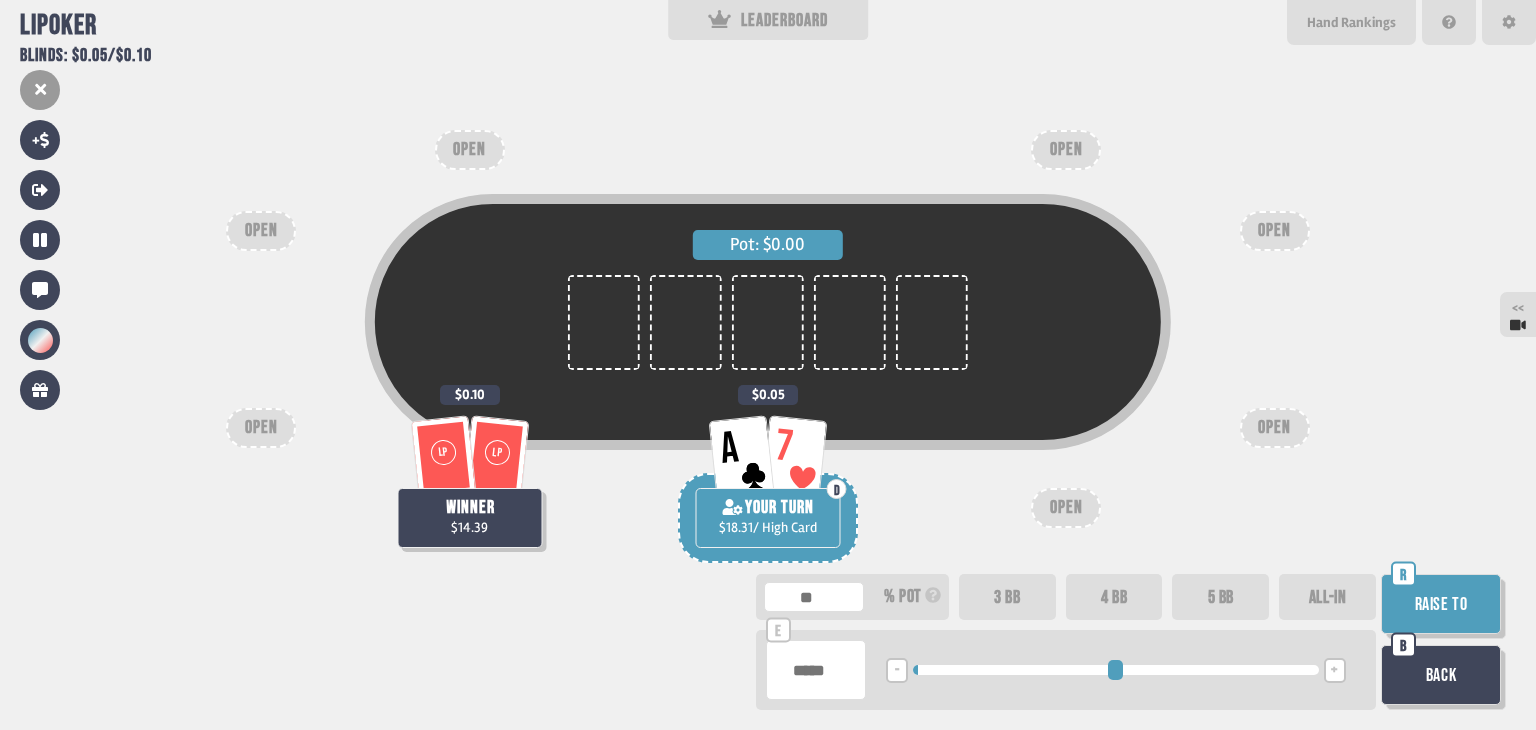 click on "***" at bounding box center (816, 670) 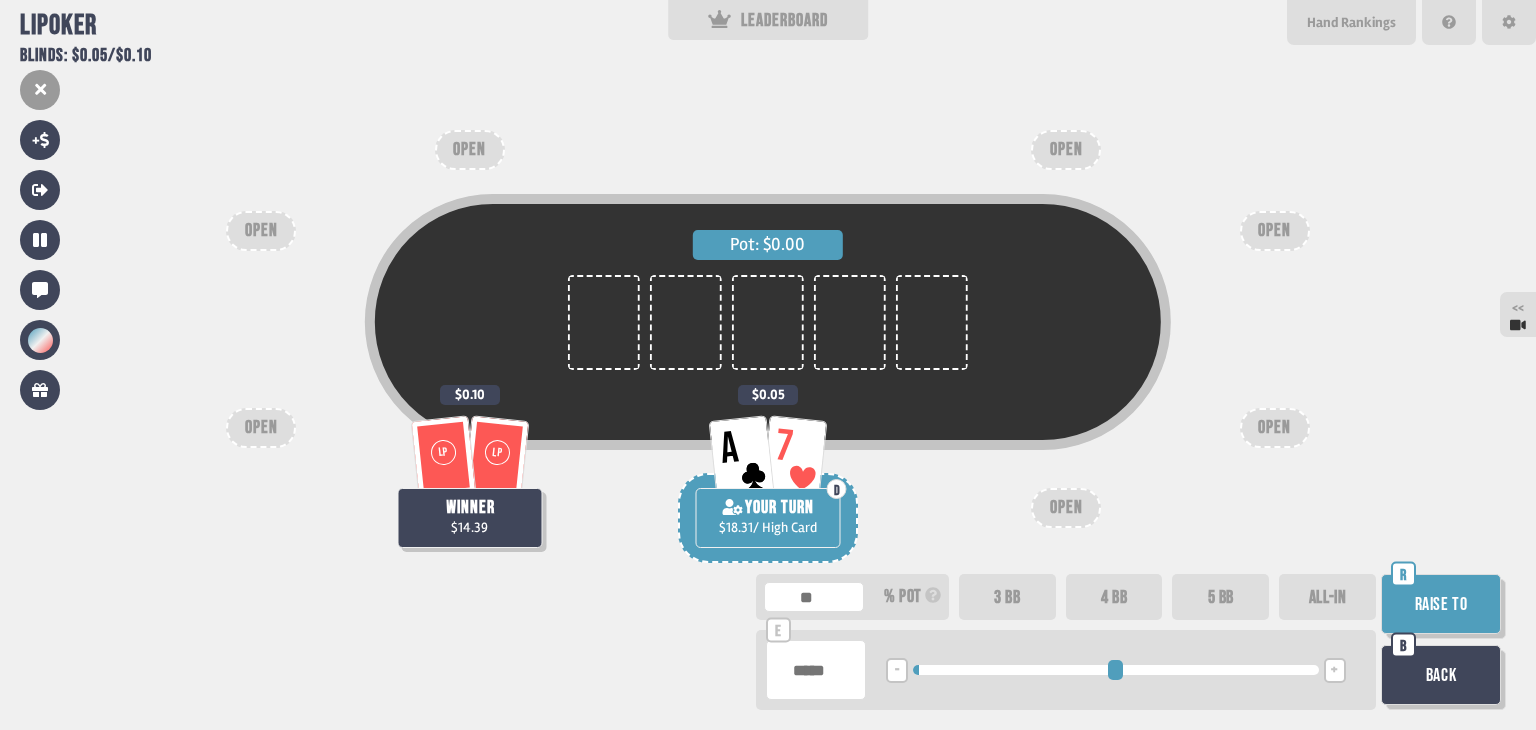 click on "***" at bounding box center (816, 670) 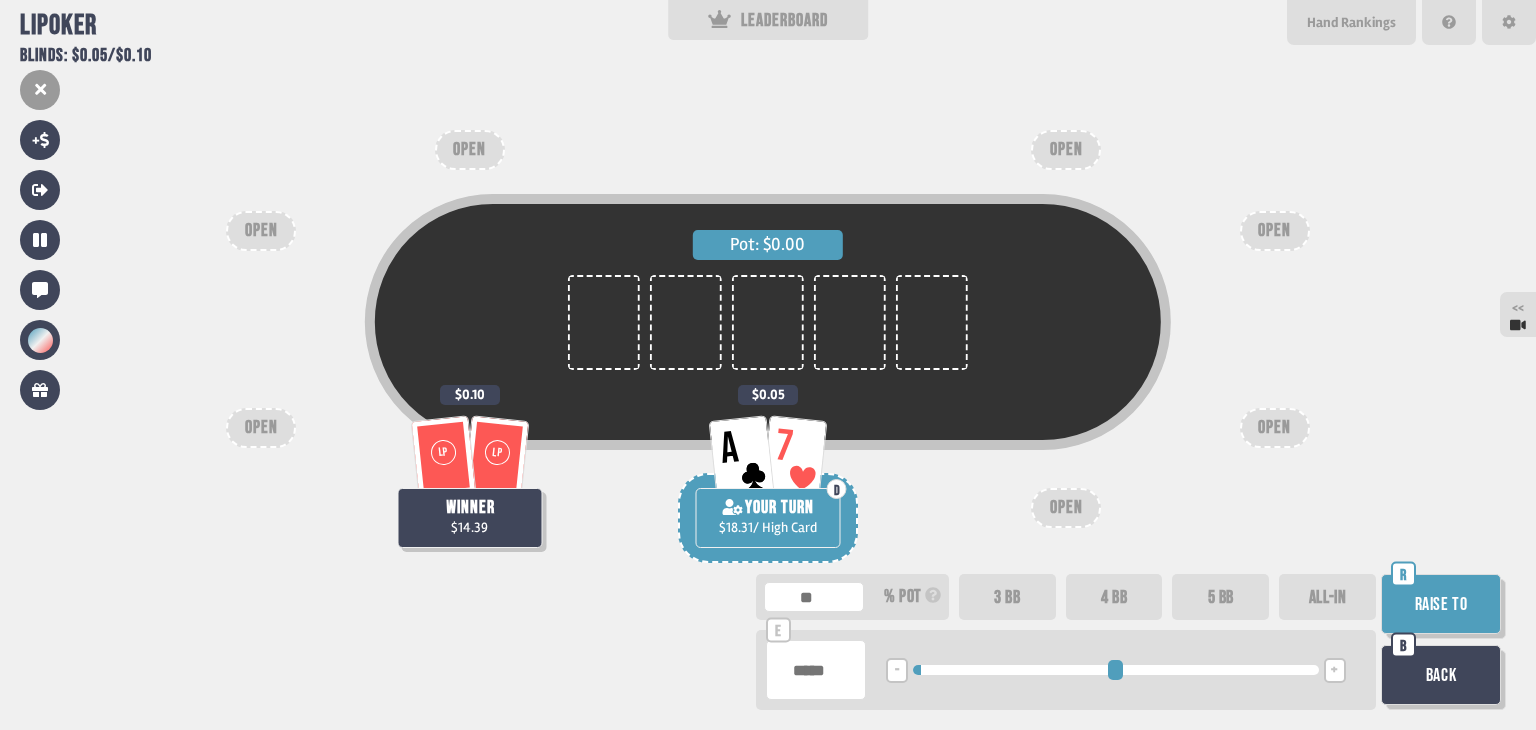 click on "****" at bounding box center (816, 670) 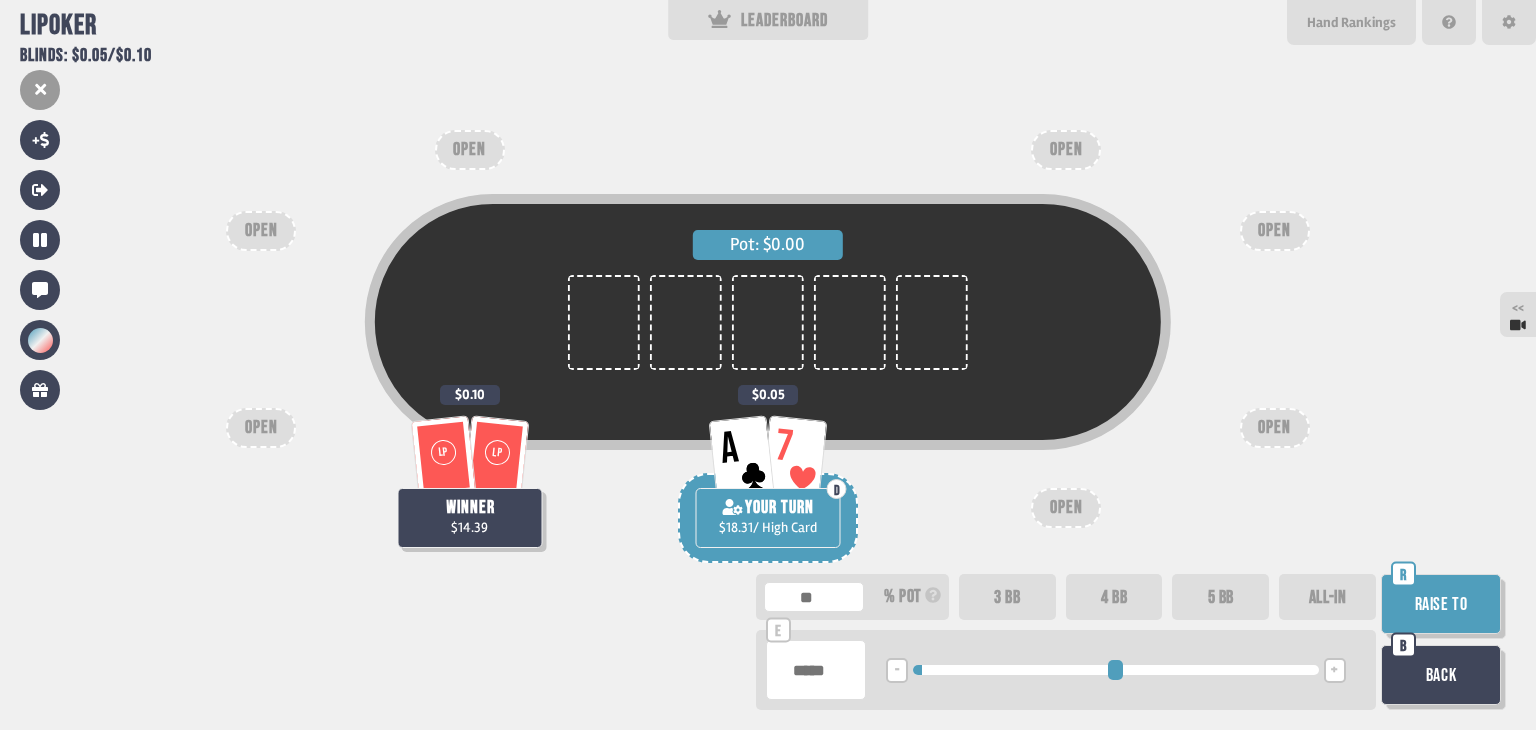 click on "****" at bounding box center (816, 670) 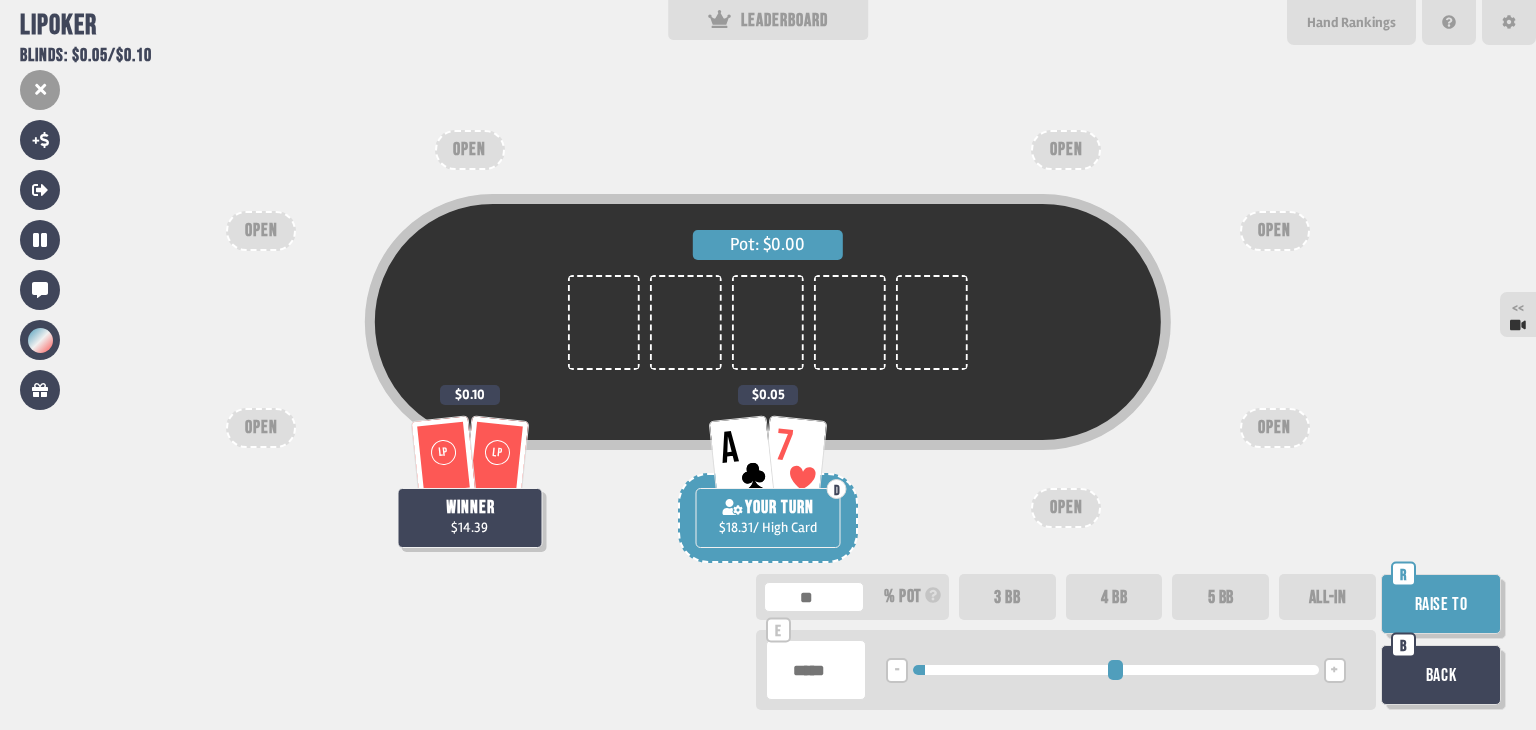 click on "***" at bounding box center (816, 670) 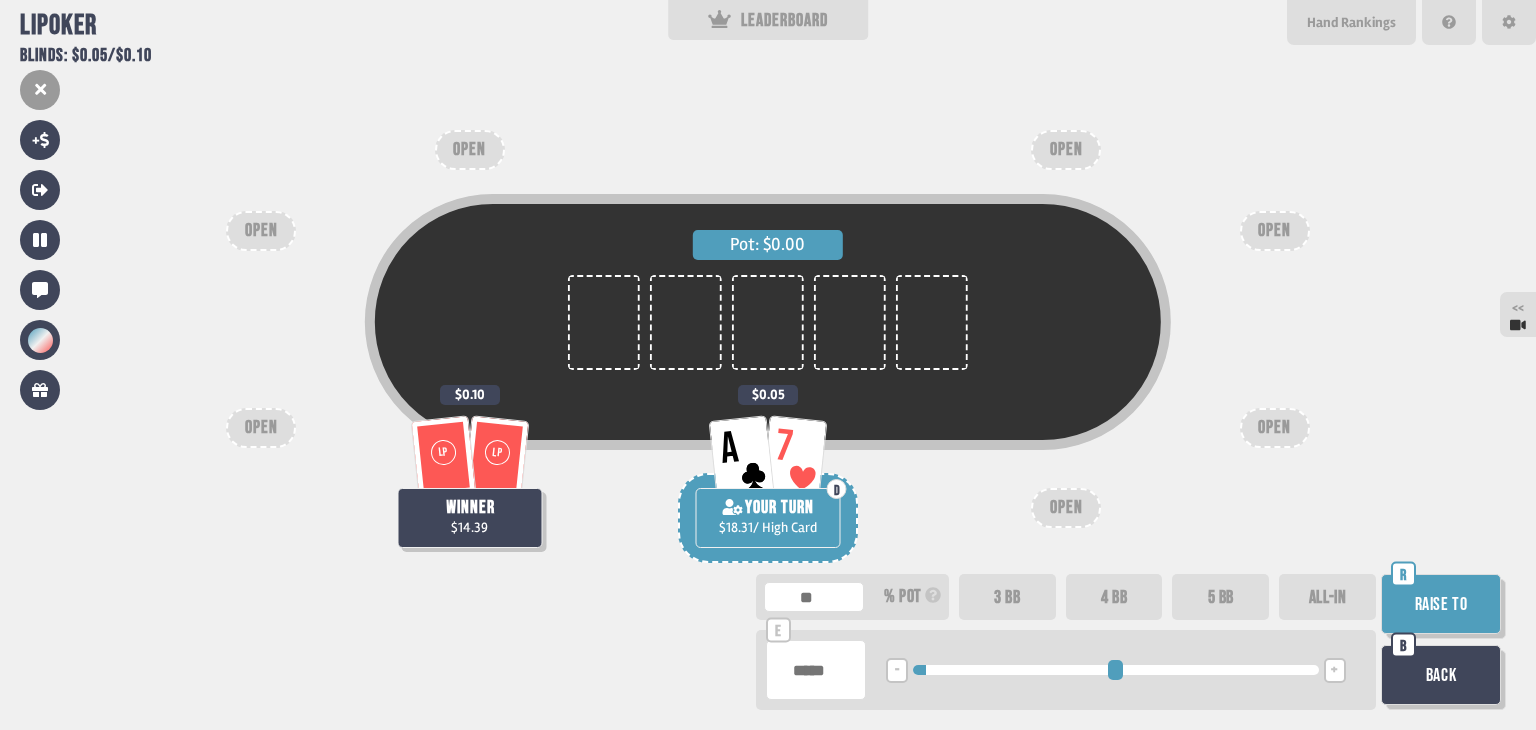 click on "****" at bounding box center [816, 670] 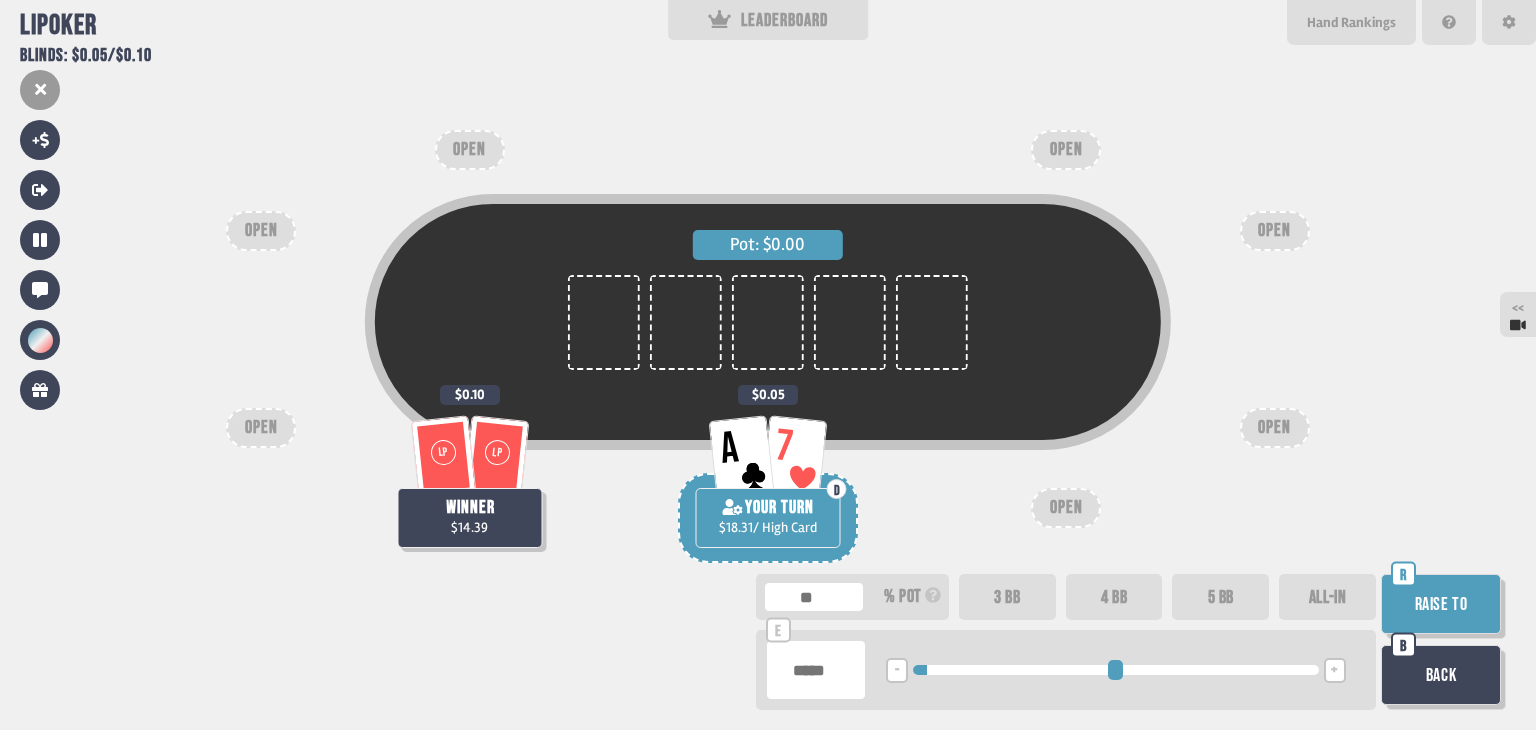 click on "****" at bounding box center [816, 670] 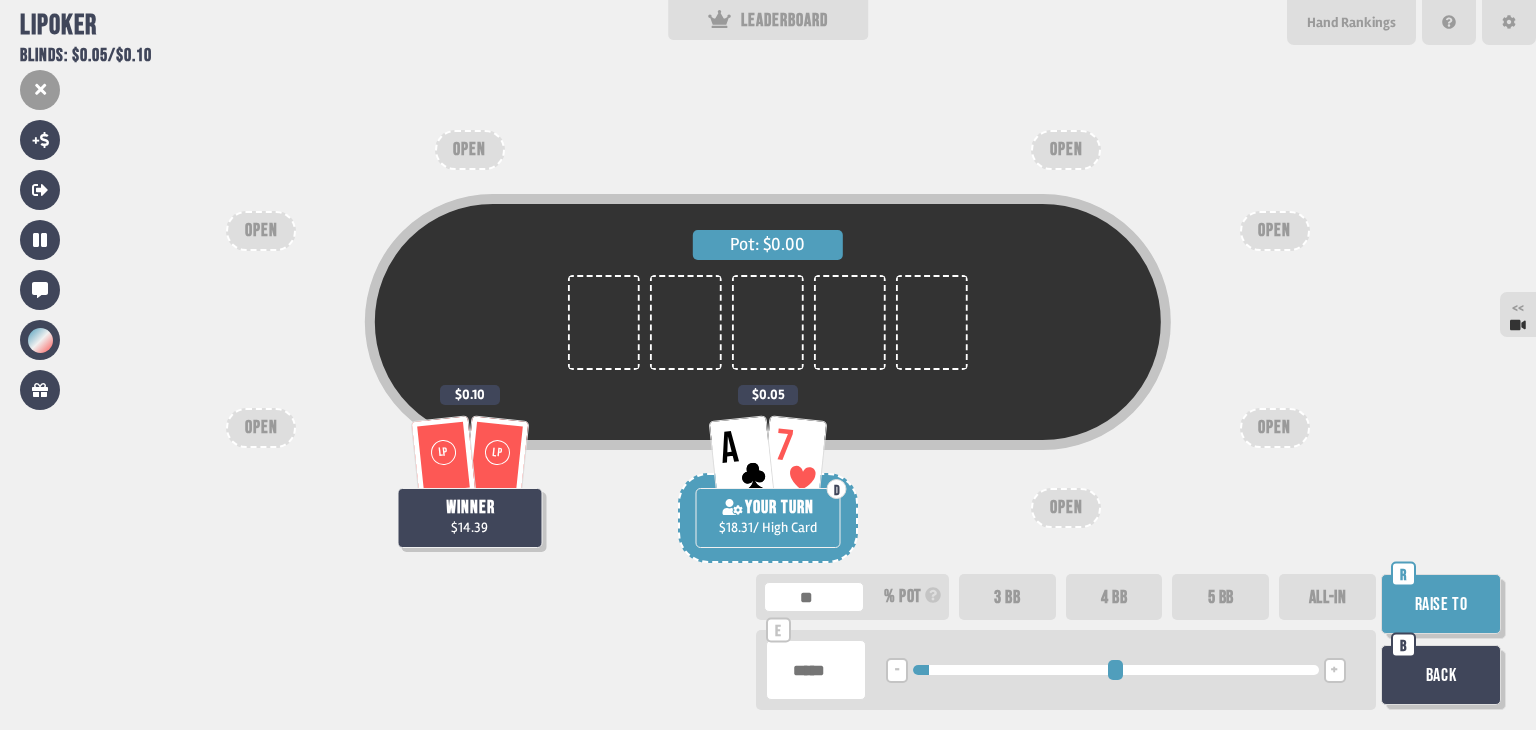 click on "***" at bounding box center (816, 670) 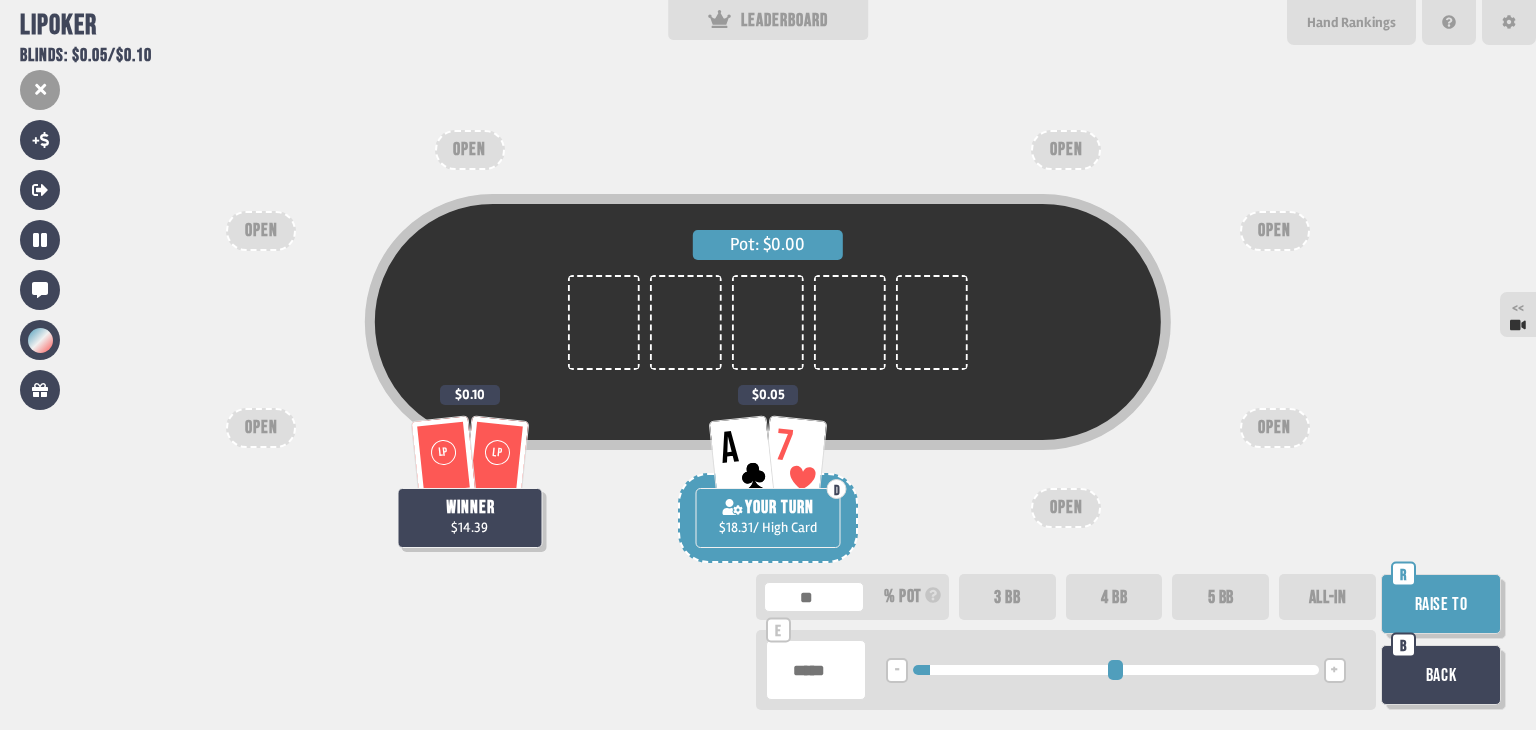 click on "*" at bounding box center (816, 670) 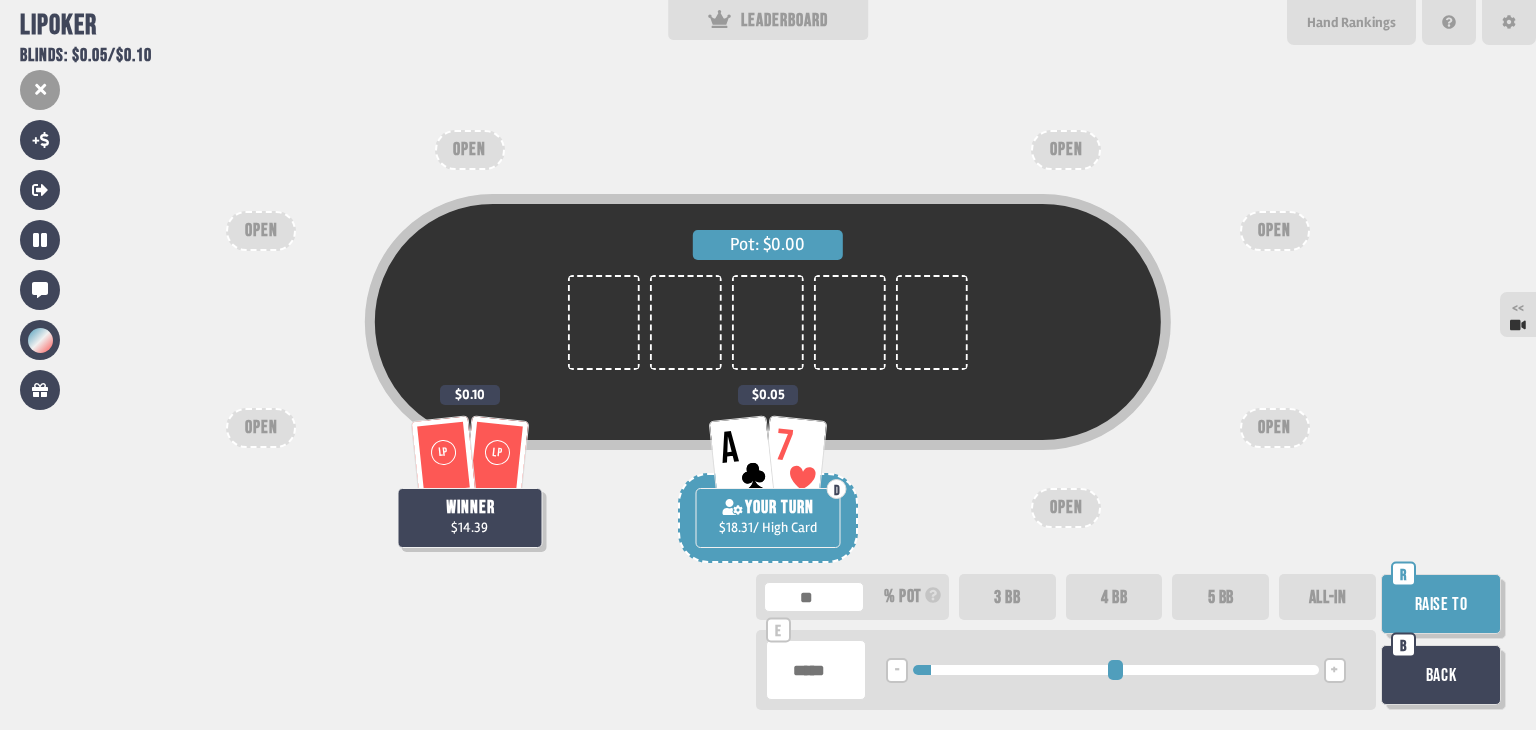 click on "****" at bounding box center [816, 670] 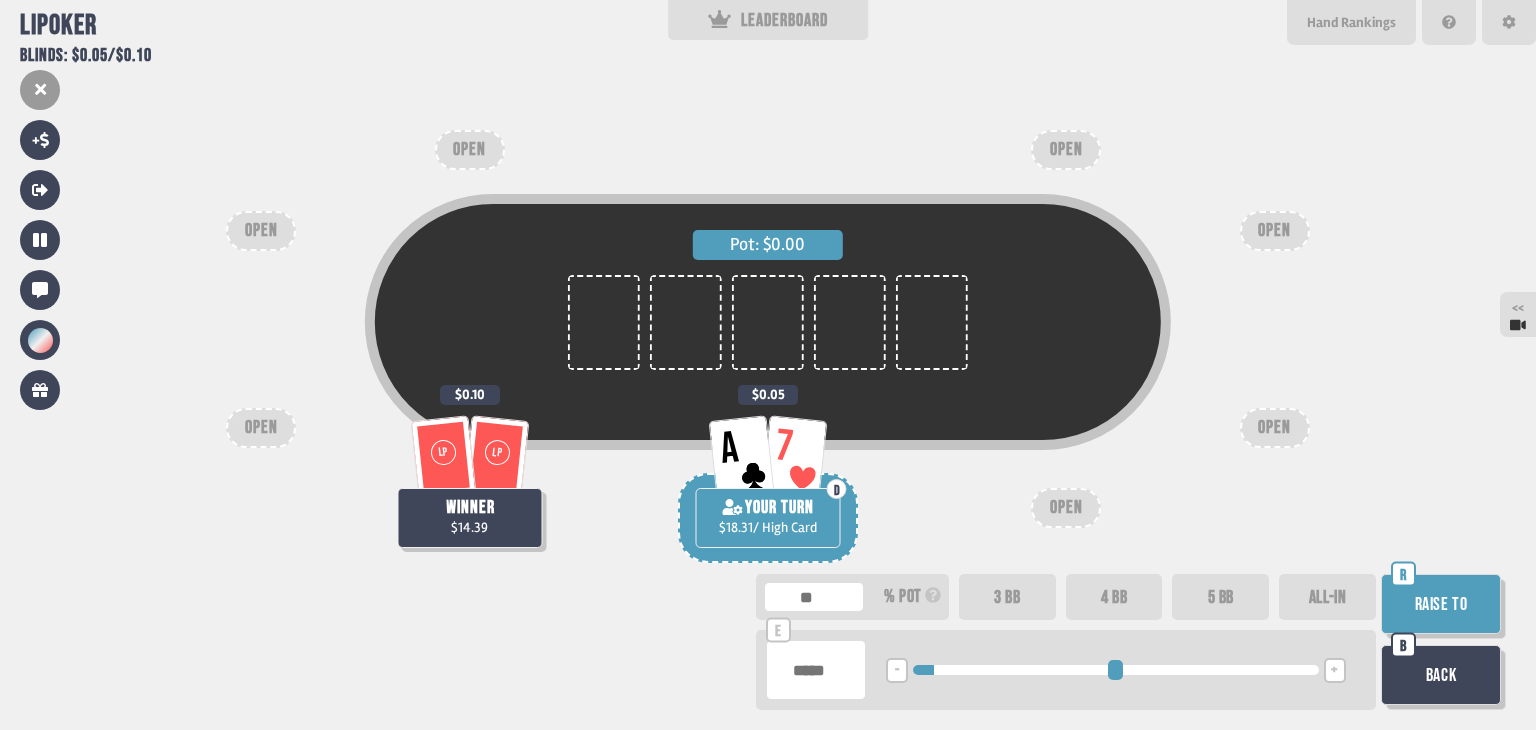 click on "***" at bounding box center [816, 670] 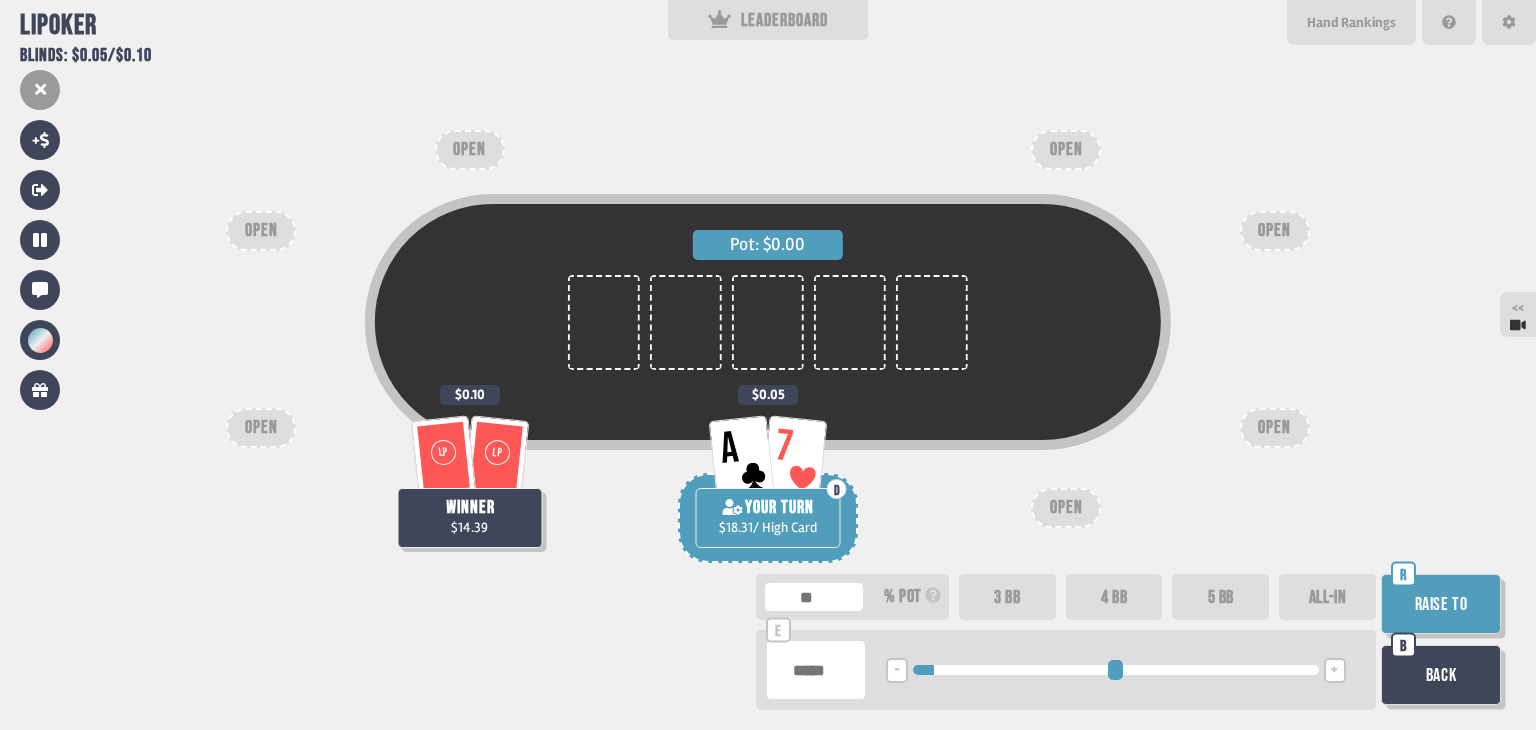 click on "***" at bounding box center (816, 670) 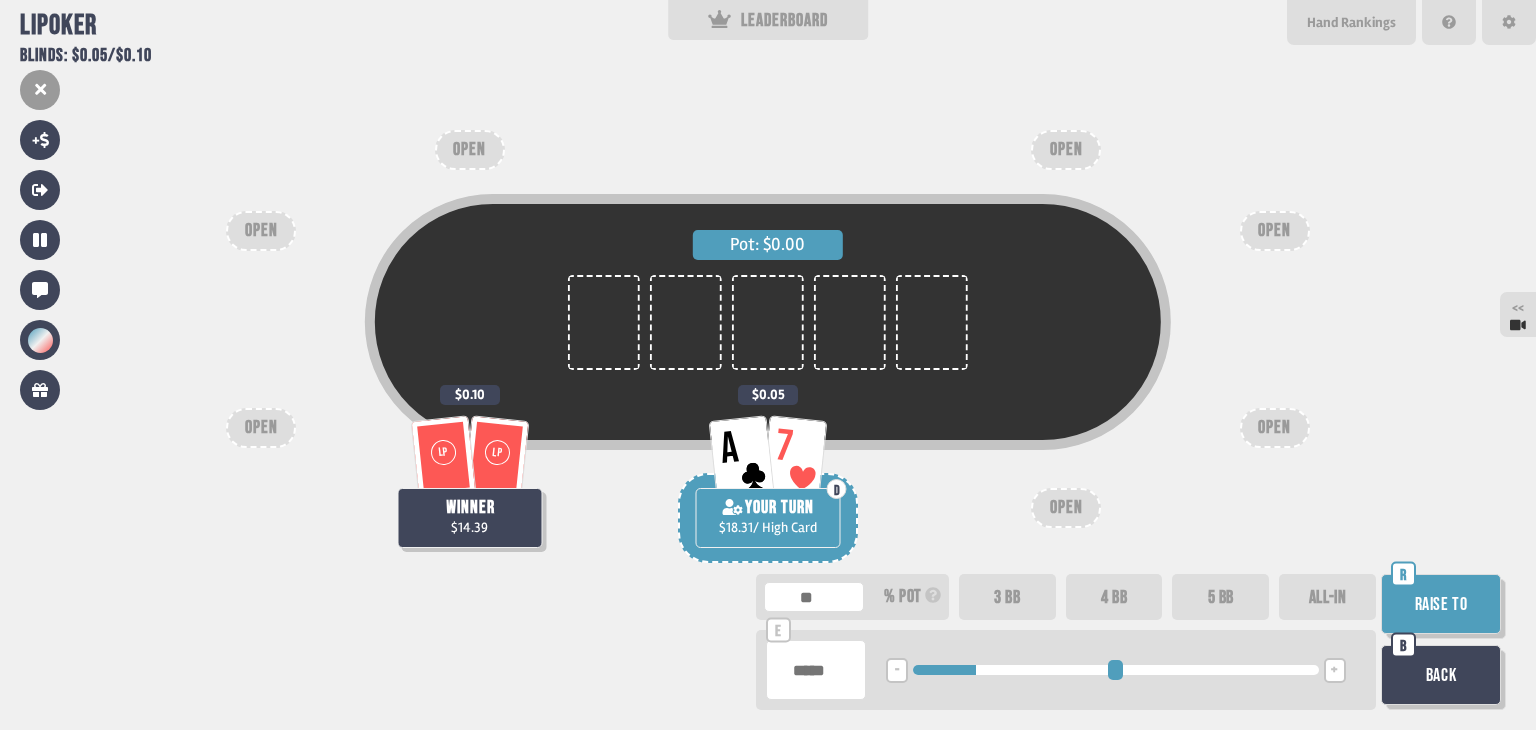 click on "Raise to" at bounding box center (1441, 604) 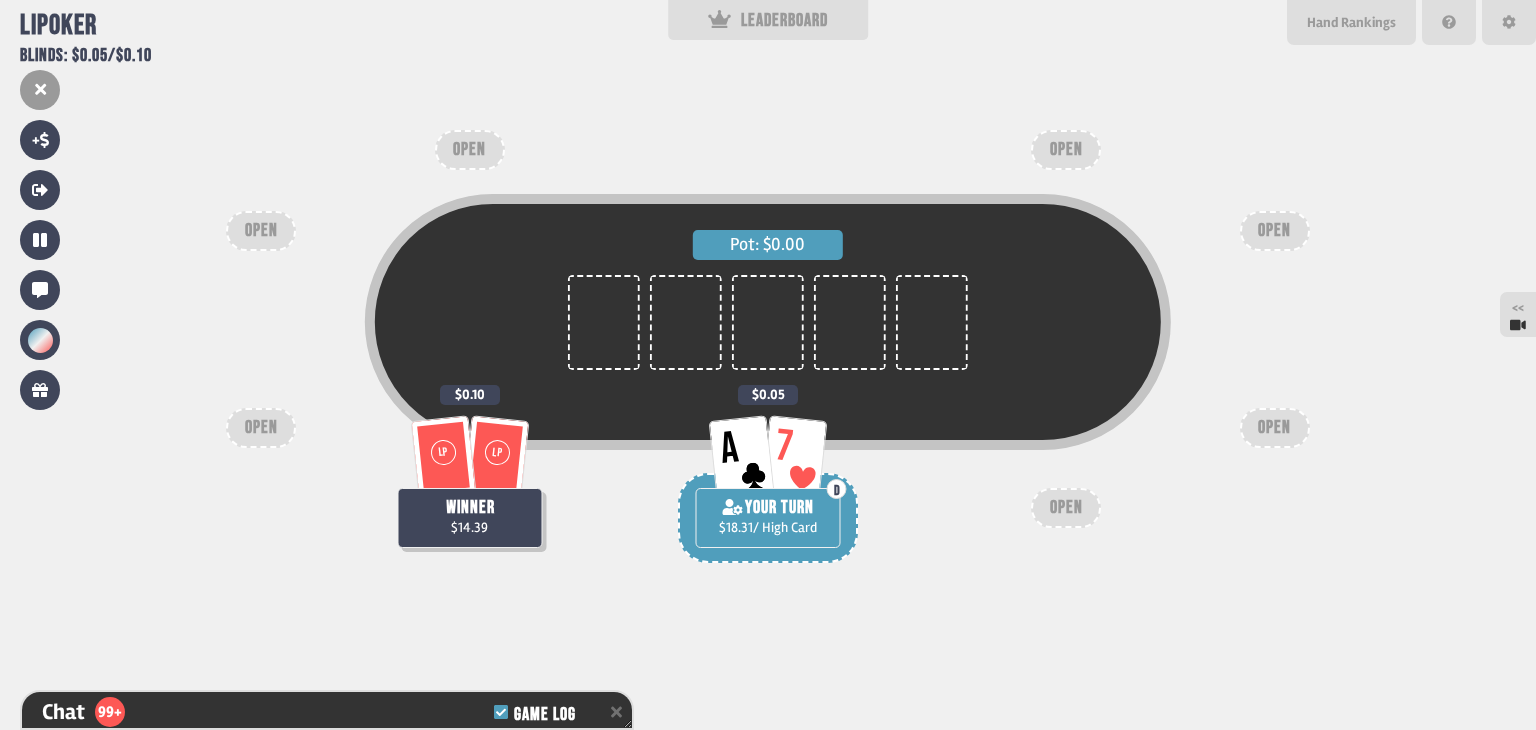 scroll, scrollTop: 10228, scrollLeft: 0, axis: vertical 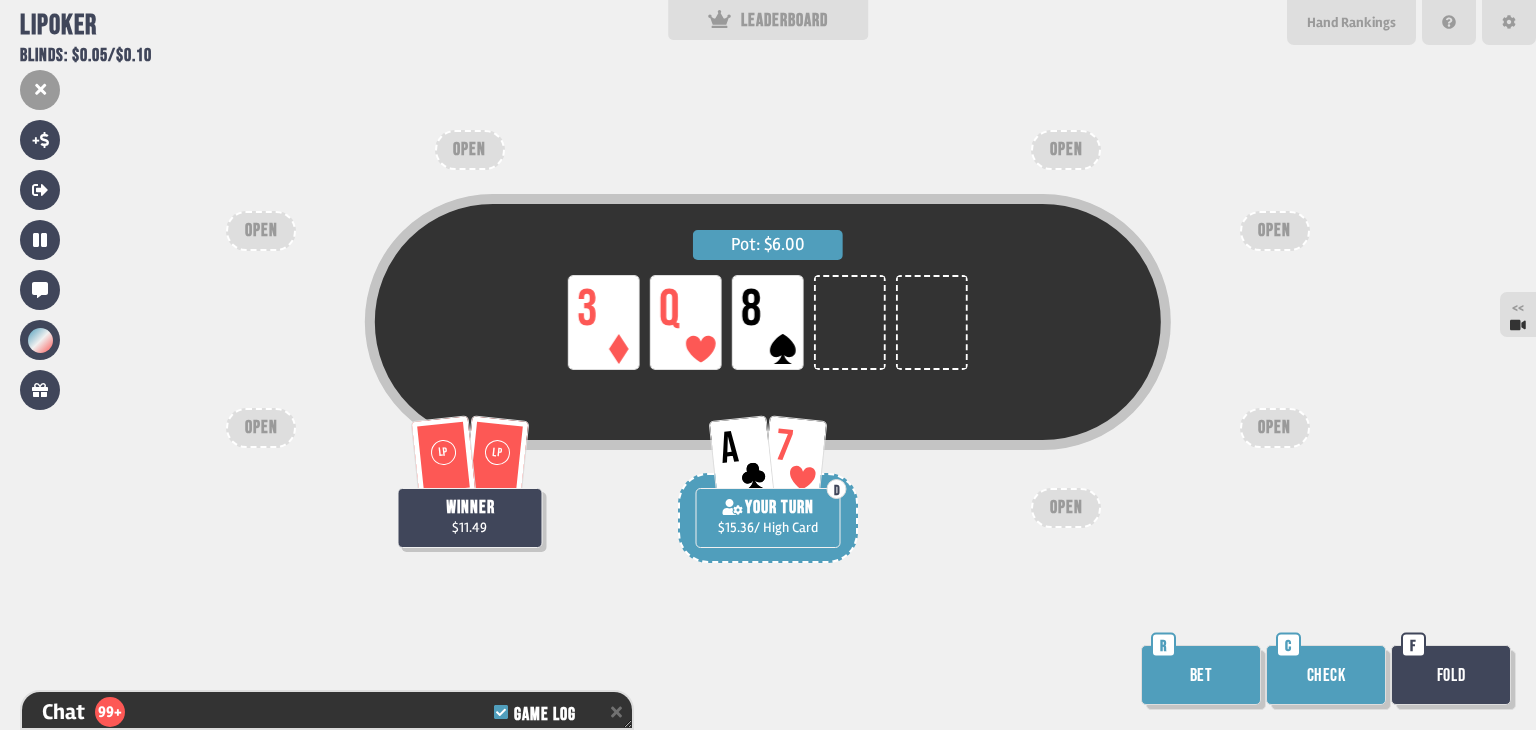 click on "Bet" at bounding box center (1201, 675) 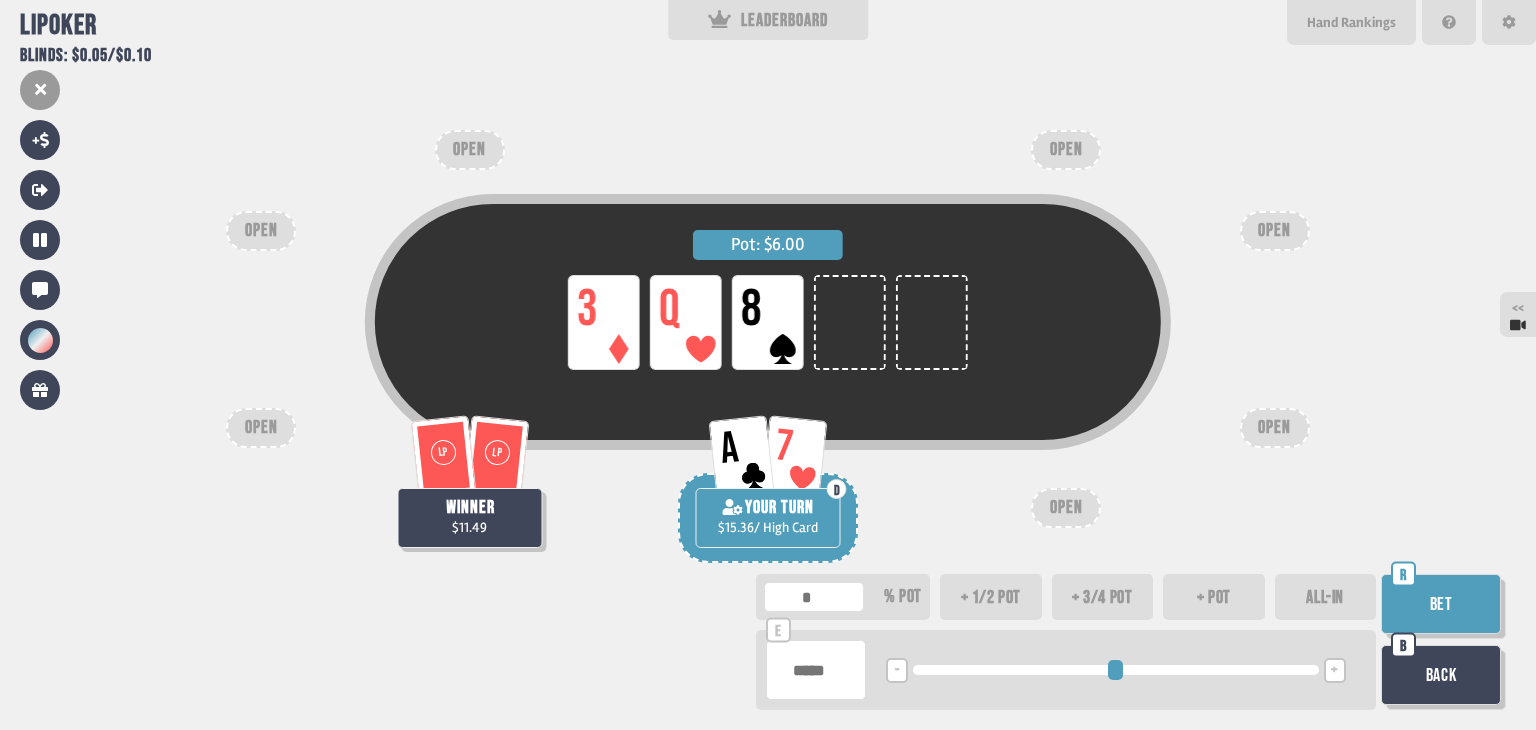 click at bounding box center (816, 670) 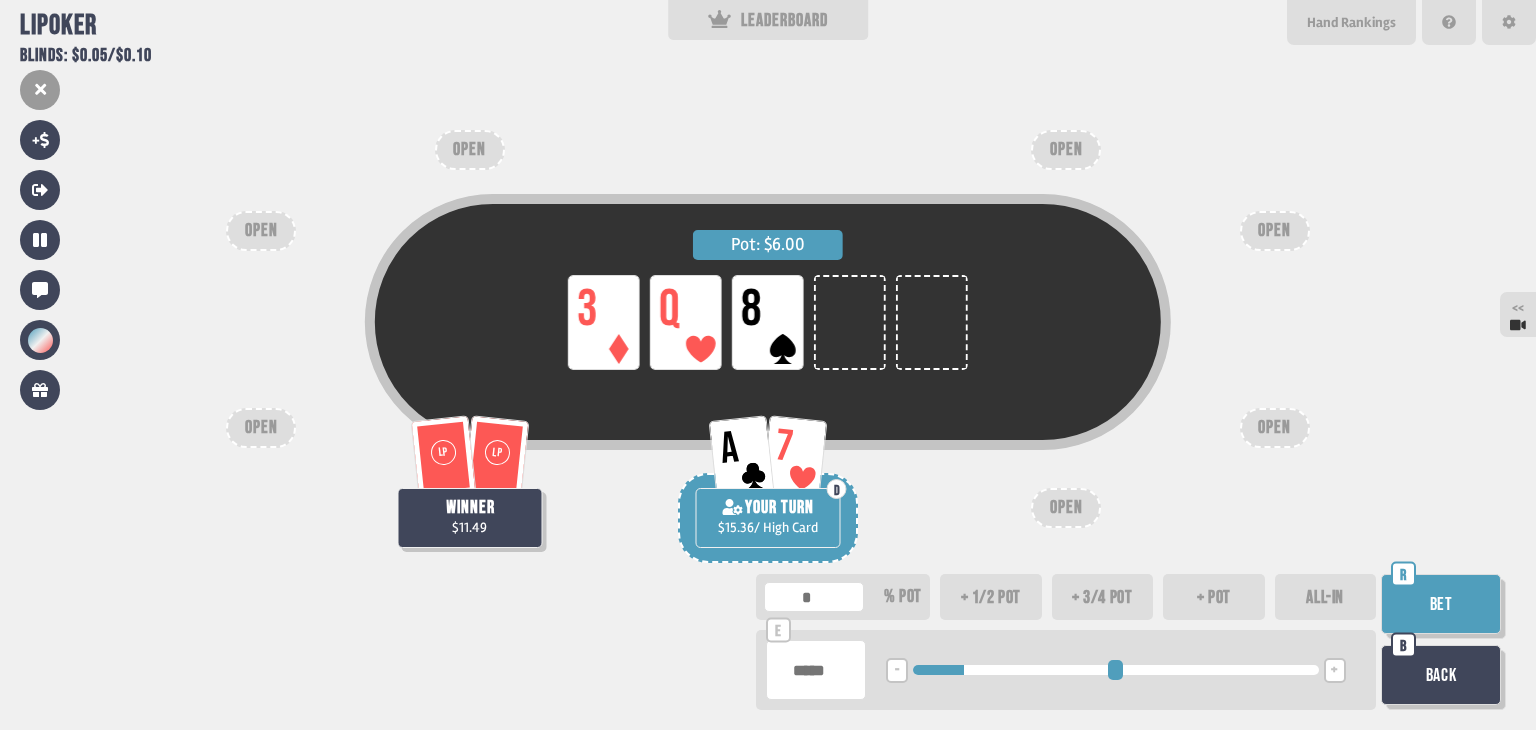 click on "Bet" at bounding box center [1441, 604] 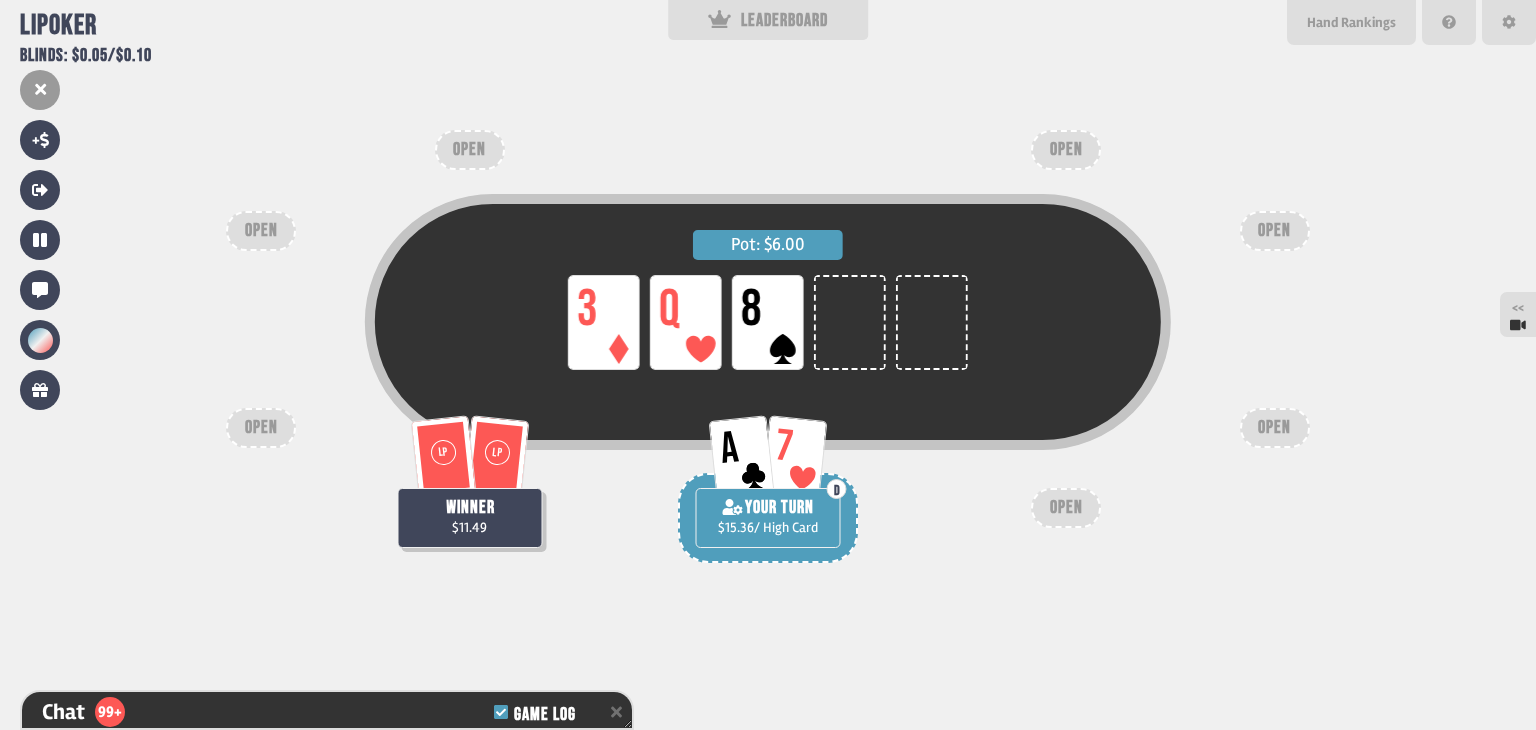 scroll, scrollTop: 10344, scrollLeft: 0, axis: vertical 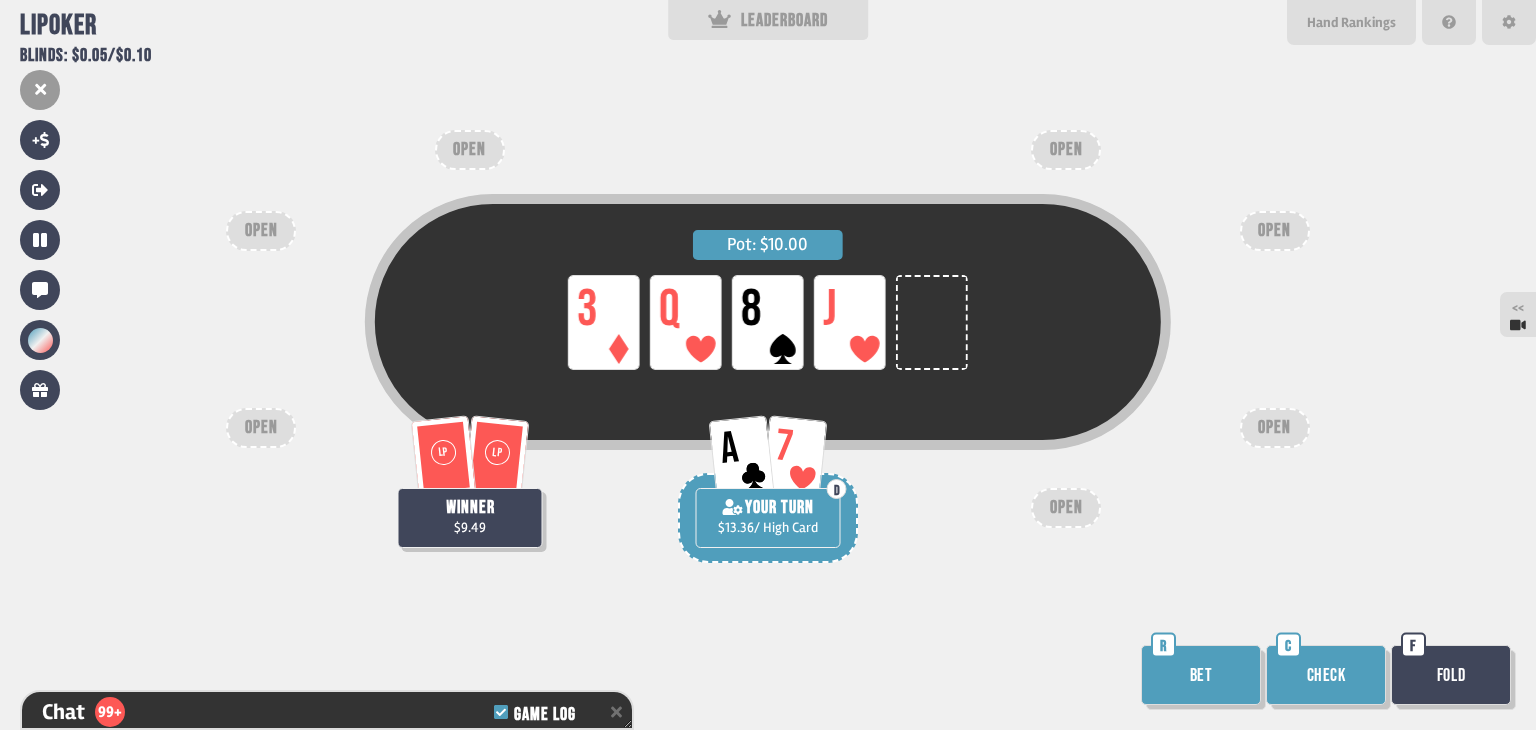 click on "Check" at bounding box center (1326, 675) 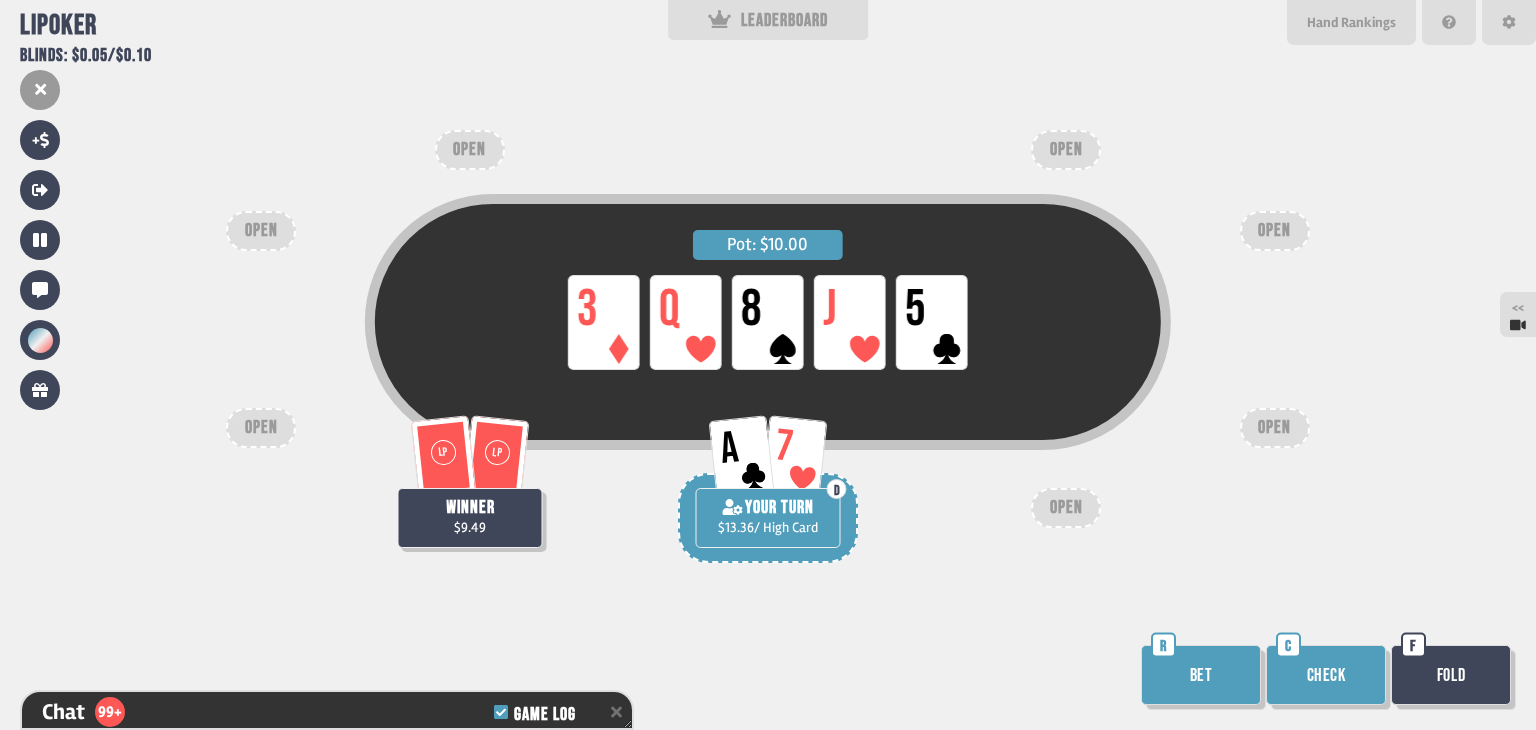 click on "Check" at bounding box center (1326, 675) 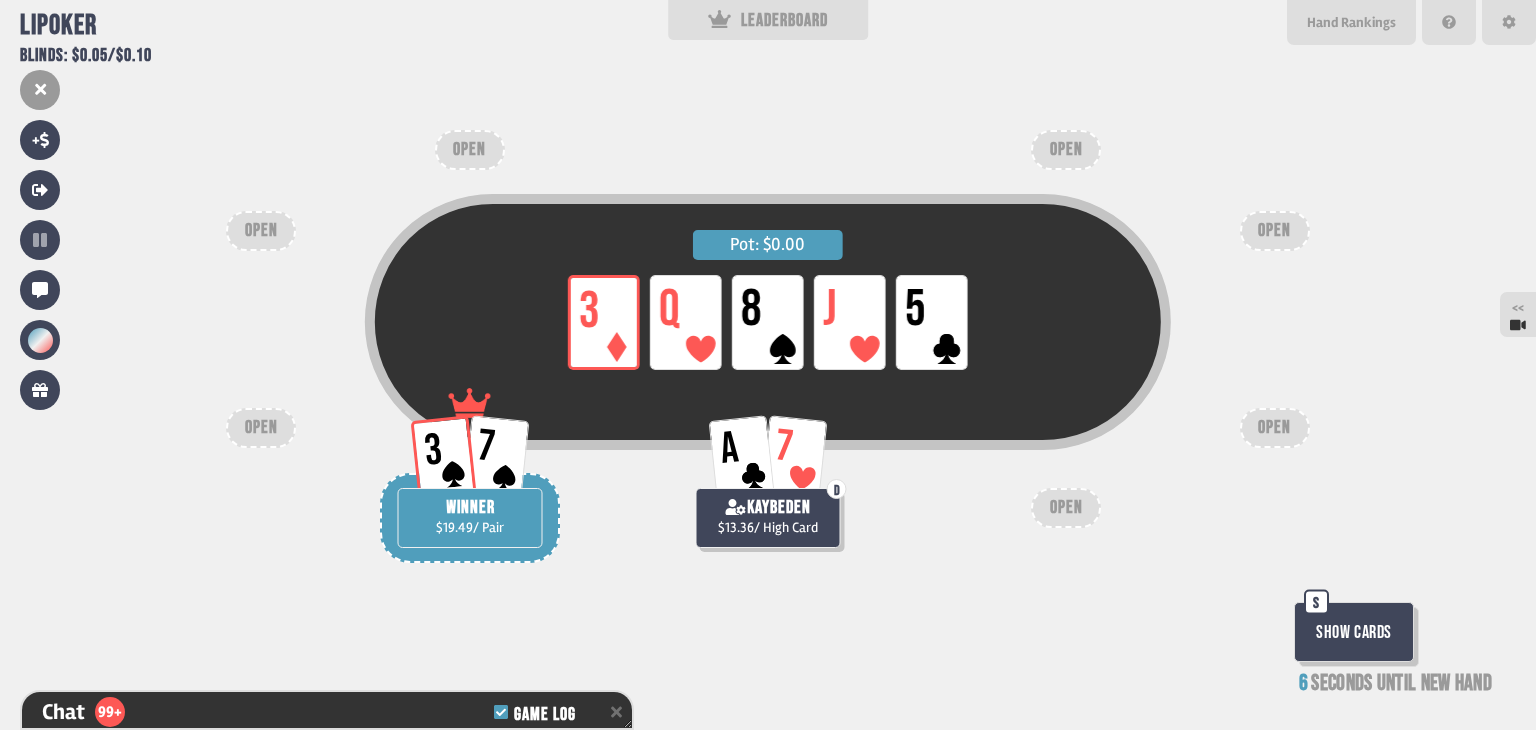 click on "Show Cards" at bounding box center [1354, 632] 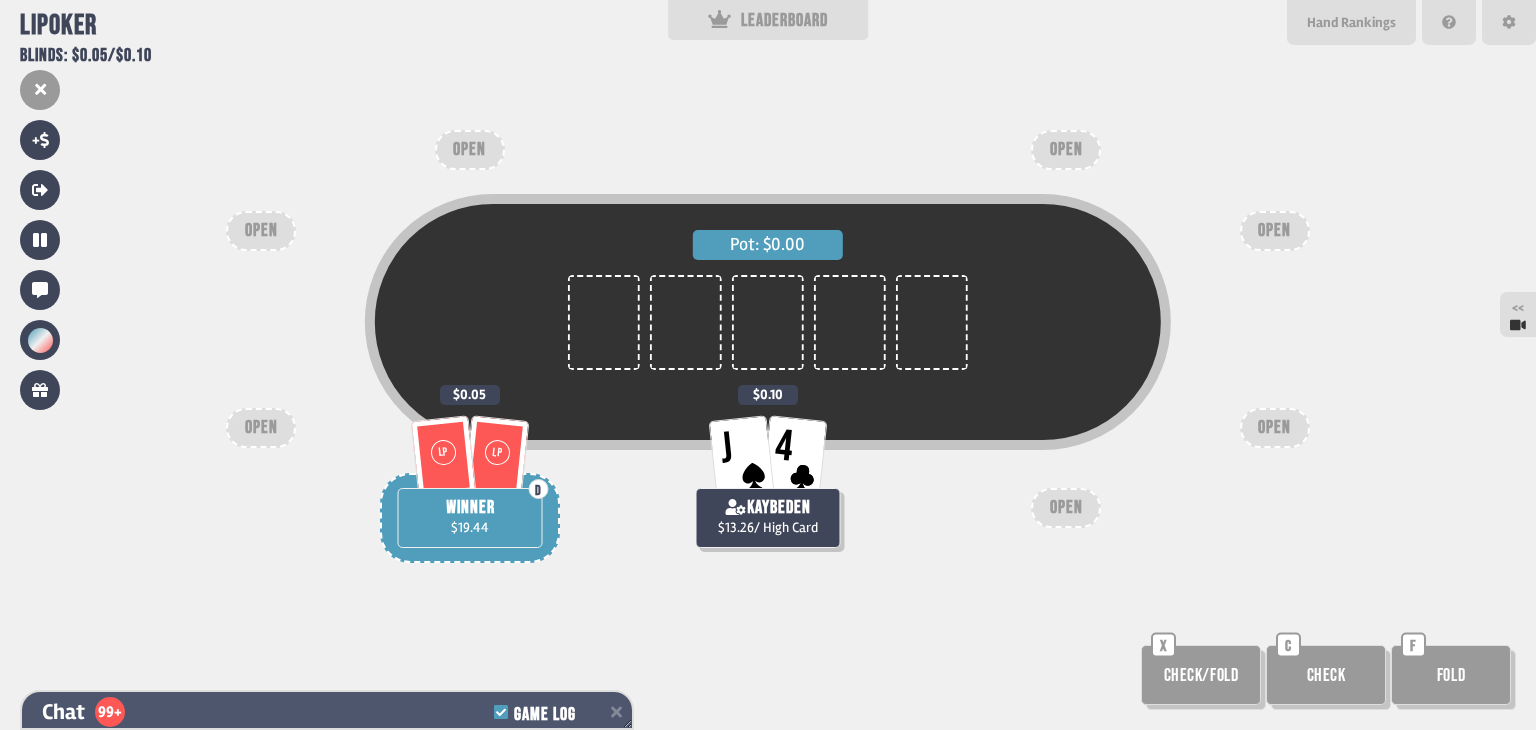 click on "Chat   99+ Game Log" at bounding box center [327, 712] 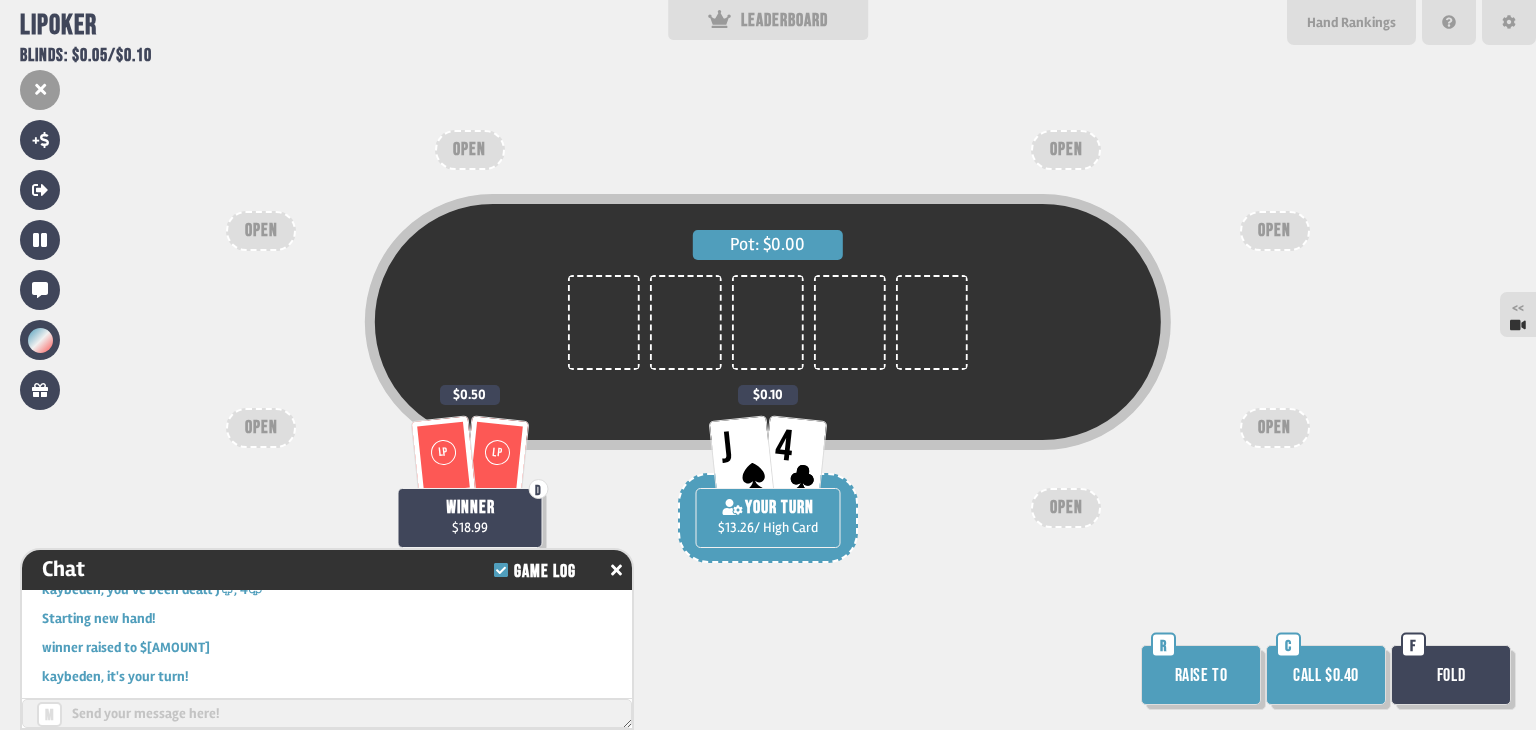 scroll, scrollTop: 10676, scrollLeft: 0, axis: vertical 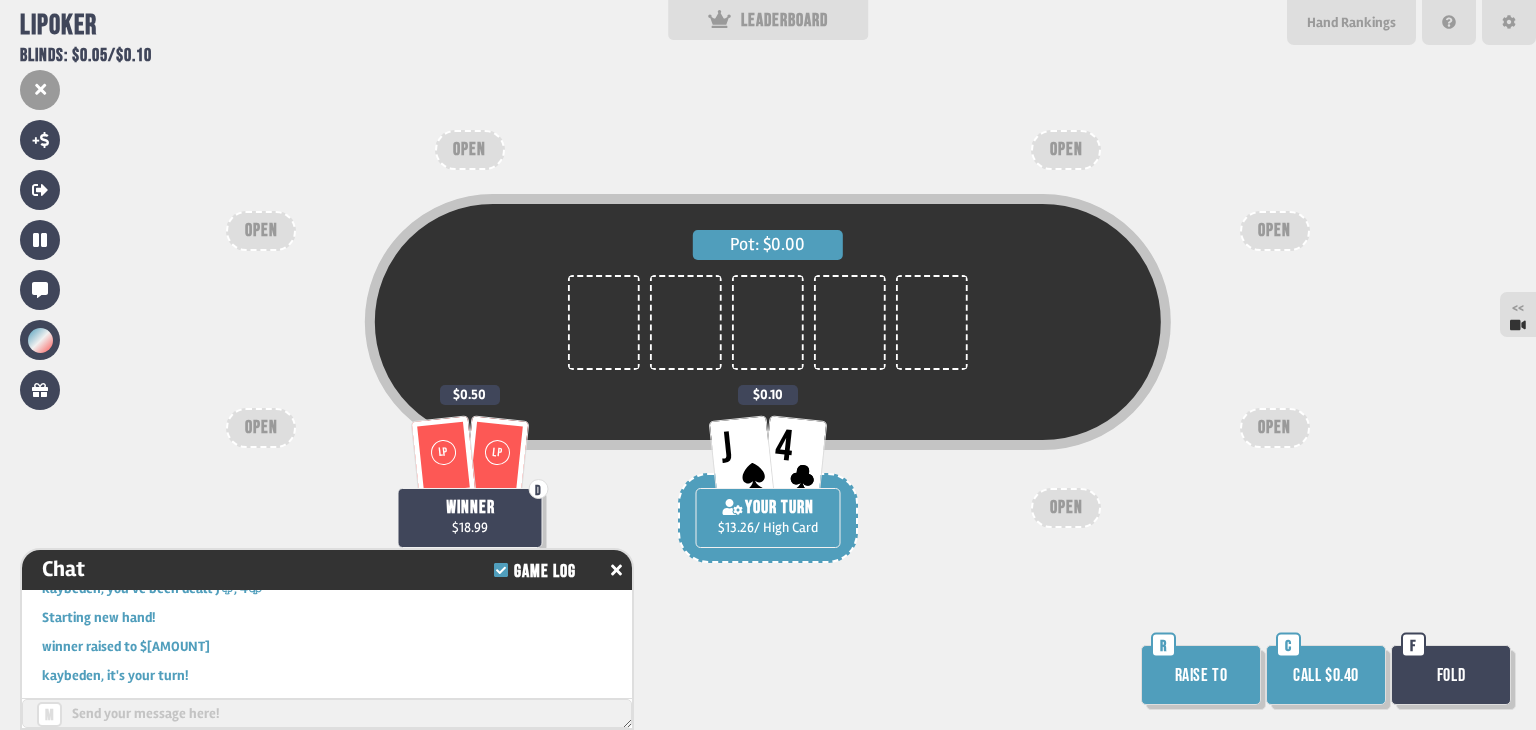 click on "Call $0.40" at bounding box center [1326, 675] 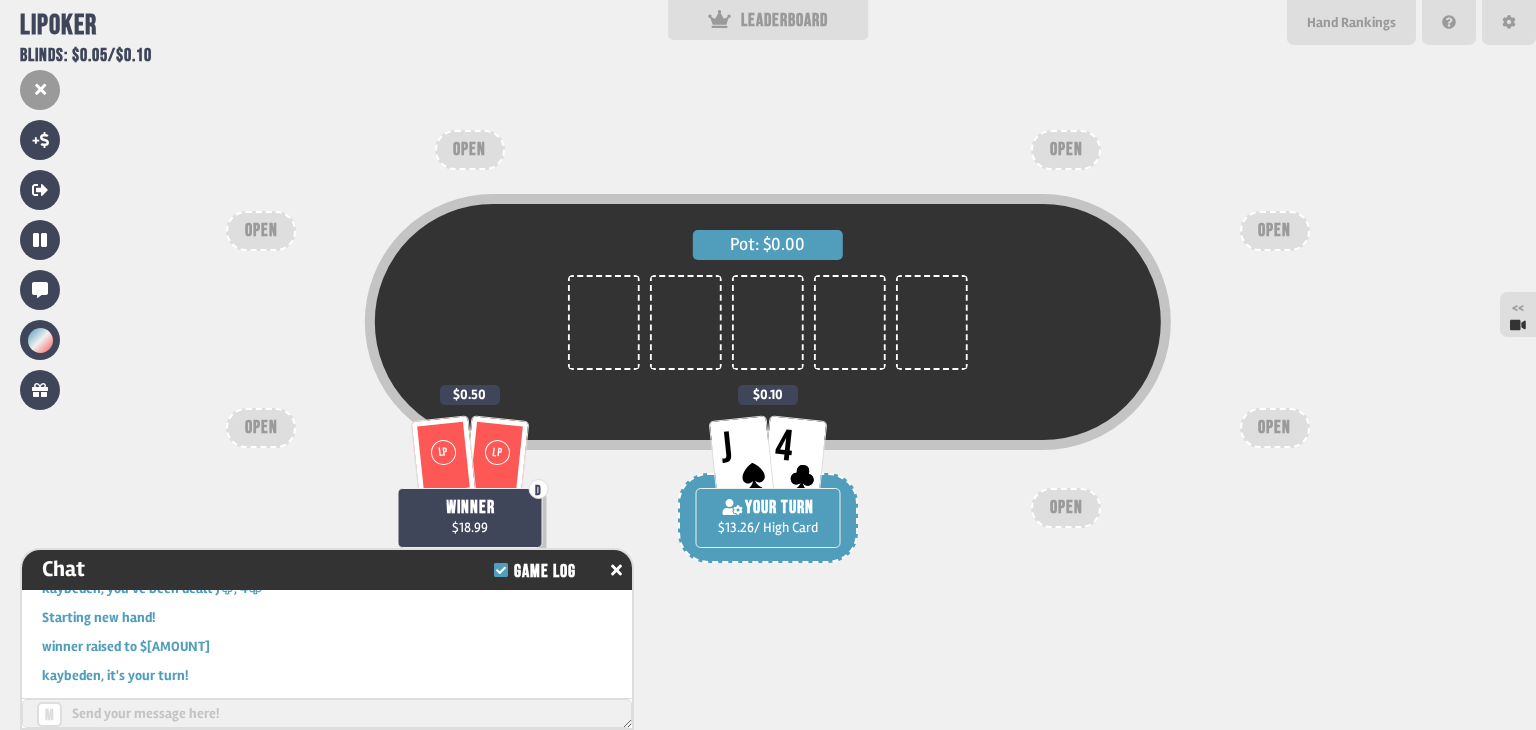 scroll, scrollTop: 10704, scrollLeft: 0, axis: vertical 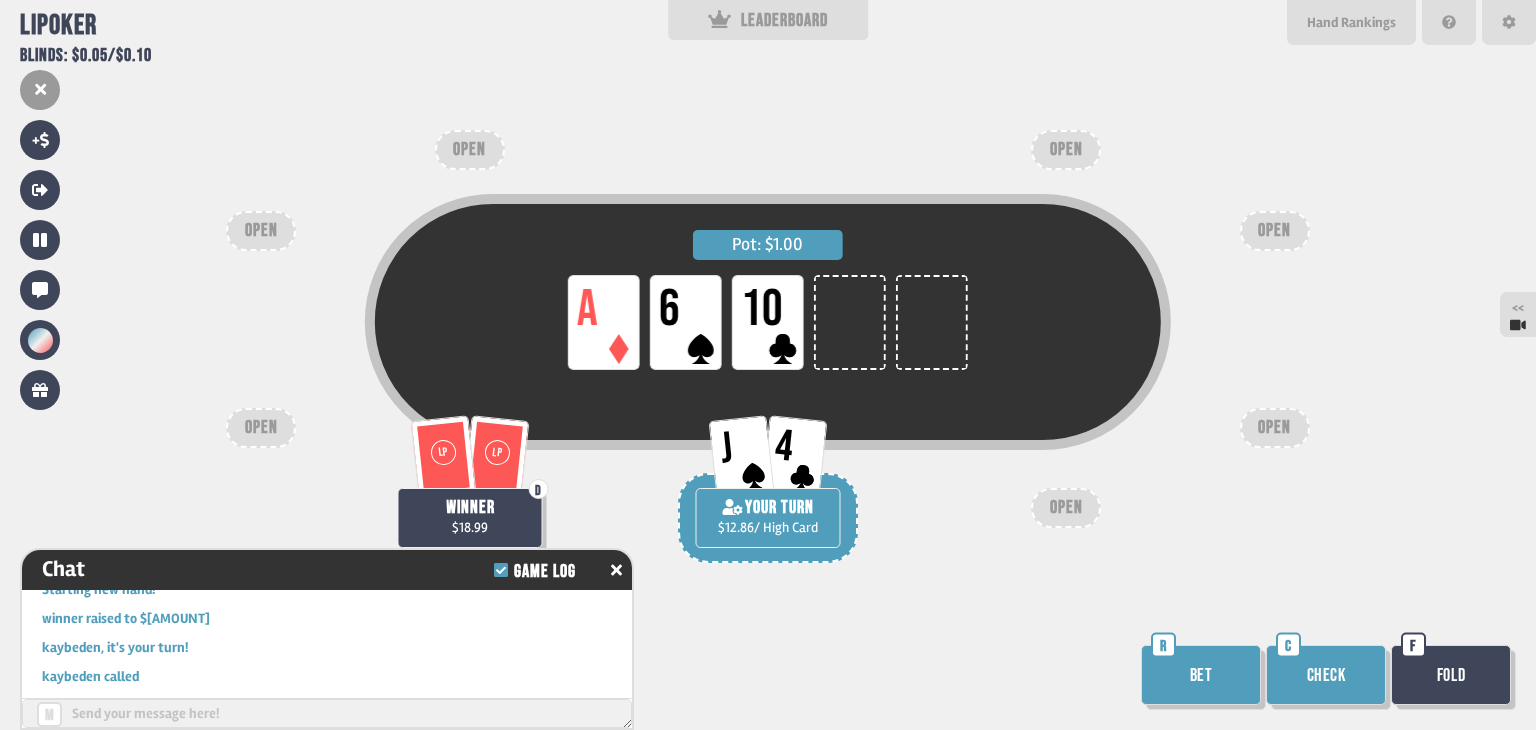 click on "Check" at bounding box center [1326, 675] 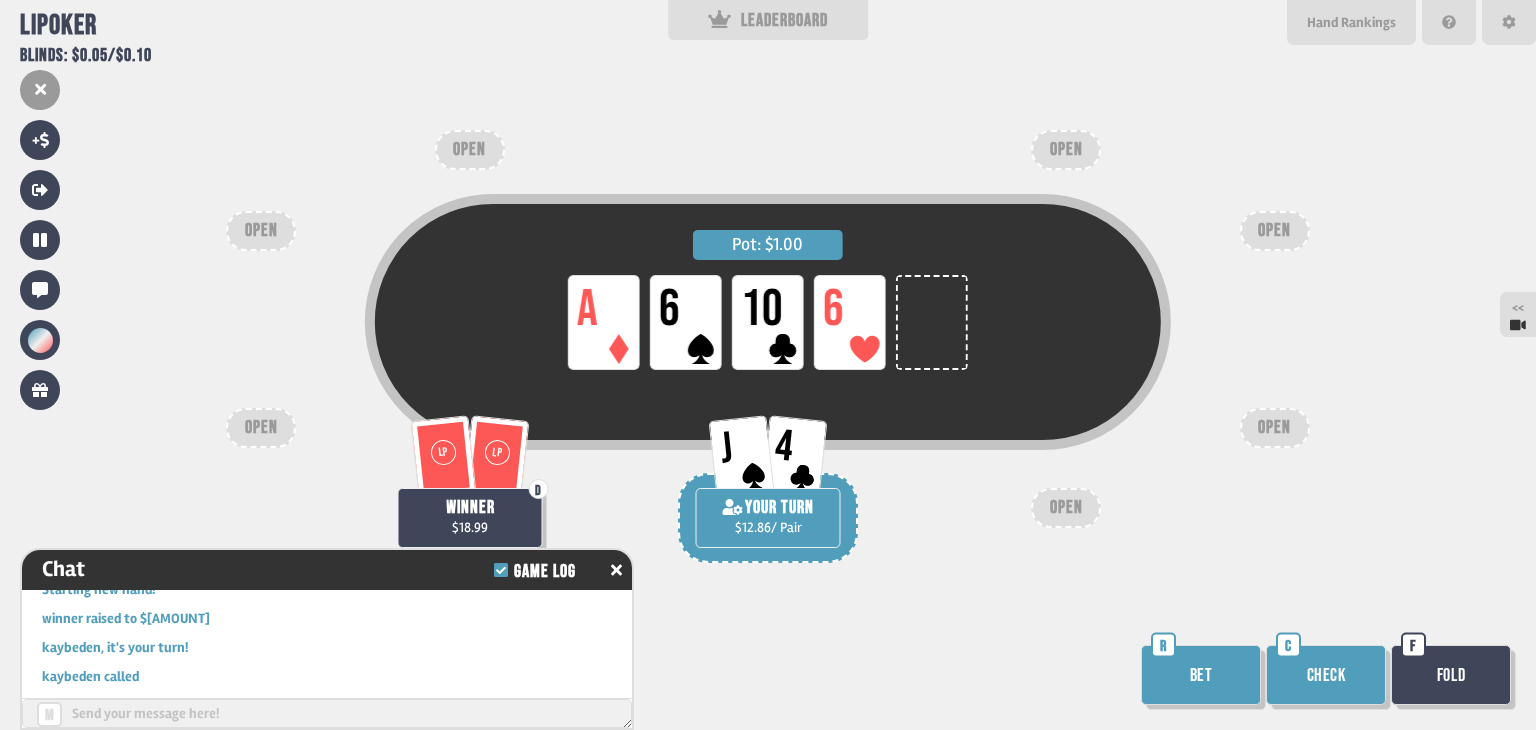 click on "Check" at bounding box center [1326, 675] 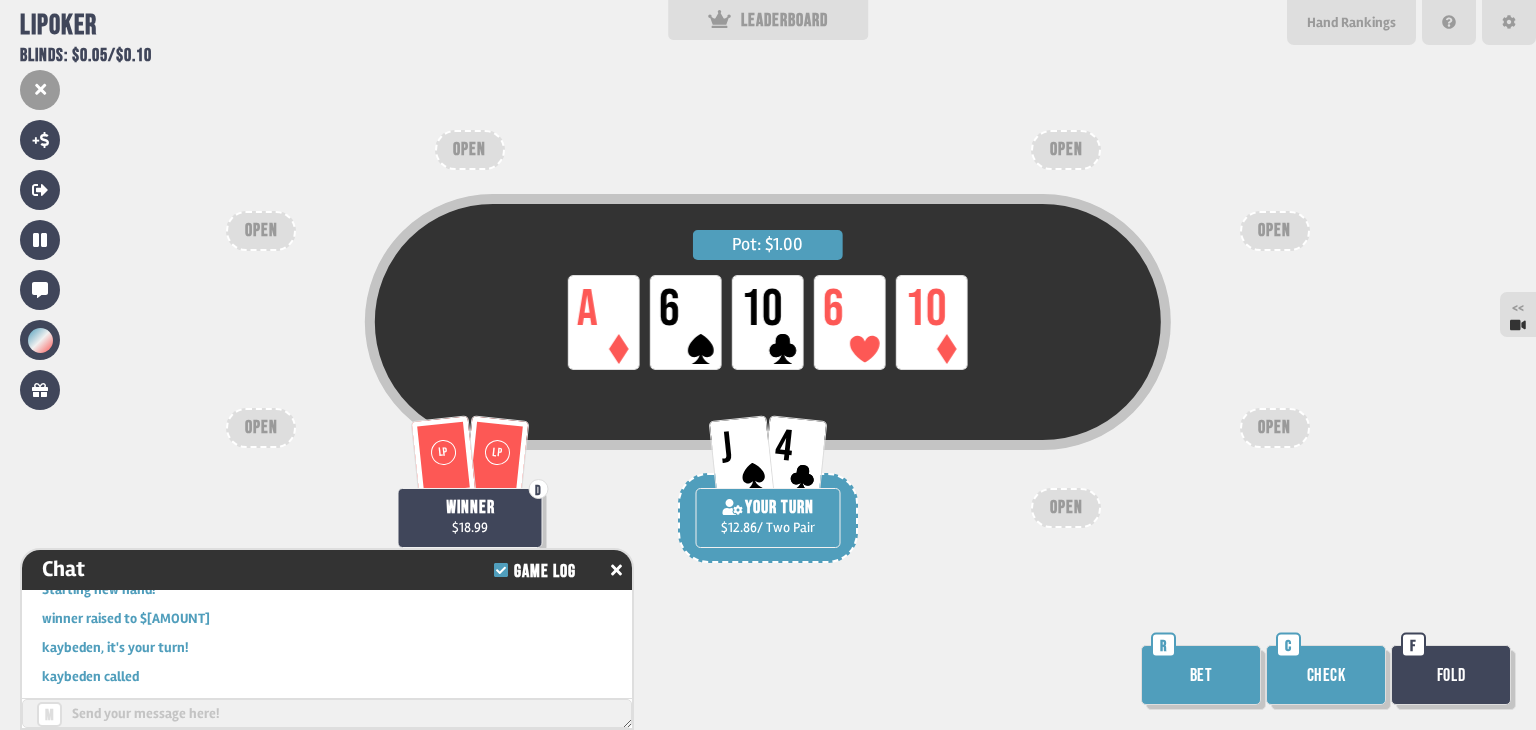 click on "Check" at bounding box center [1326, 675] 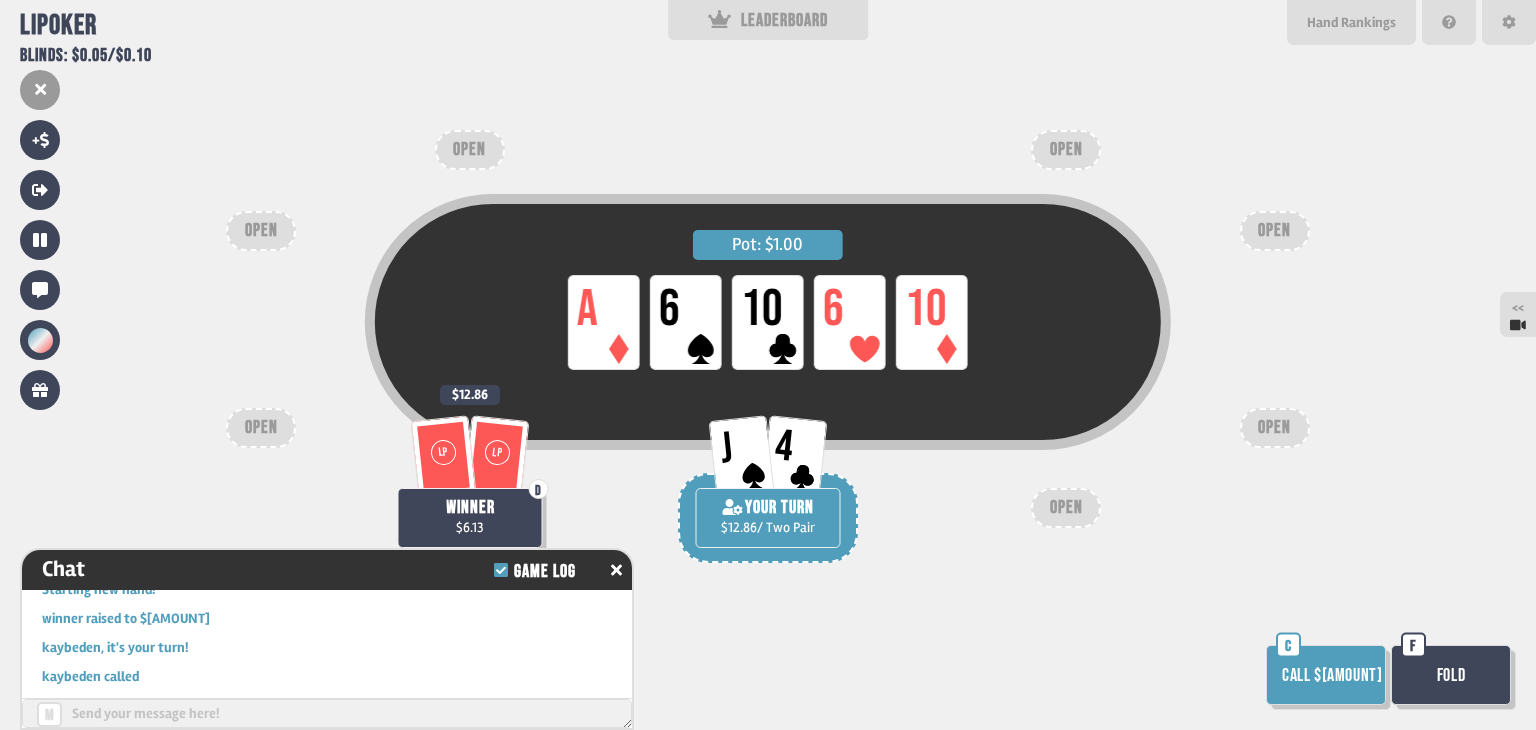 click on "Fold" at bounding box center (1451, 675) 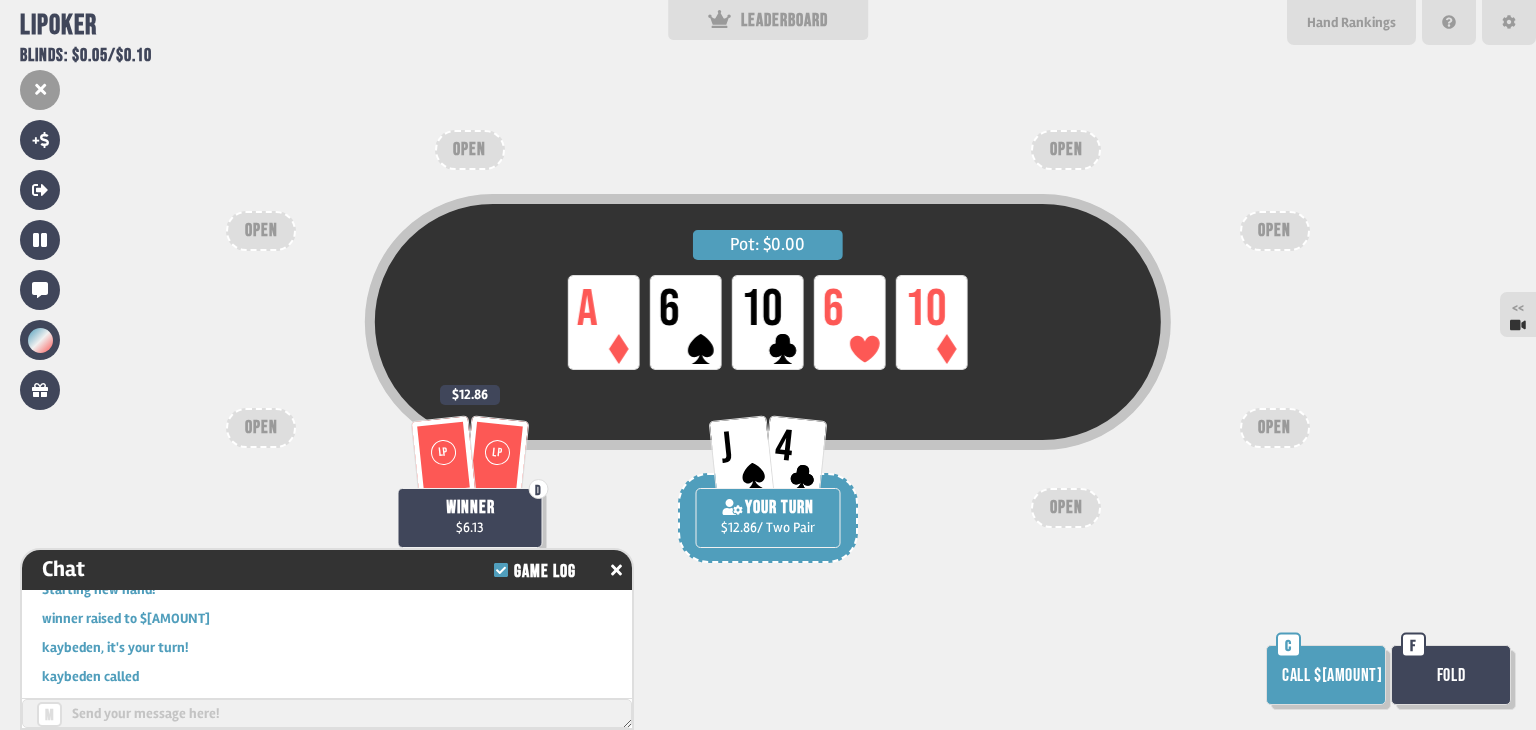 scroll, scrollTop: 100, scrollLeft: 0, axis: vertical 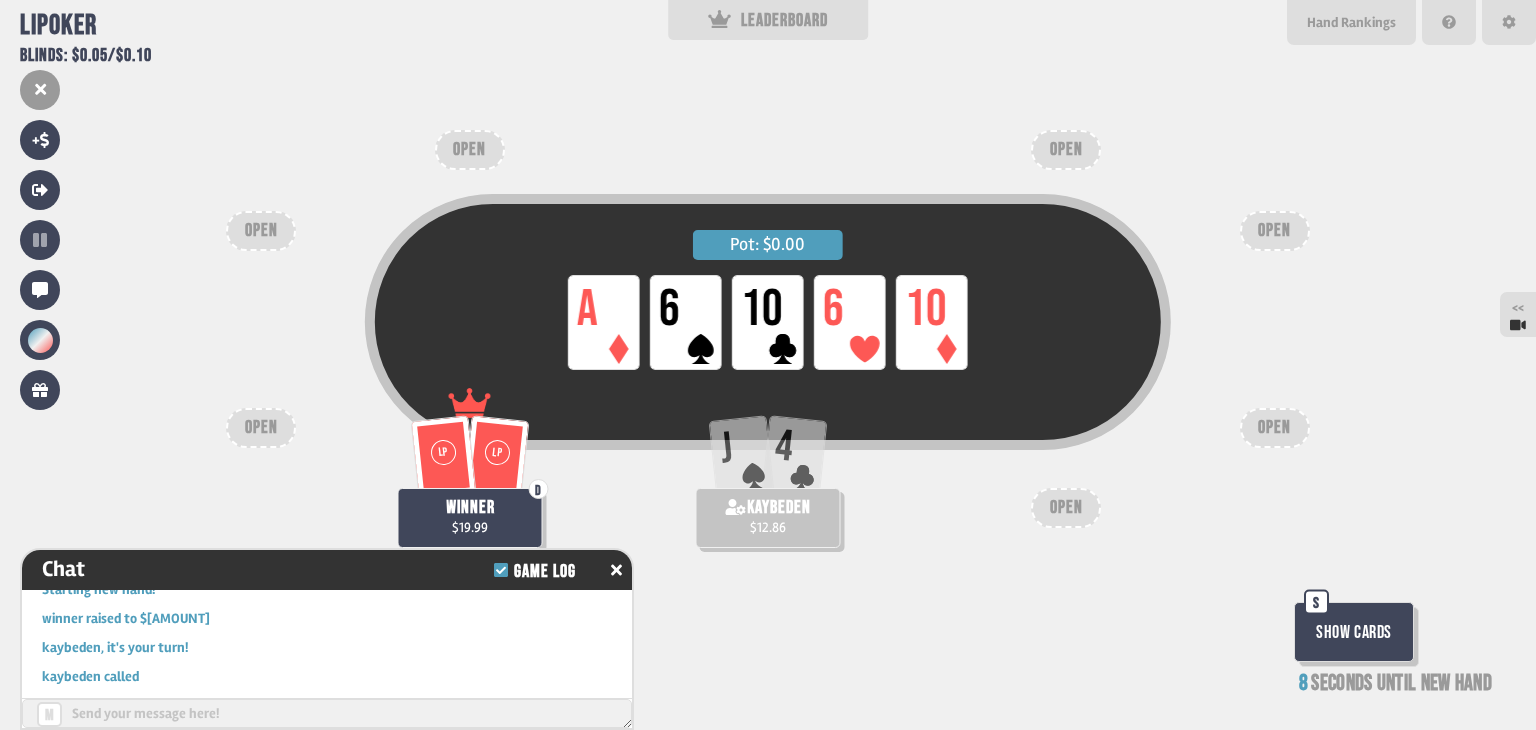 click on "Show Cards" at bounding box center (1354, 632) 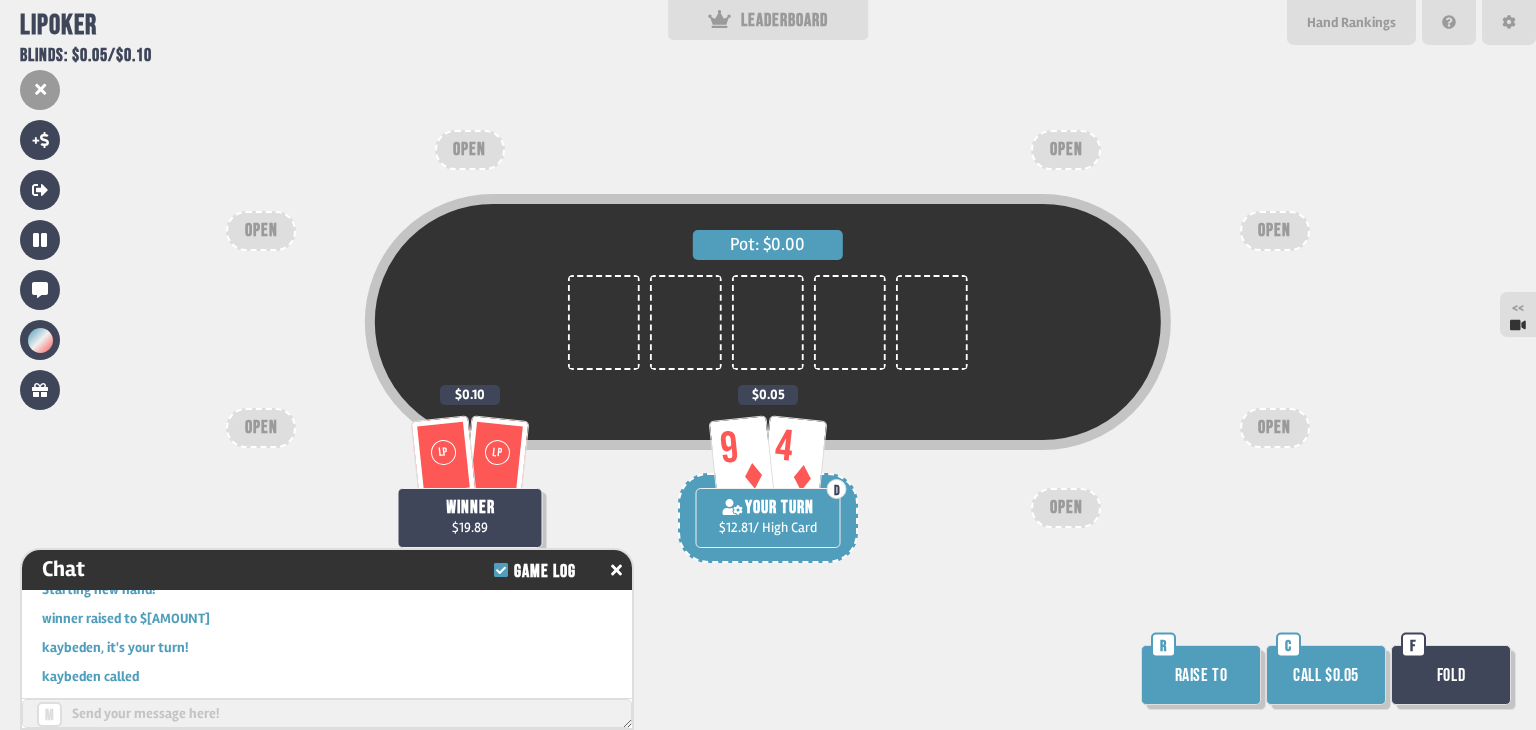 scroll, scrollTop: 98, scrollLeft: 0, axis: vertical 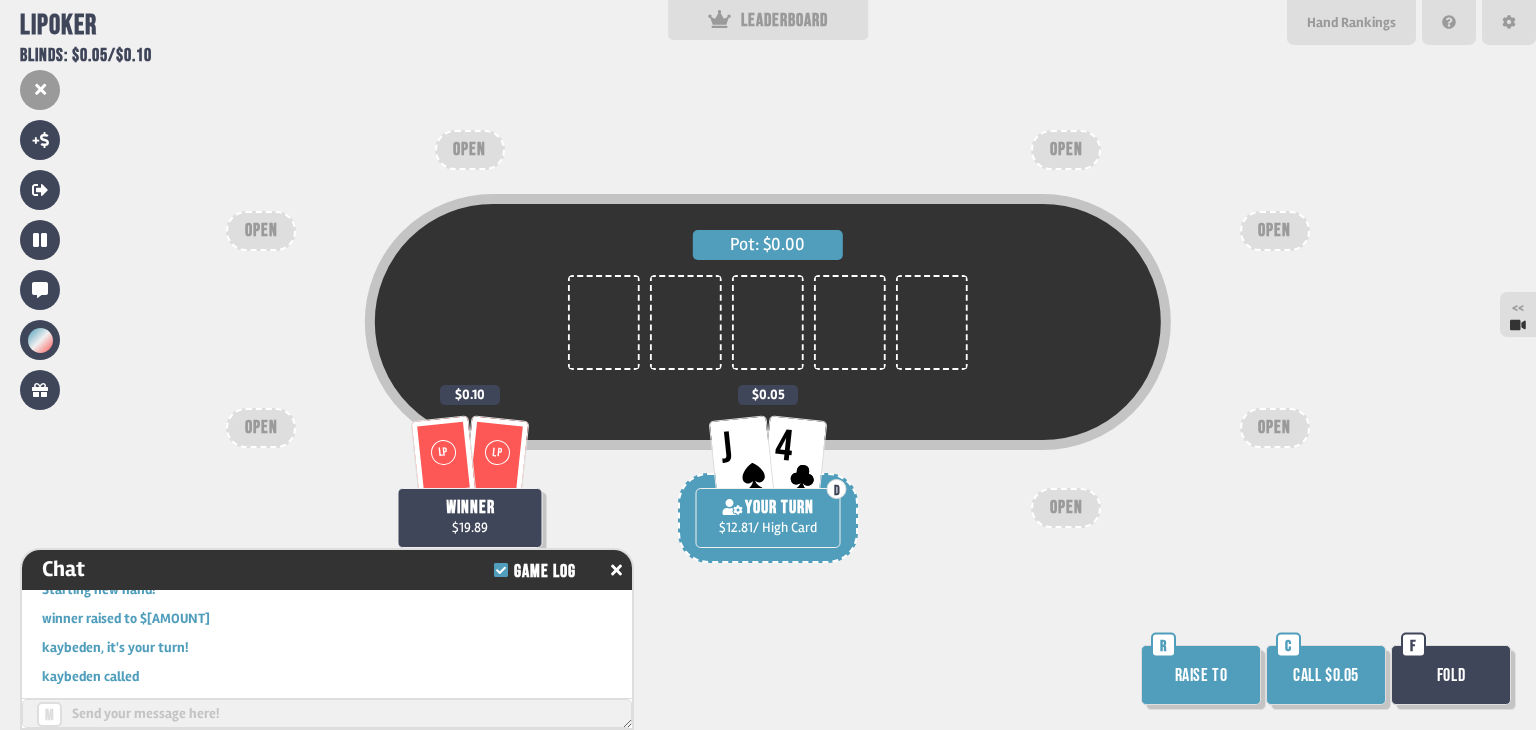 click on "Raise to" at bounding box center (1201, 675) 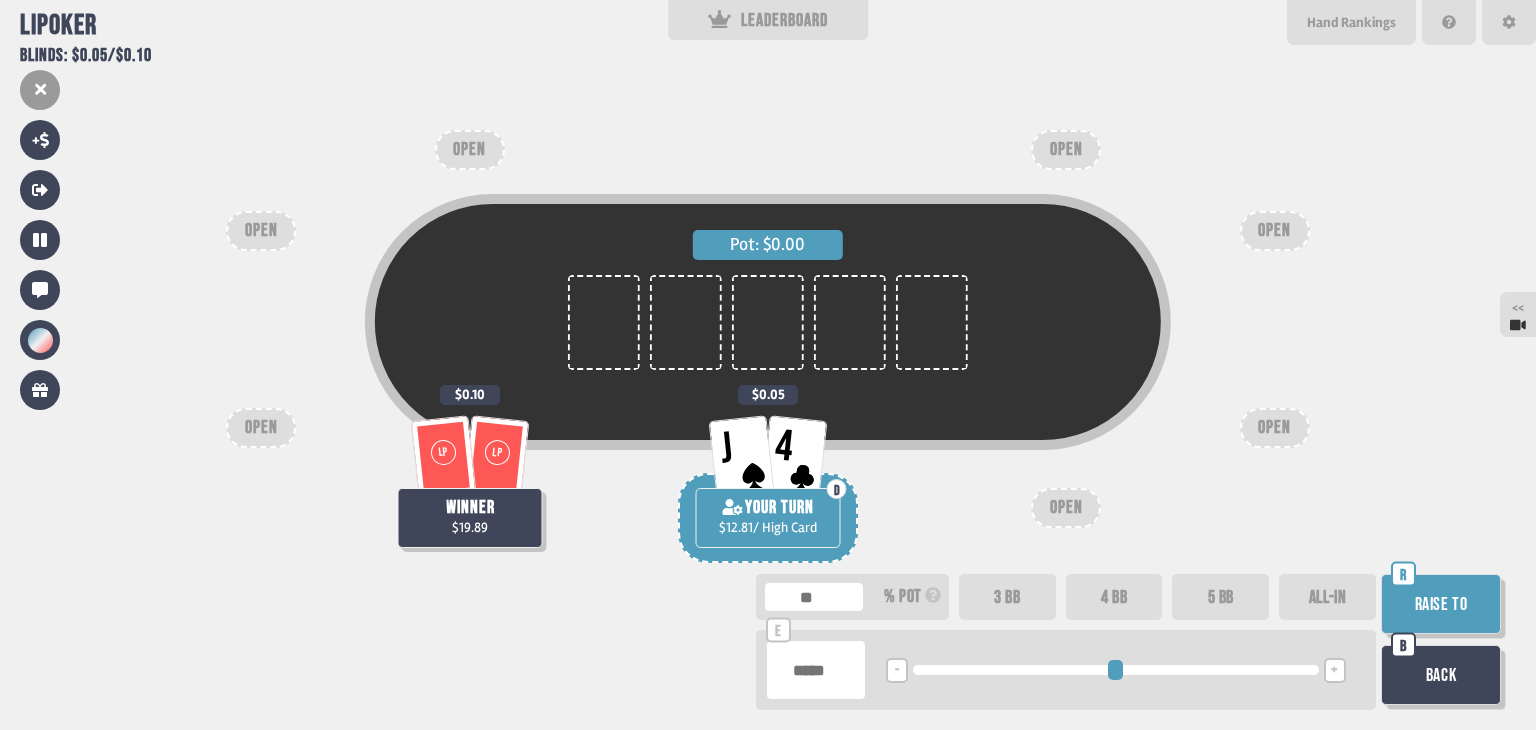 click on "****" at bounding box center (816, 670) 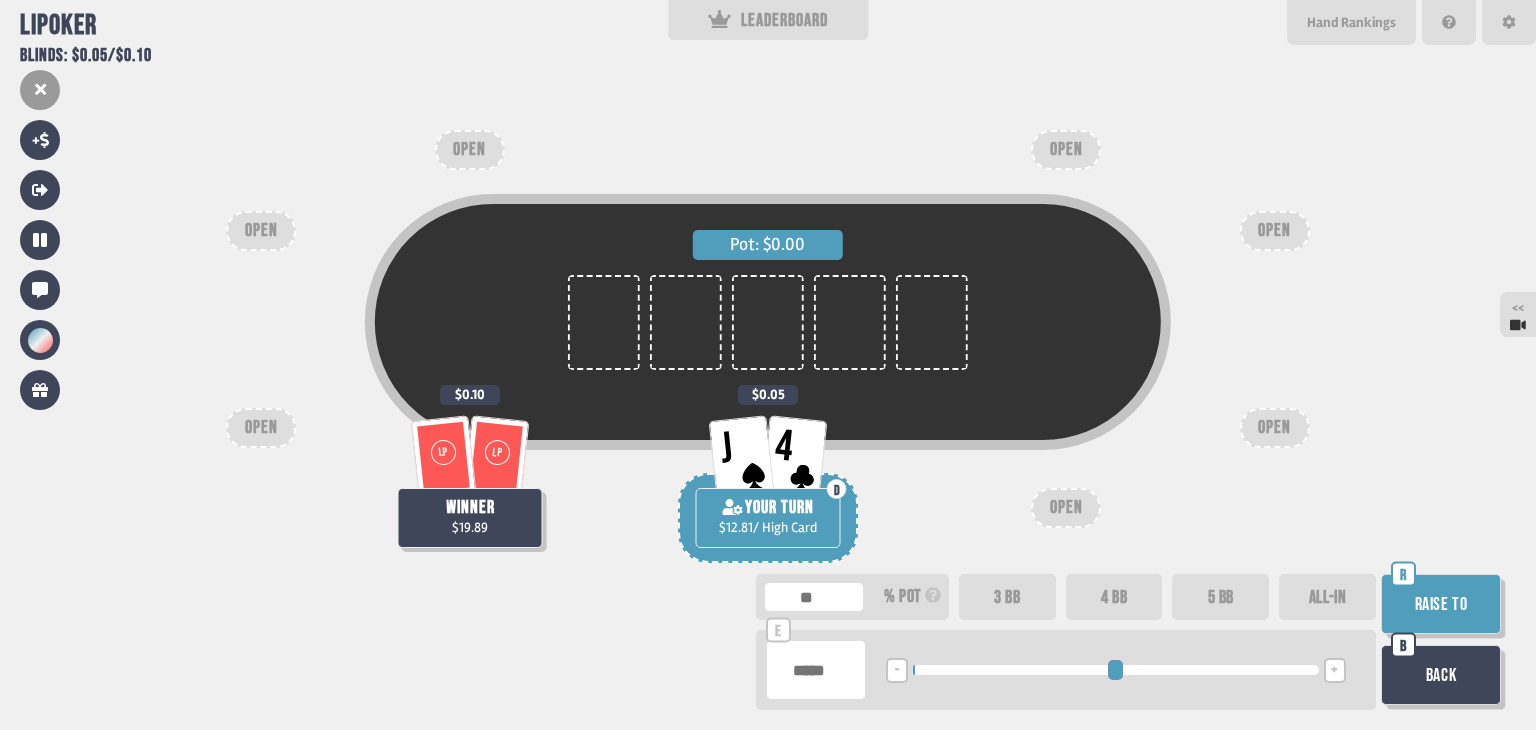 click on "****" at bounding box center [816, 670] 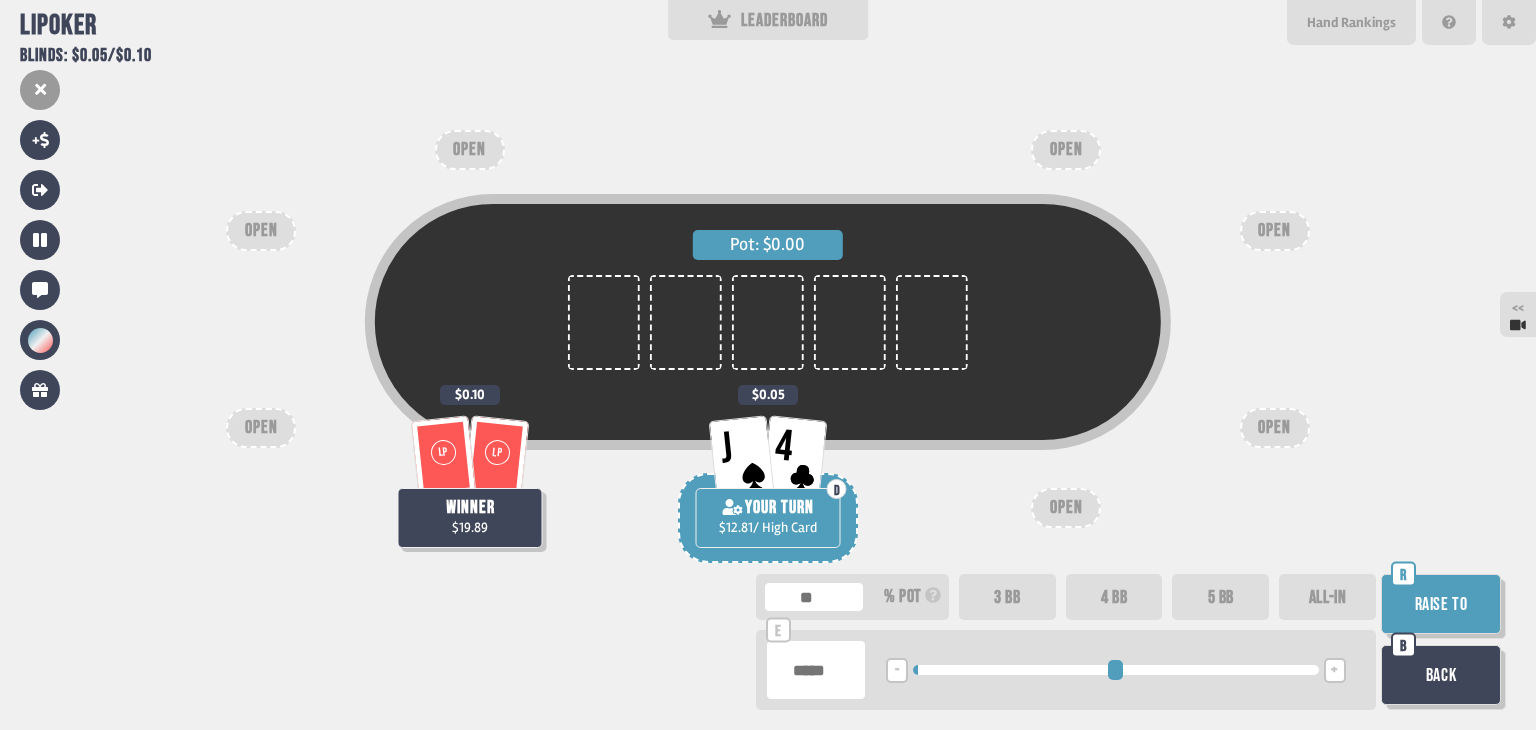 click on "****" at bounding box center [816, 670] 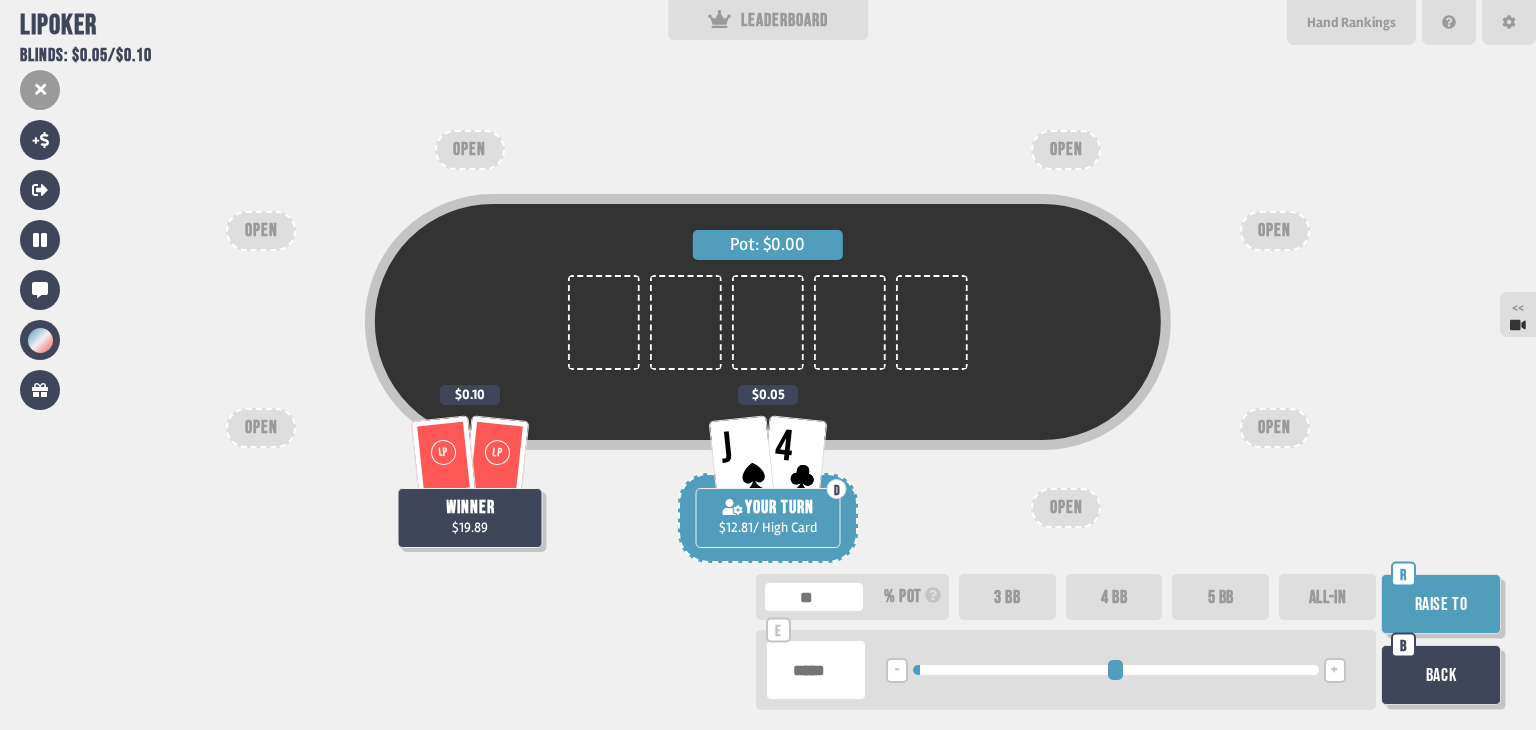 click on "***" at bounding box center [816, 670] 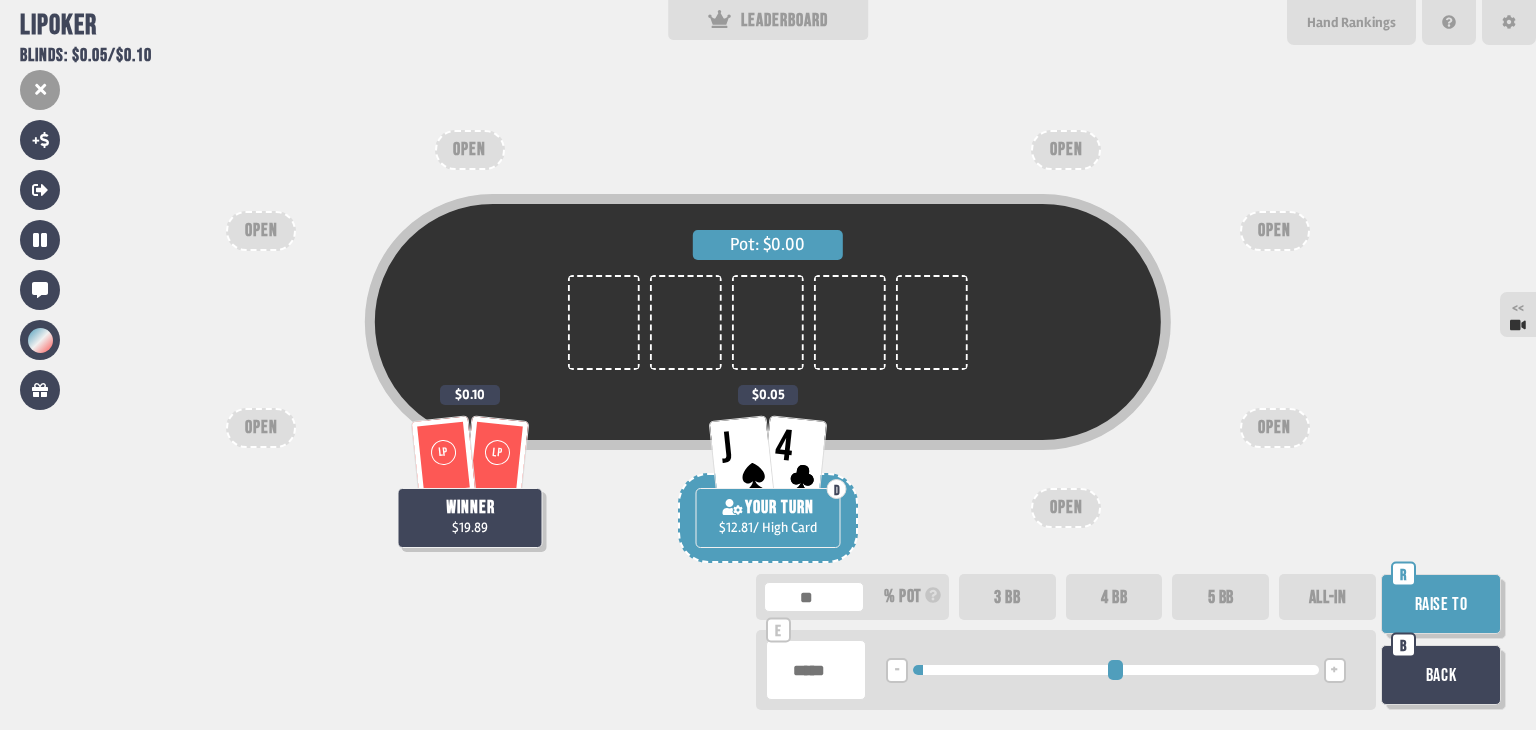 click on "***" at bounding box center (816, 670) 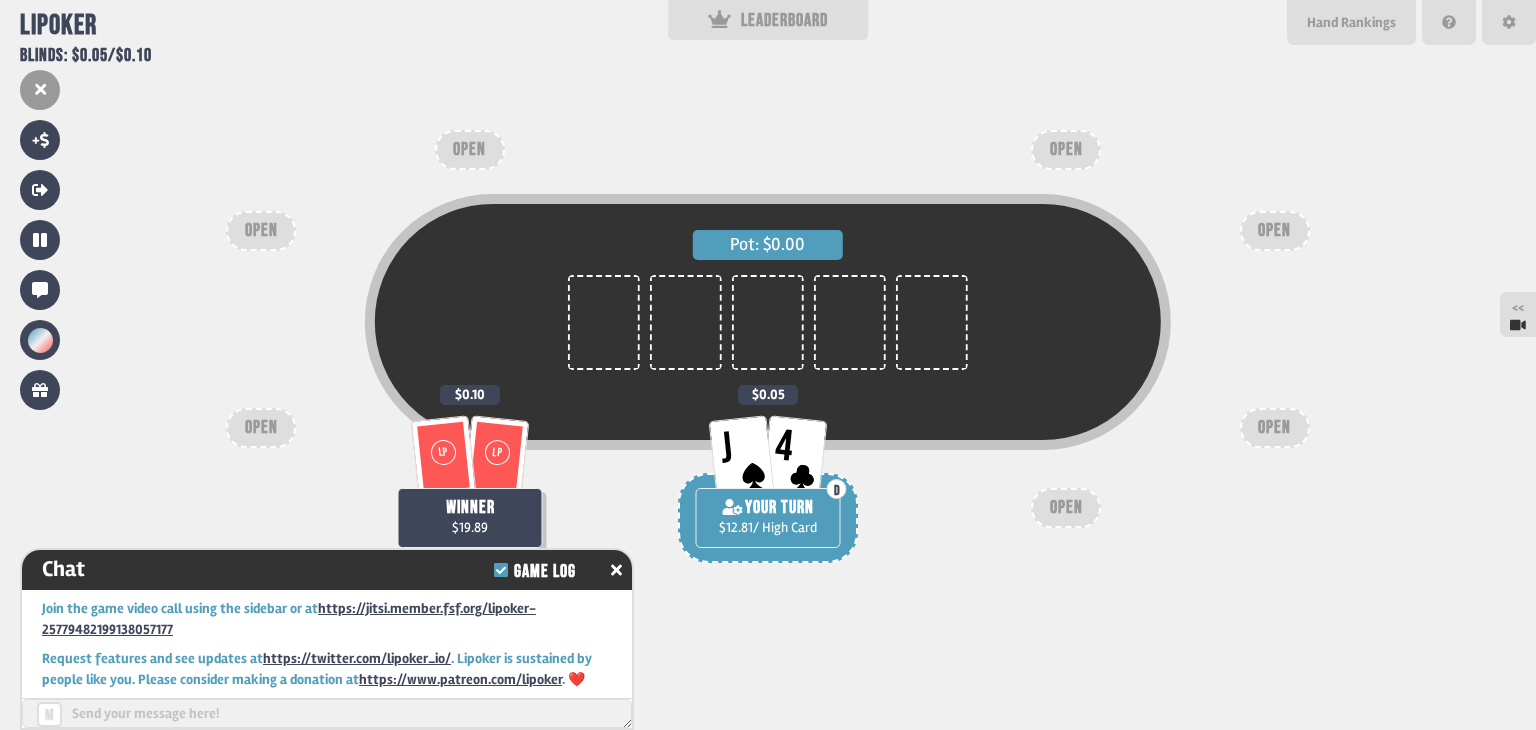 scroll, scrollTop: 11227, scrollLeft: 0, axis: vertical 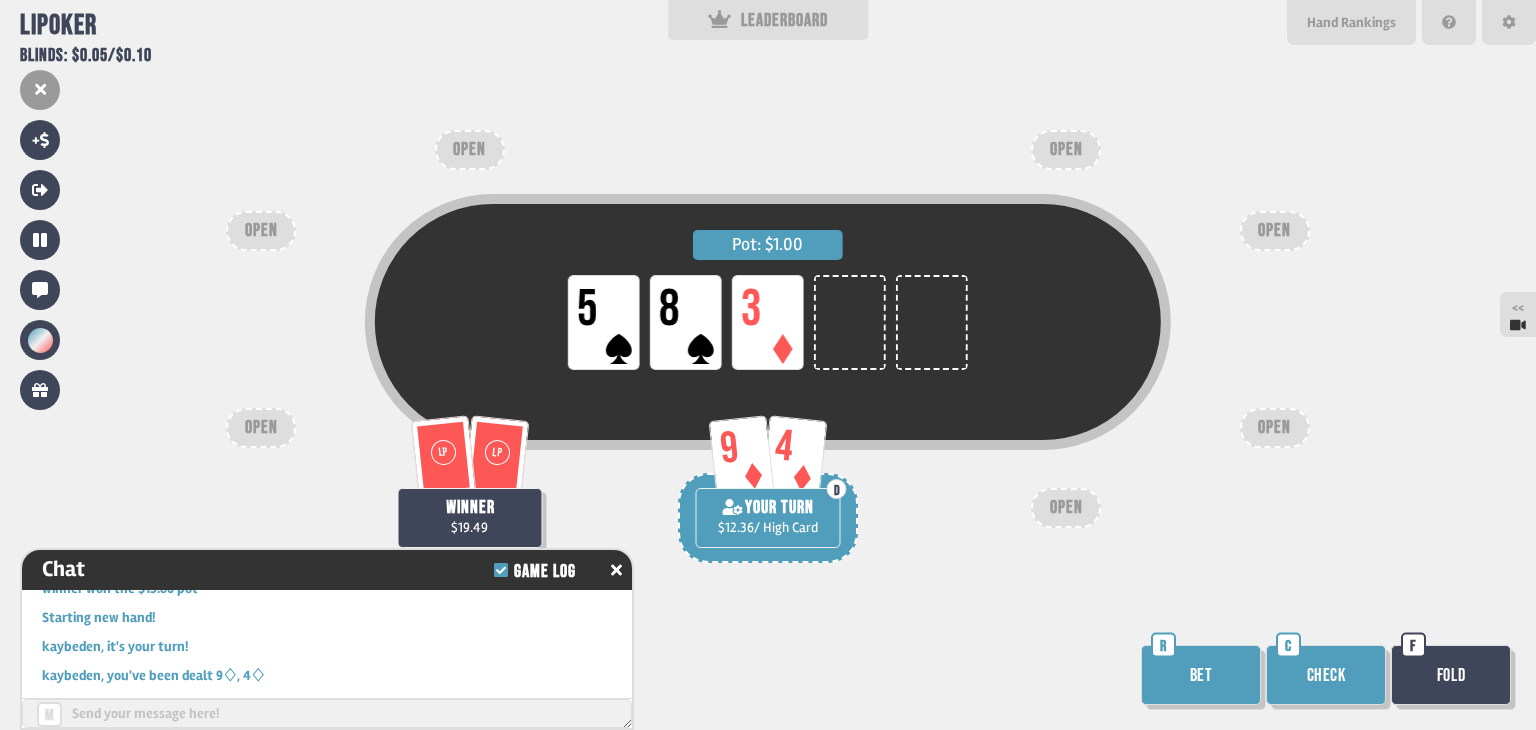 click on "Check" at bounding box center [1326, 675] 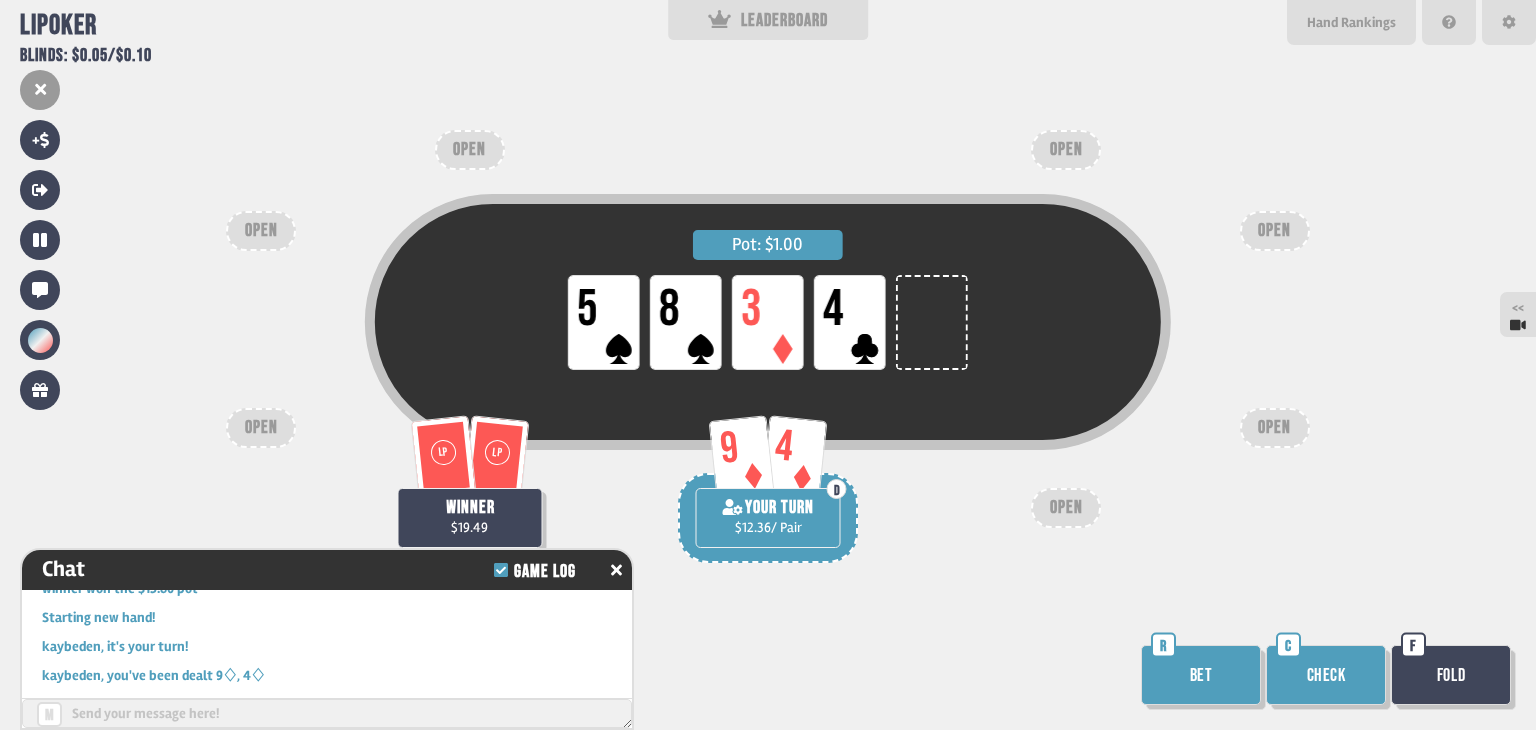 click on "Bet" at bounding box center (1201, 675) 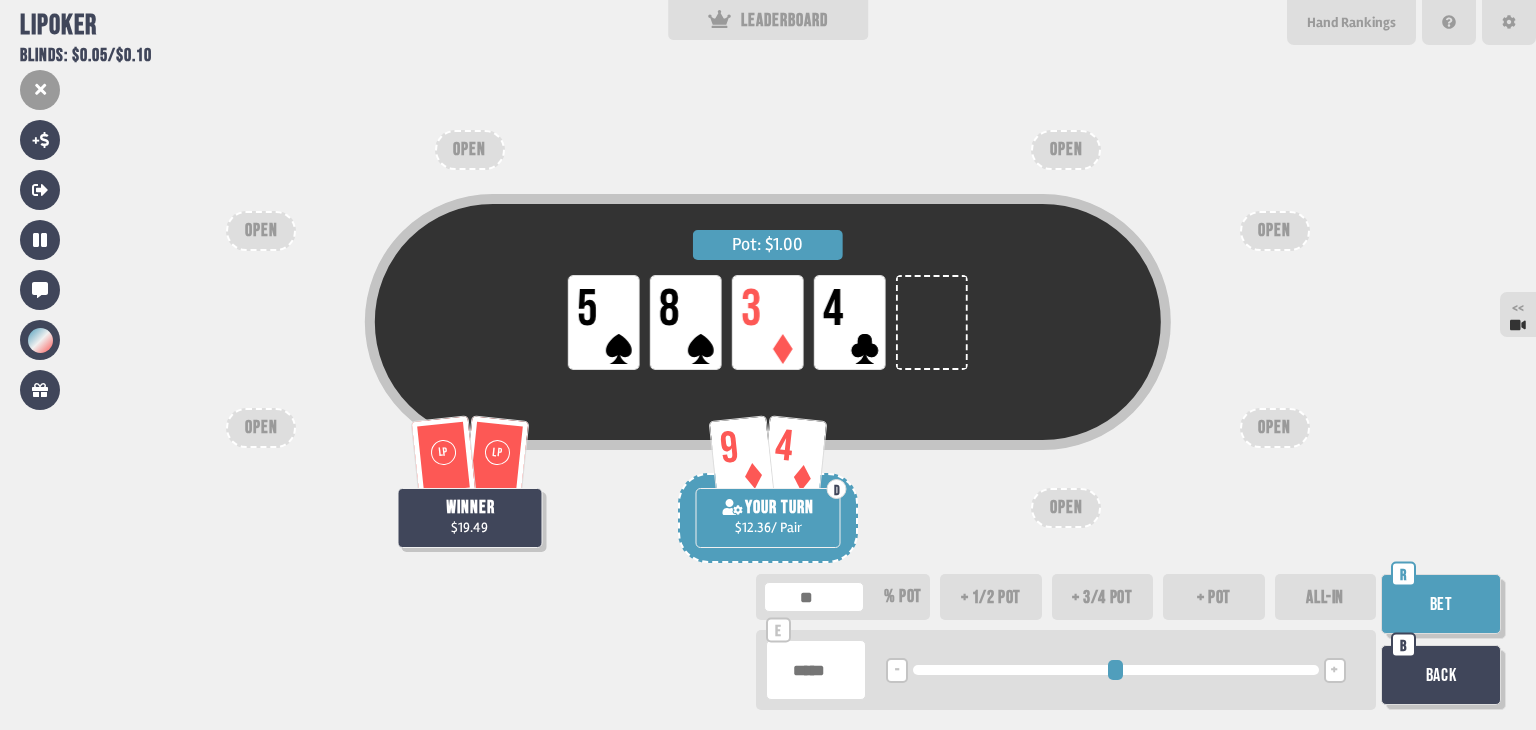 click at bounding box center [816, 670] 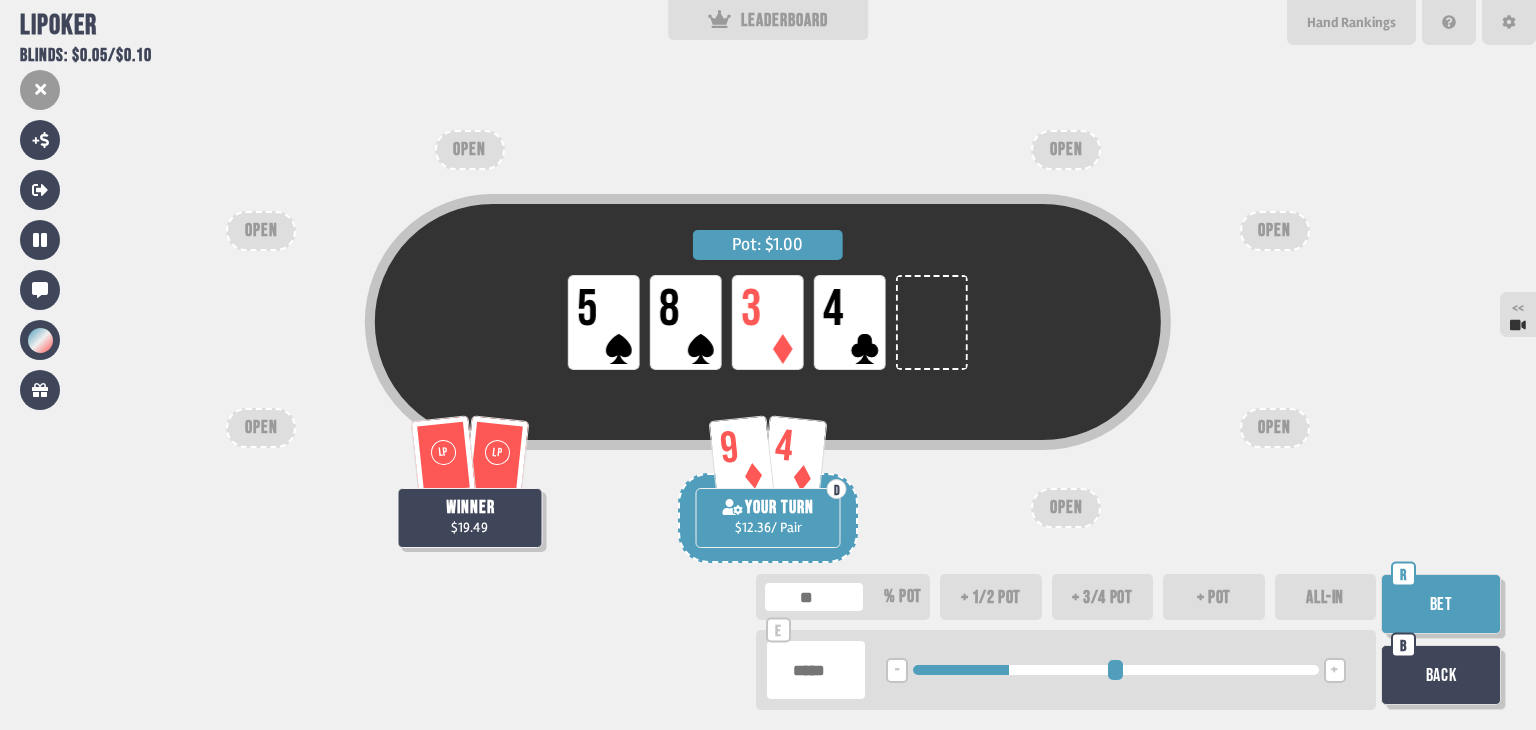 click on "Bet" at bounding box center (1441, 604) 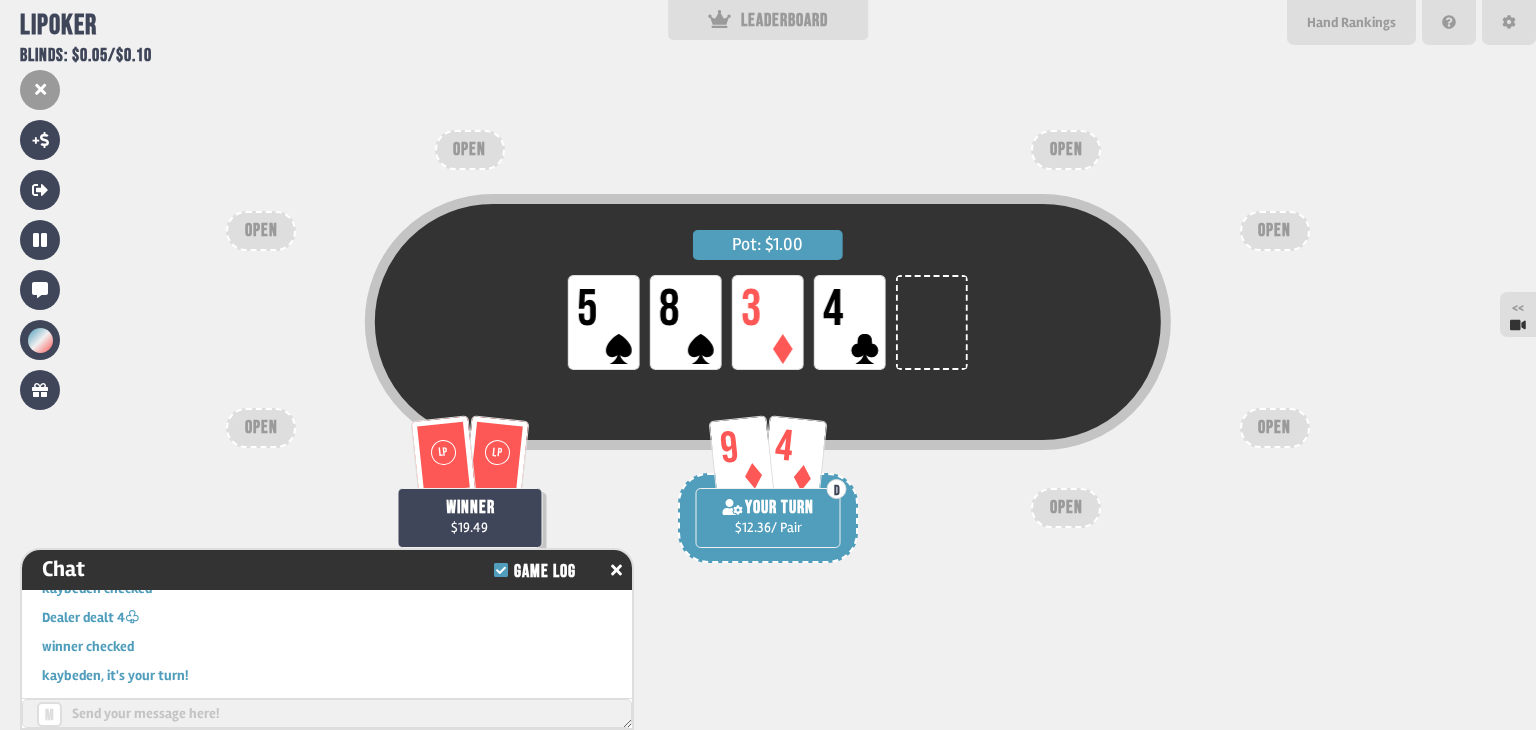 scroll, scrollTop: 11516, scrollLeft: 0, axis: vertical 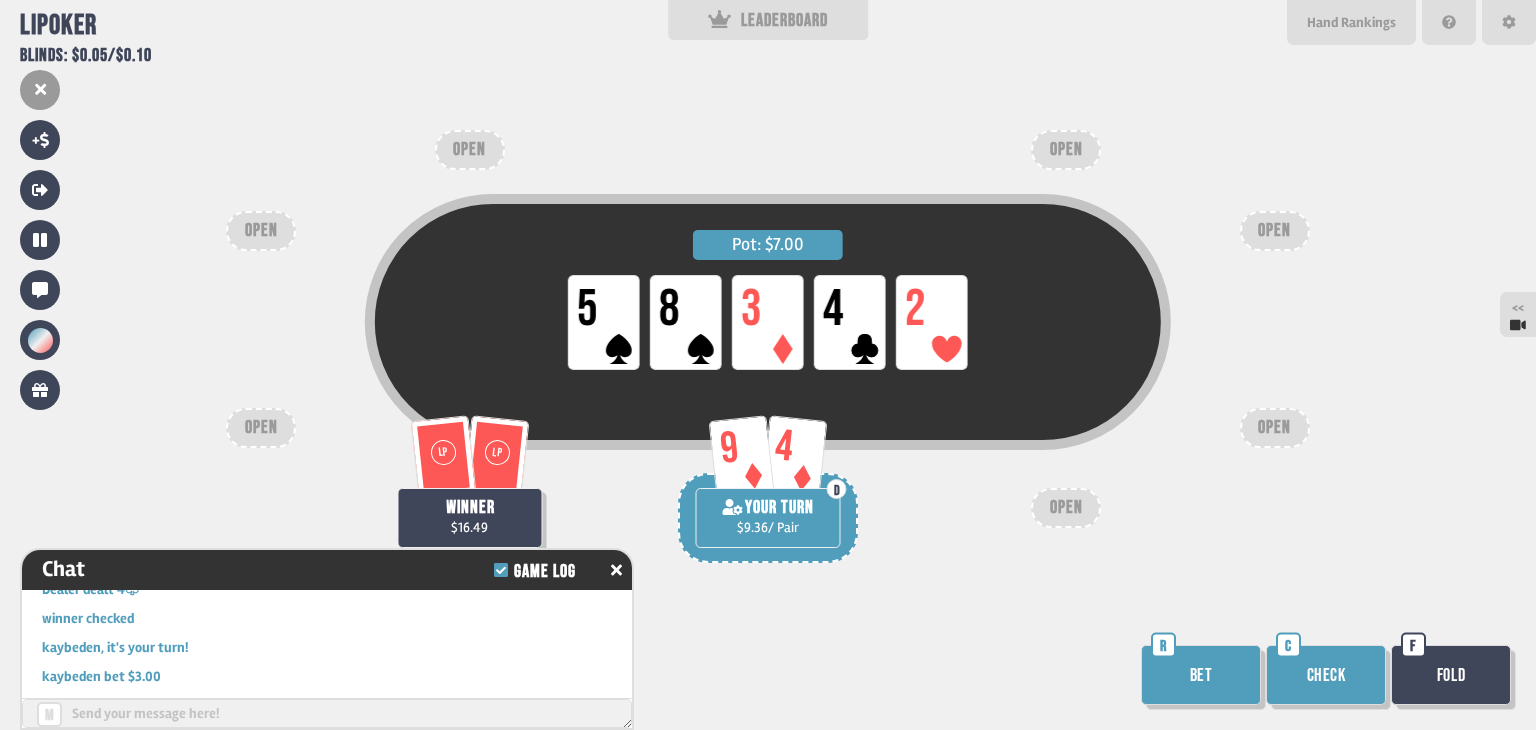click on "Check" at bounding box center (1326, 675) 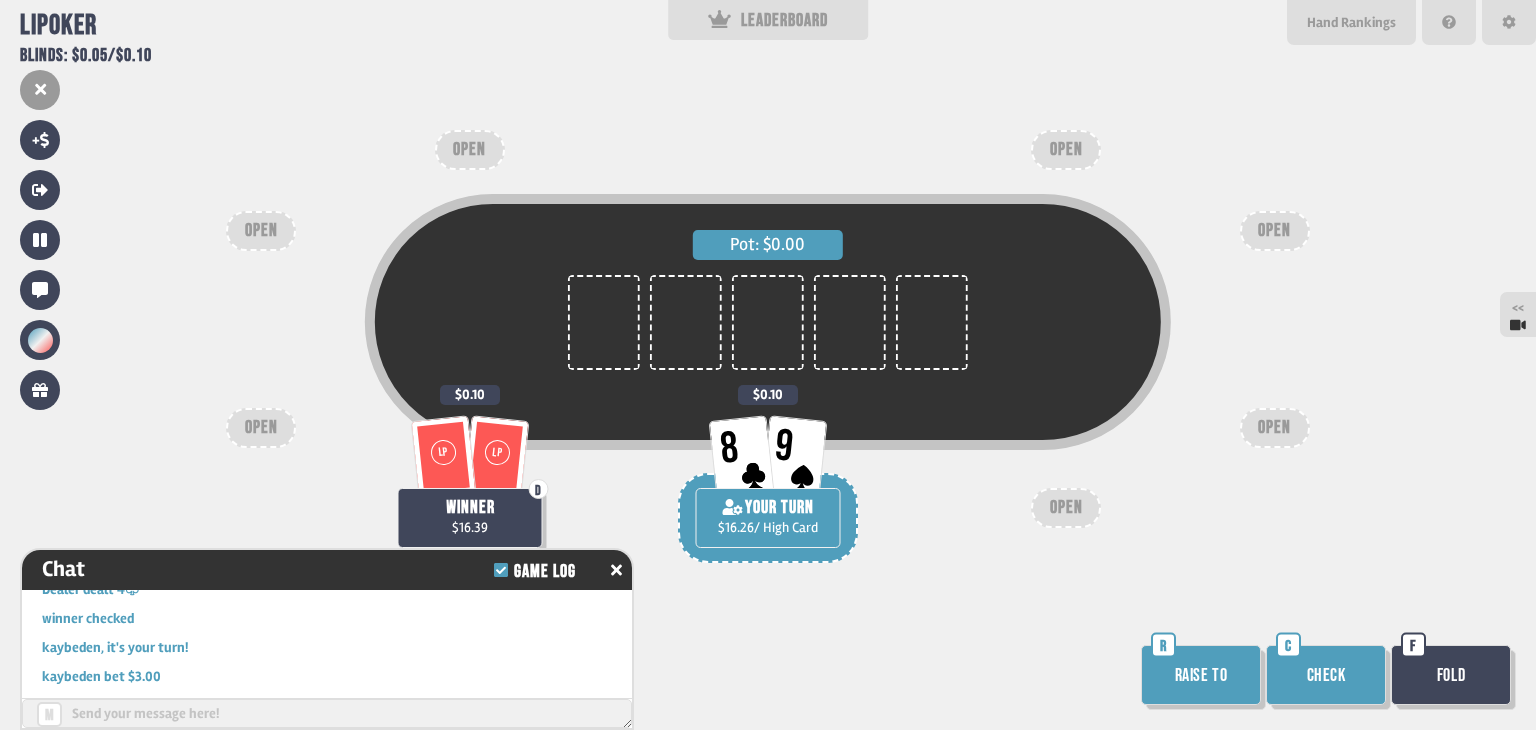 click on "Raise to" at bounding box center (1201, 675) 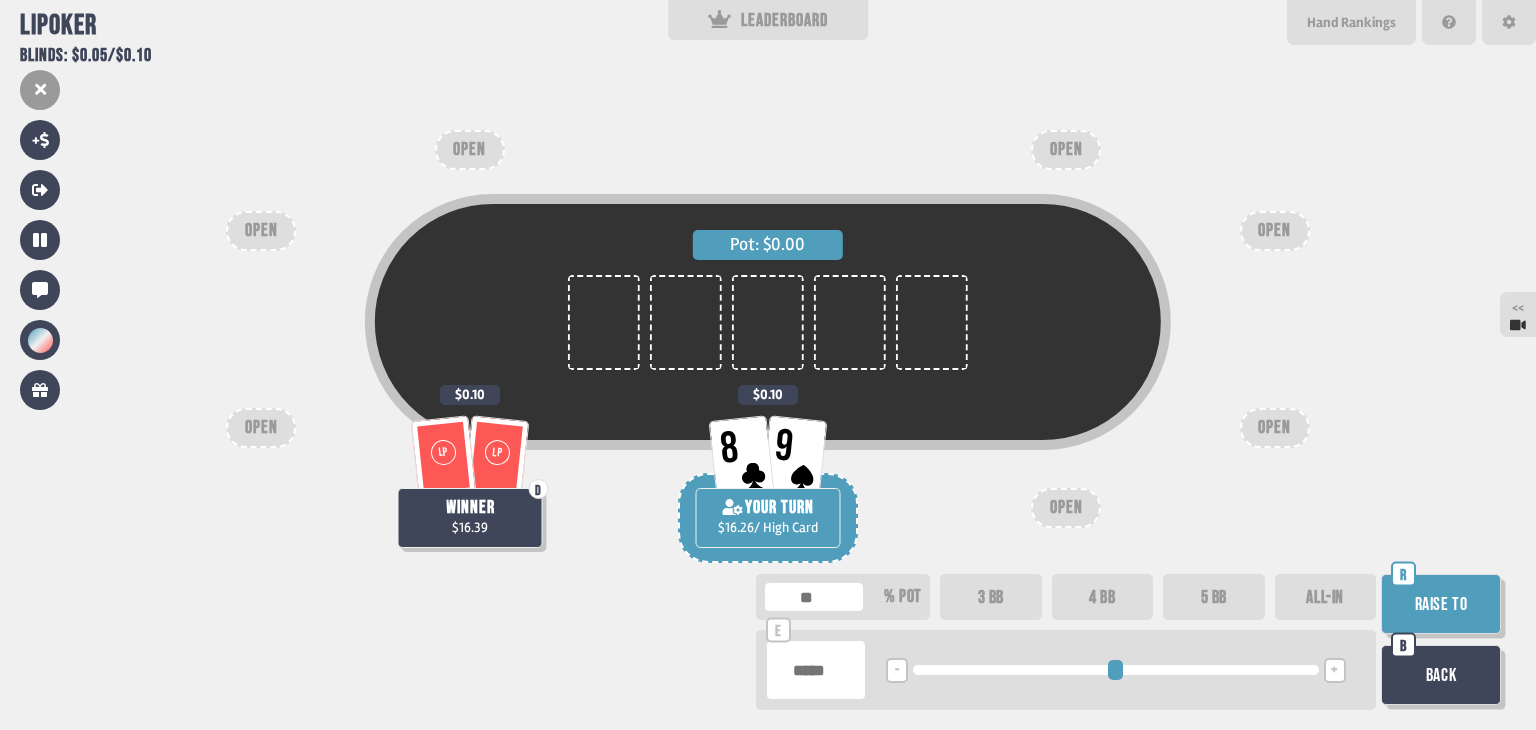 click on "ALL-IN" at bounding box center (1326, 597) 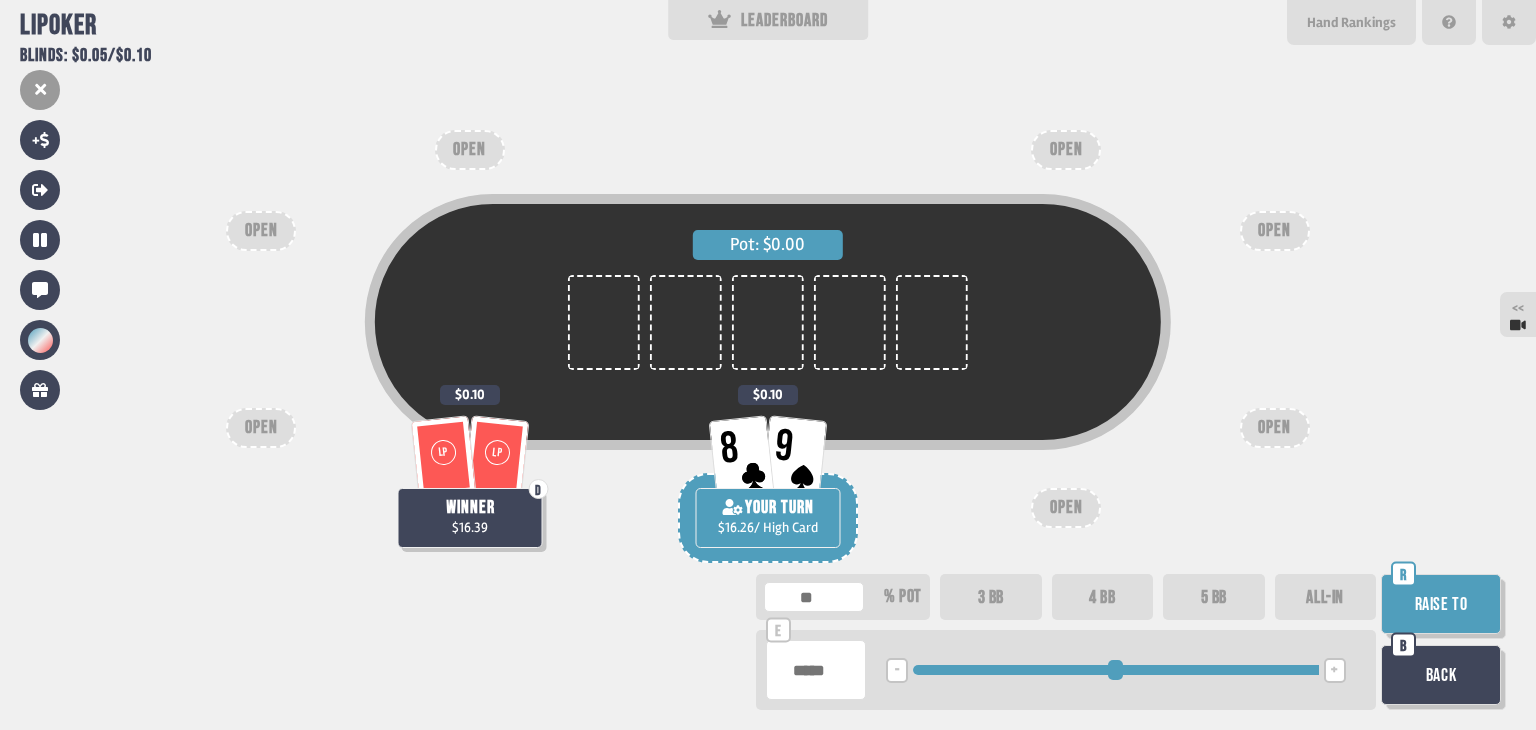 click on "Raise to" at bounding box center [1441, 604] 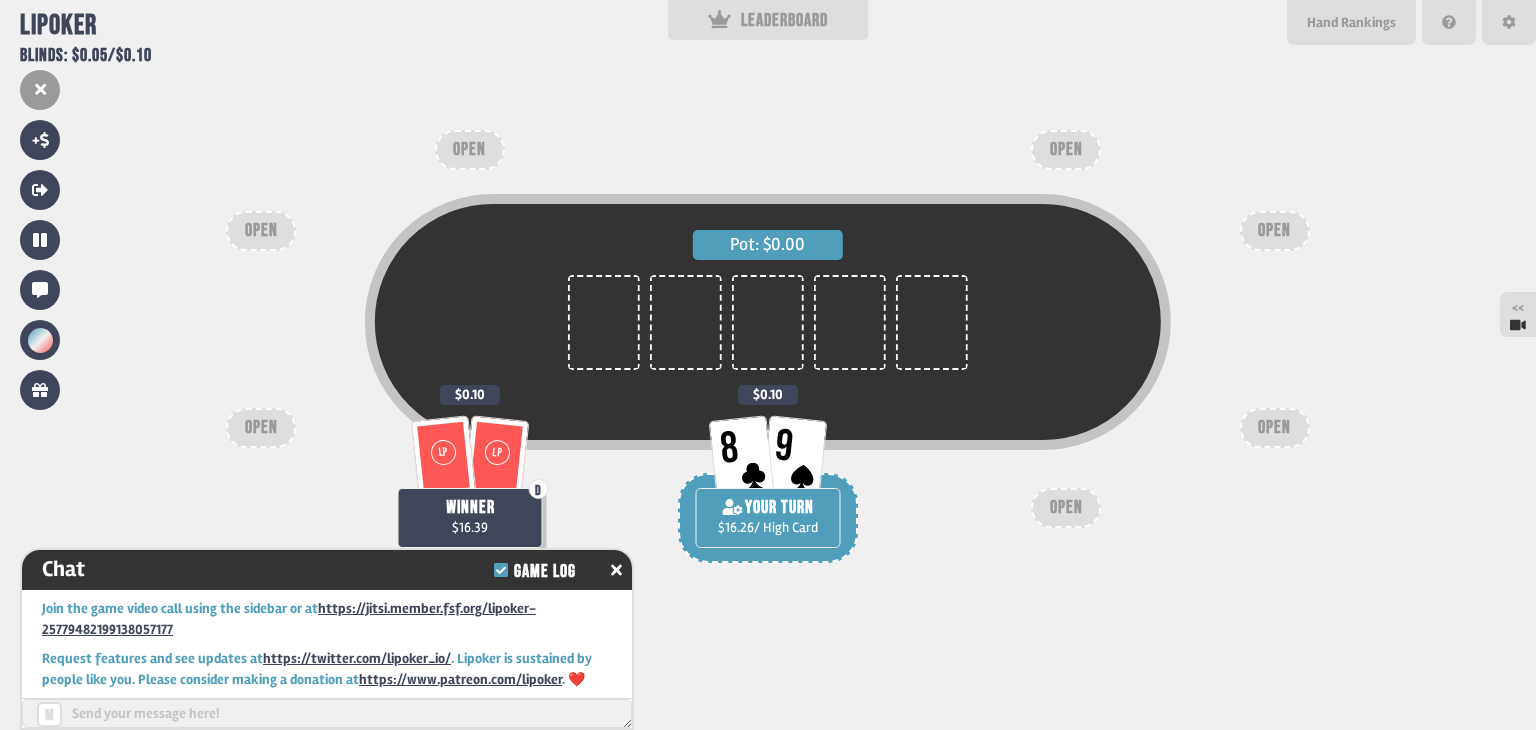 scroll, scrollTop: 11807, scrollLeft: 0, axis: vertical 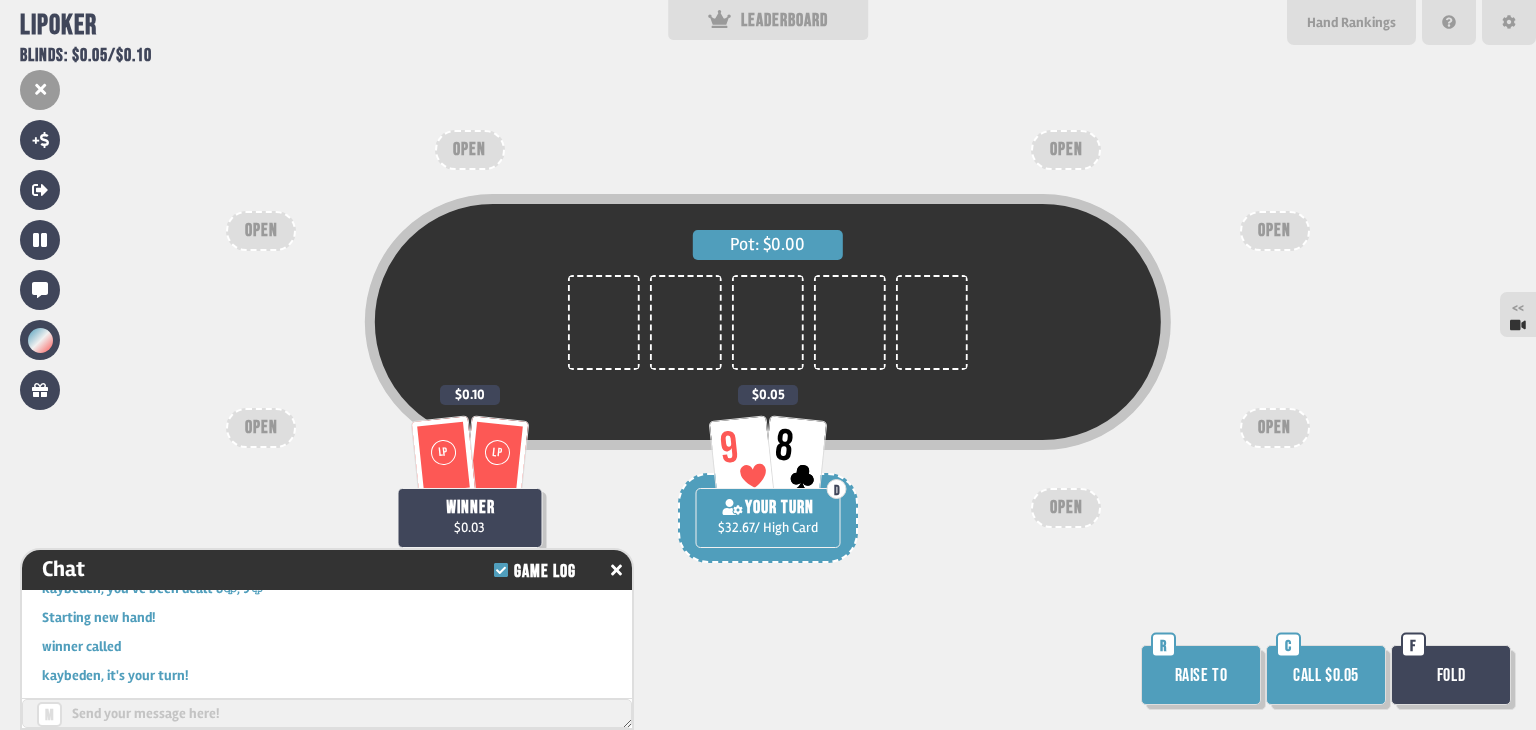 click on "Raise to" at bounding box center [1201, 675] 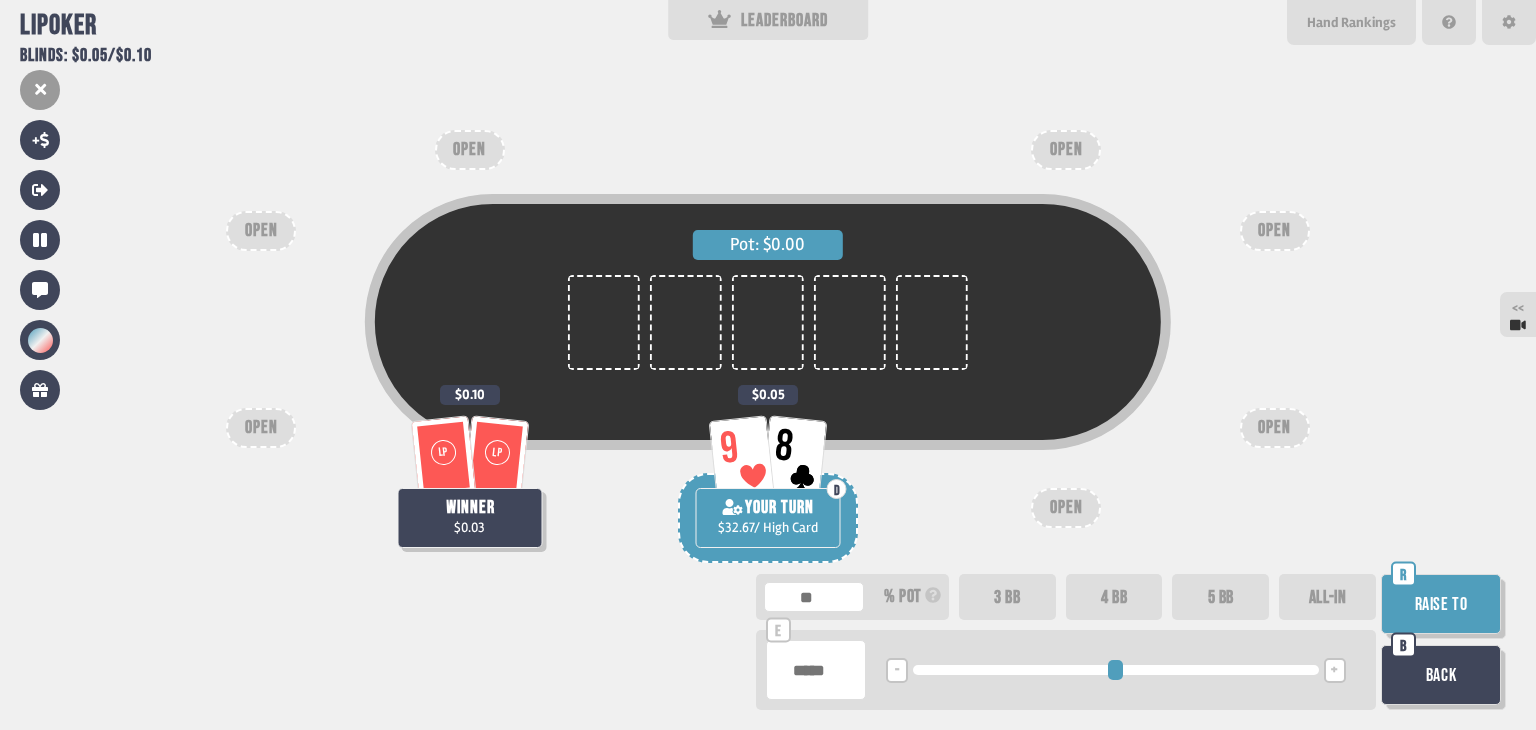 click on "ALL-IN" at bounding box center (1327, 597) 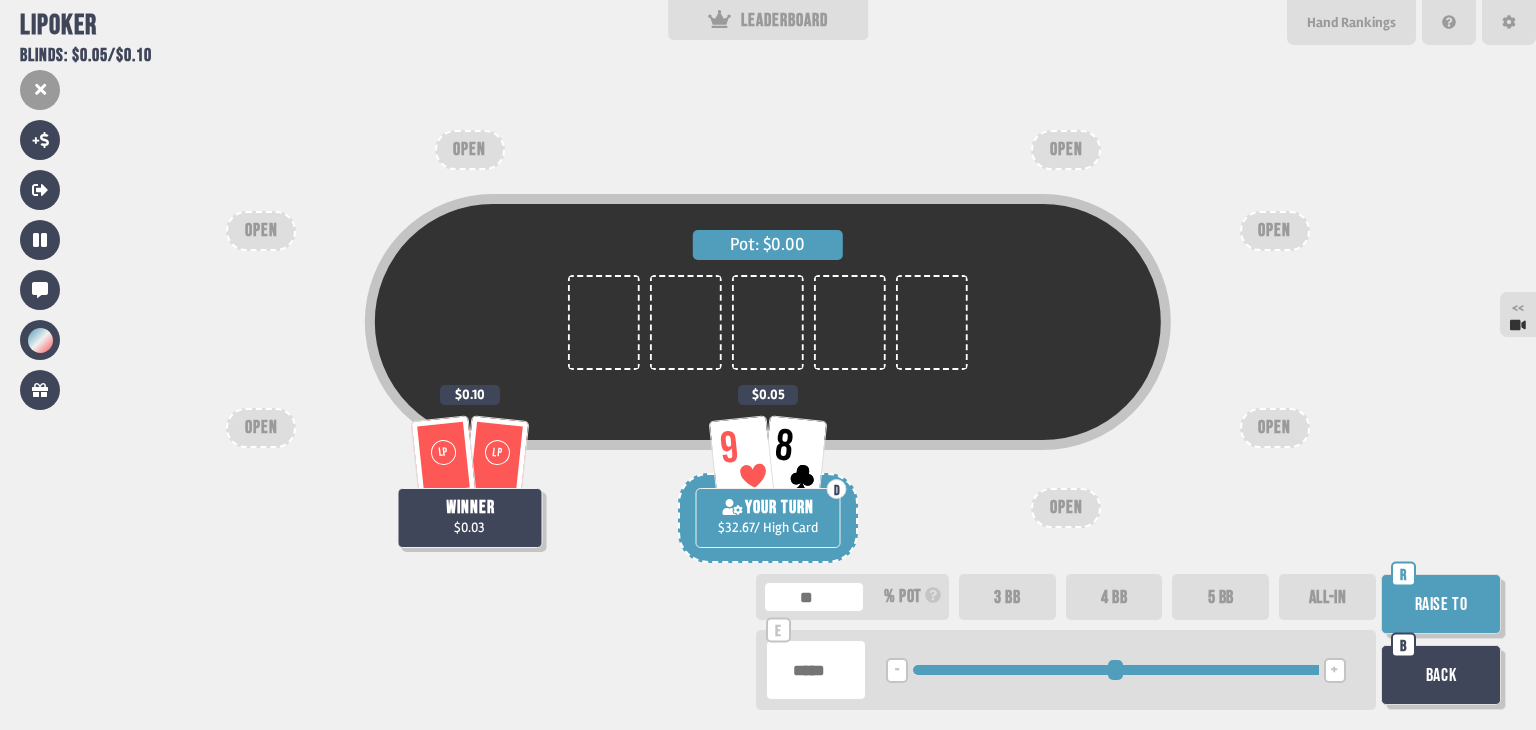 click on "Raise to" at bounding box center [1441, 604] 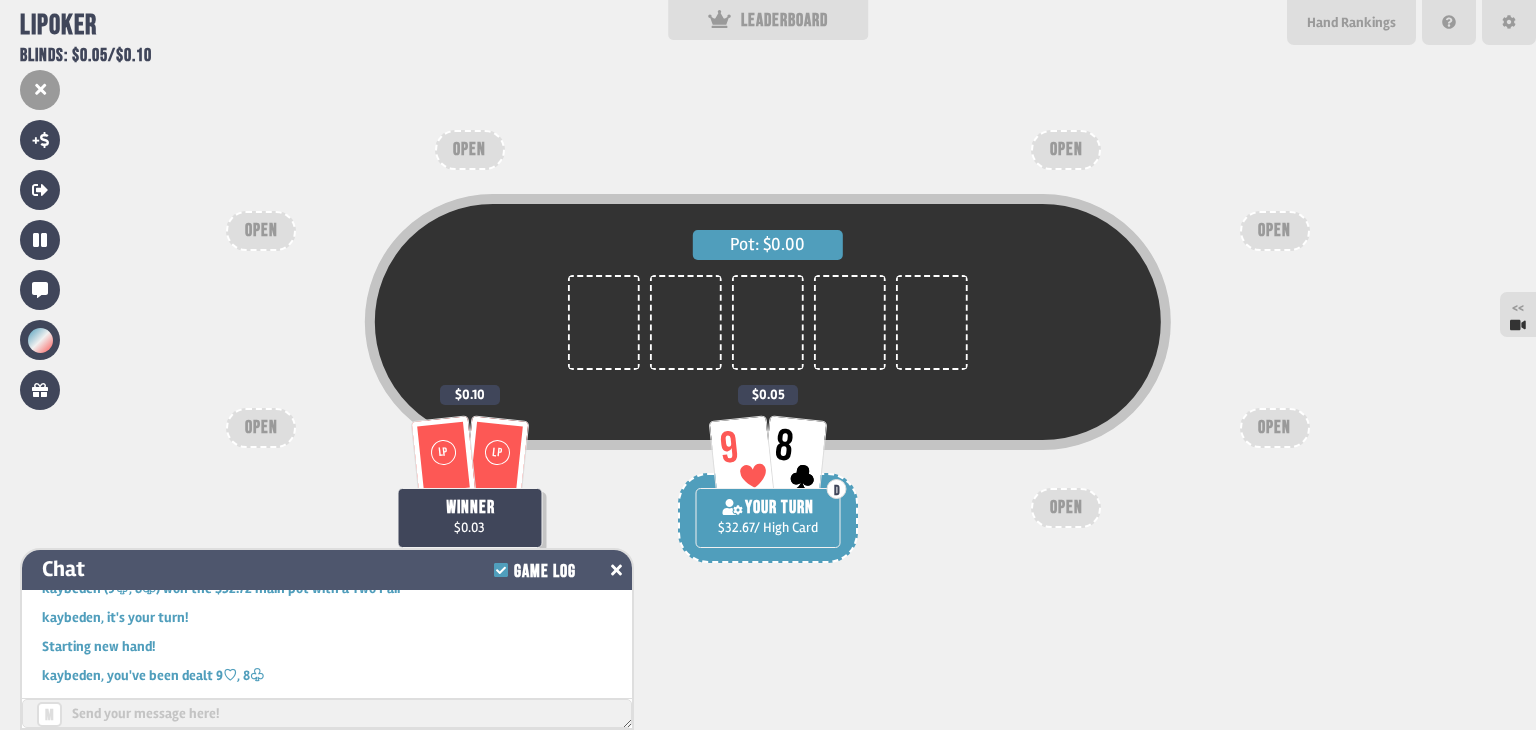 scroll, scrollTop: 12096, scrollLeft: 0, axis: vertical 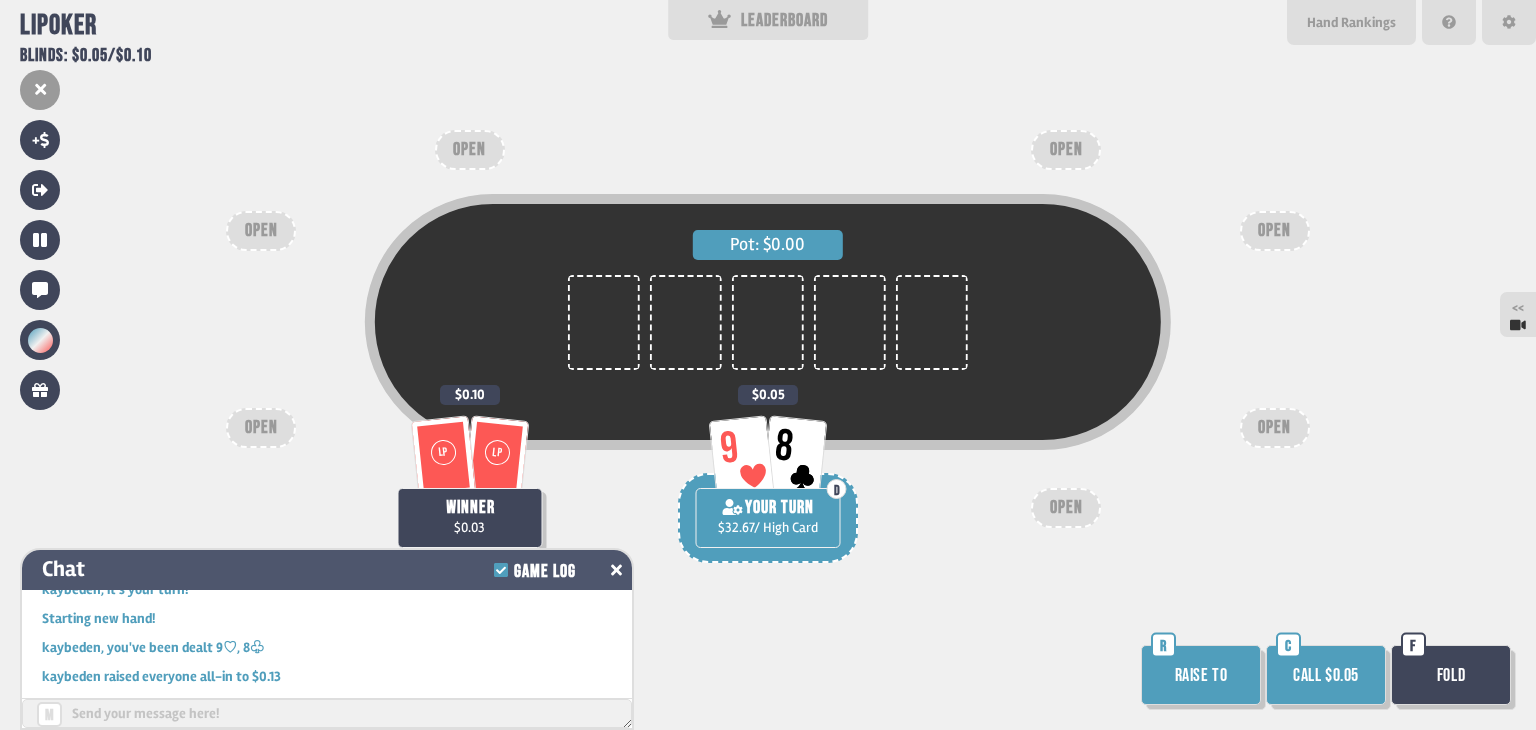 click 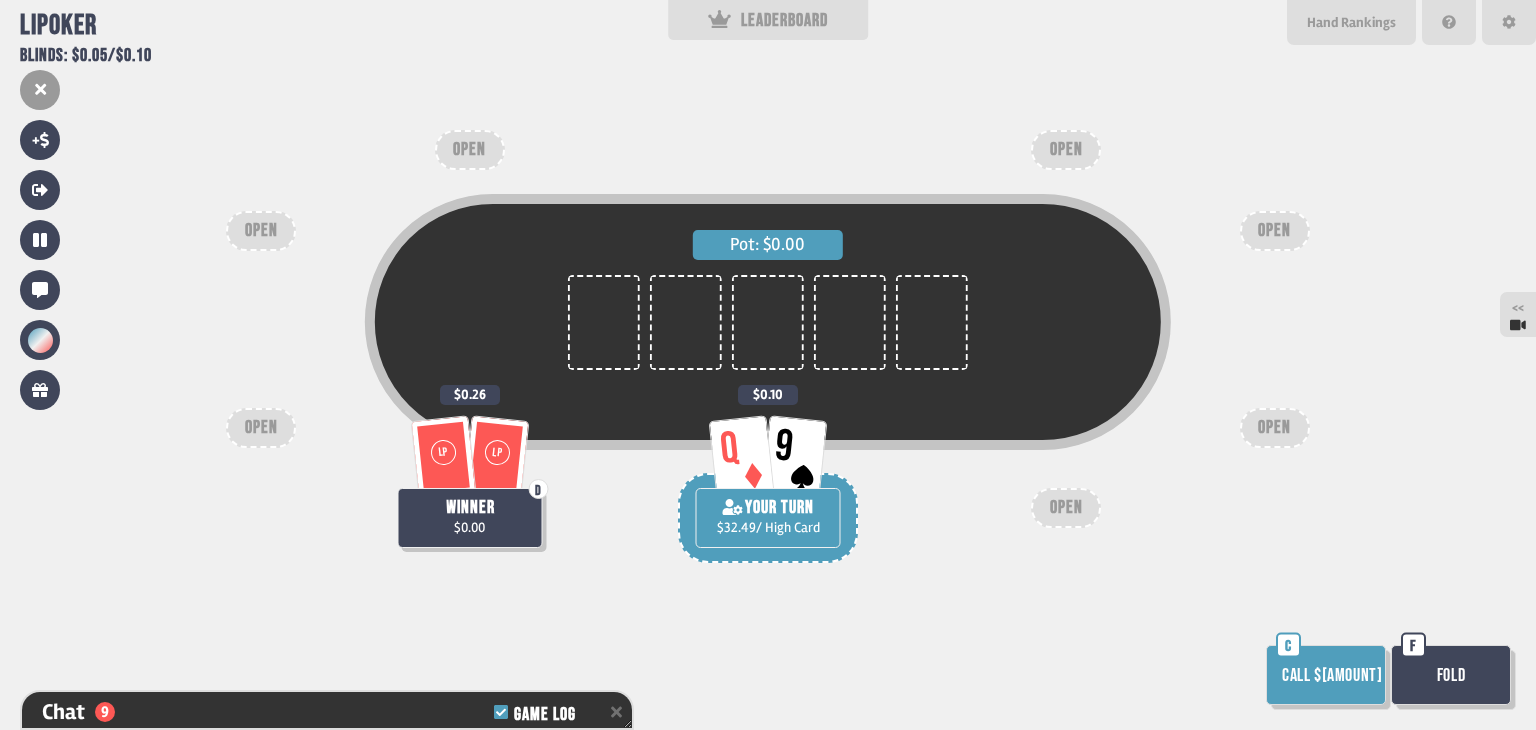 click on "Call $[AMOUNT]" at bounding box center [1326, 675] 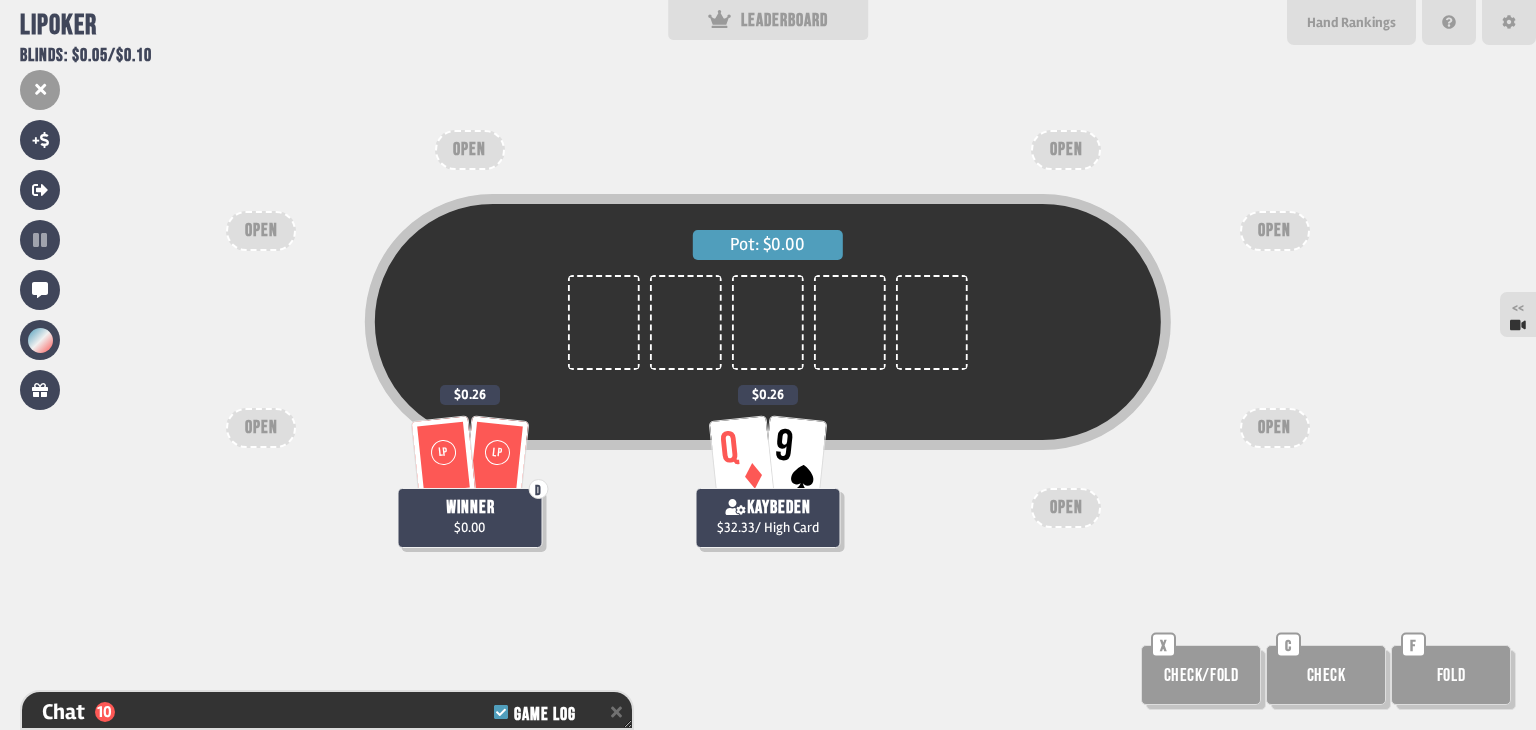 click on "Check" at bounding box center [1326, 675] 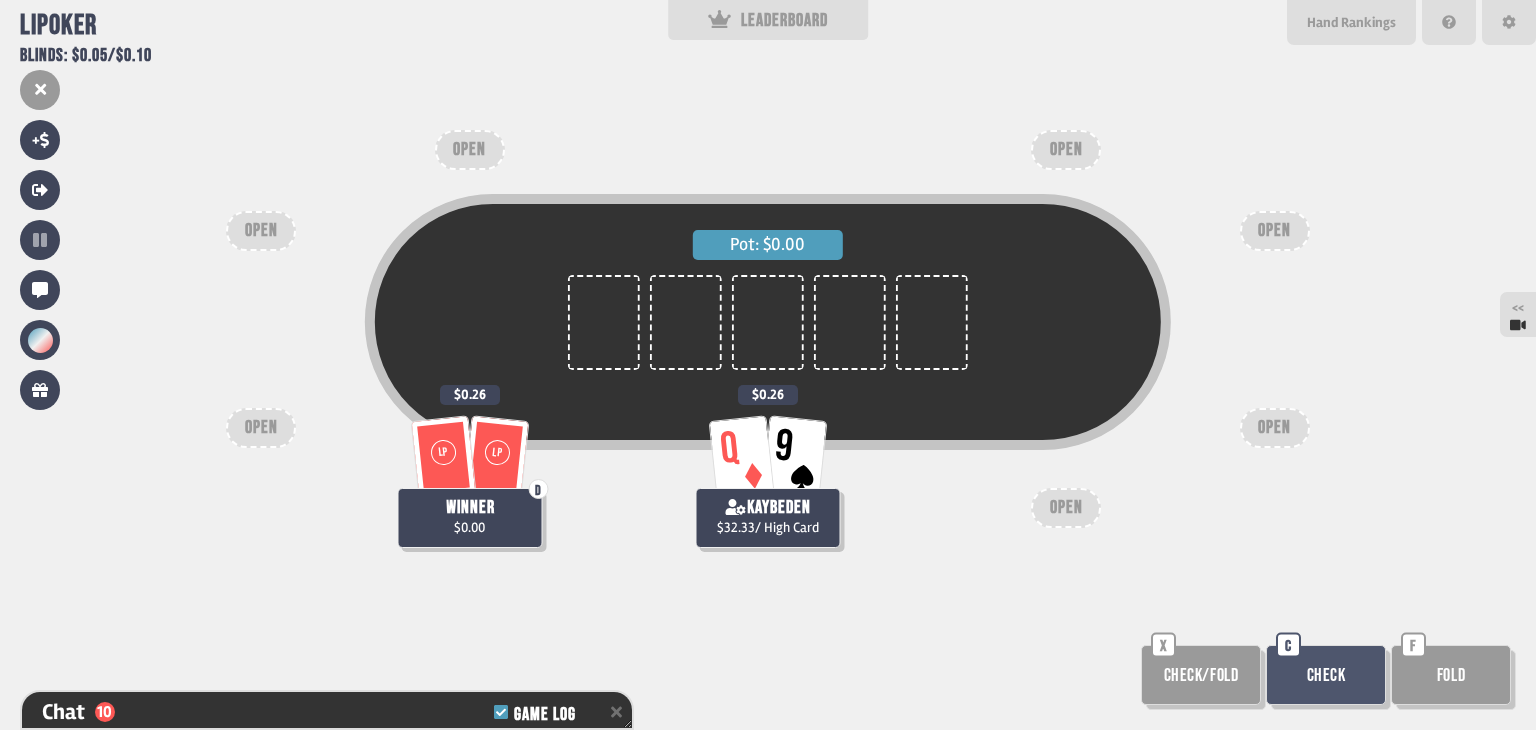 click on "Check" at bounding box center [1326, 675] 